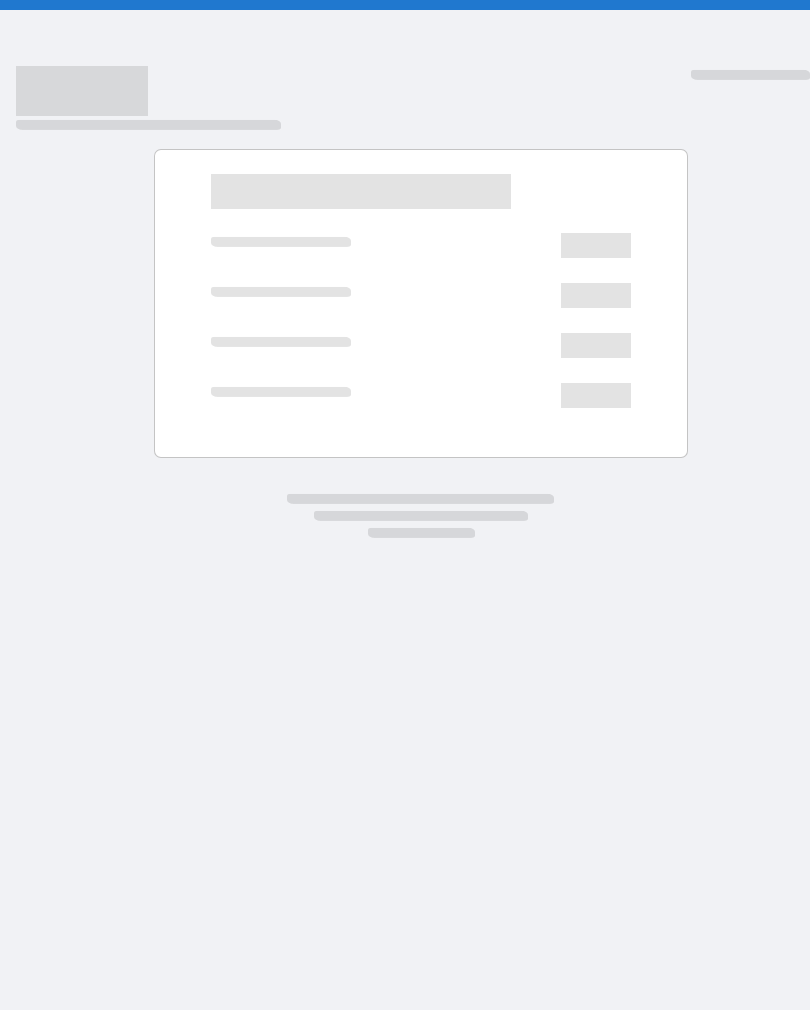 scroll, scrollTop: 0, scrollLeft: 0, axis: both 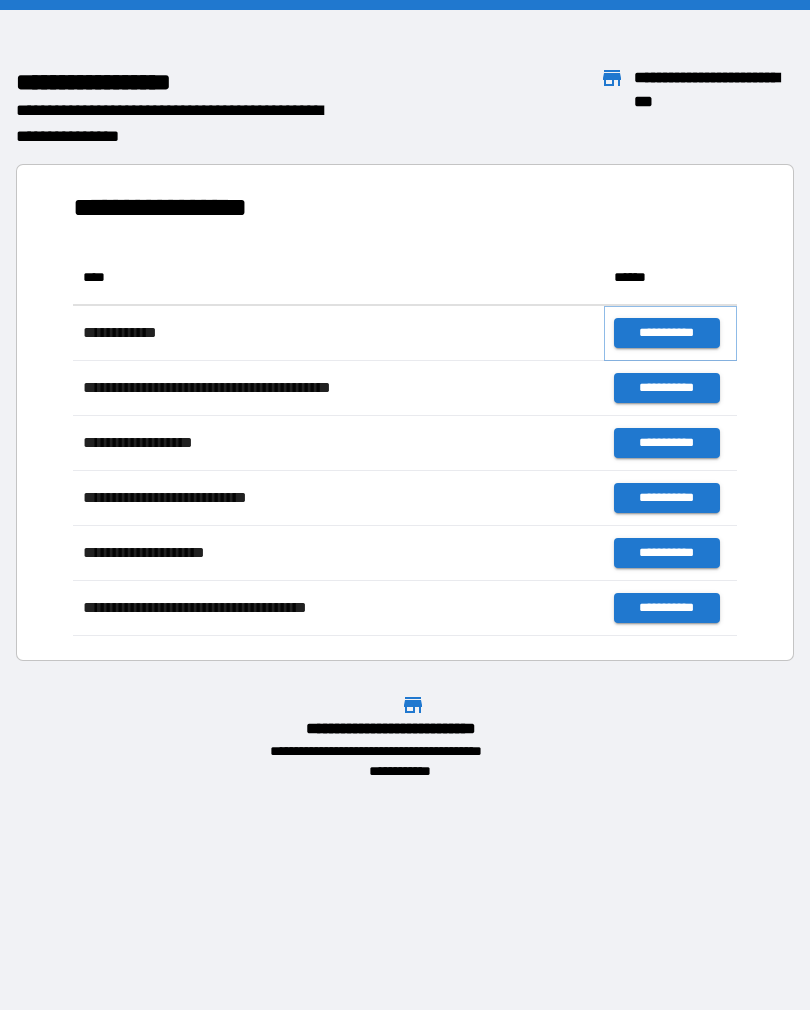 click on "**********" at bounding box center [666, 333] 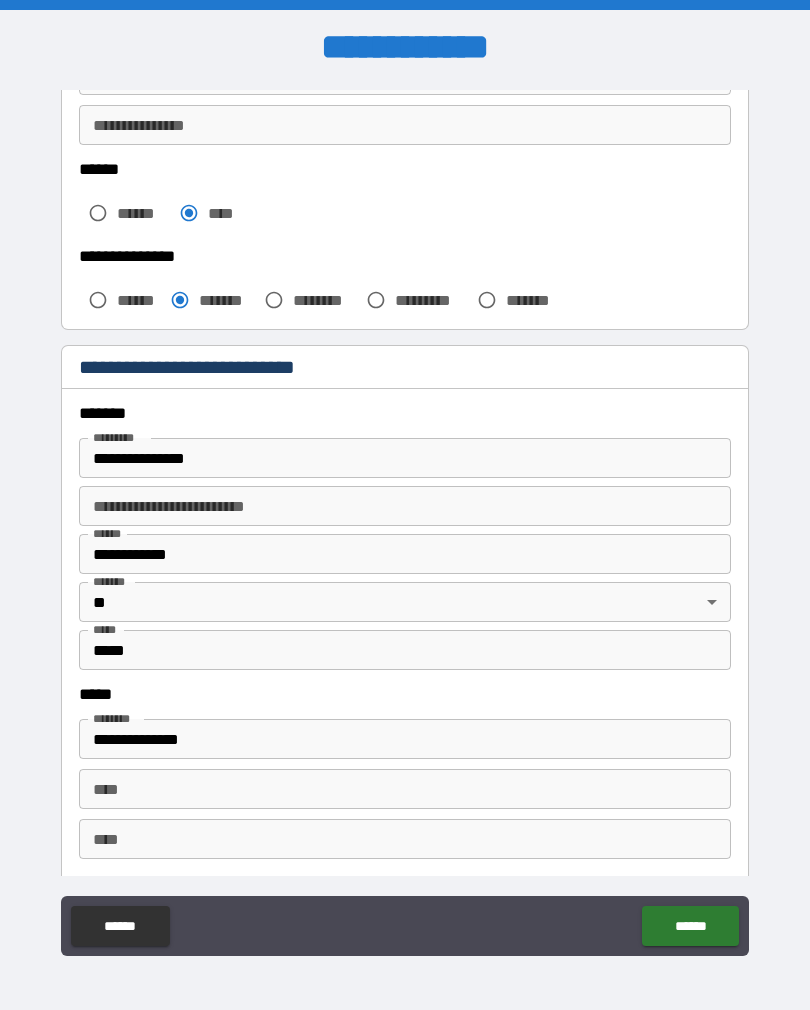 scroll, scrollTop: 489, scrollLeft: 0, axis: vertical 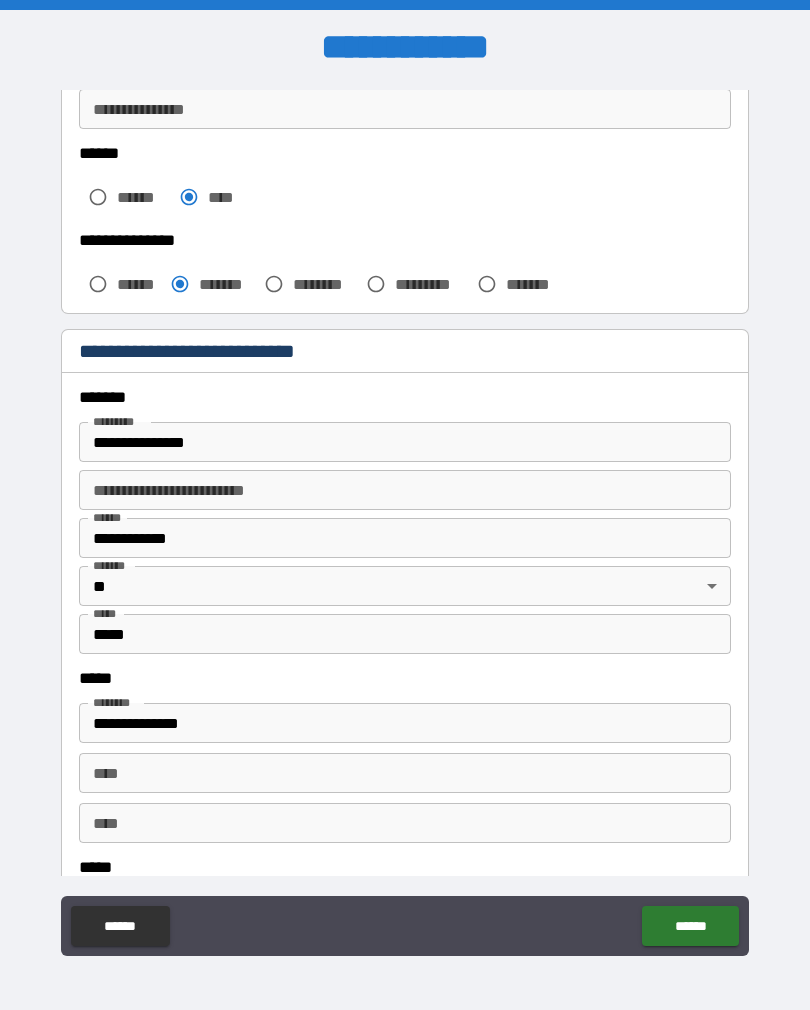 click on "**********" at bounding box center (405, 442) 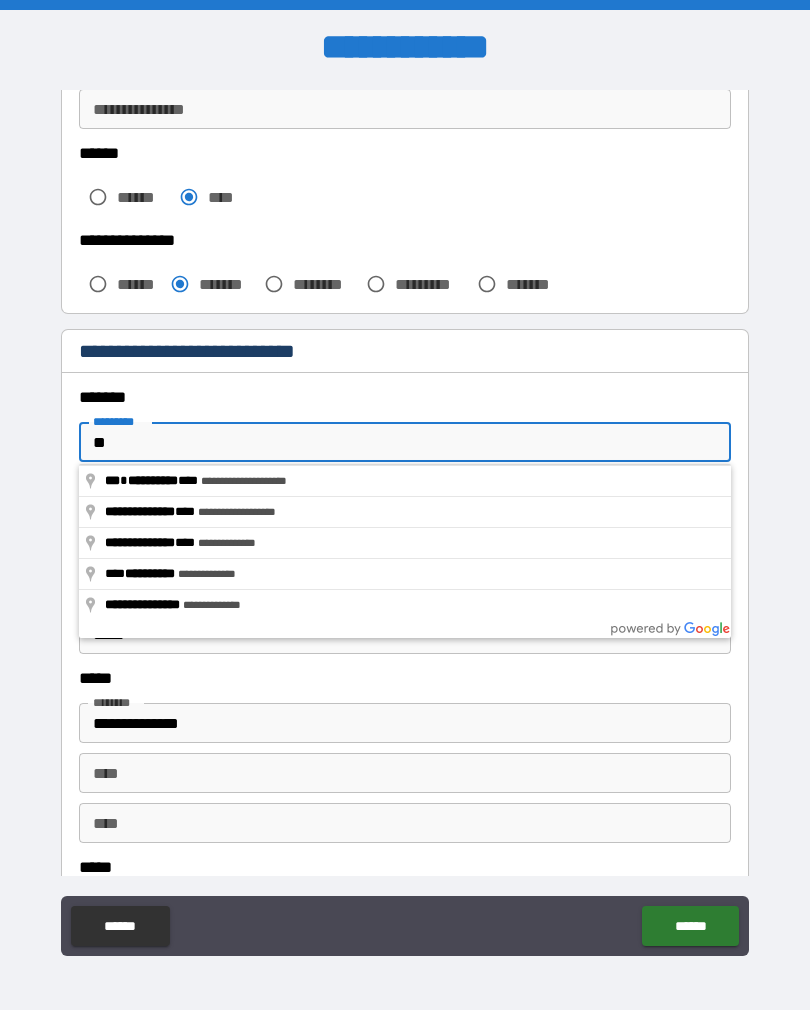 type on "*" 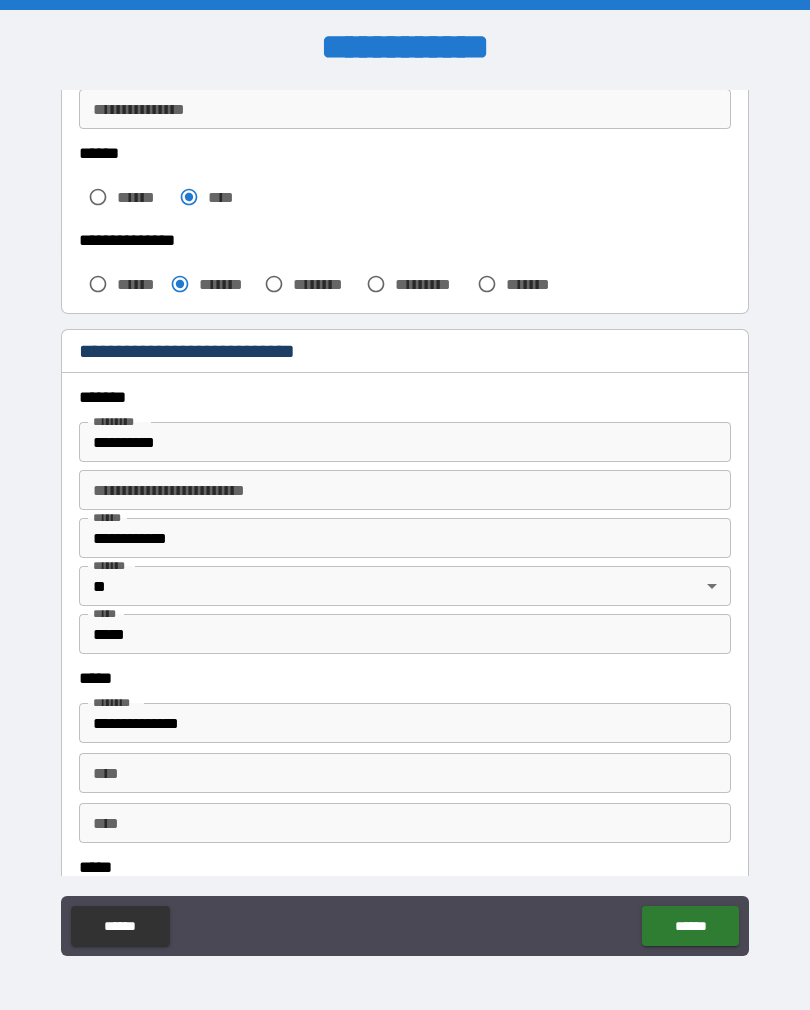 type on "**********" 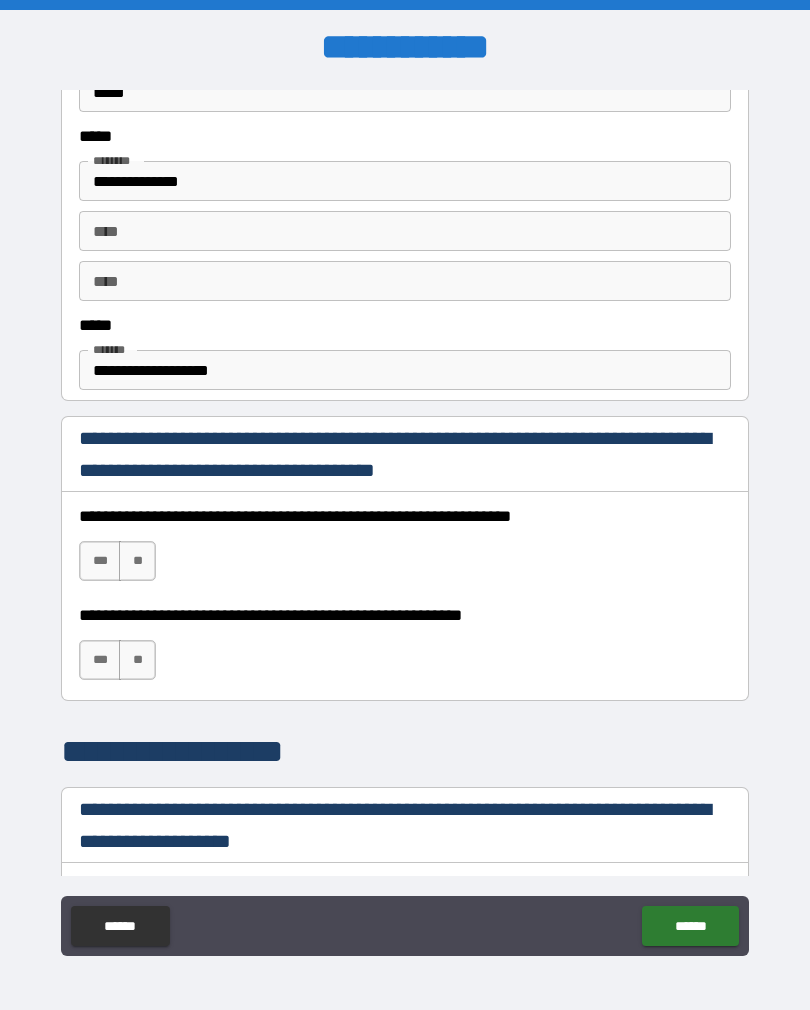 scroll, scrollTop: 1047, scrollLeft: 0, axis: vertical 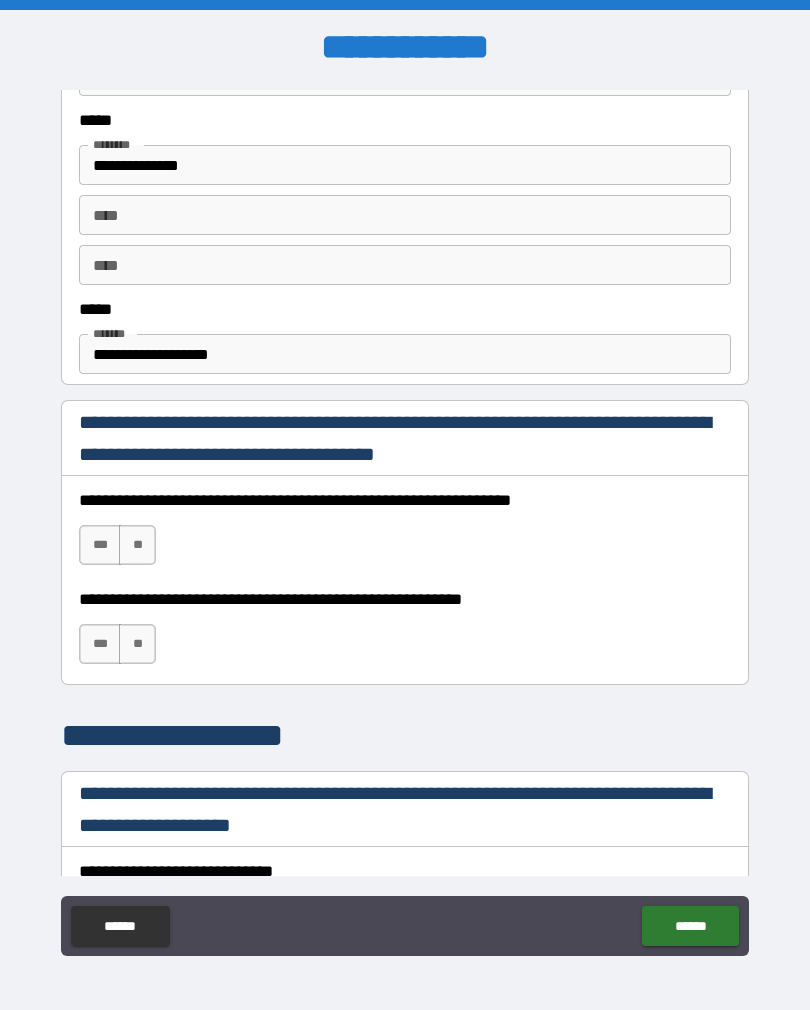 click on "**" at bounding box center [137, 545] 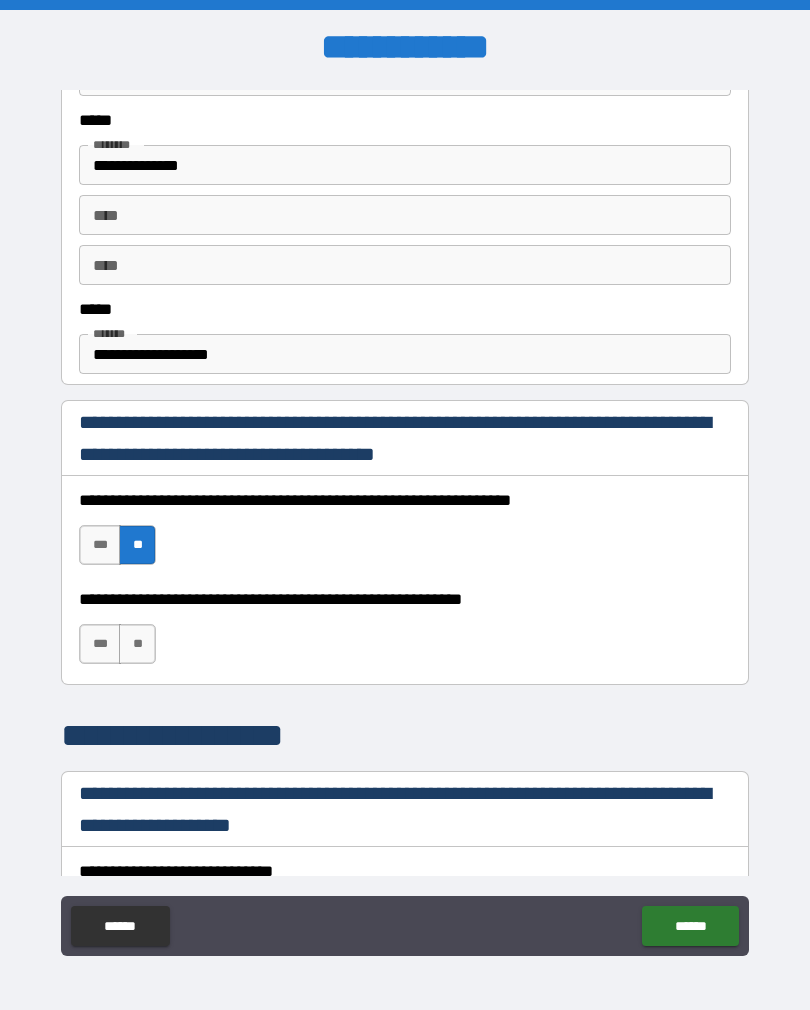 click on "***" at bounding box center (100, 545) 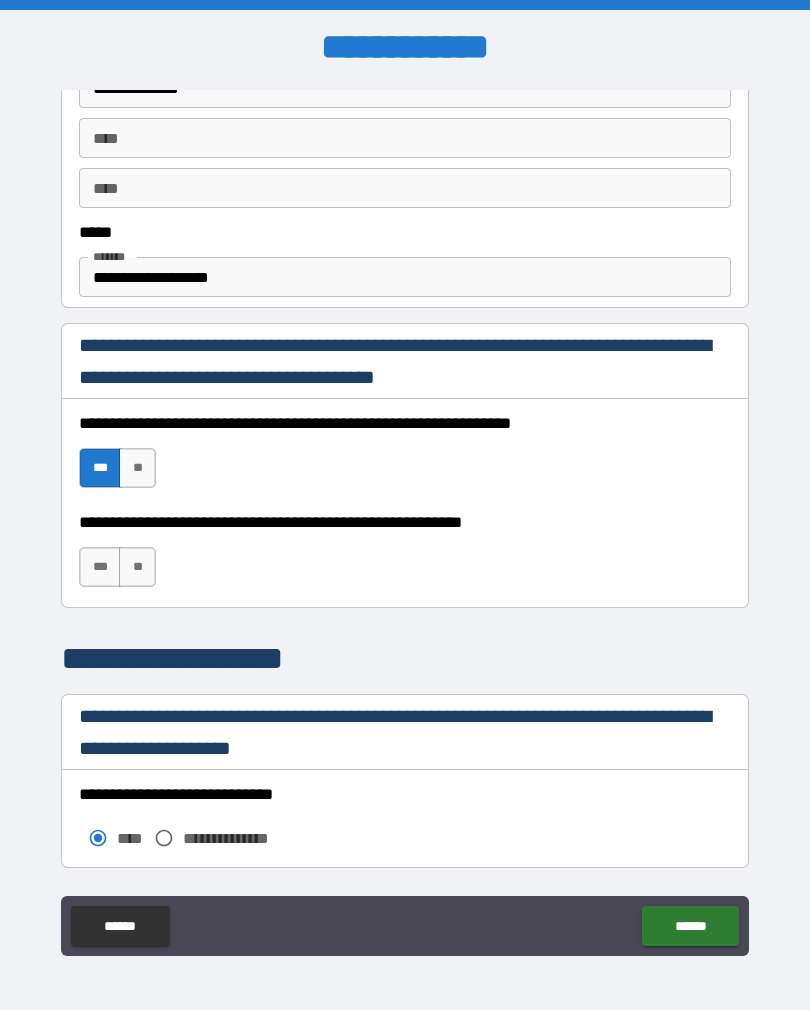 scroll, scrollTop: 1124, scrollLeft: 0, axis: vertical 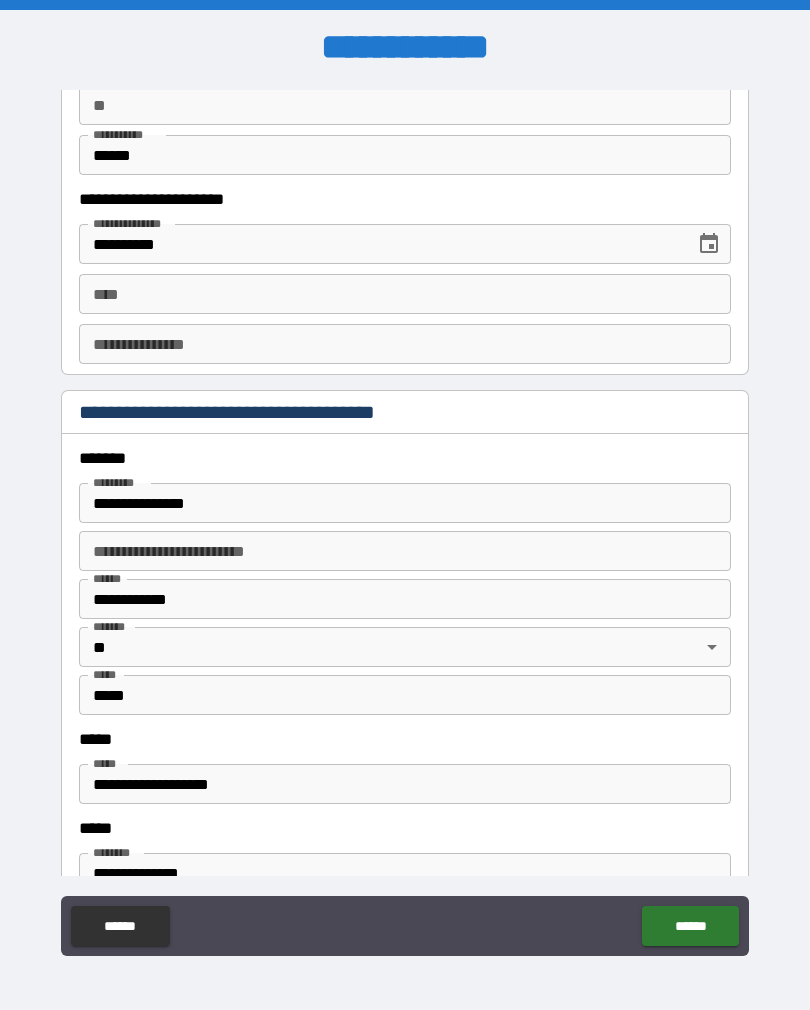 click on "**********" at bounding box center [405, 503] 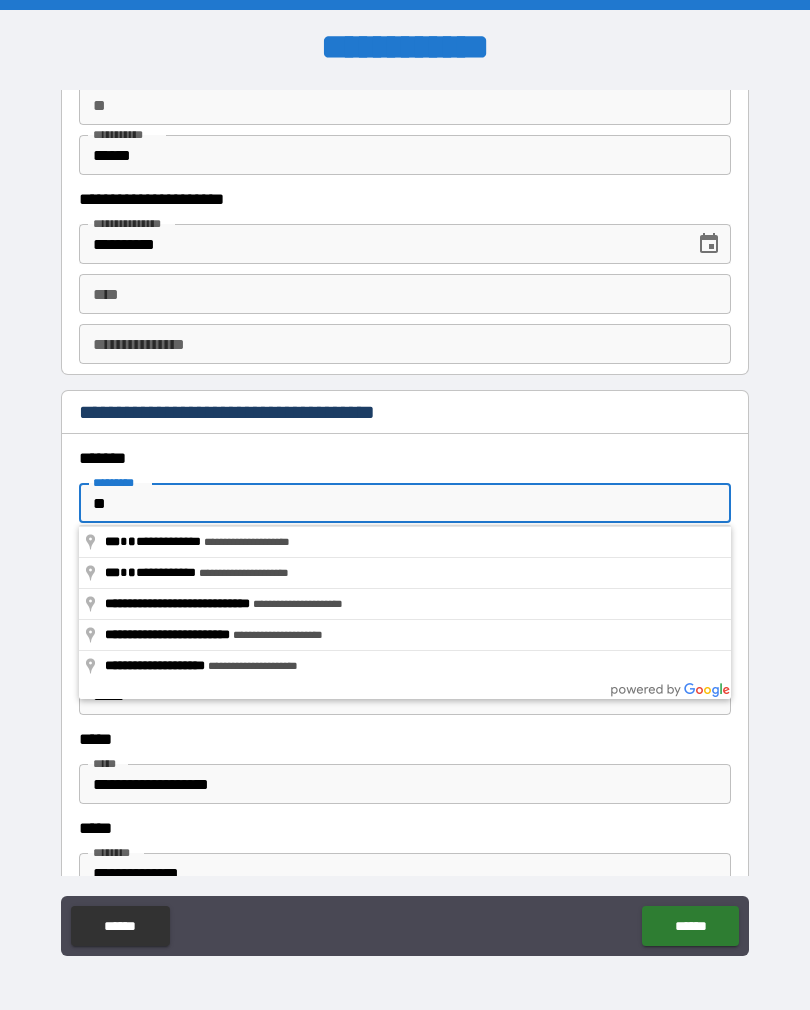 type on "*" 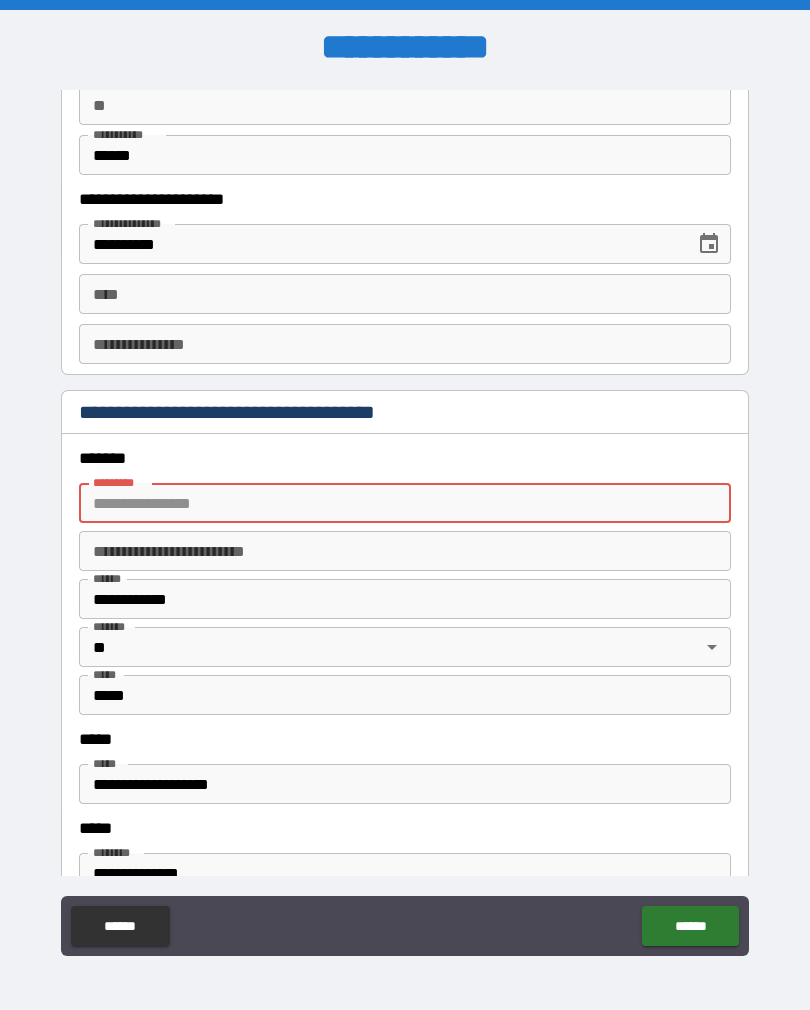 type on "*" 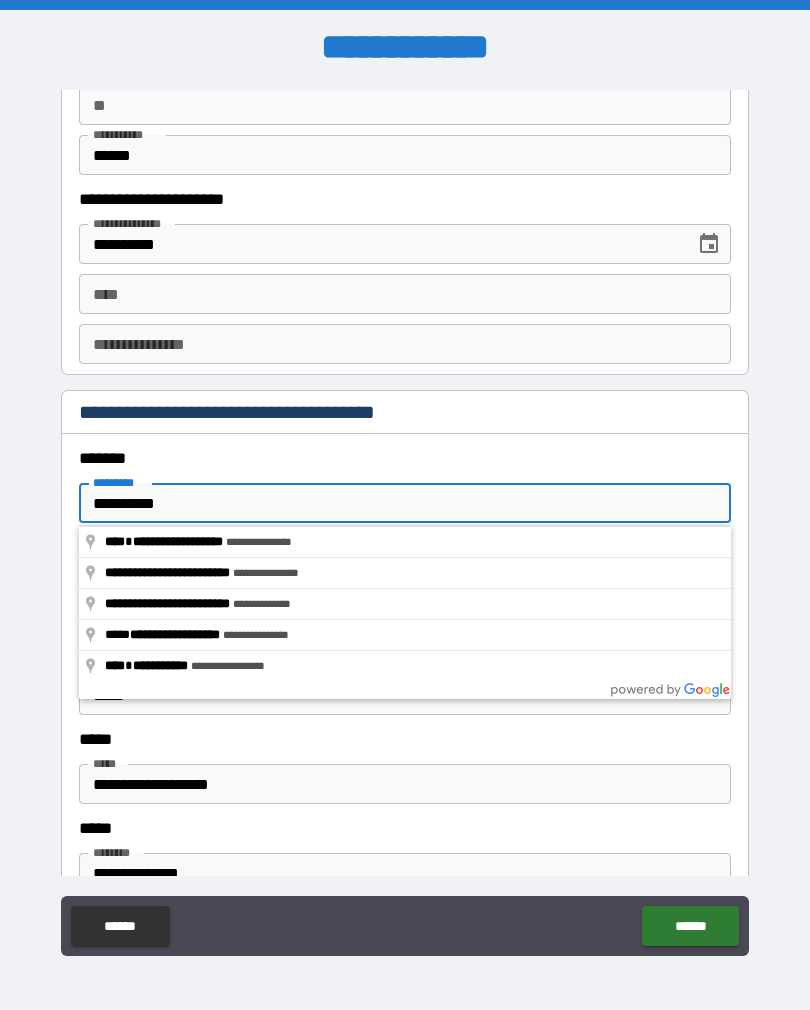 type on "**********" 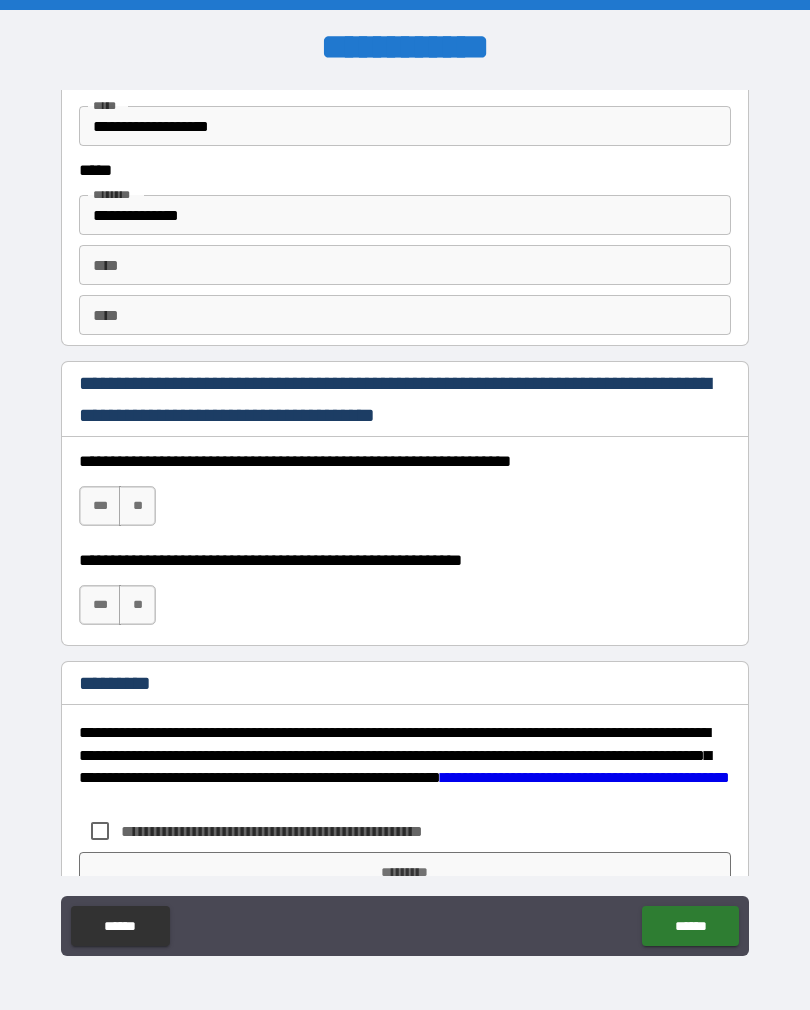 scroll, scrollTop: 2726, scrollLeft: 0, axis: vertical 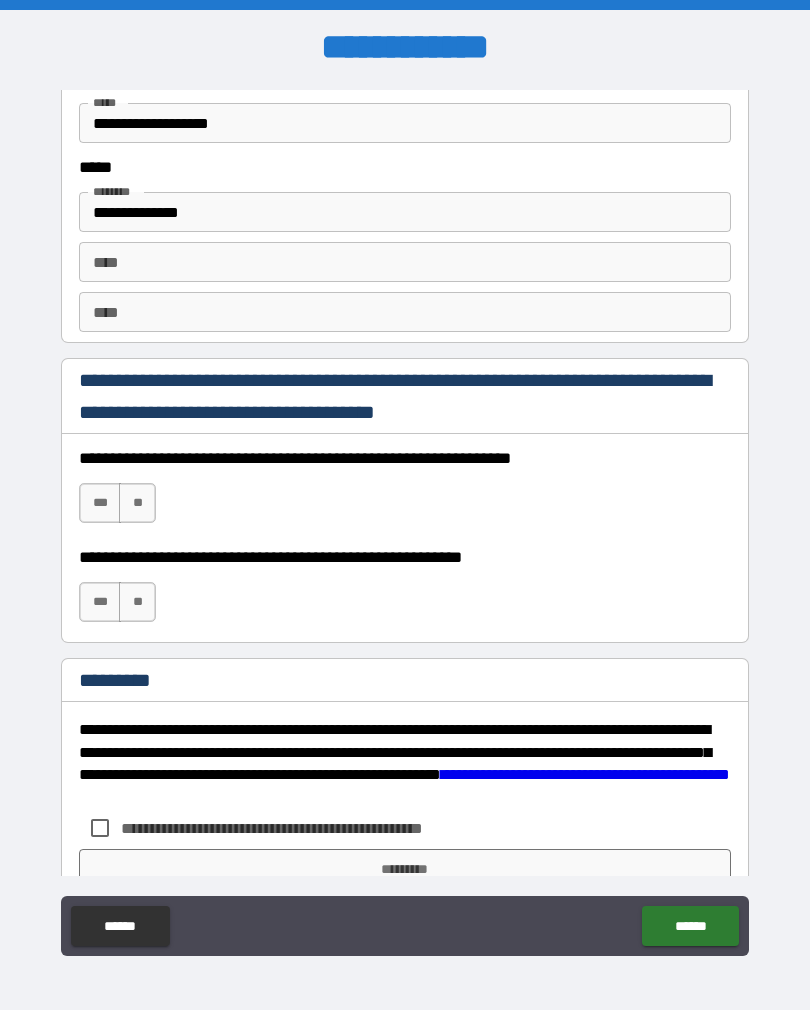 click on "***" at bounding box center (100, 503) 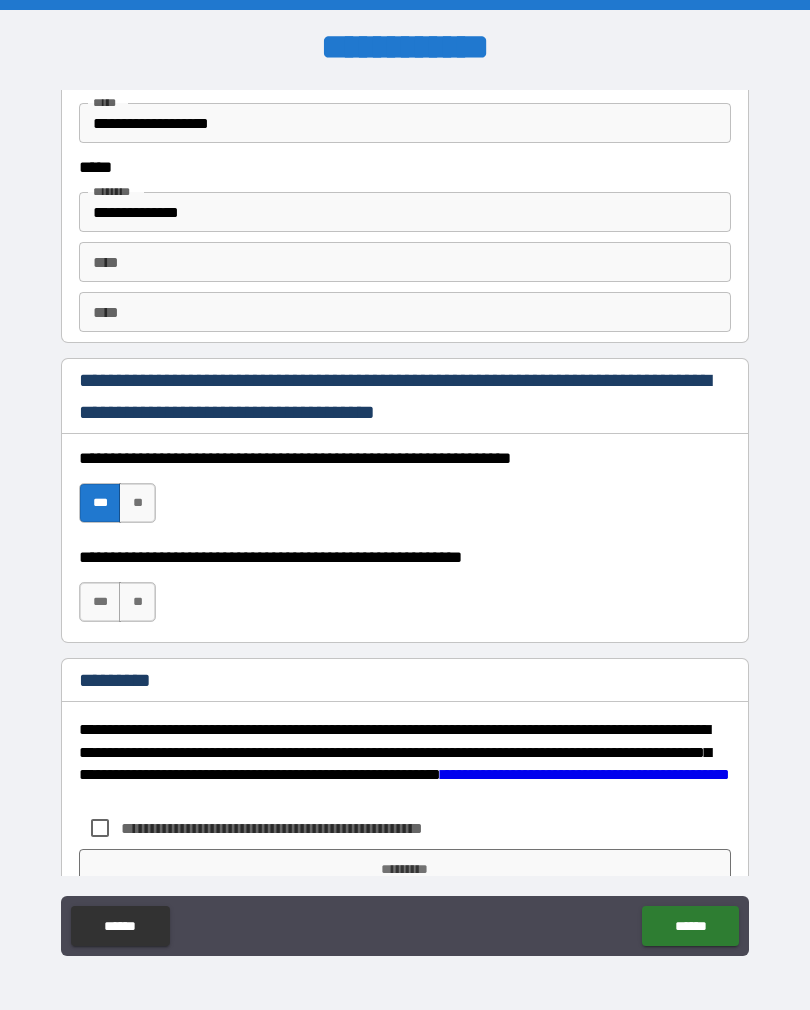 click on "**" at bounding box center [137, 602] 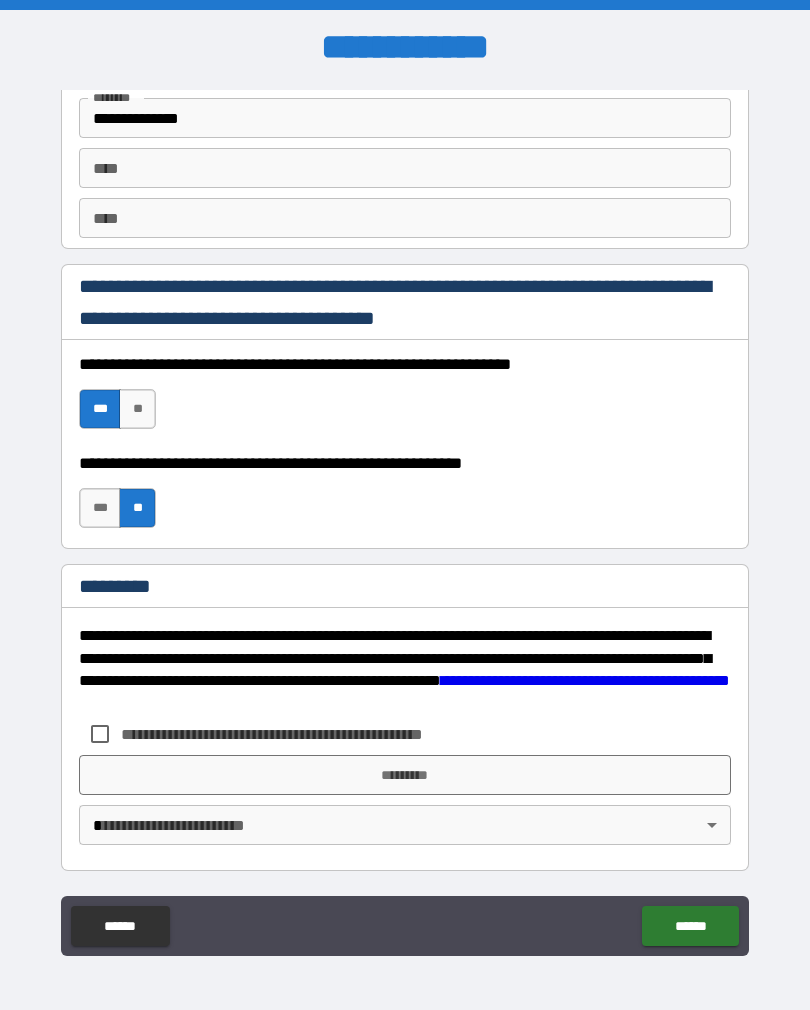 scroll, scrollTop: 2820, scrollLeft: 0, axis: vertical 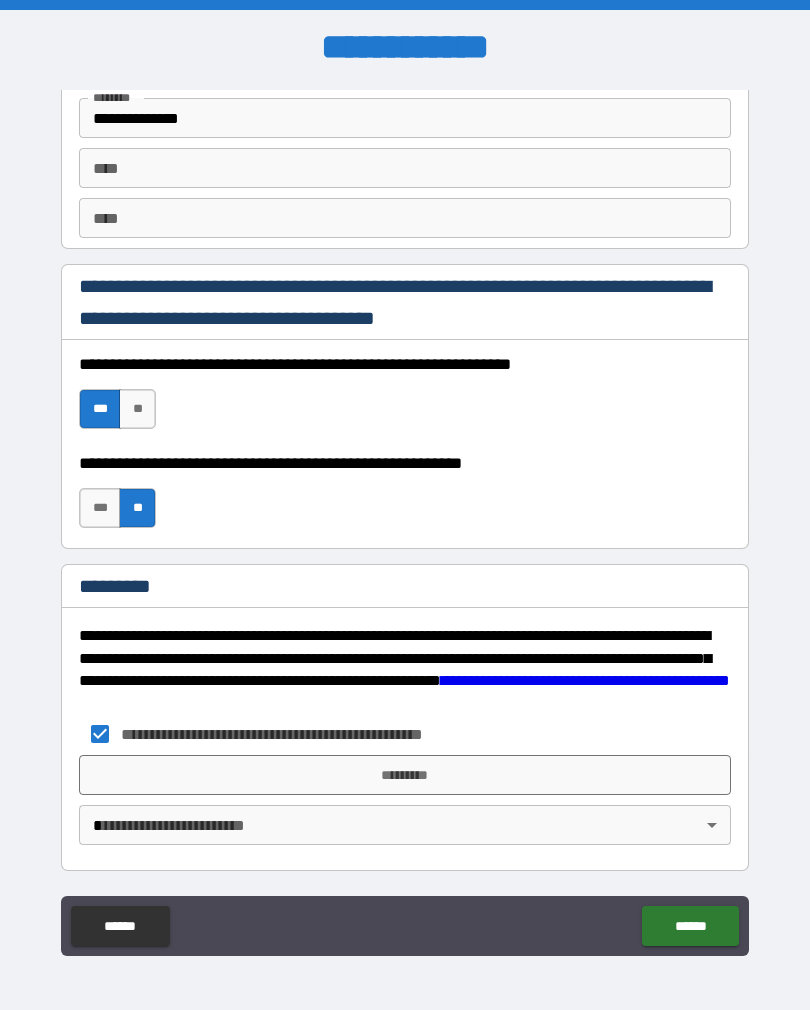 click on "*********" at bounding box center (405, 775) 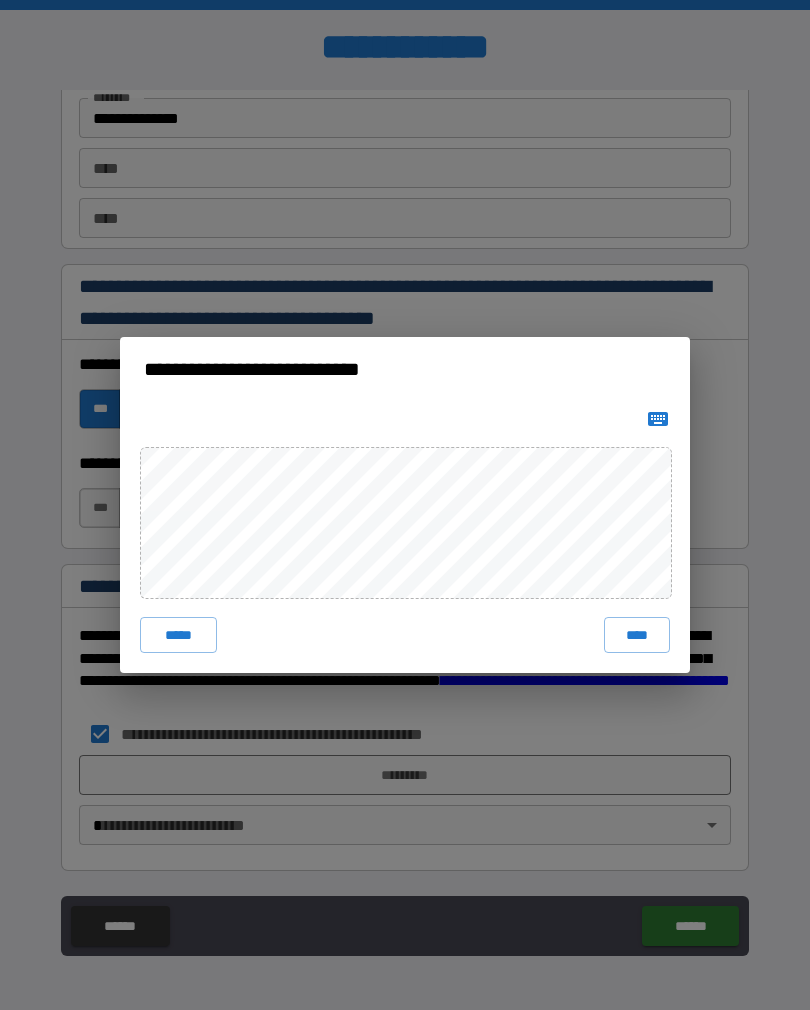 click on "****" at bounding box center [637, 635] 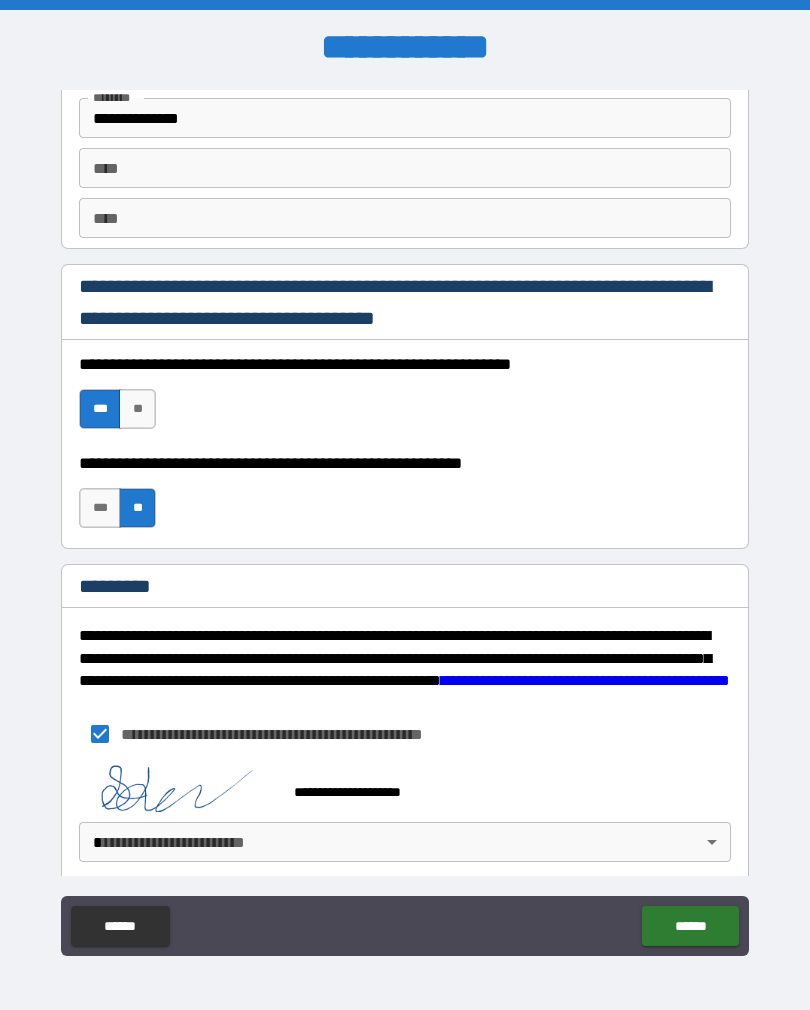 click on "[FIRST] [LAST] [STREET] [CITY] [STATE] [ZIP] [COUNTRY] [PHONE] [EMAIL] [SSN] [DLN] [CC] [DOB]" at bounding box center (405, 520) 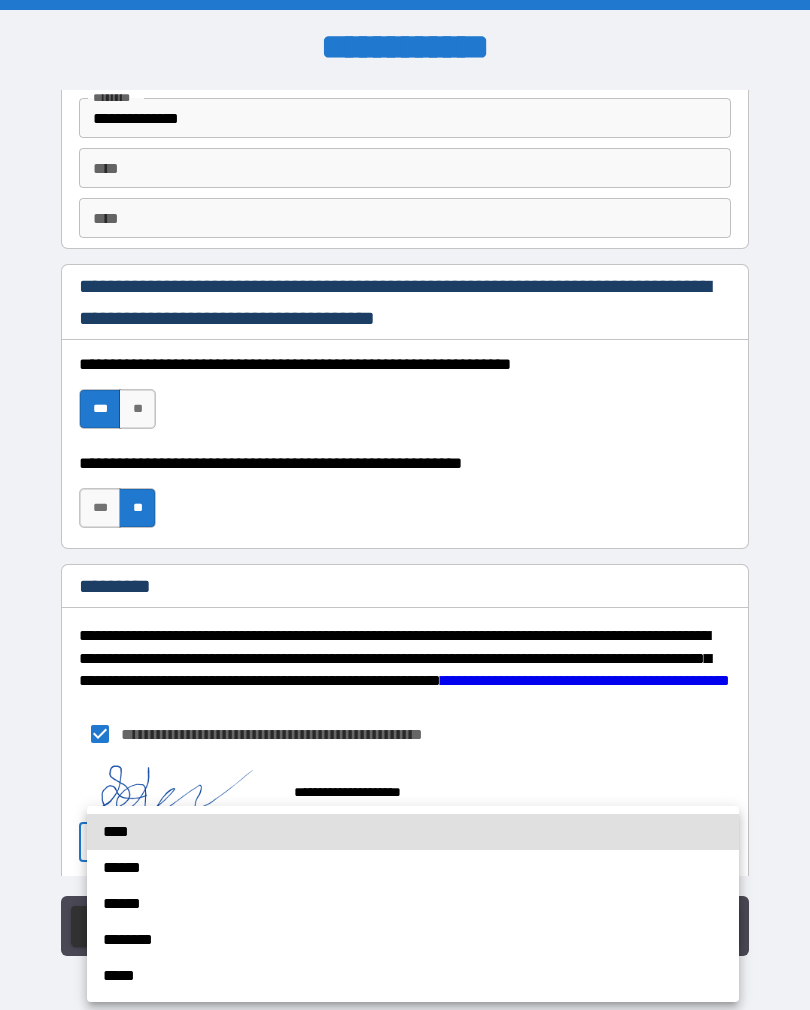 click on "****" at bounding box center [413, 832] 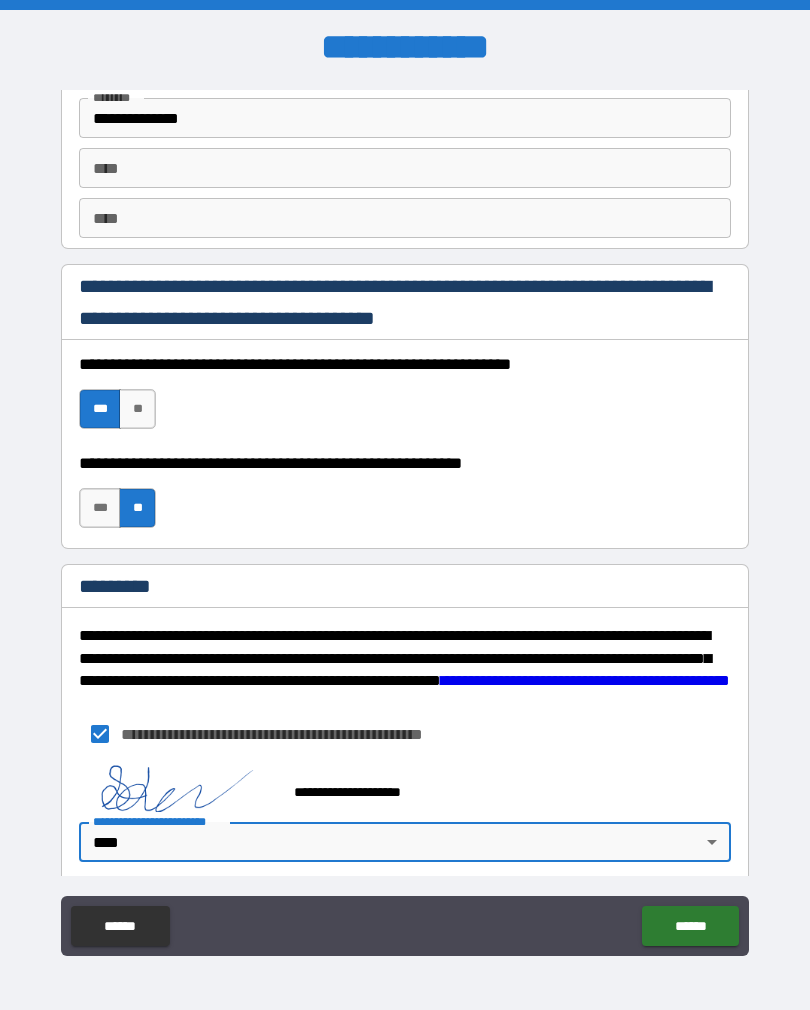 click on "******" at bounding box center [690, 926] 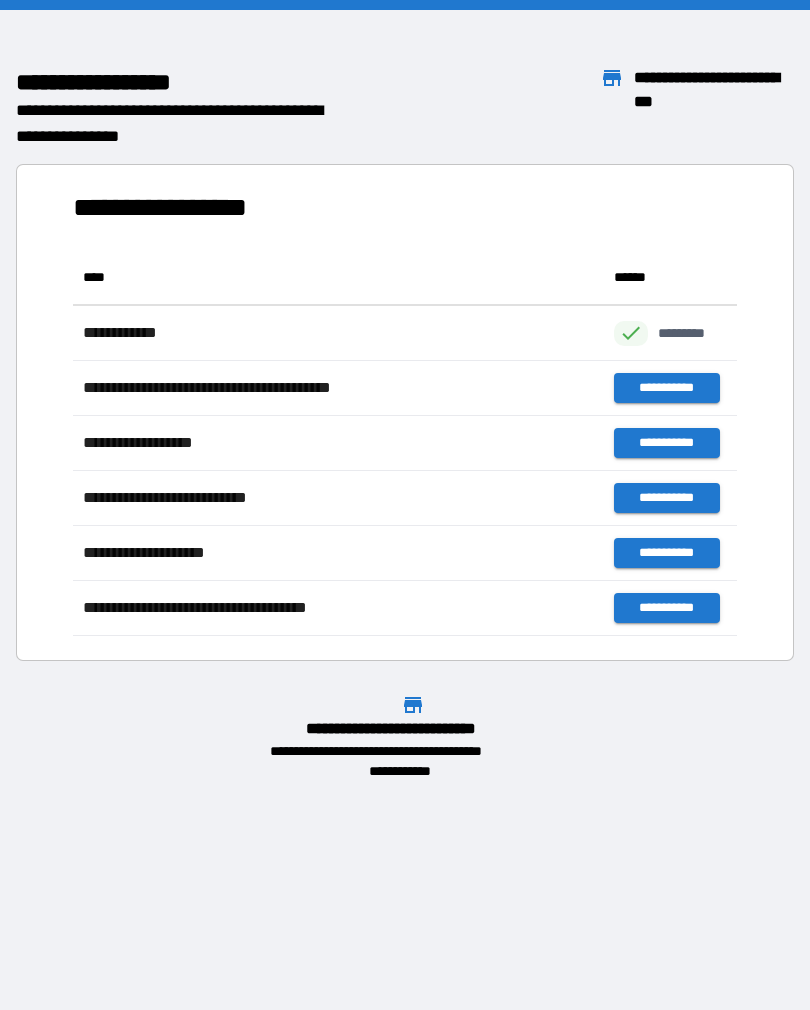 scroll, scrollTop: 1, scrollLeft: 1, axis: both 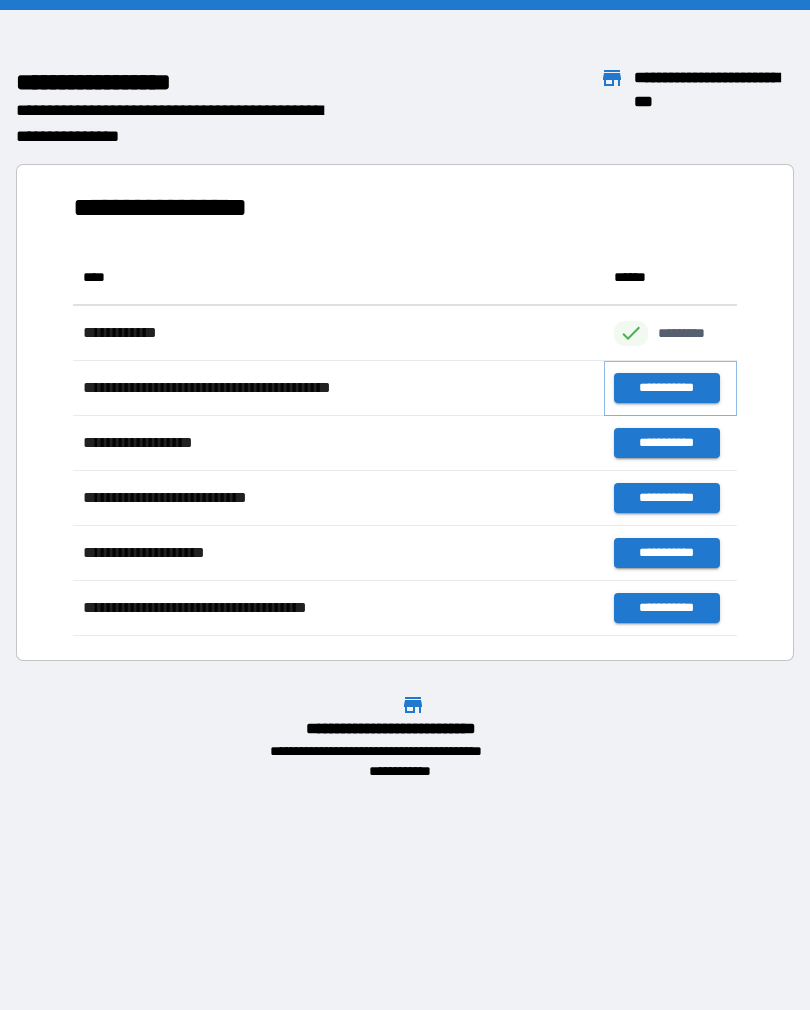 click on "**********" at bounding box center [666, 388] 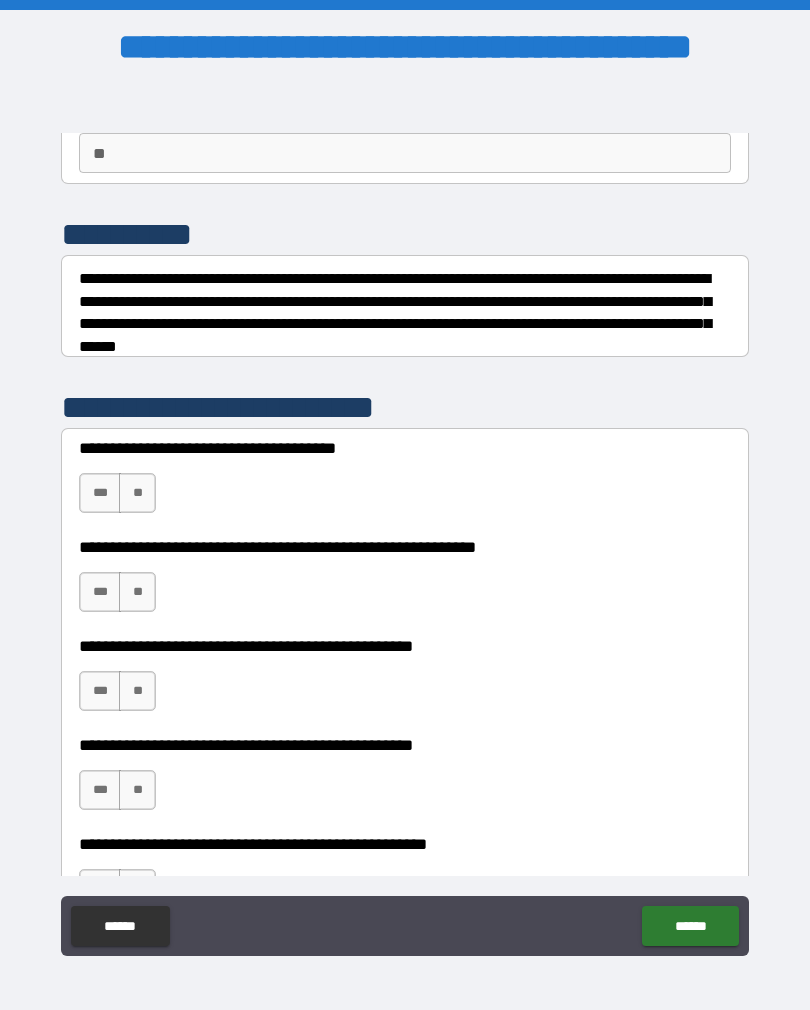 scroll, scrollTop: 195, scrollLeft: 0, axis: vertical 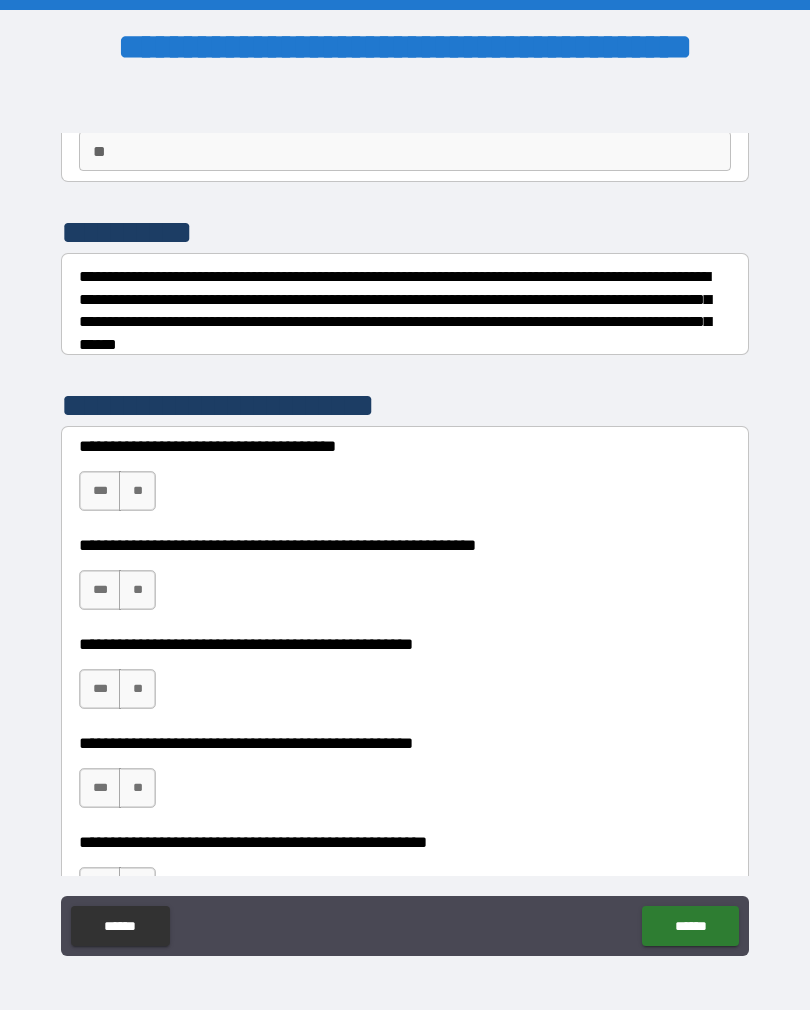 click on "***" at bounding box center (100, 491) 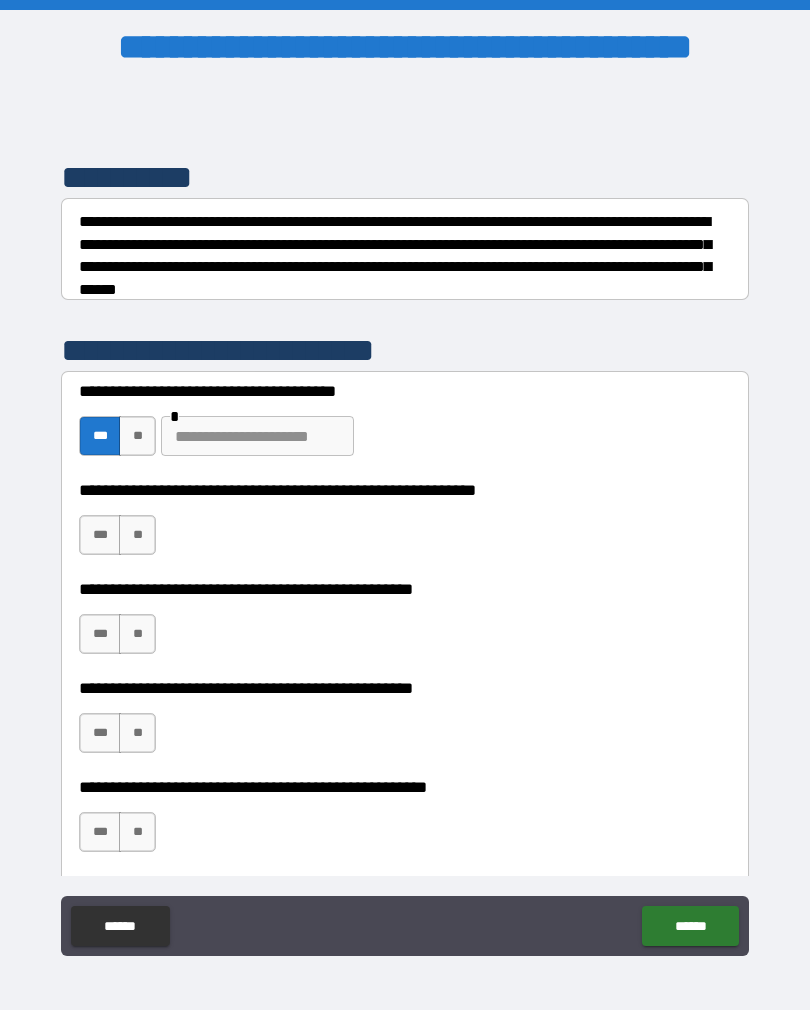 scroll, scrollTop: 255, scrollLeft: 0, axis: vertical 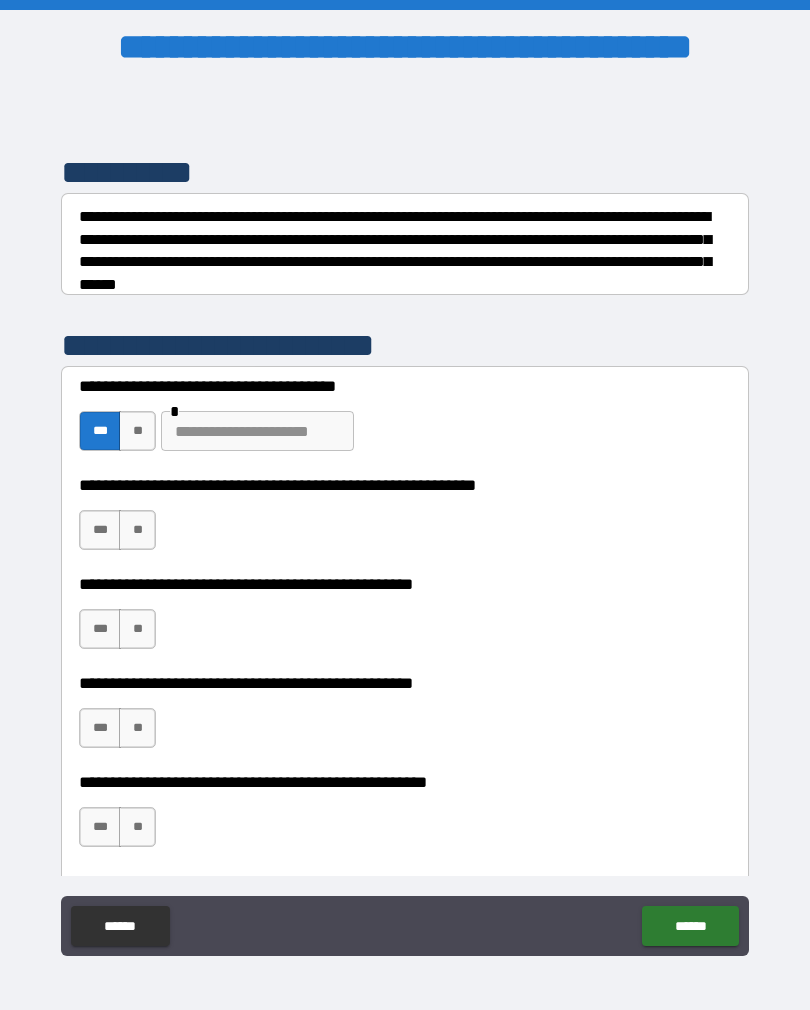 click on "***" at bounding box center (100, 530) 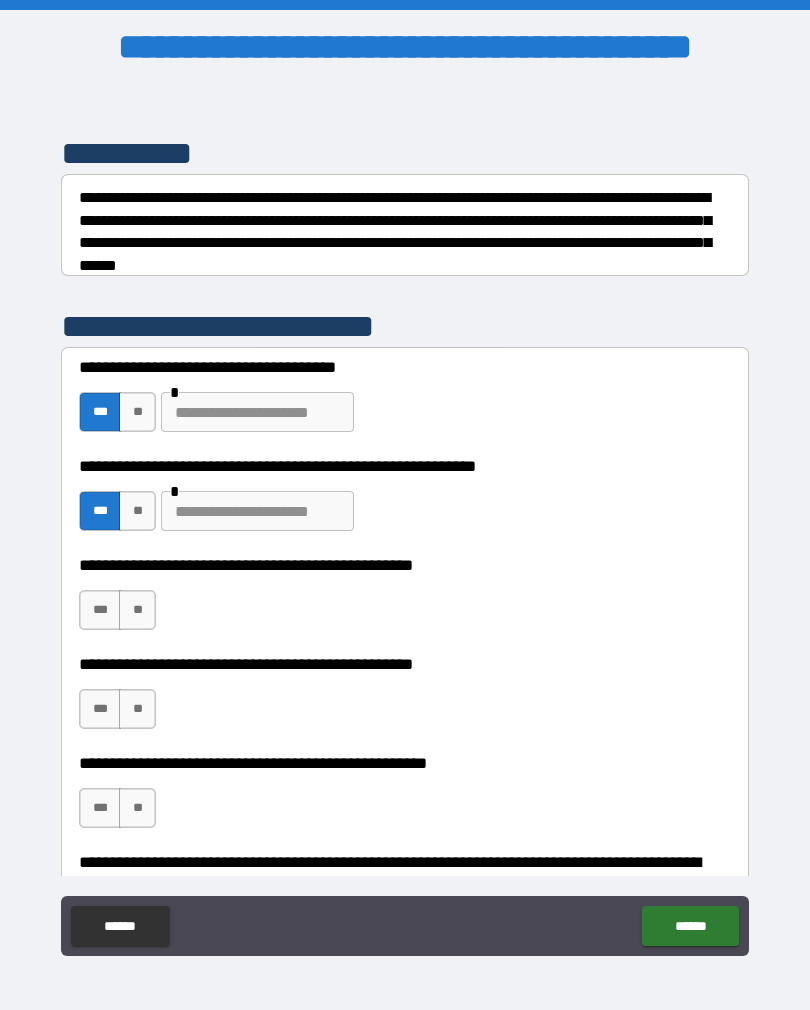 scroll, scrollTop: 281, scrollLeft: 0, axis: vertical 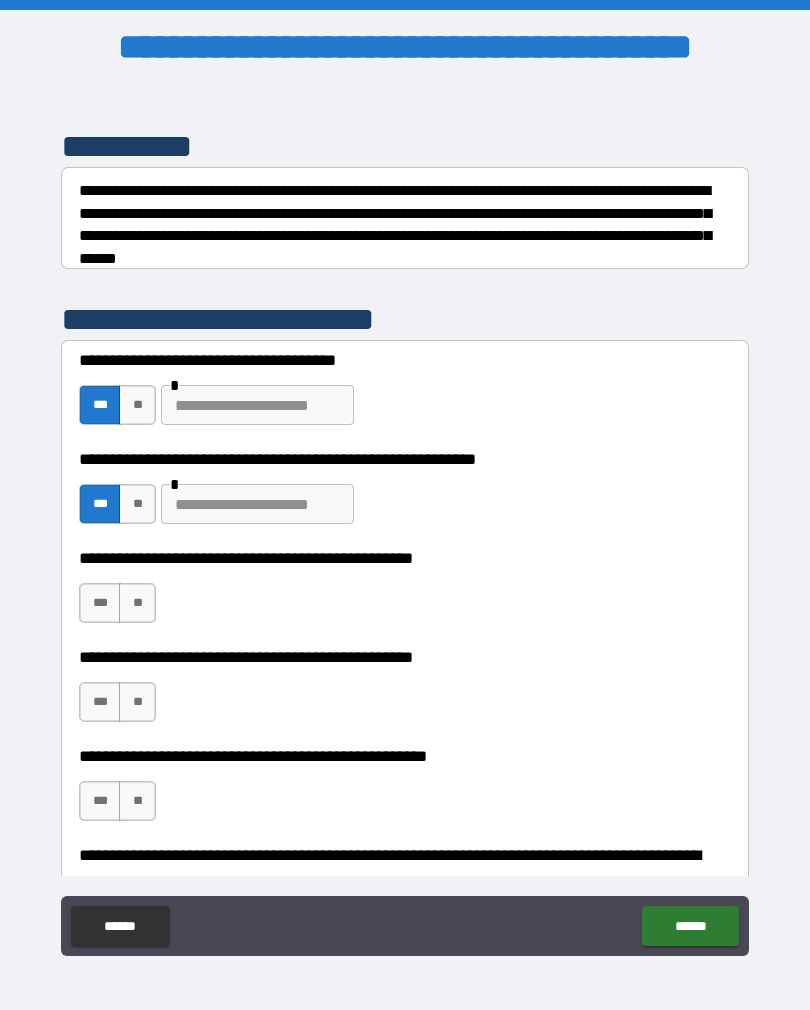 click at bounding box center [257, 504] 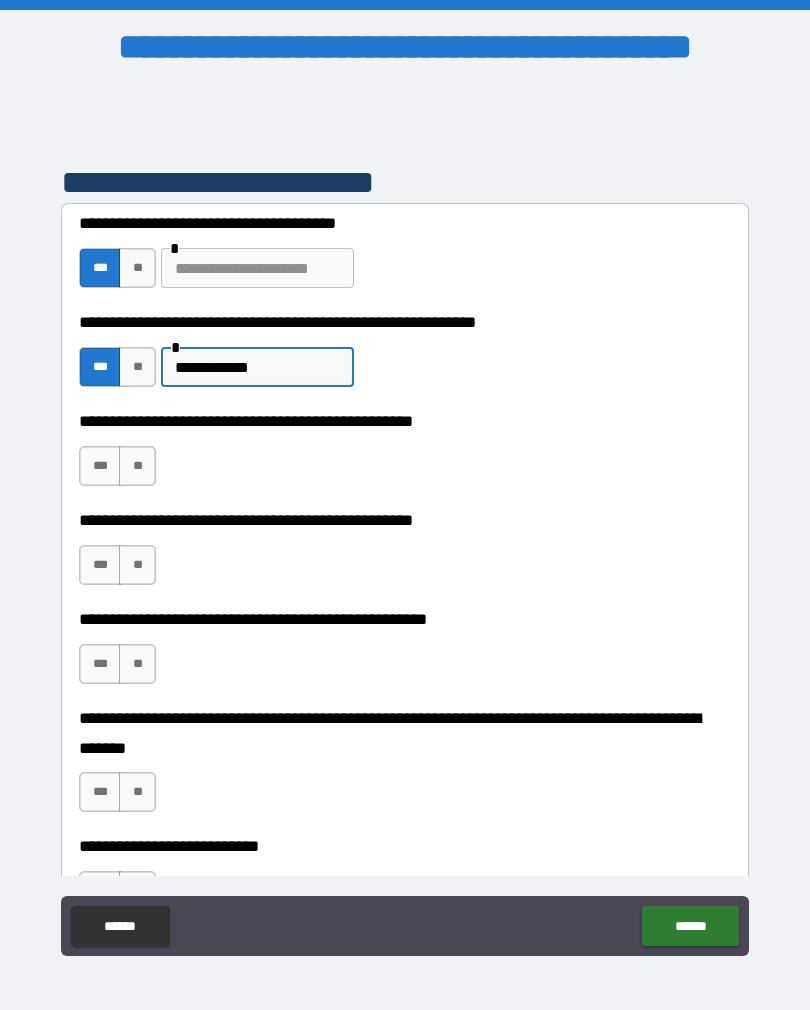 scroll, scrollTop: 421, scrollLeft: 0, axis: vertical 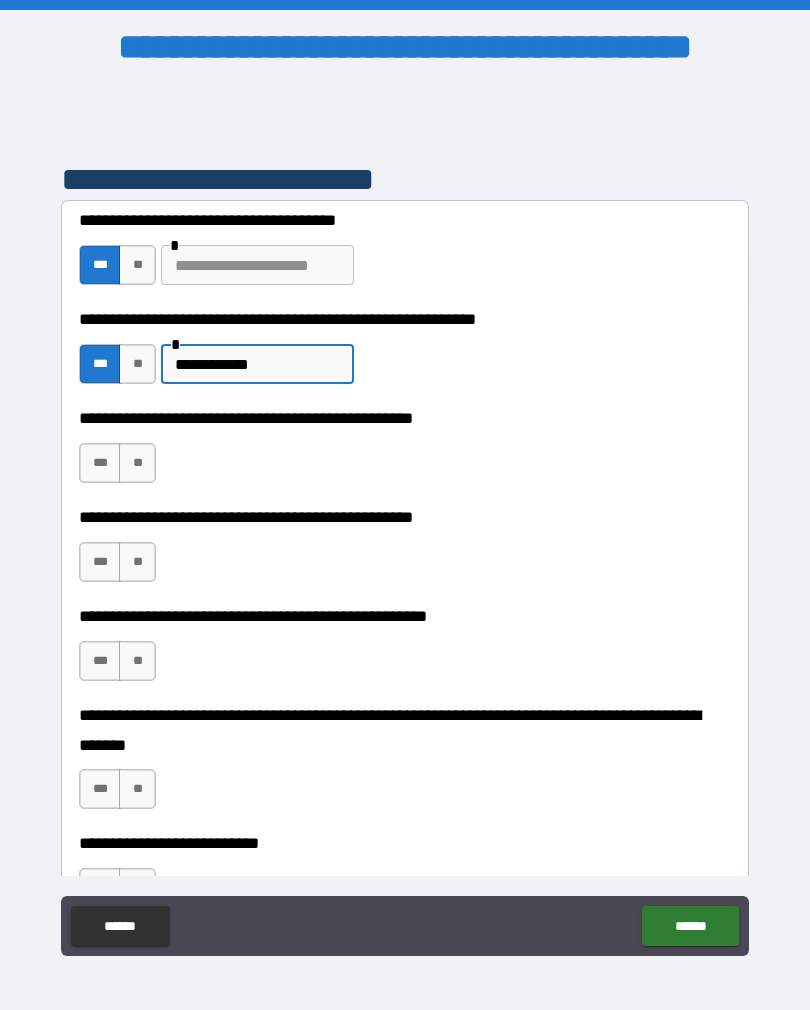 type on "**********" 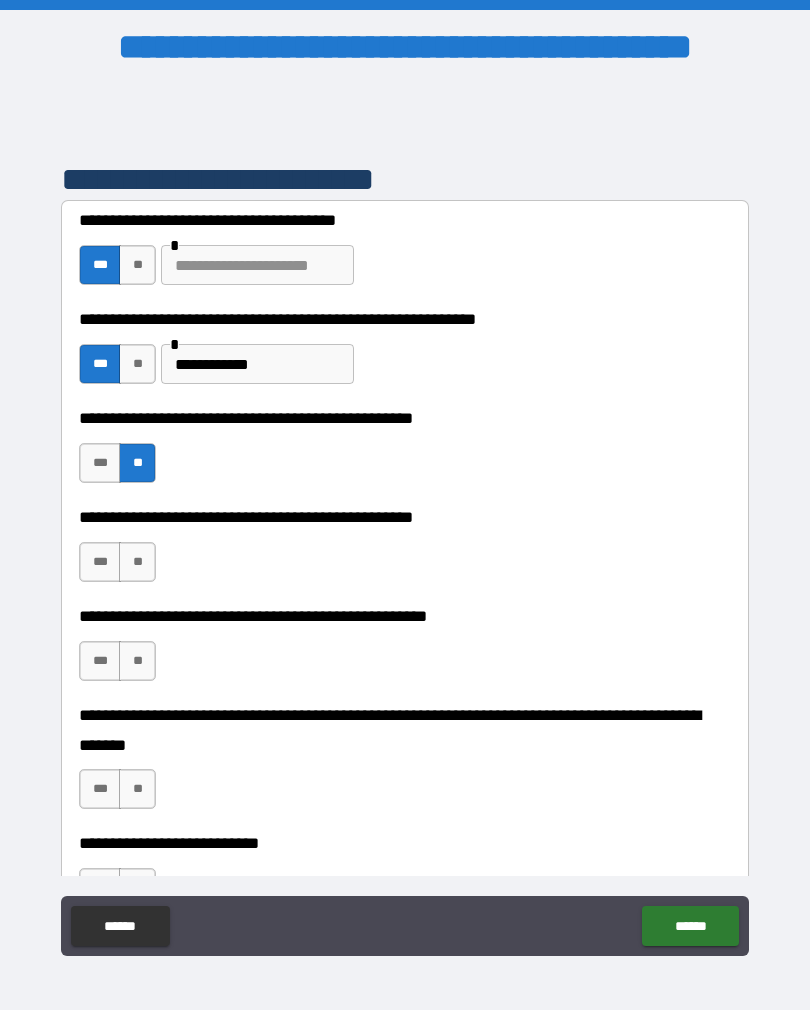 click on "**" at bounding box center (137, 562) 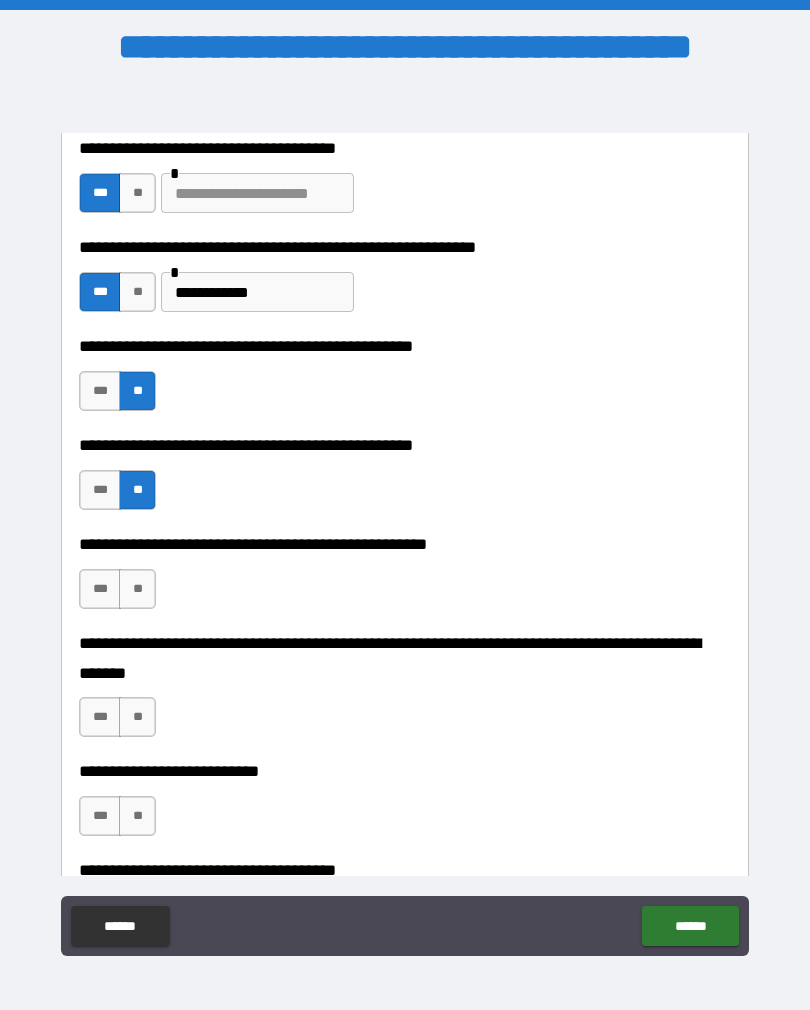 scroll, scrollTop: 496, scrollLeft: 0, axis: vertical 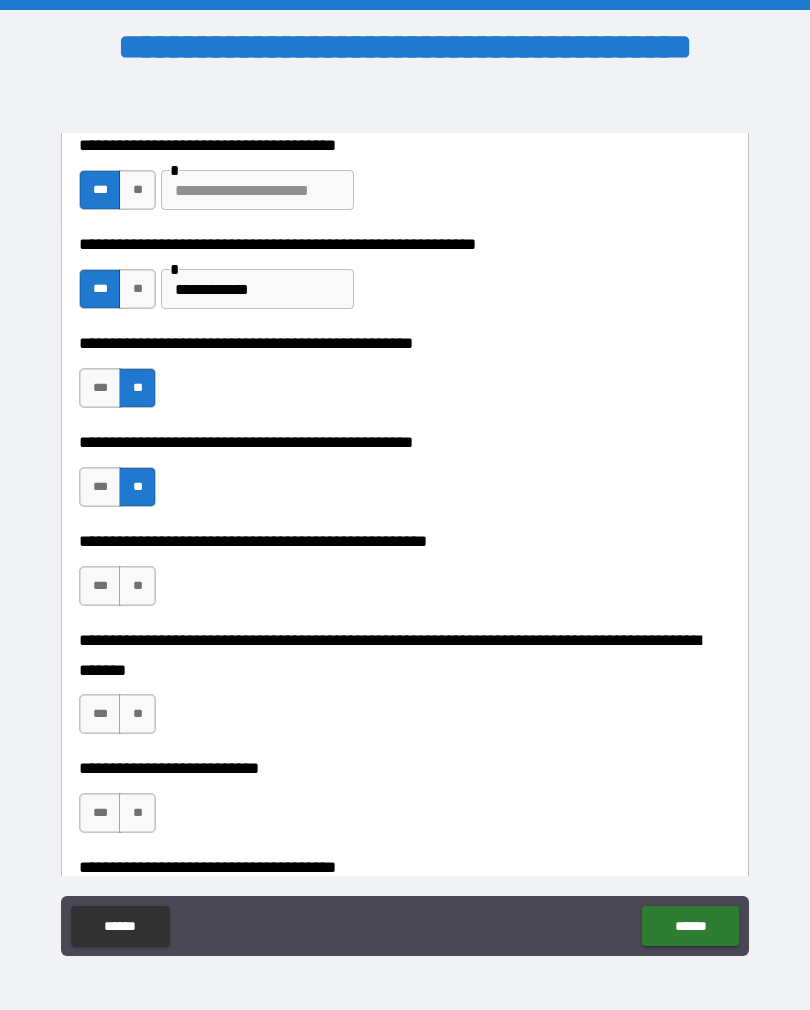 click on "**" at bounding box center (137, 586) 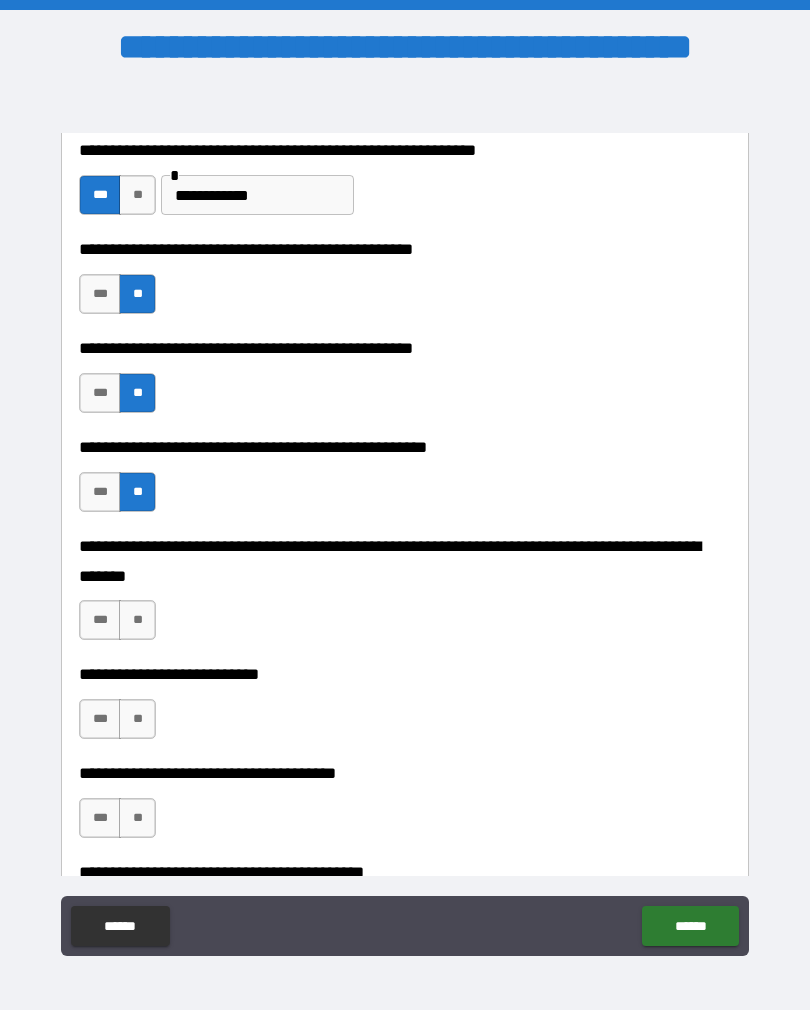 scroll, scrollTop: 591, scrollLeft: 0, axis: vertical 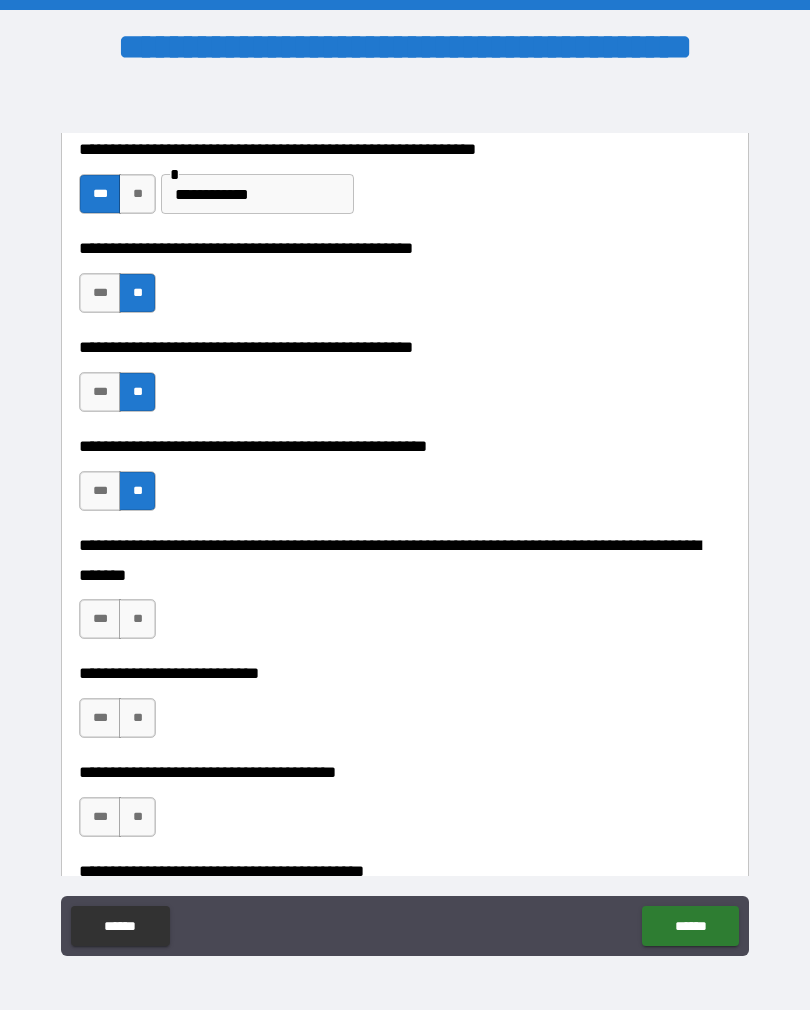 click on "**" at bounding box center [137, 619] 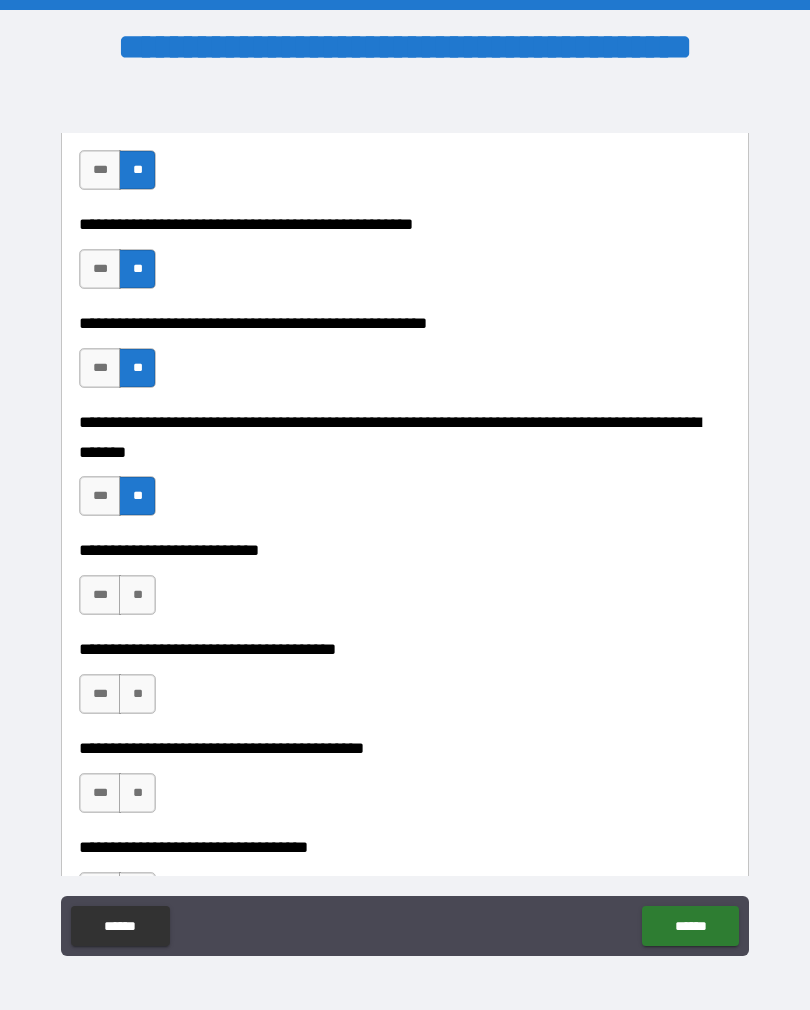 click on "**" at bounding box center (137, 595) 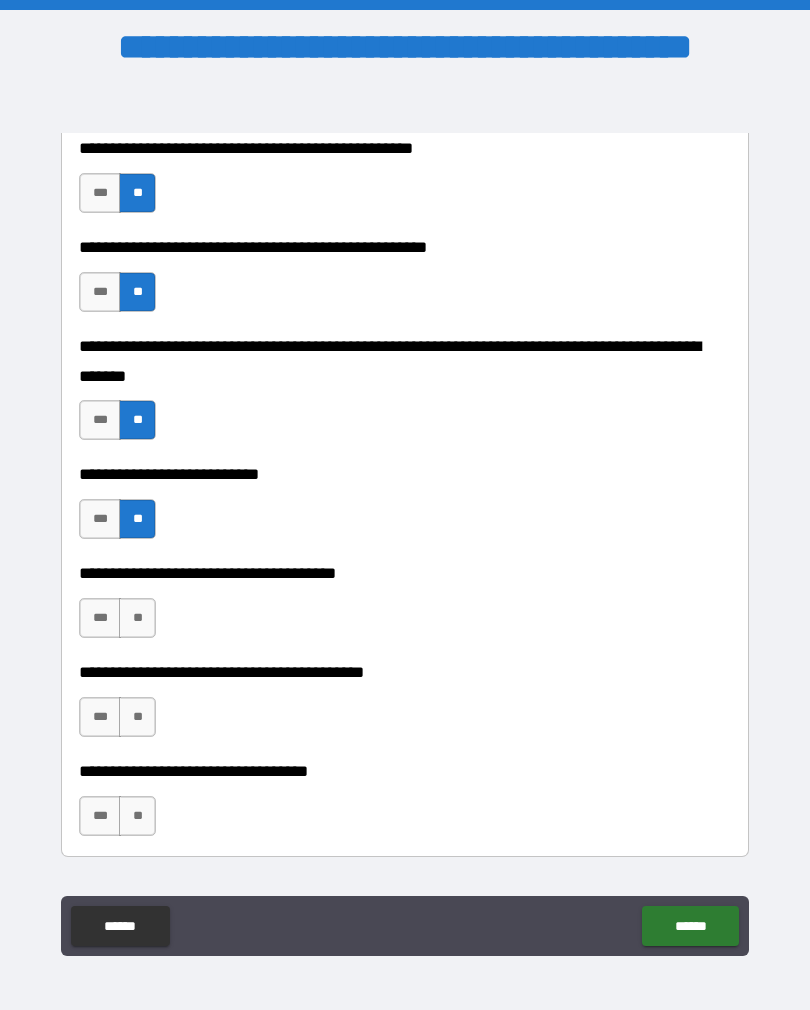 click on "**" at bounding box center (137, 618) 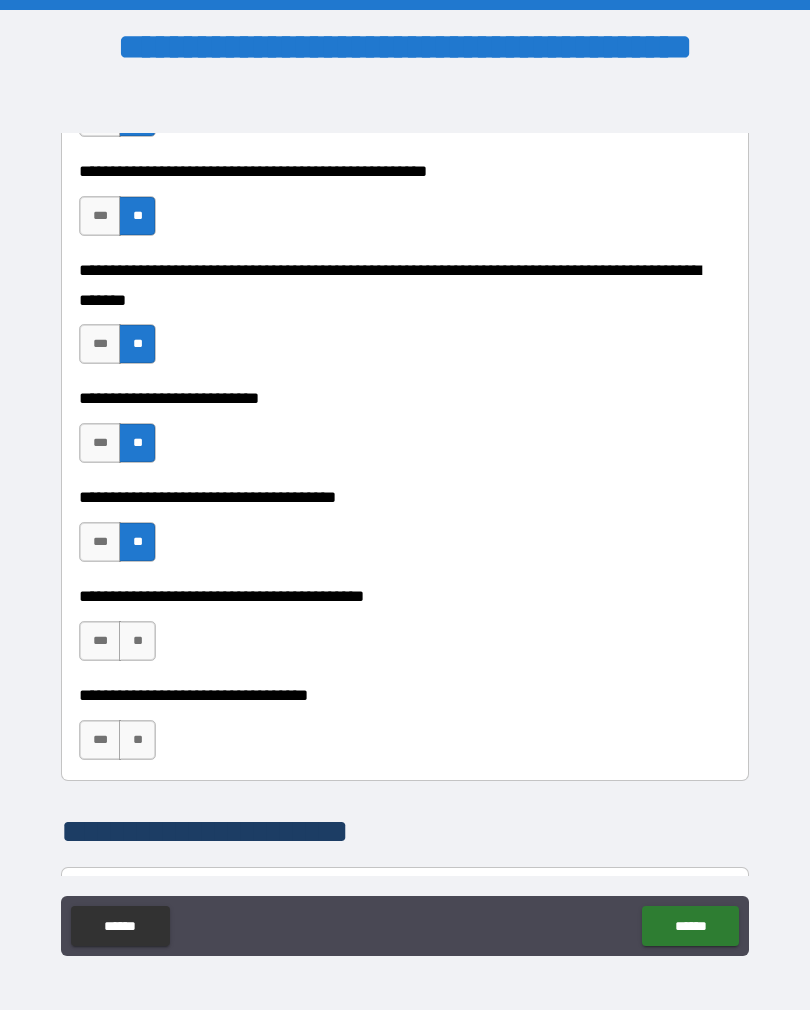 click on "**" at bounding box center (137, 641) 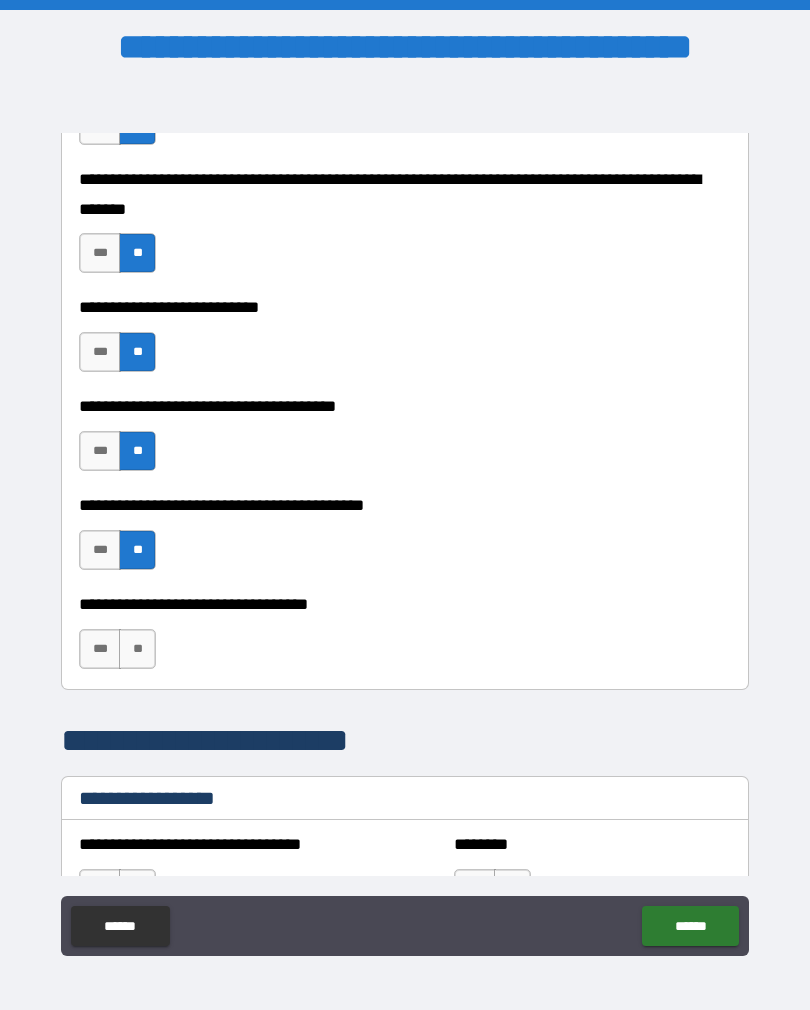 scroll, scrollTop: 958, scrollLeft: 0, axis: vertical 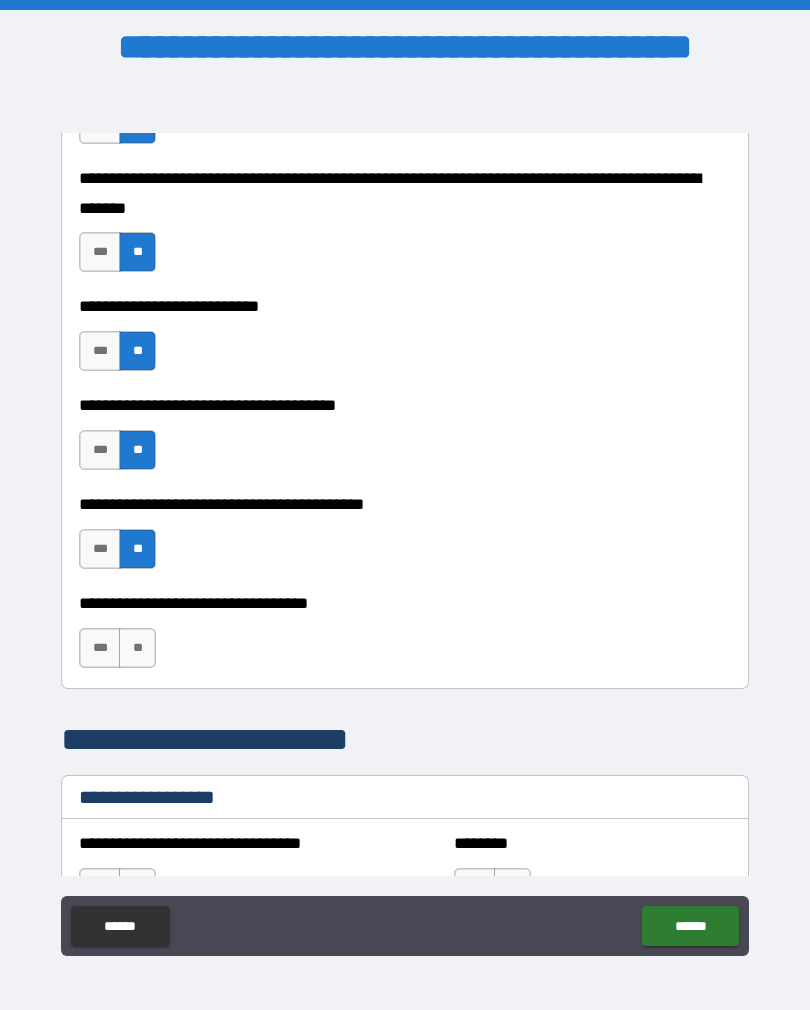 click on "***" at bounding box center [100, 549] 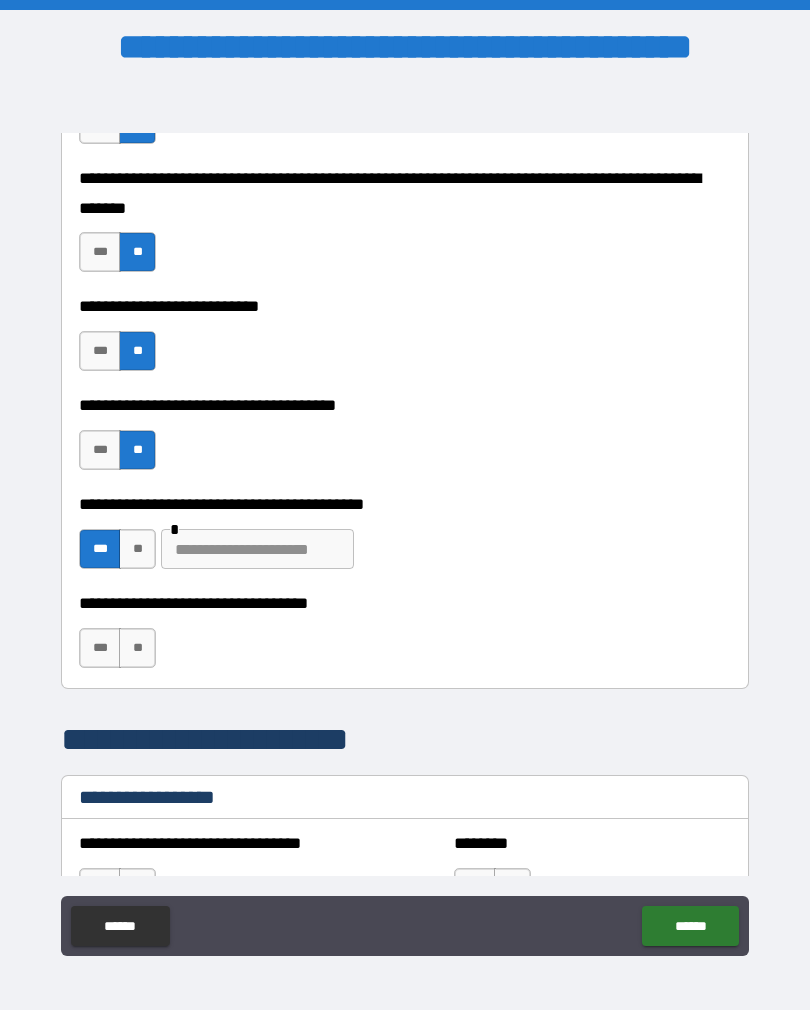 click at bounding box center (257, 549) 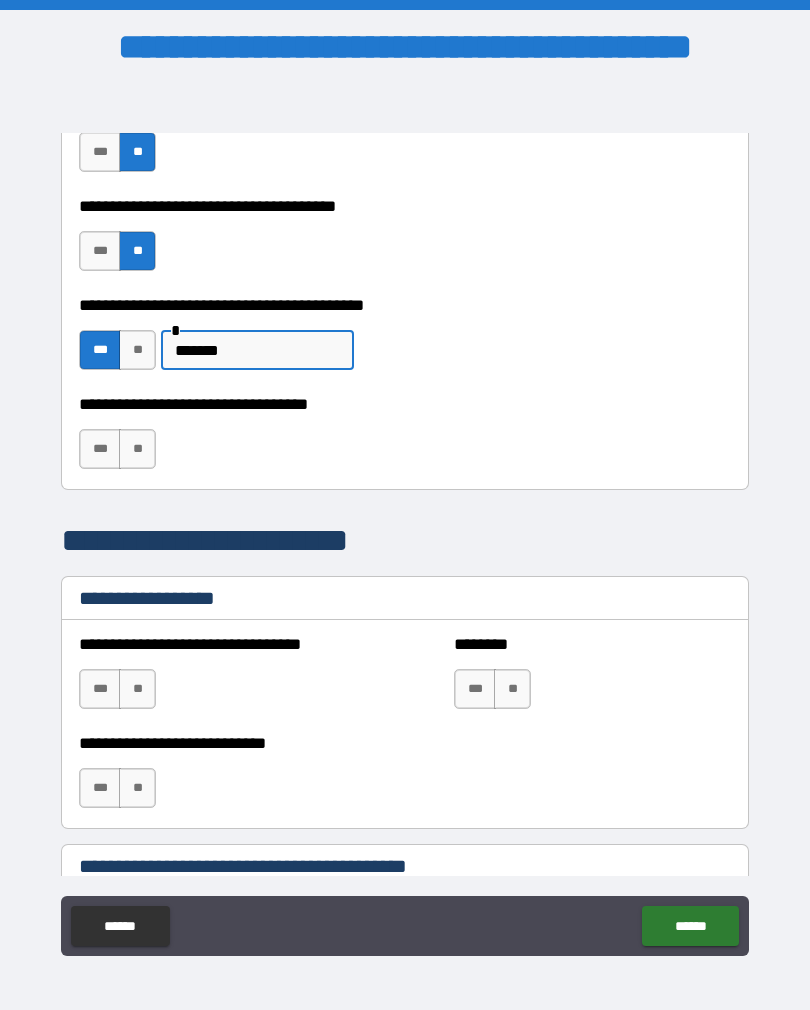 scroll, scrollTop: 1163, scrollLeft: 0, axis: vertical 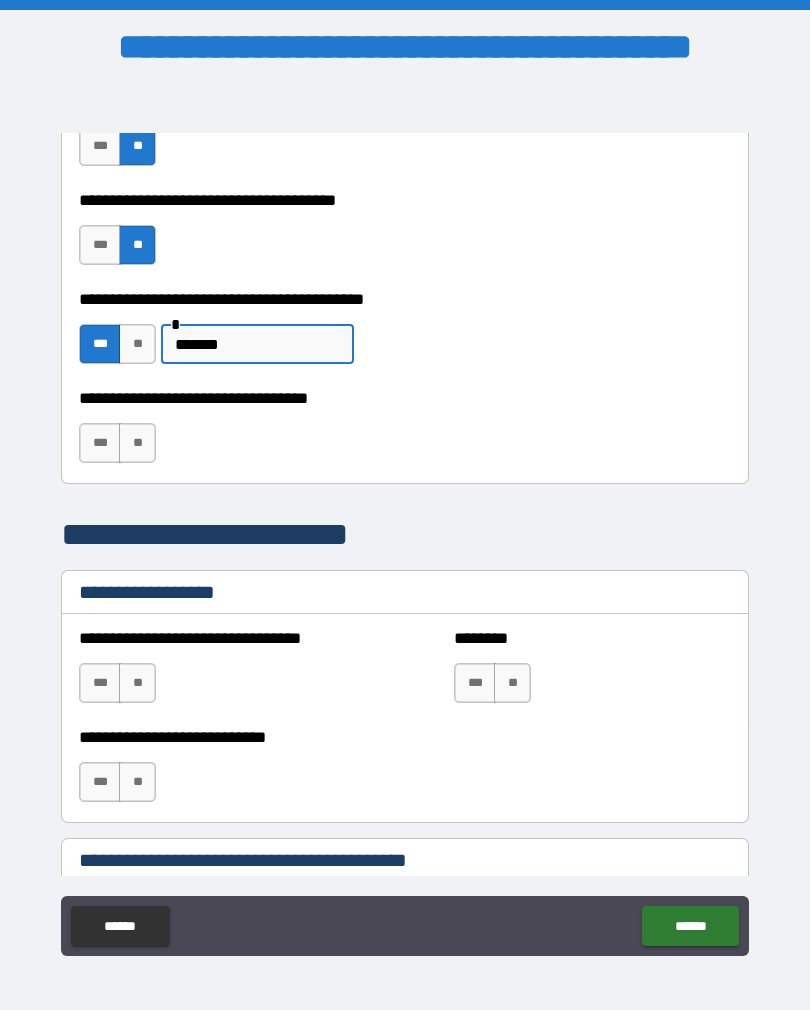 type on "*******" 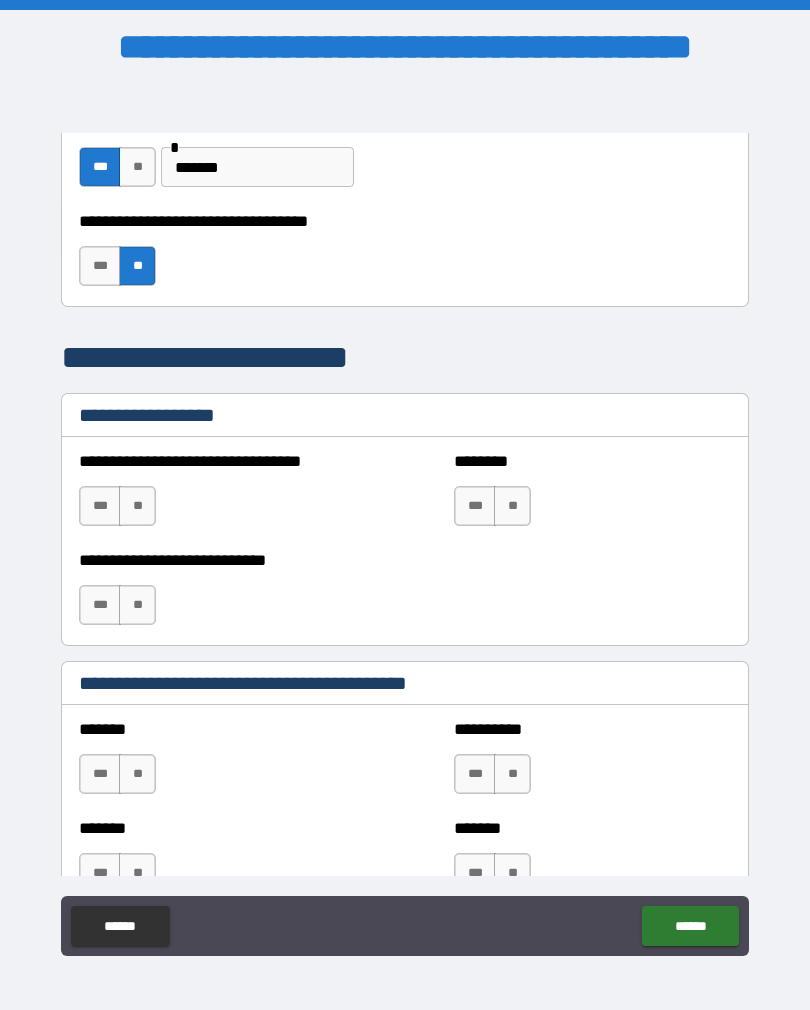 scroll, scrollTop: 1341, scrollLeft: 0, axis: vertical 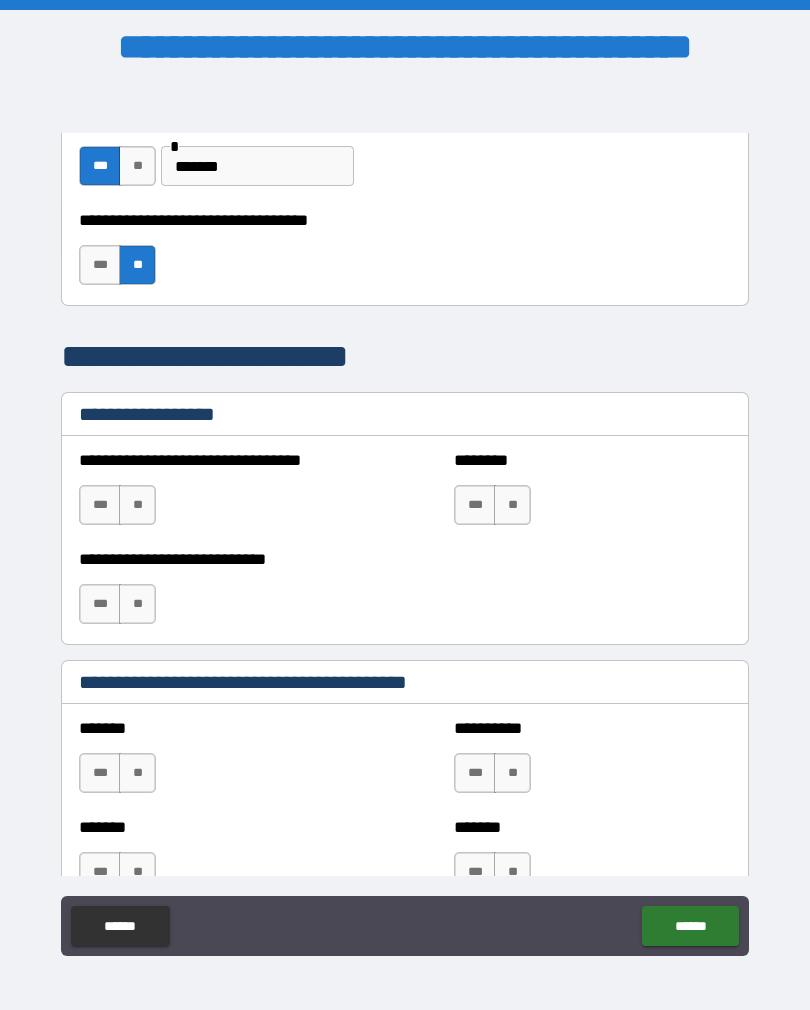 click on "**" at bounding box center [137, 505] 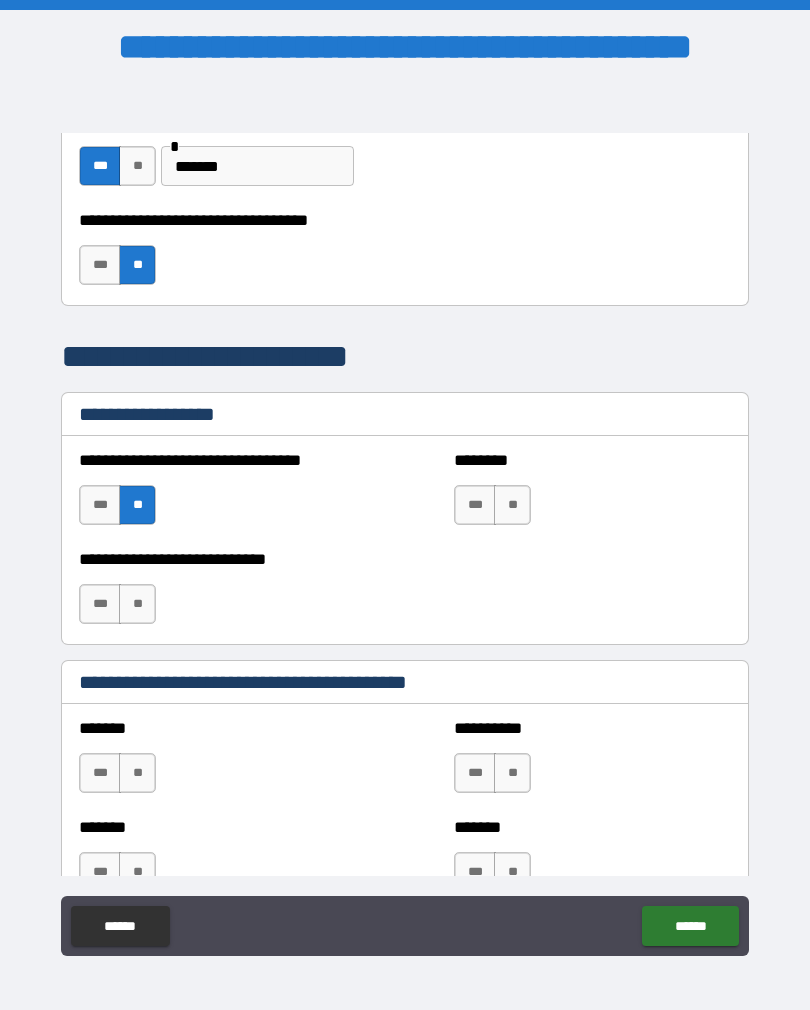 click on "**" at bounding box center [512, 505] 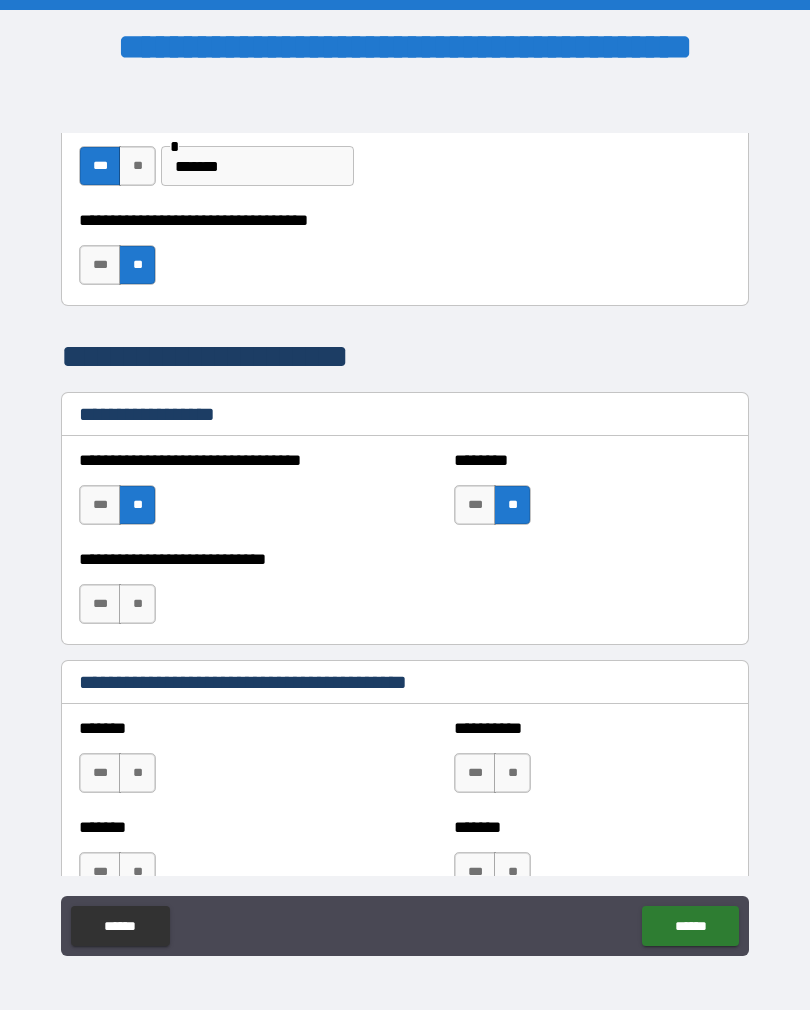 click on "**" at bounding box center (512, 505) 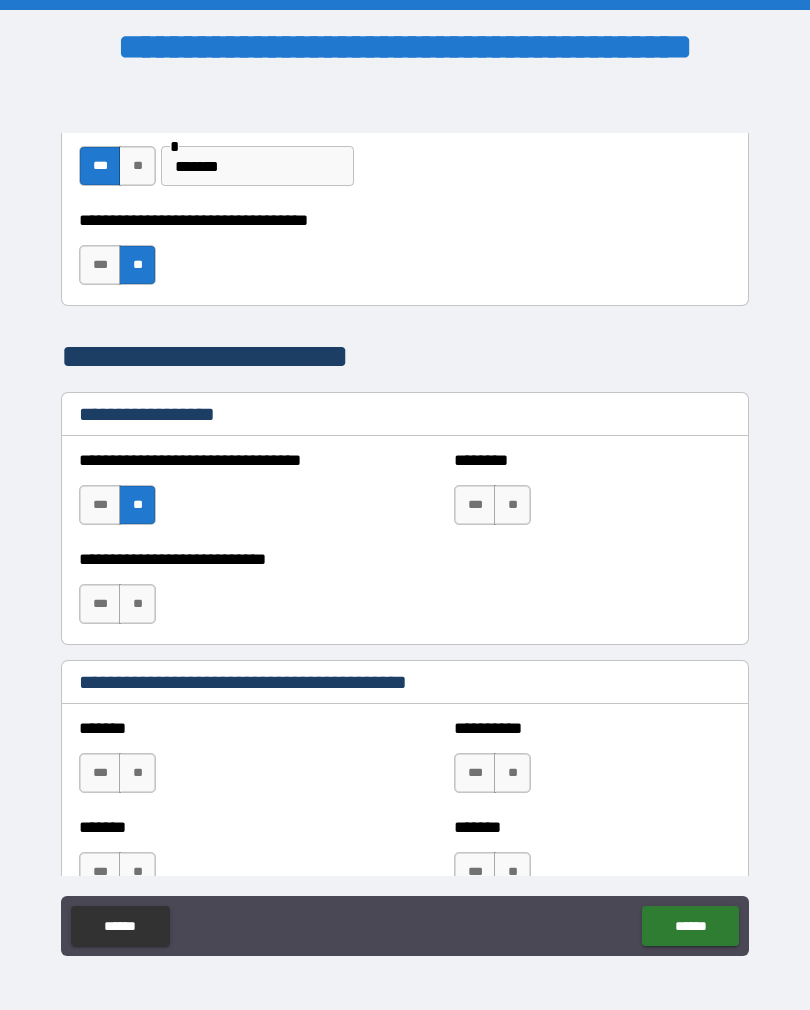 click on "**" at bounding box center [137, 505] 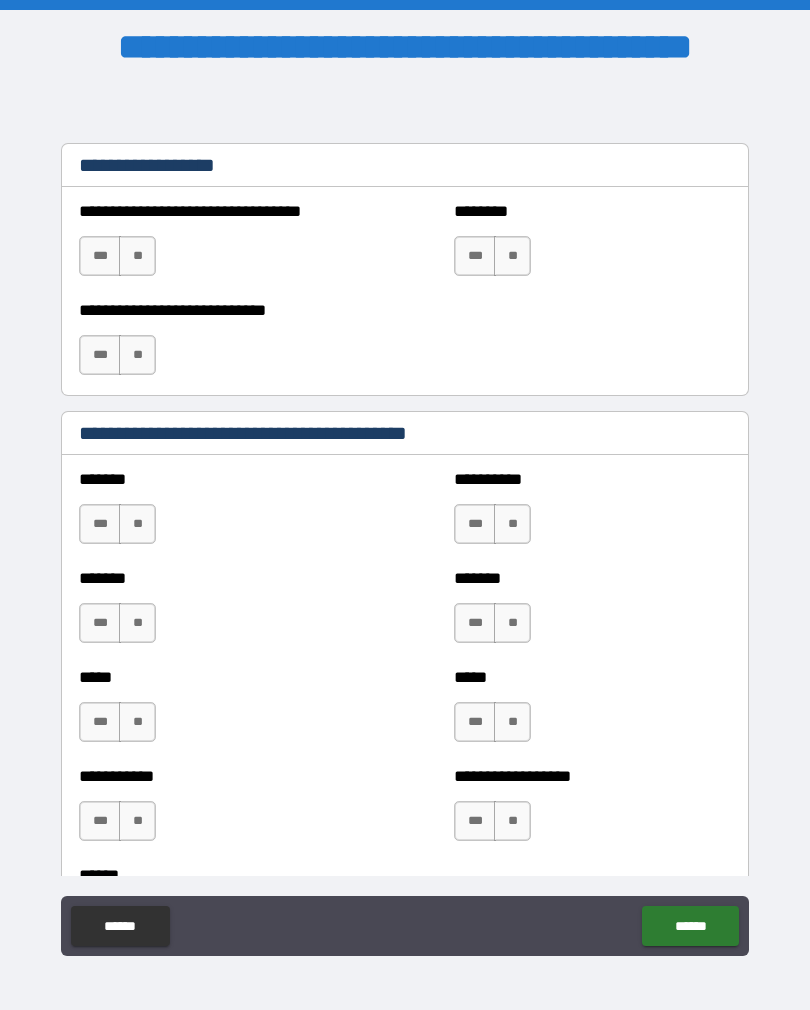 scroll, scrollTop: 1594, scrollLeft: 0, axis: vertical 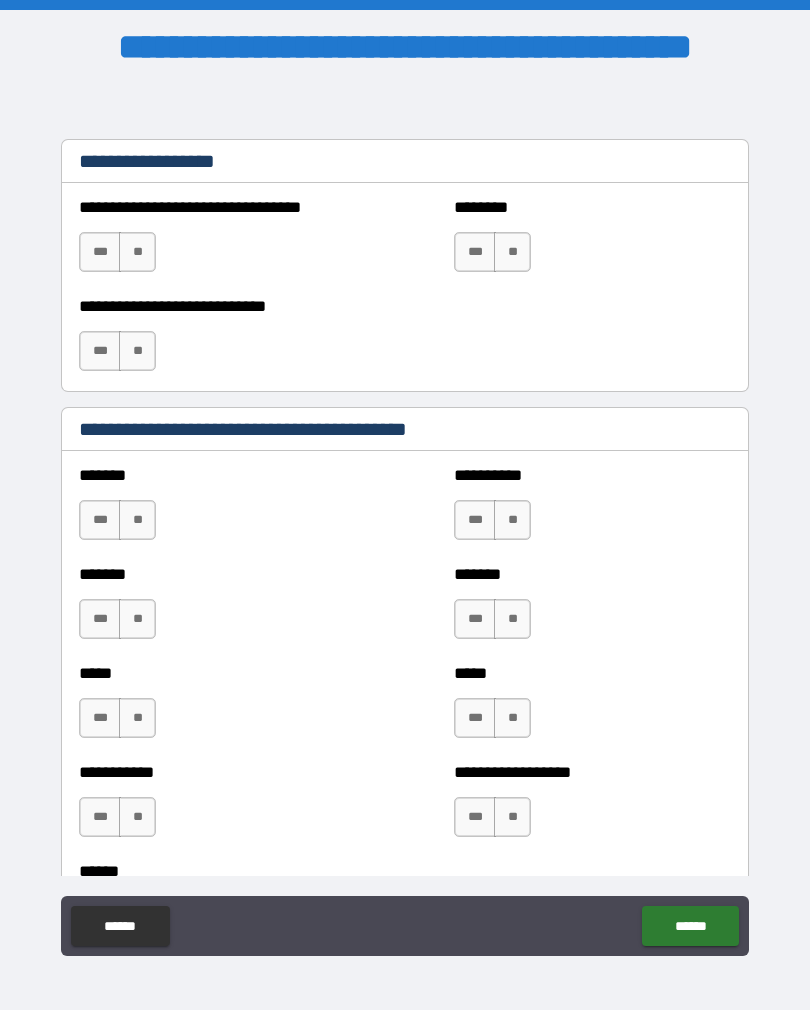 click on "**" at bounding box center (137, 520) 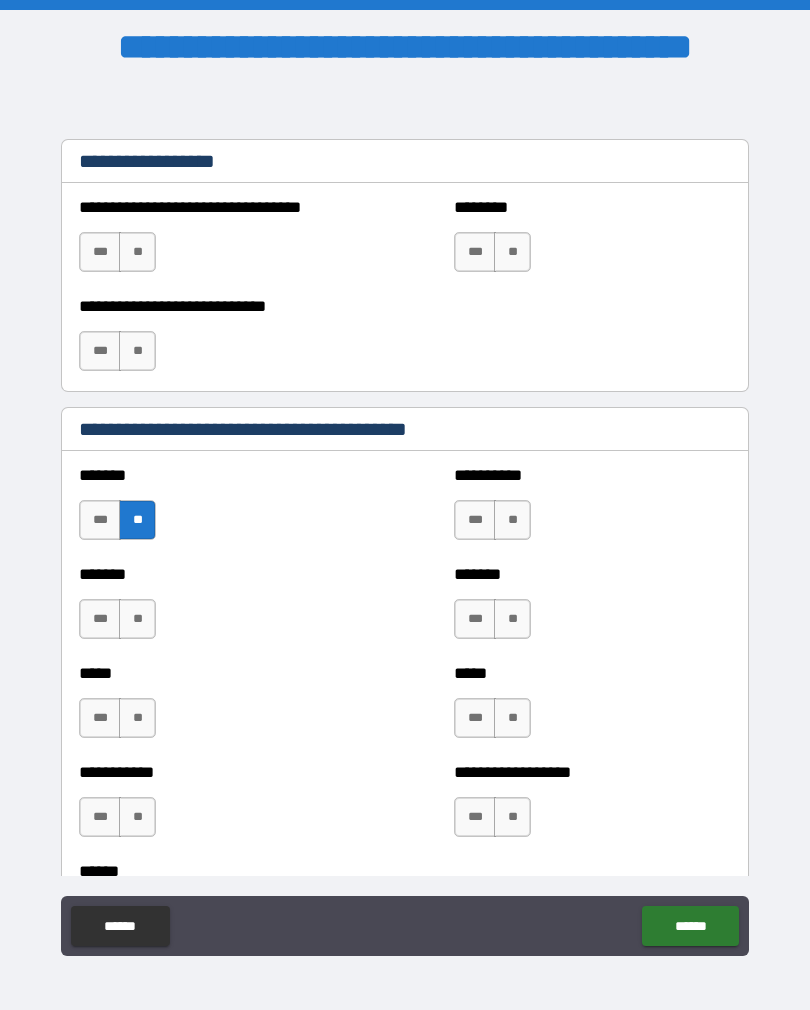 click on "**" at bounding box center [512, 520] 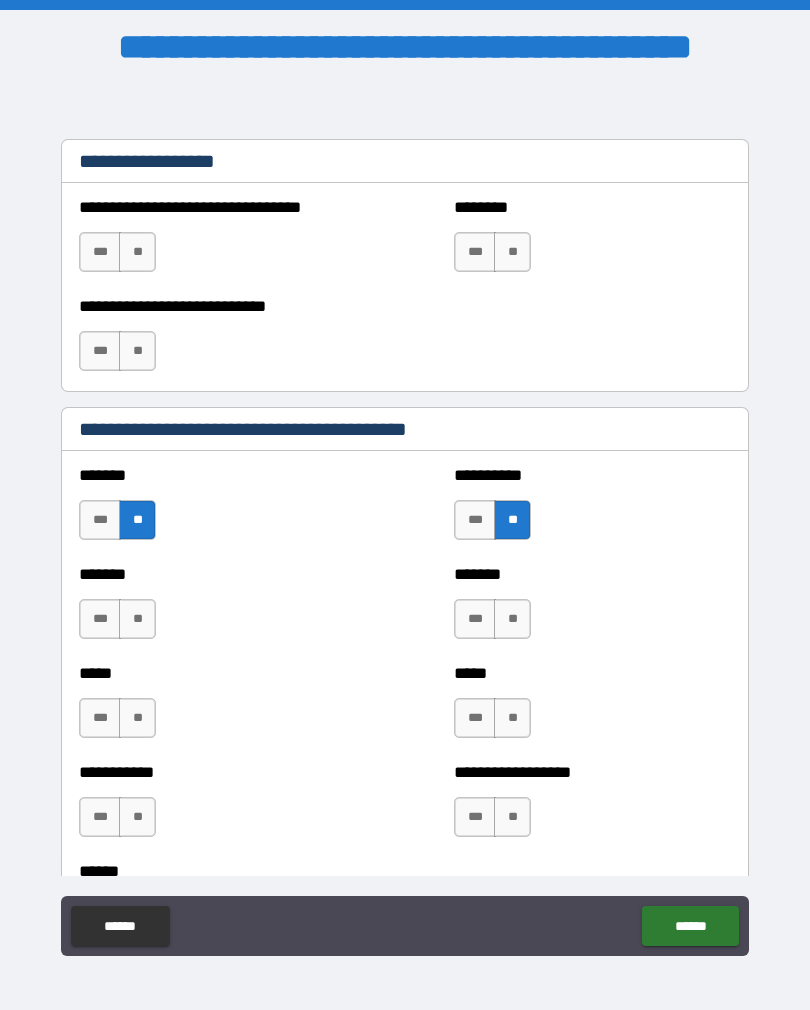 click on "******* *** **" at bounding box center [217, 609] 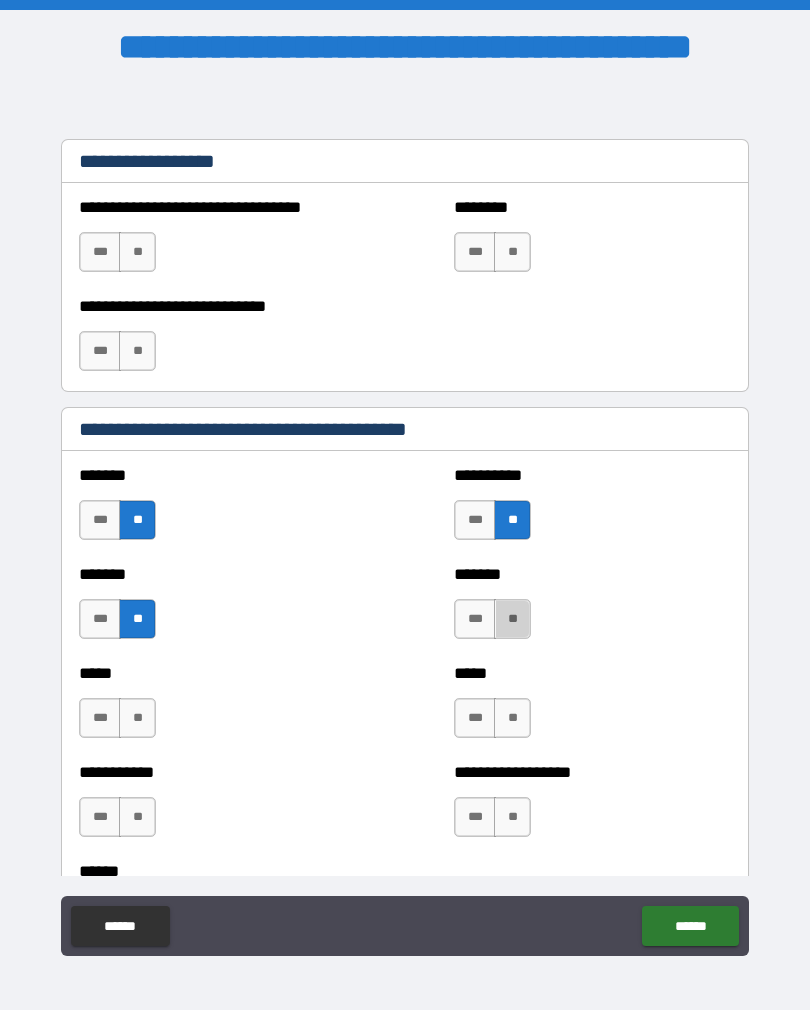 click on "**" at bounding box center [512, 619] 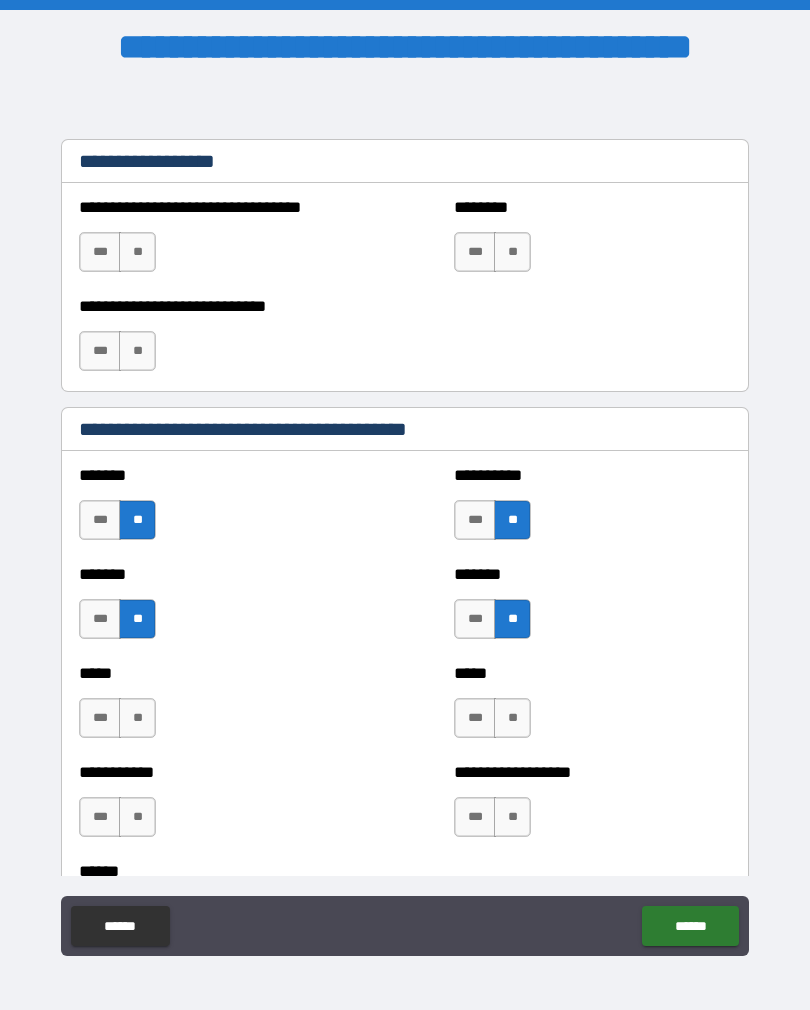 click on "**" at bounding box center [512, 718] 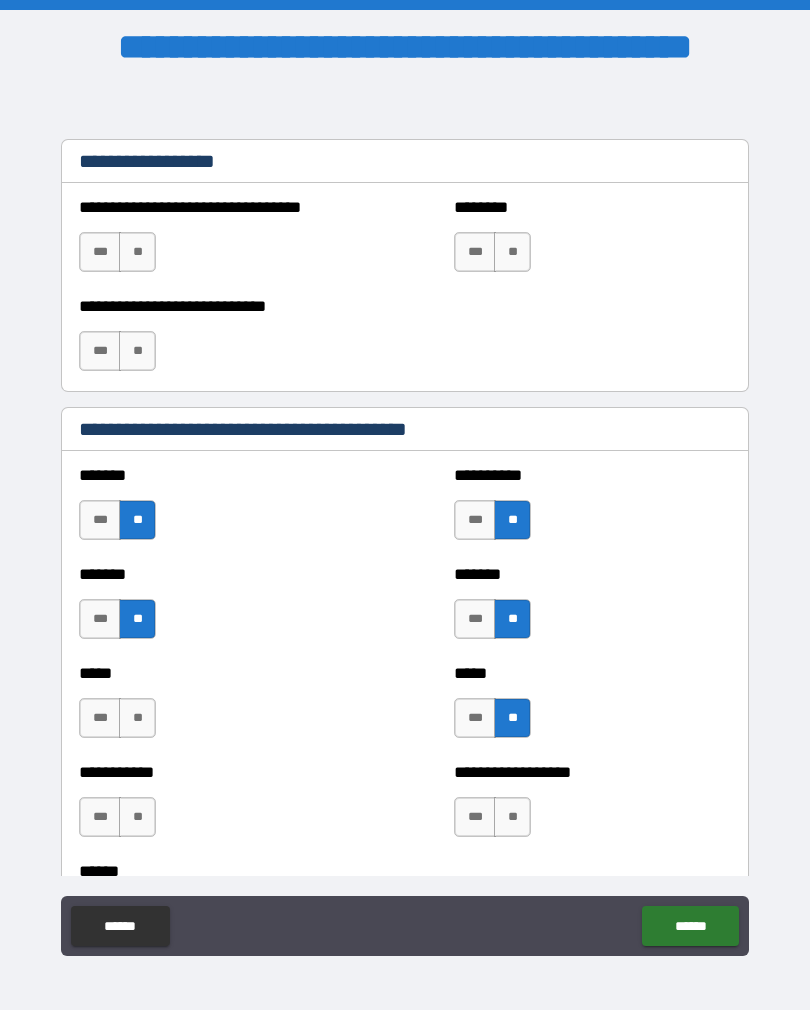 scroll, scrollTop: 1692, scrollLeft: 0, axis: vertical 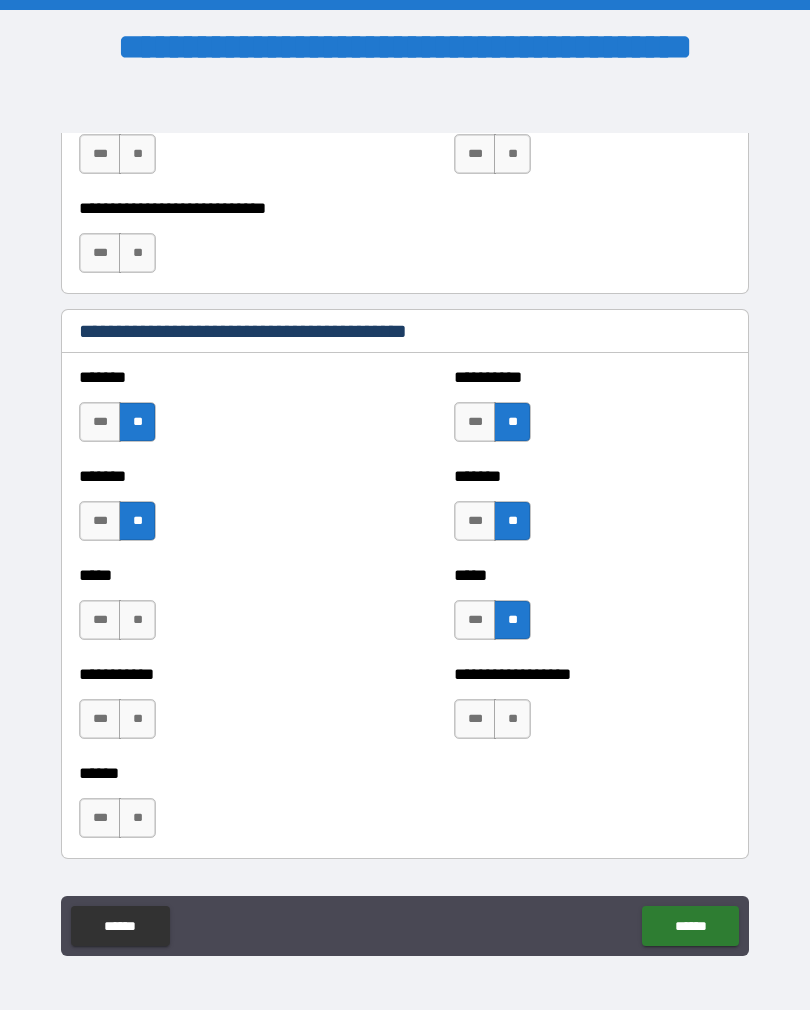 click on "**" at bounding box center (137, 620) 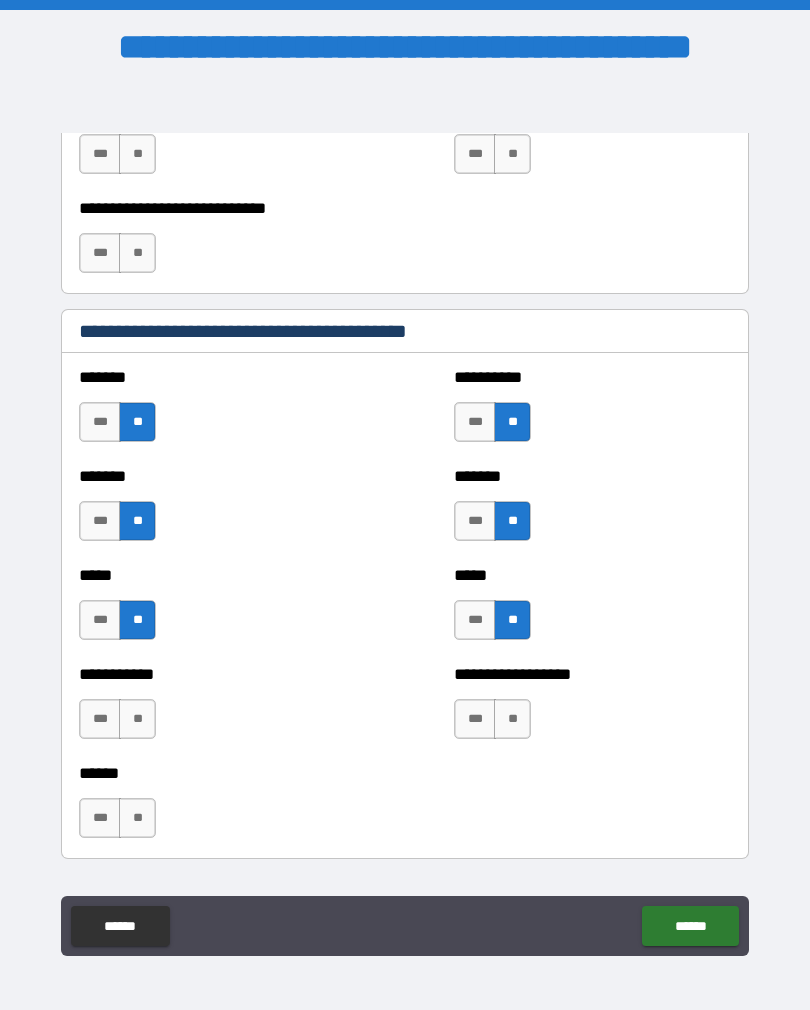 click on "**" at bounding box center (512, 719) 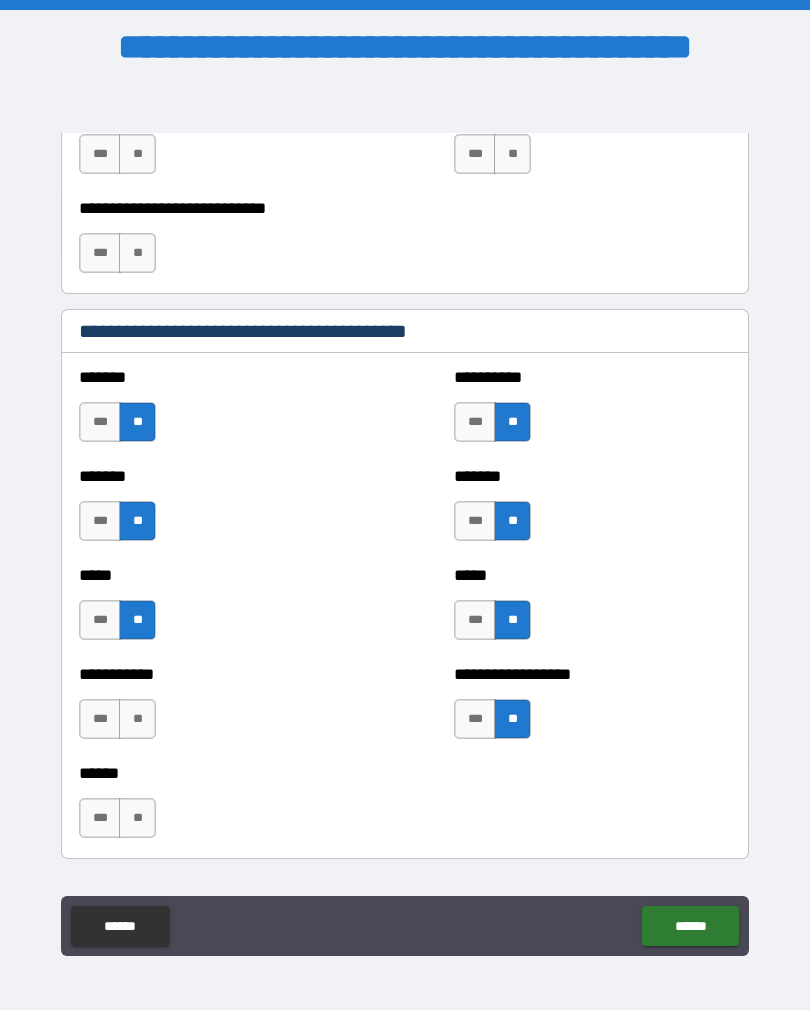 click on "**" at bounding box center [137, 719] 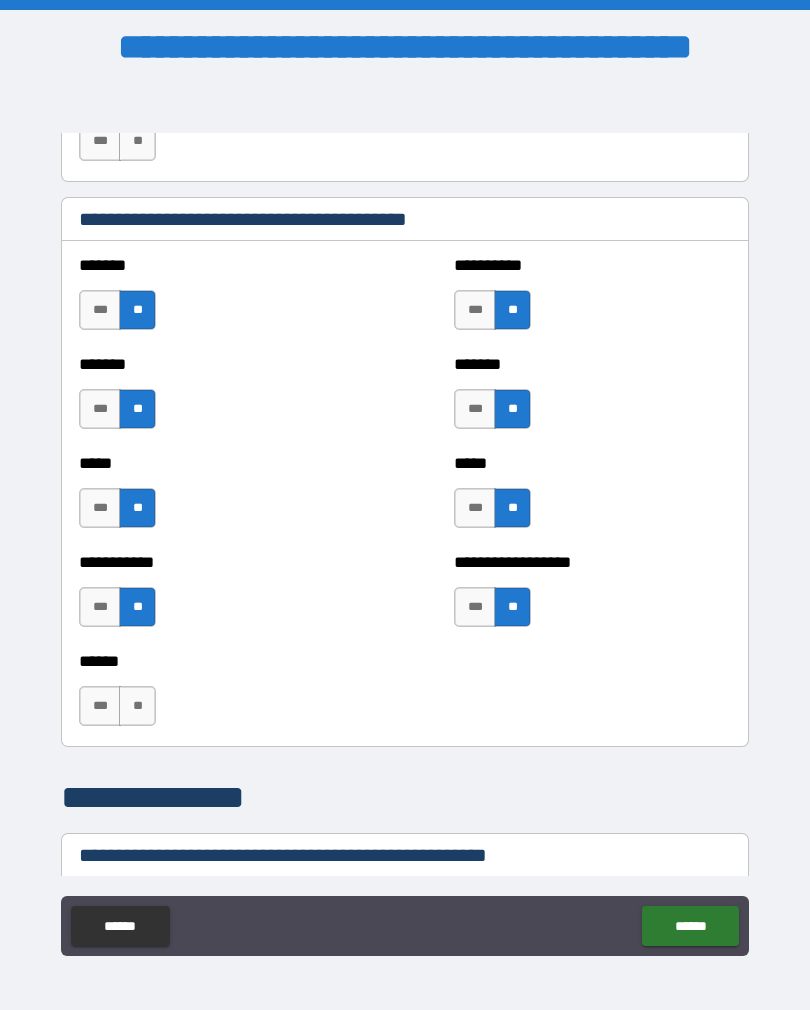 click on "**" at bounding box center (137, 706) 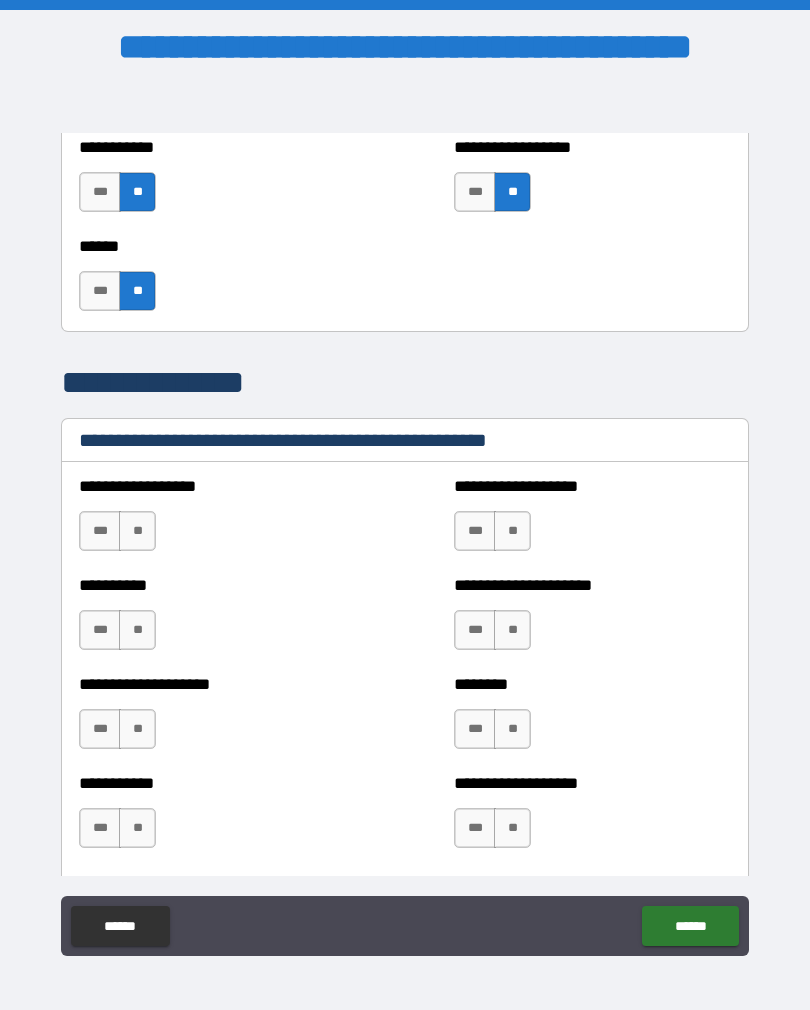 scroll, scrollTop: 2226, scrollLeft: 0, axis: vertical 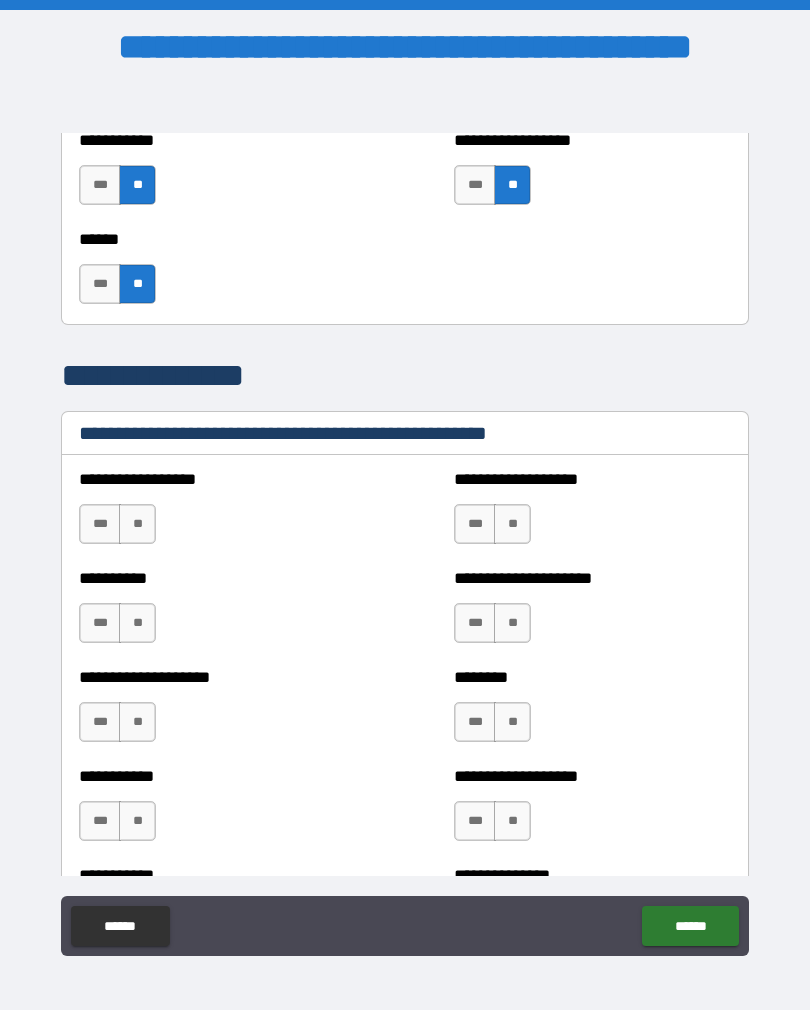 click on "**" at bounding box center (137, 524) 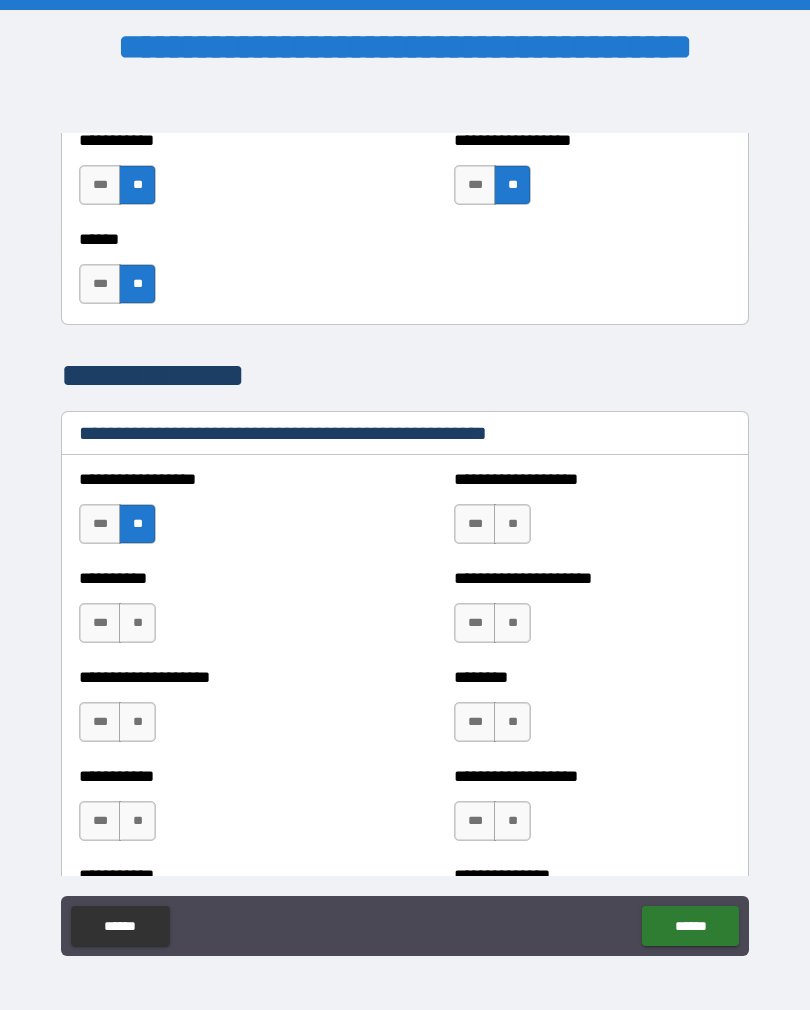 click on "**" at bounding box center [512, 524] 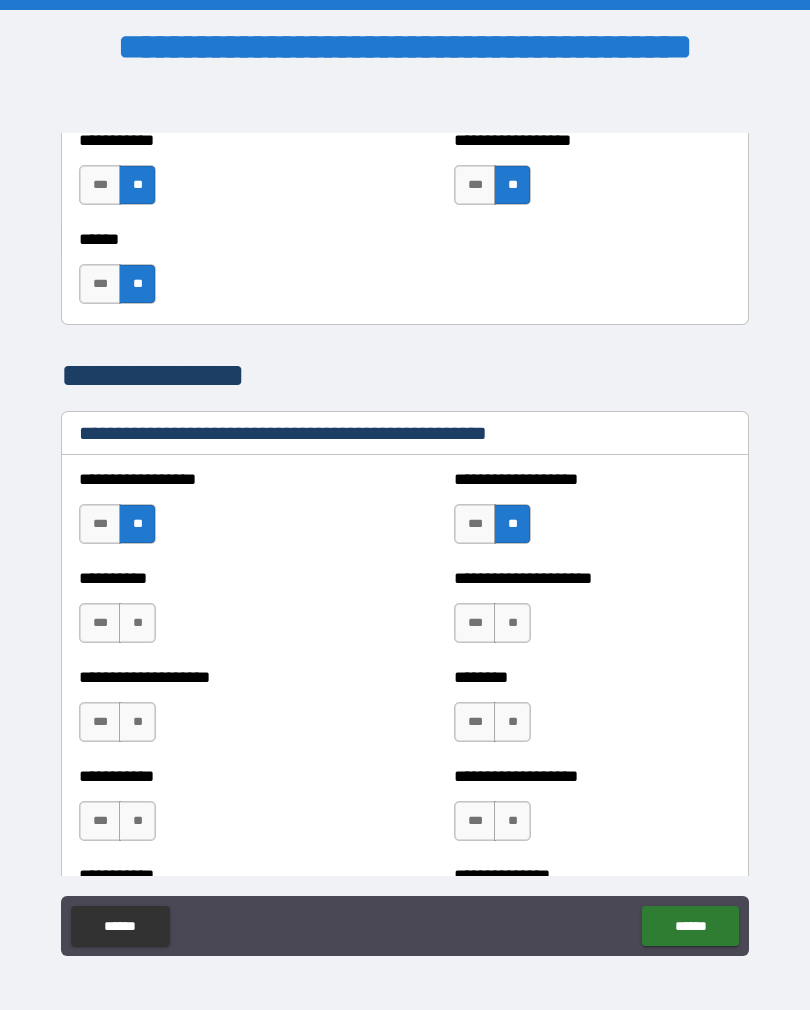 click on "**" at bounding box center [137, 623] 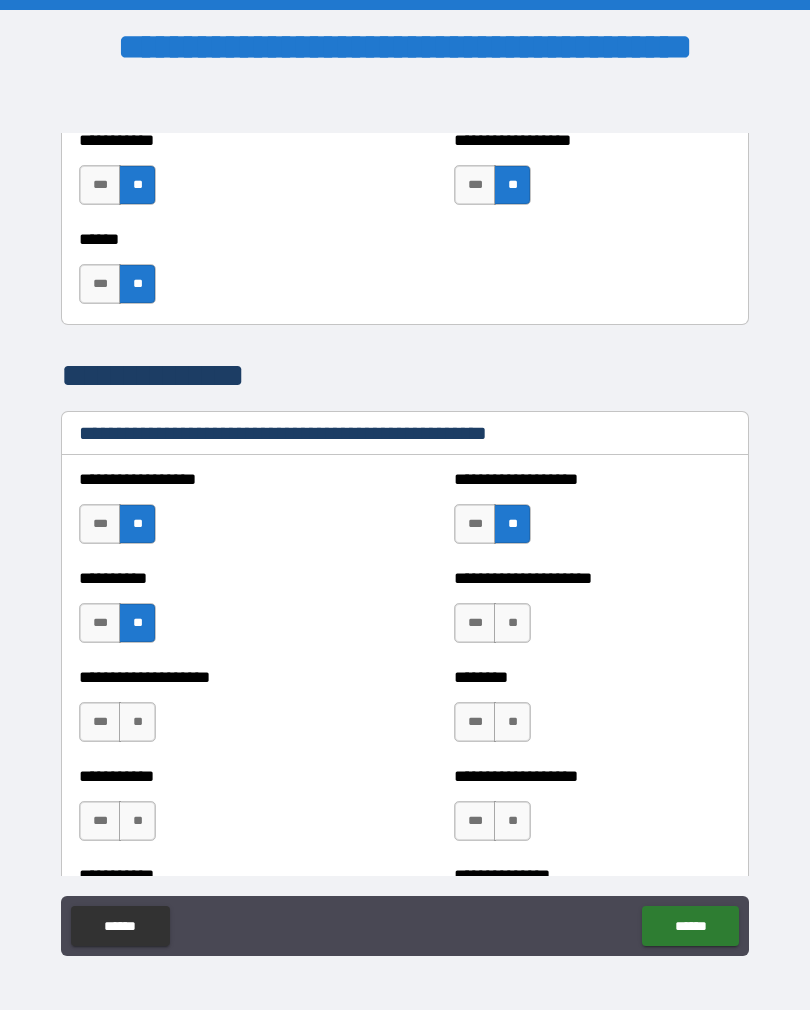 click on "**" at bounding box center [512, 623] 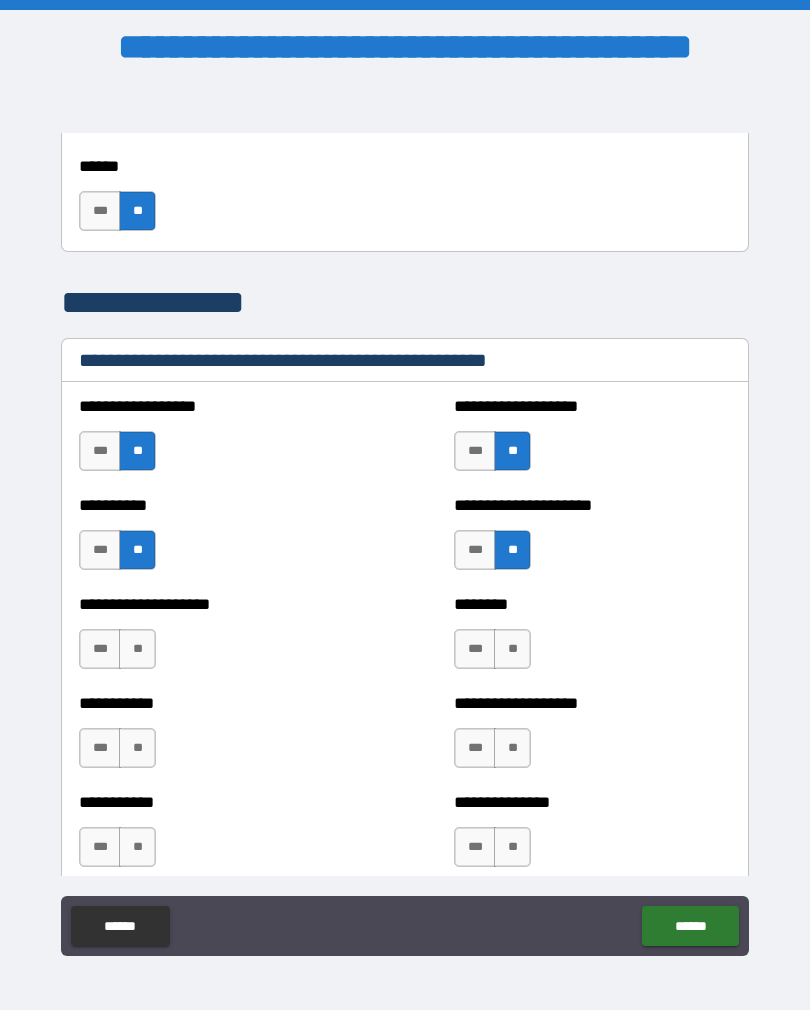 scroll, scrollTop: 2306, scrollLeft: 0, axis: vertical 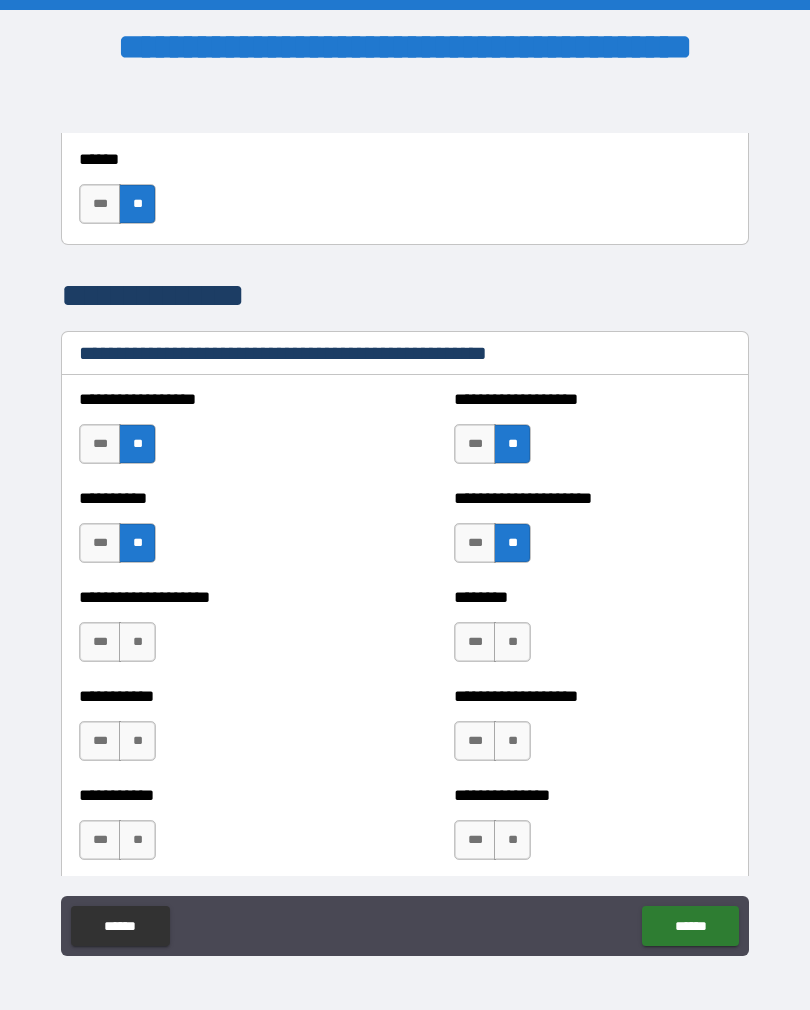 click on "**" at bounding box center (137, 642) 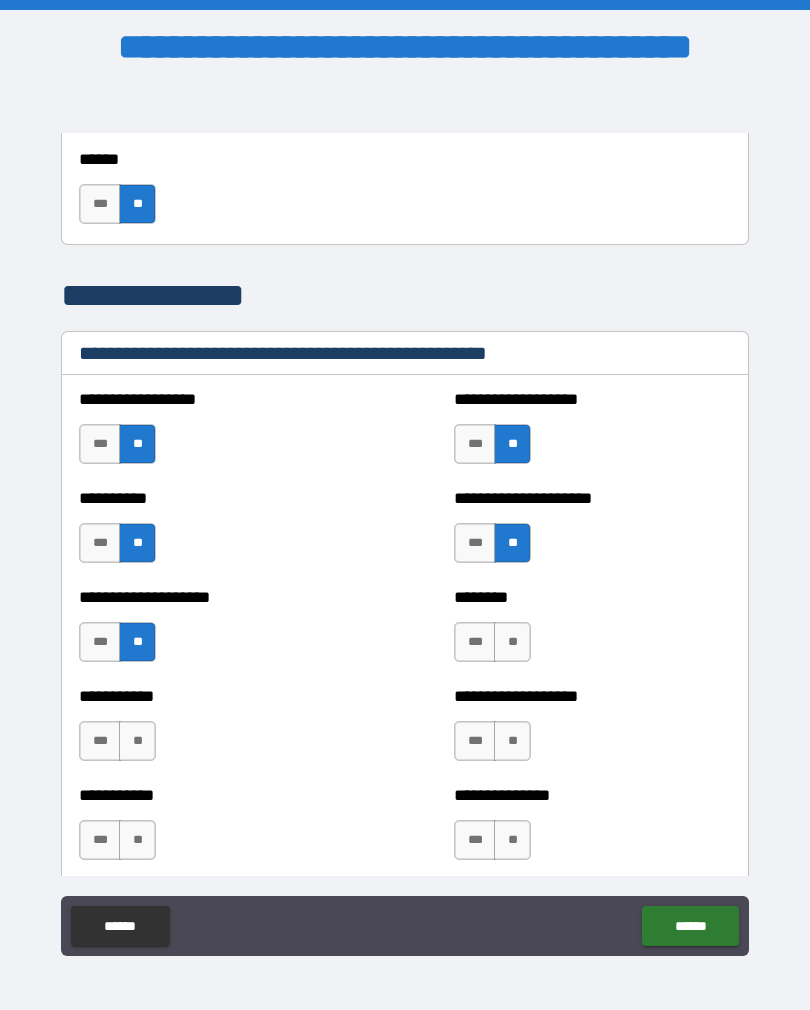 click on "**" at bounding box center (512, 642) 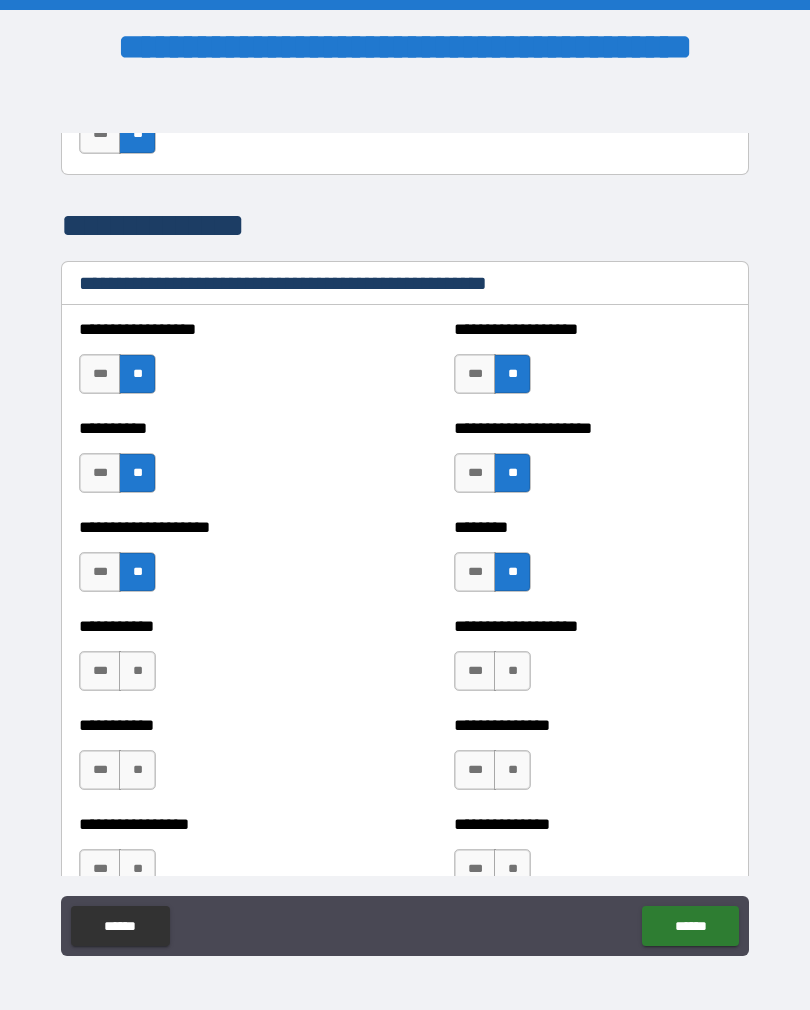 scroll, scrollTop: 2396, scrollLeft: 0, axis: vertical 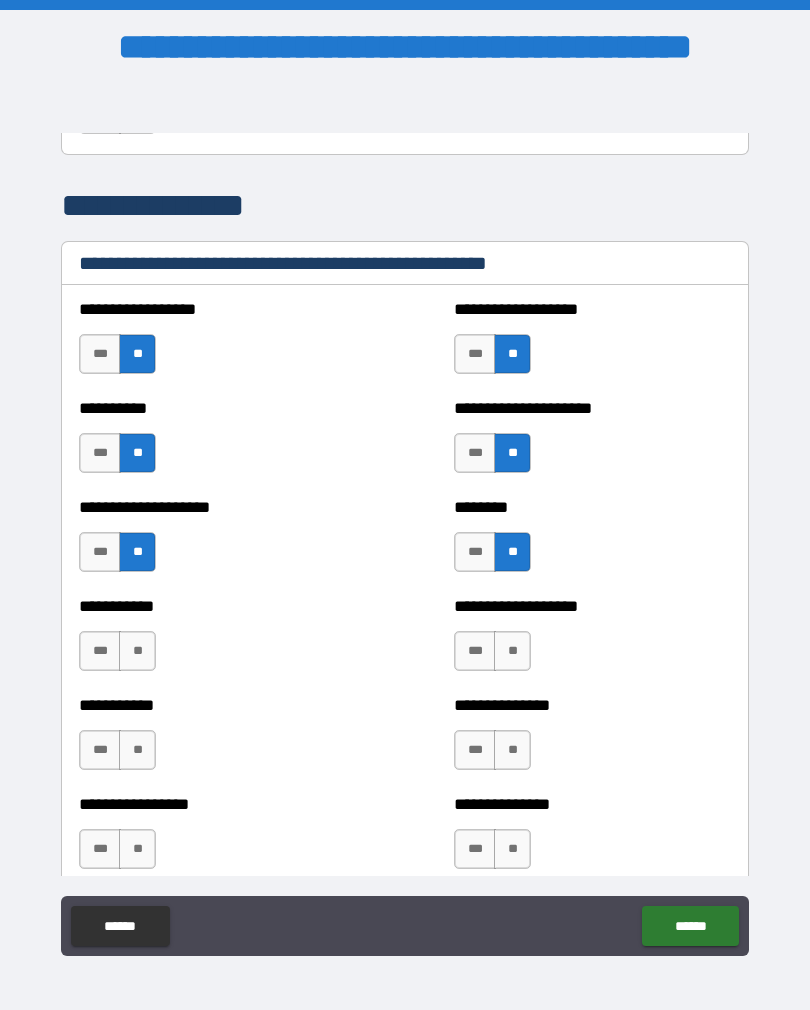 click on "**" at bounding box center (137, 651) 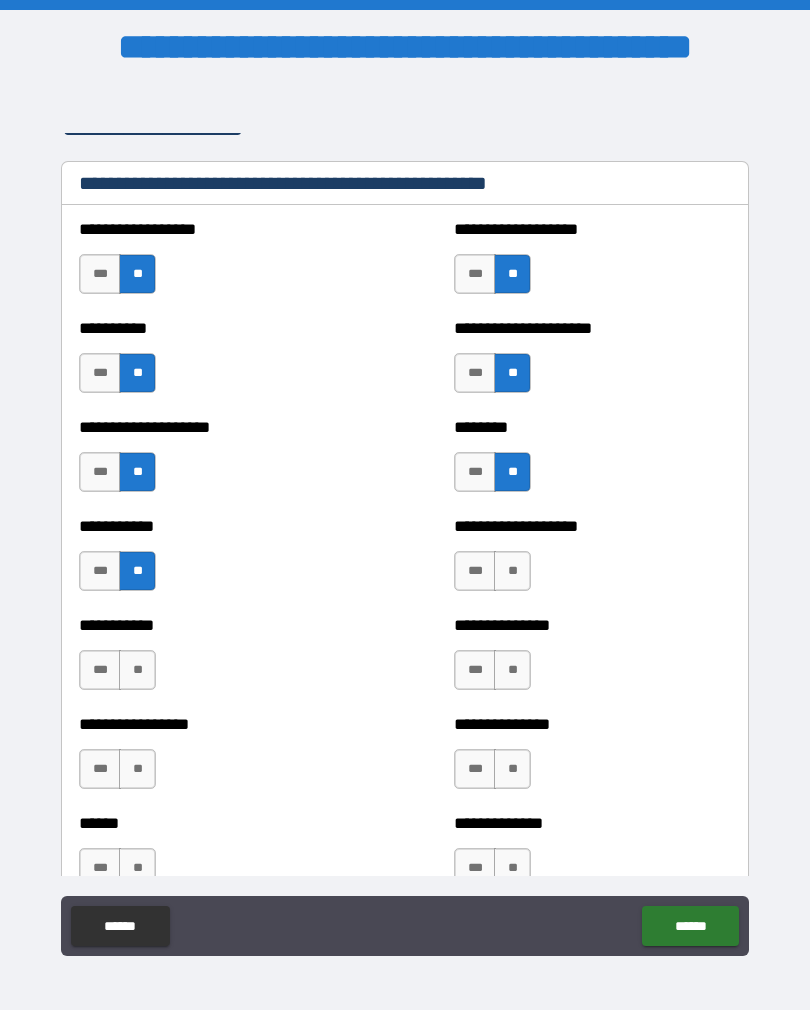scroll, scrollTop: 2481, scrollLeft: 0, axis: vertical 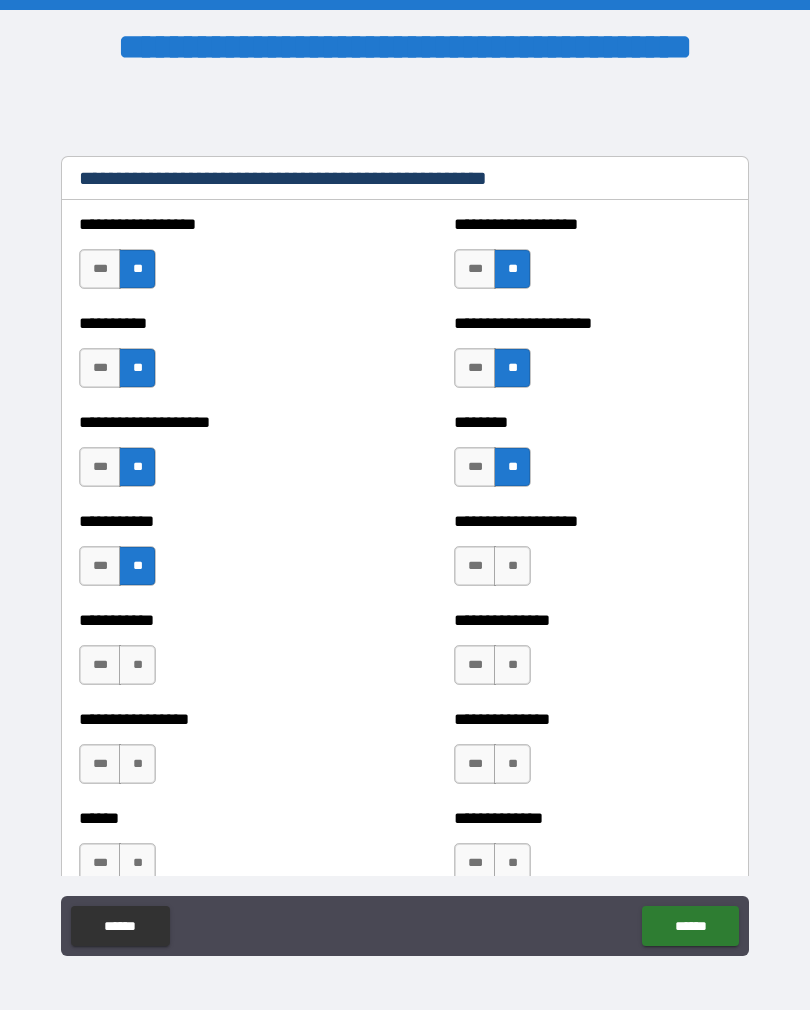 click on "***" at bounding box center (475, 566) 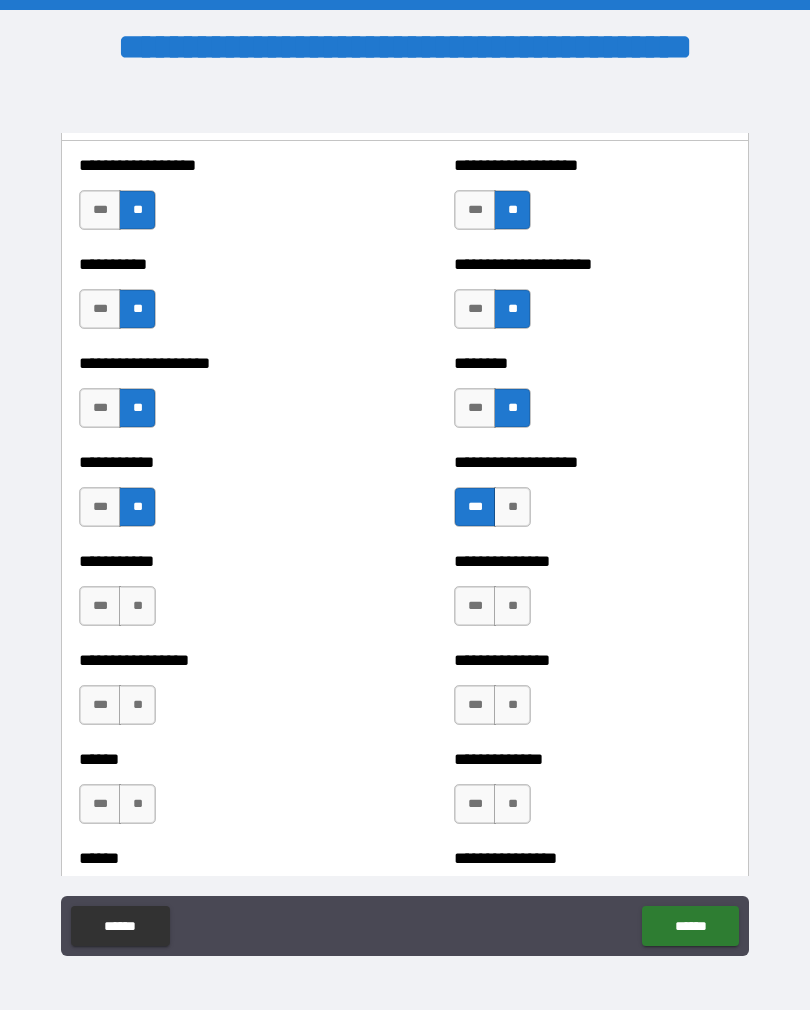 scroll, scrollTop: 2548, scrollLeft: 0, axis: vertical 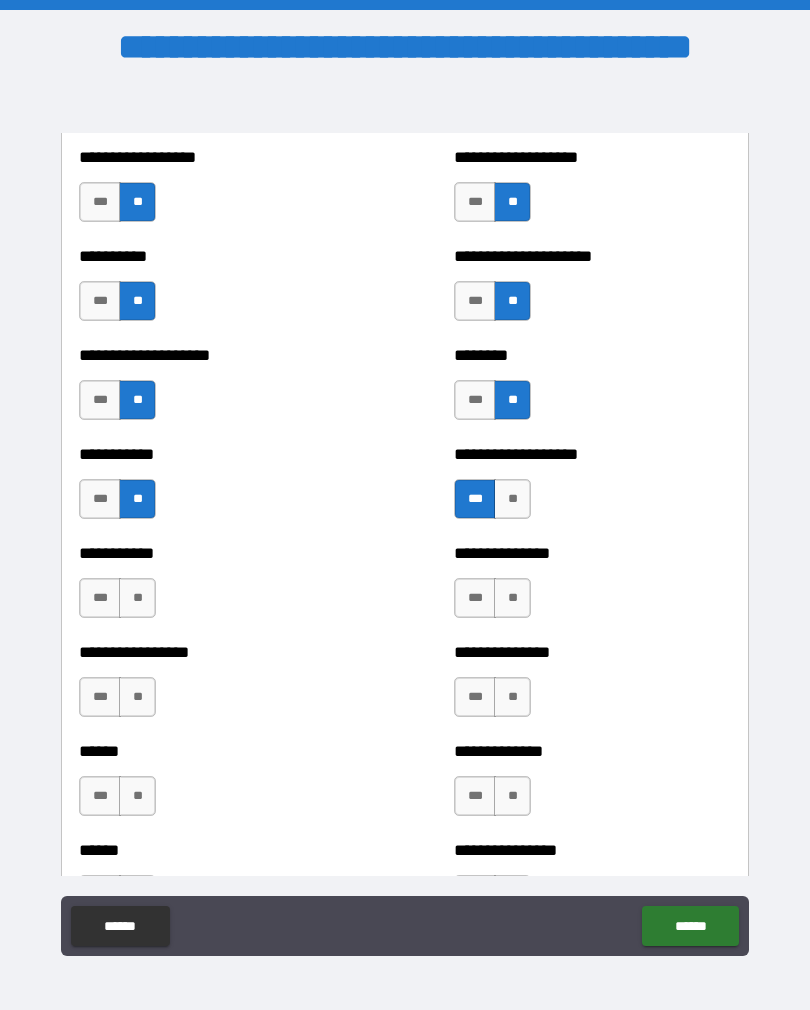 click on "**" at bounding box center [512, 598] 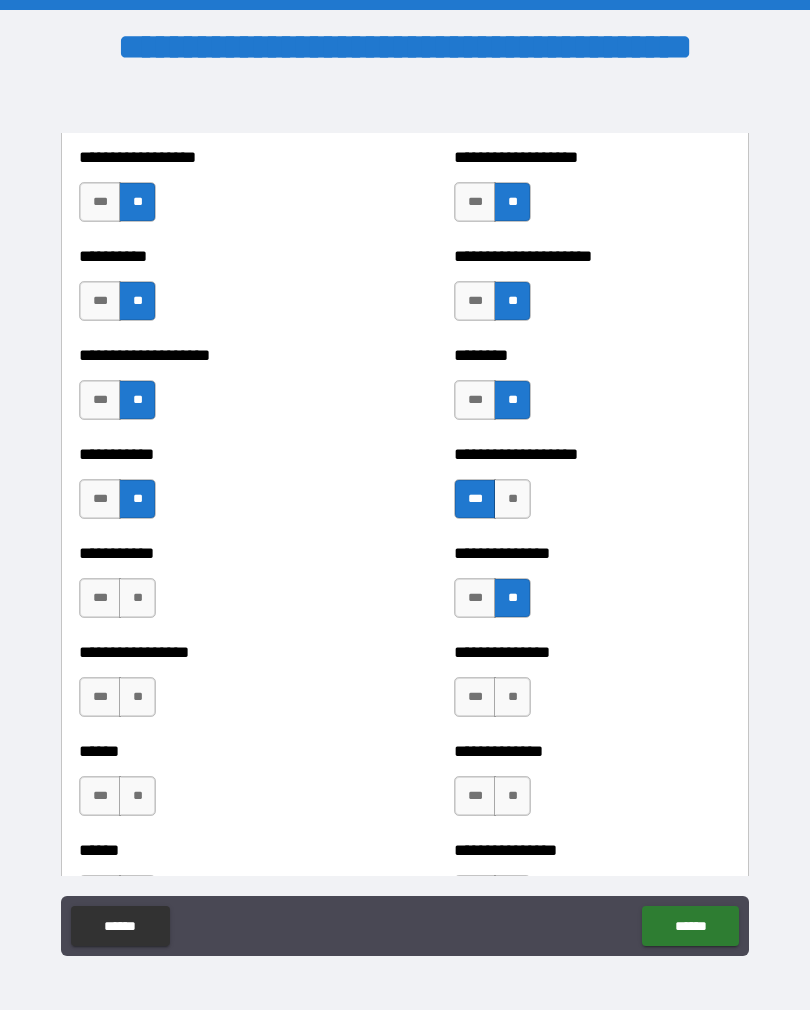 click on "**" at bounding box center (137, 598) 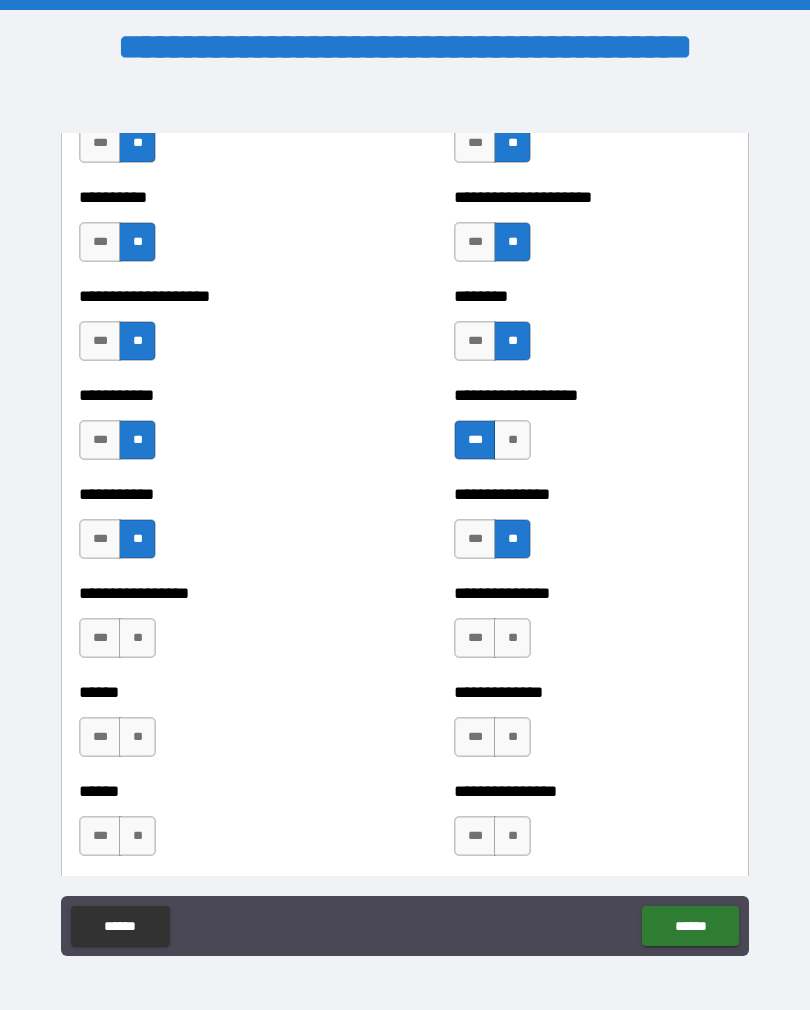 scroll, scrollTop: 2620, scrollLeft: 0, axis: vertical 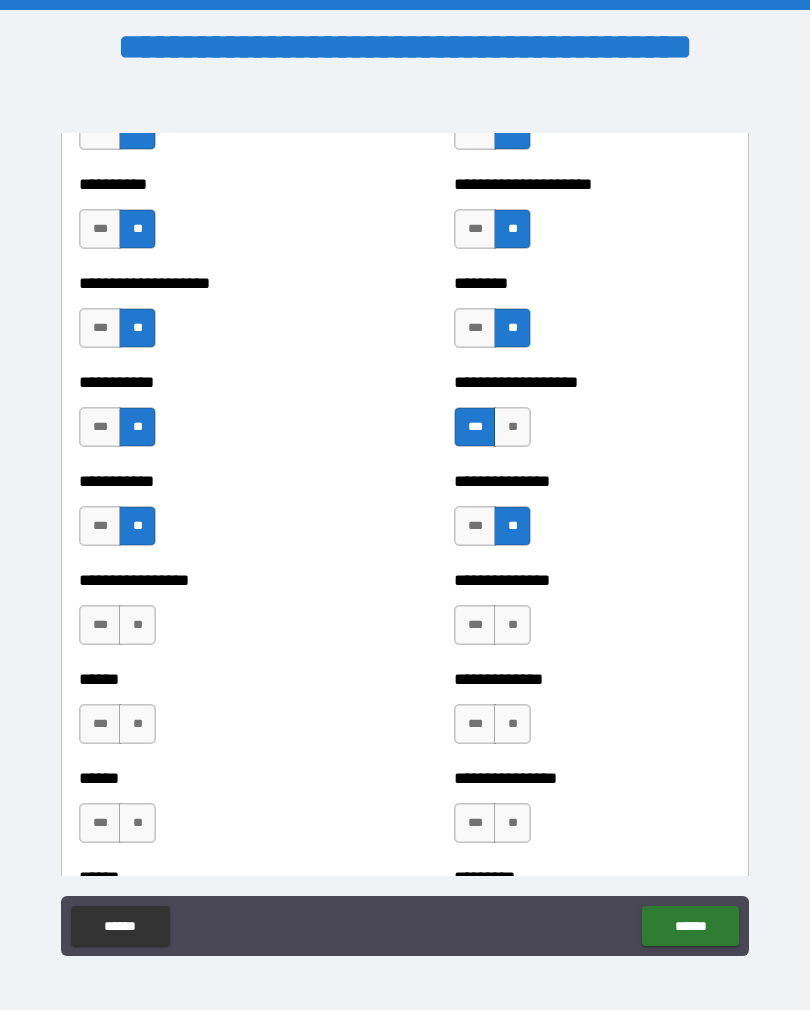 click on "**" at bounding box center (512, 625) 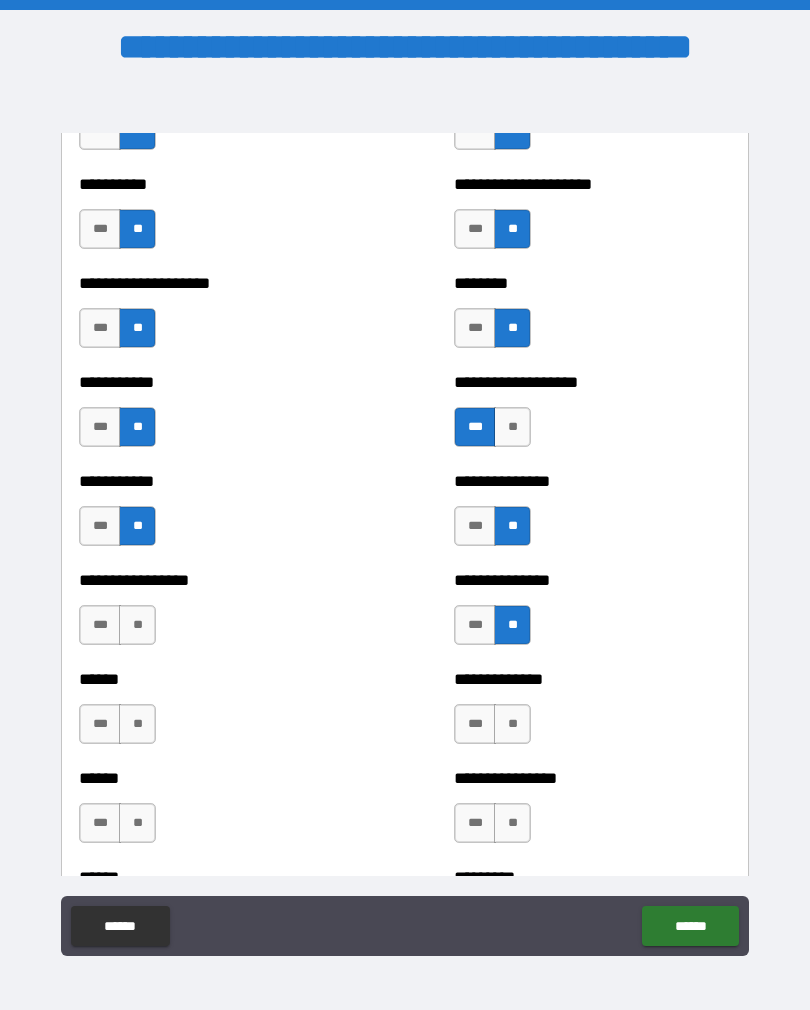 click on "**********" at bounding box center [217, 615] 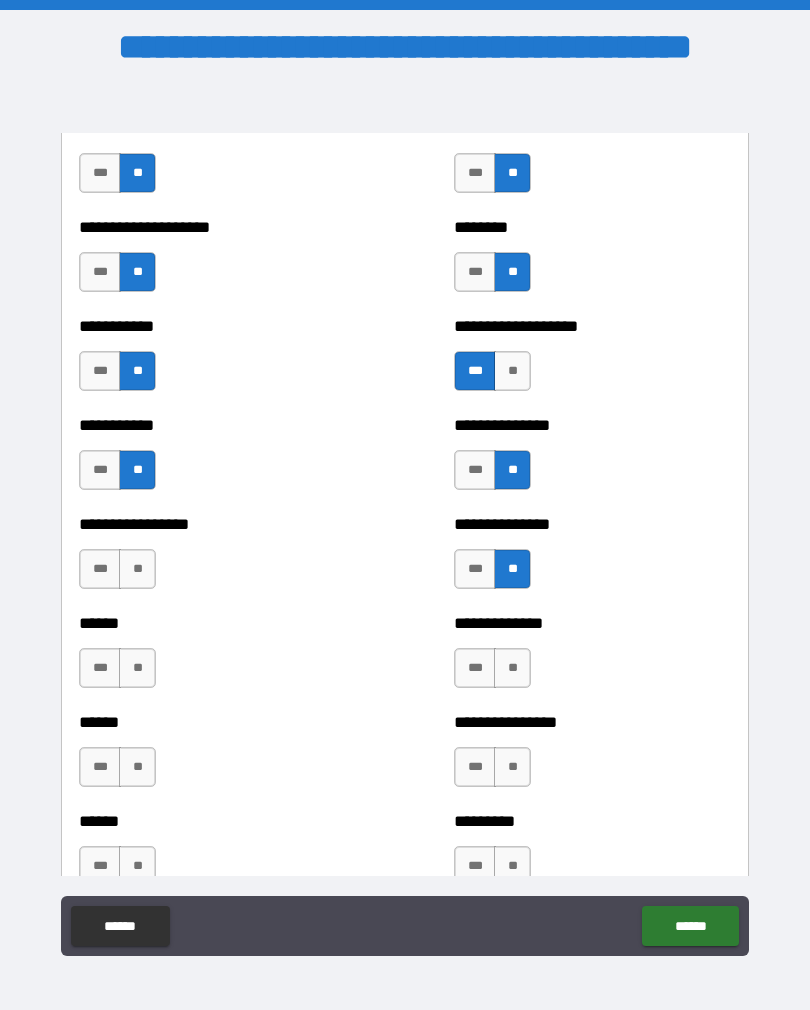 scroll, scrollTop: 2678, scrollLeft: 0, axis: vertical 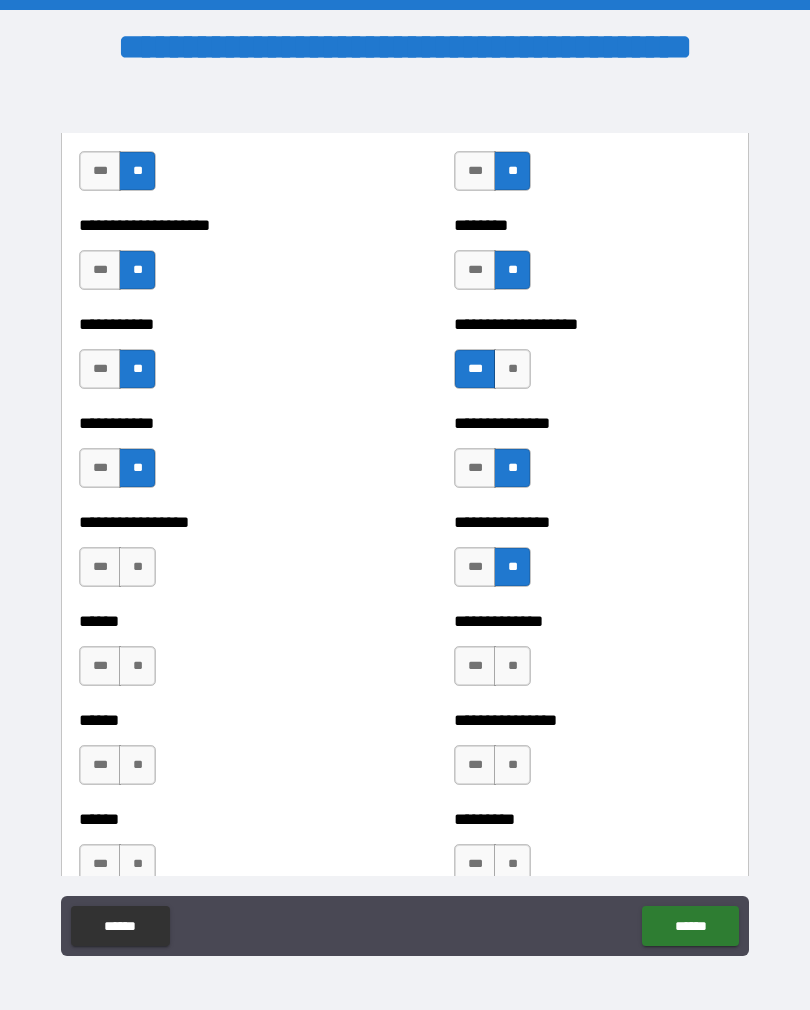 click on "**" at bounding box center [137, 567] 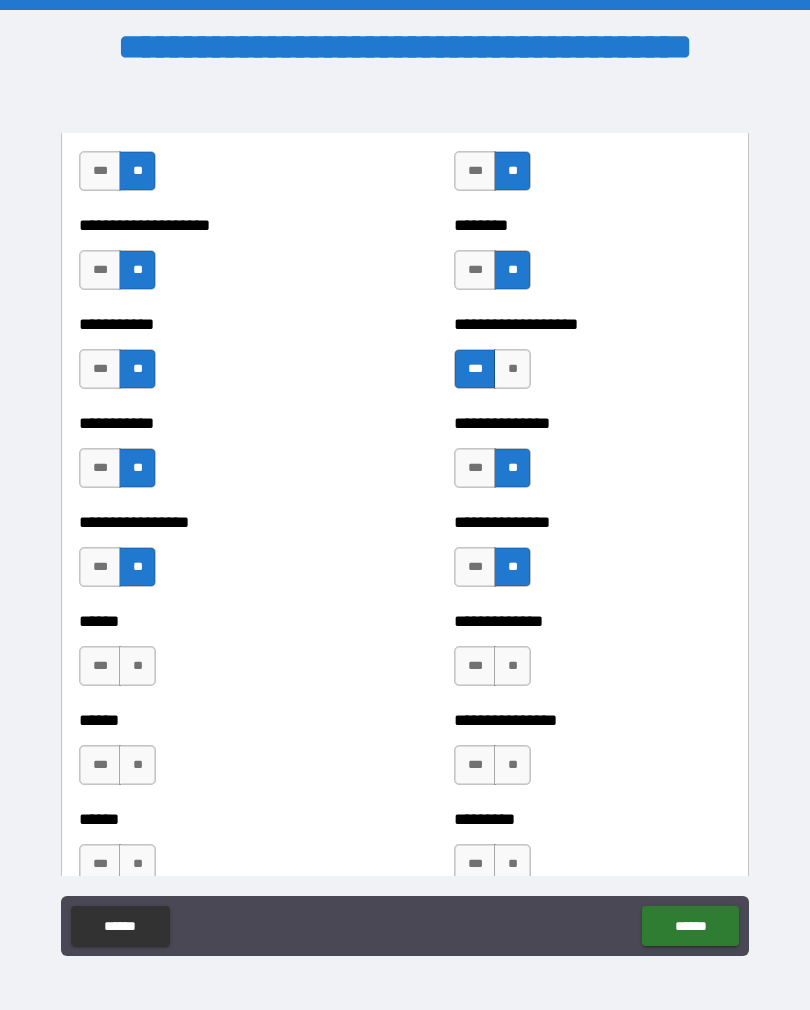 click on "**" at bounding box center (512, 666) 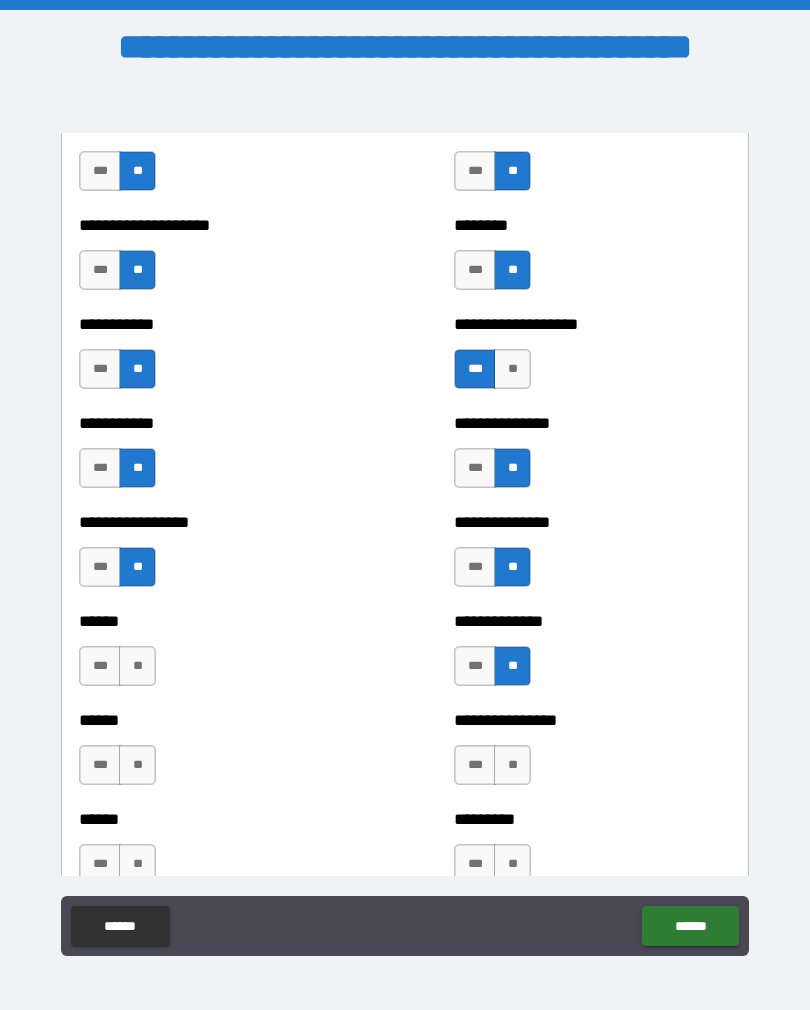 click on "***" at bounding box center [475, 666] 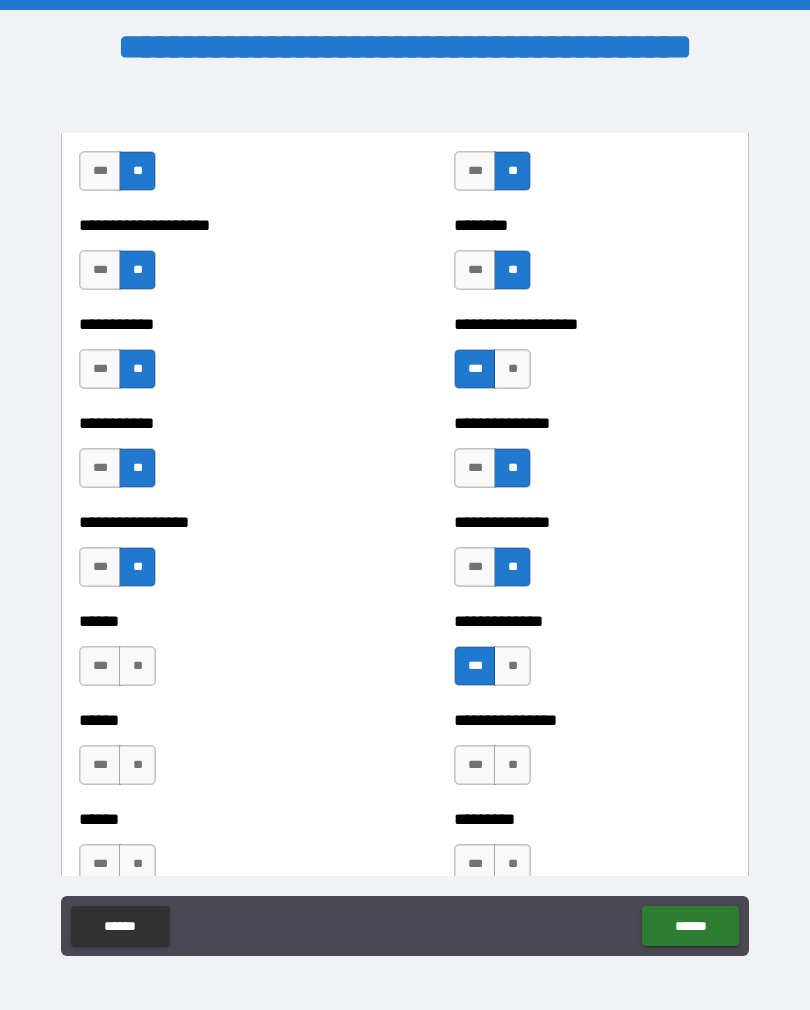 click on "**" at bounding box center (137, 666) 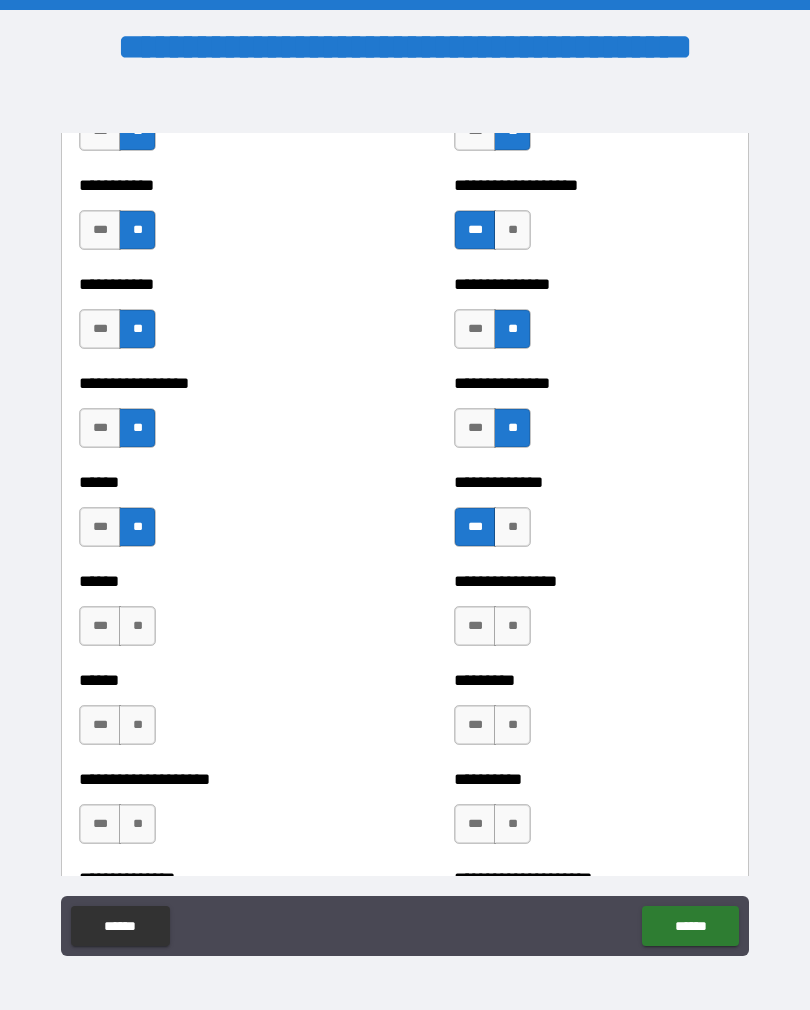 scroll, scrollTop: 2820, scrollLeft: 0, axis: vertical 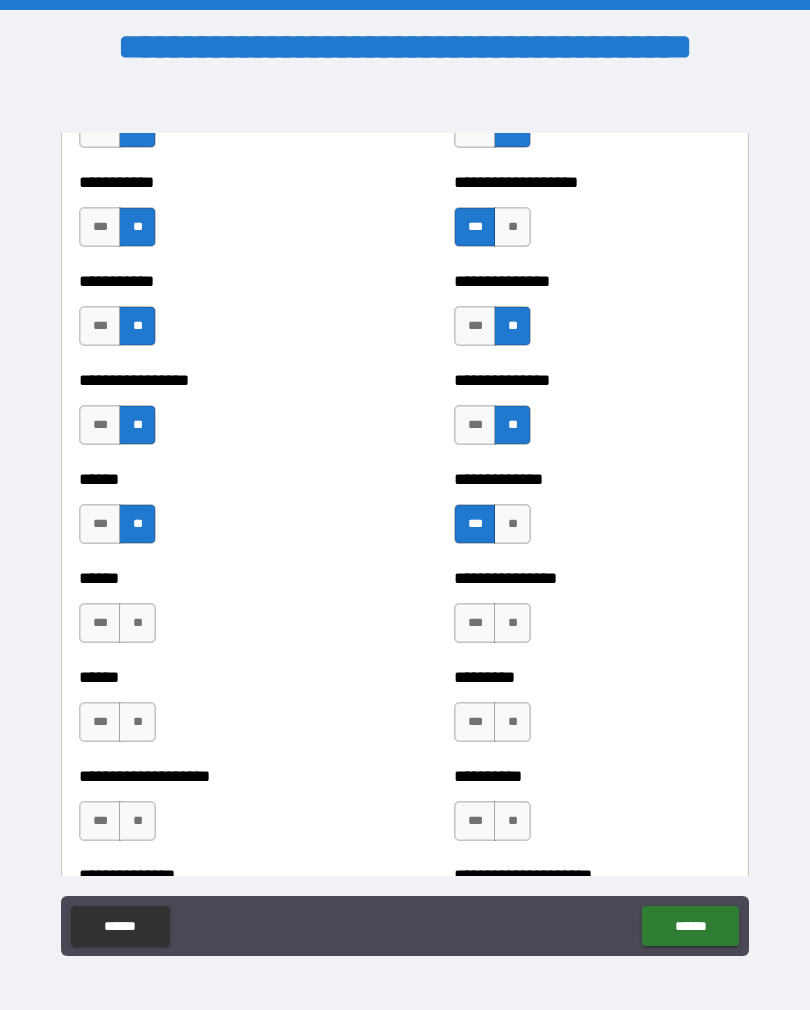 click on "**" at bounding box center (512, 623) 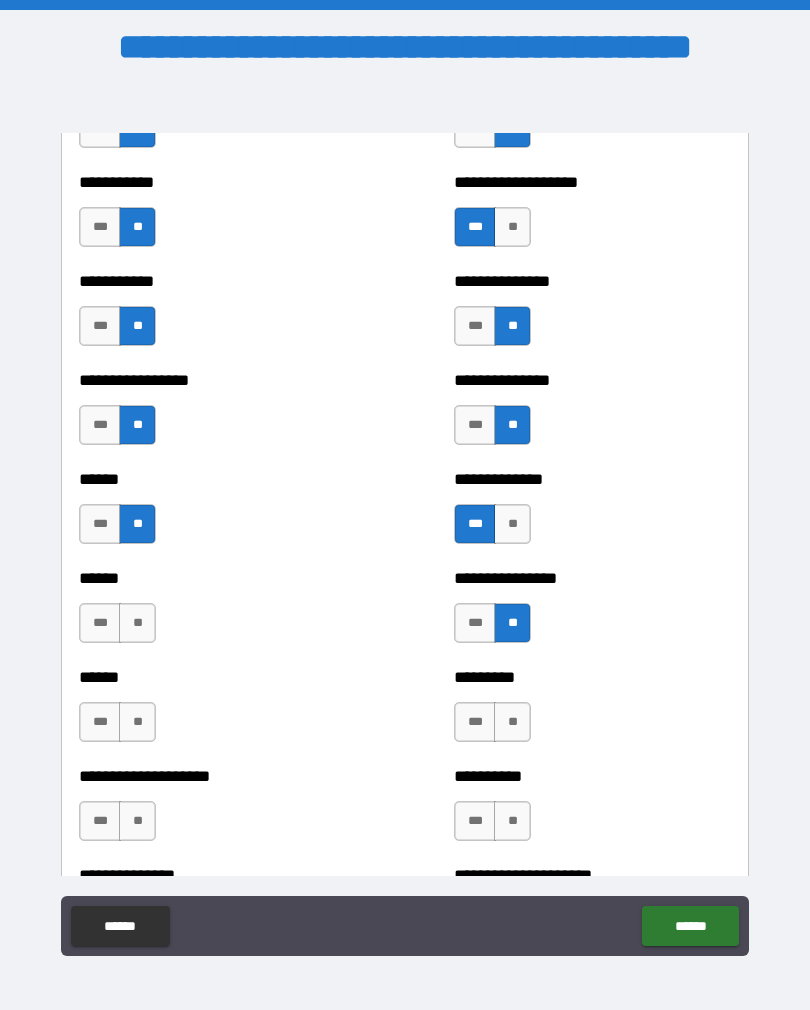 click on "**" at bounding box center (137, 623) 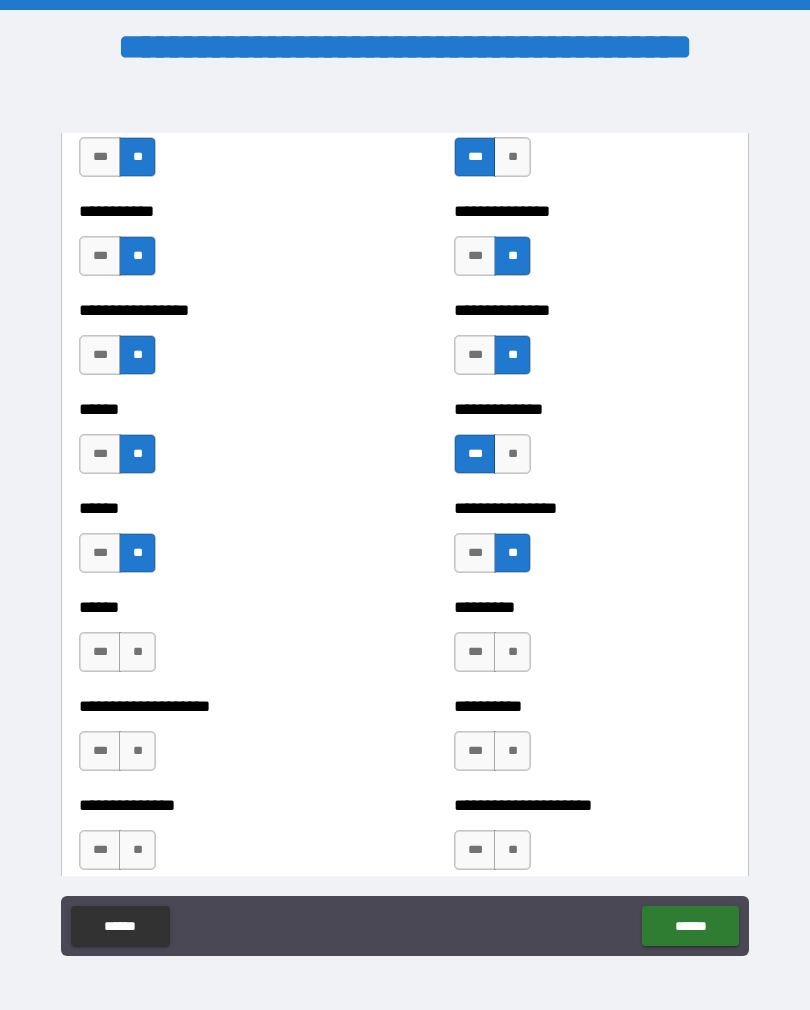 scroll, scrollTop: 2895, scrollLeft: 0, axis: vertical 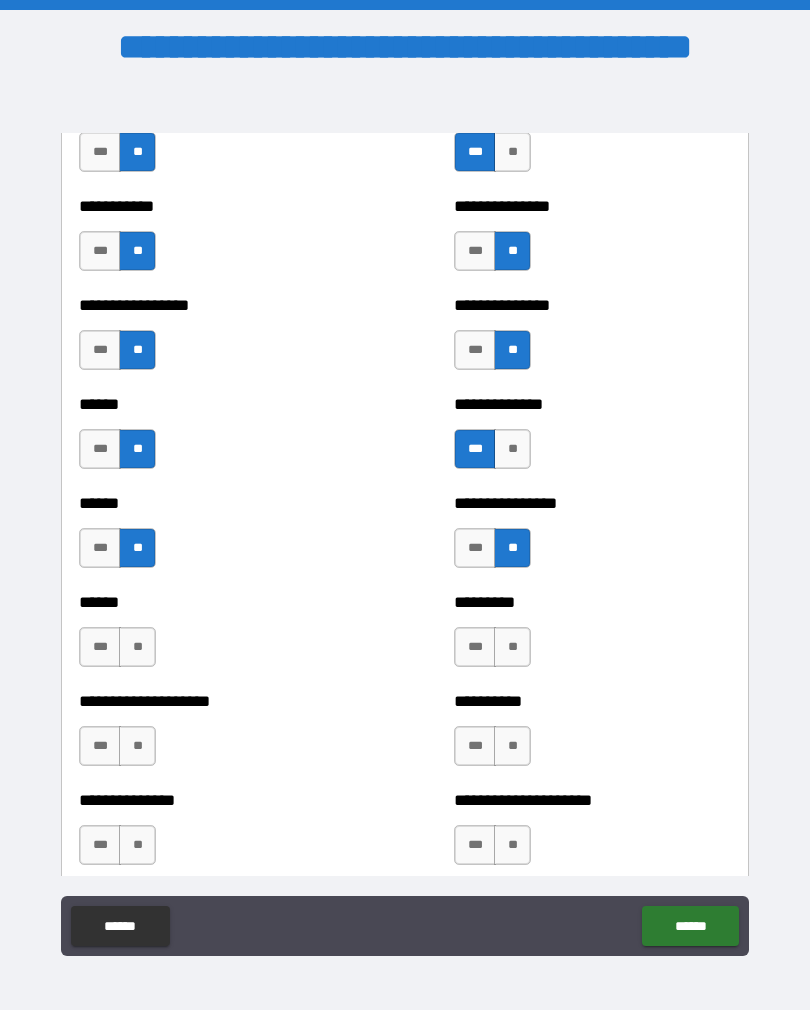 click on "**" at bounding box center (512, 647) 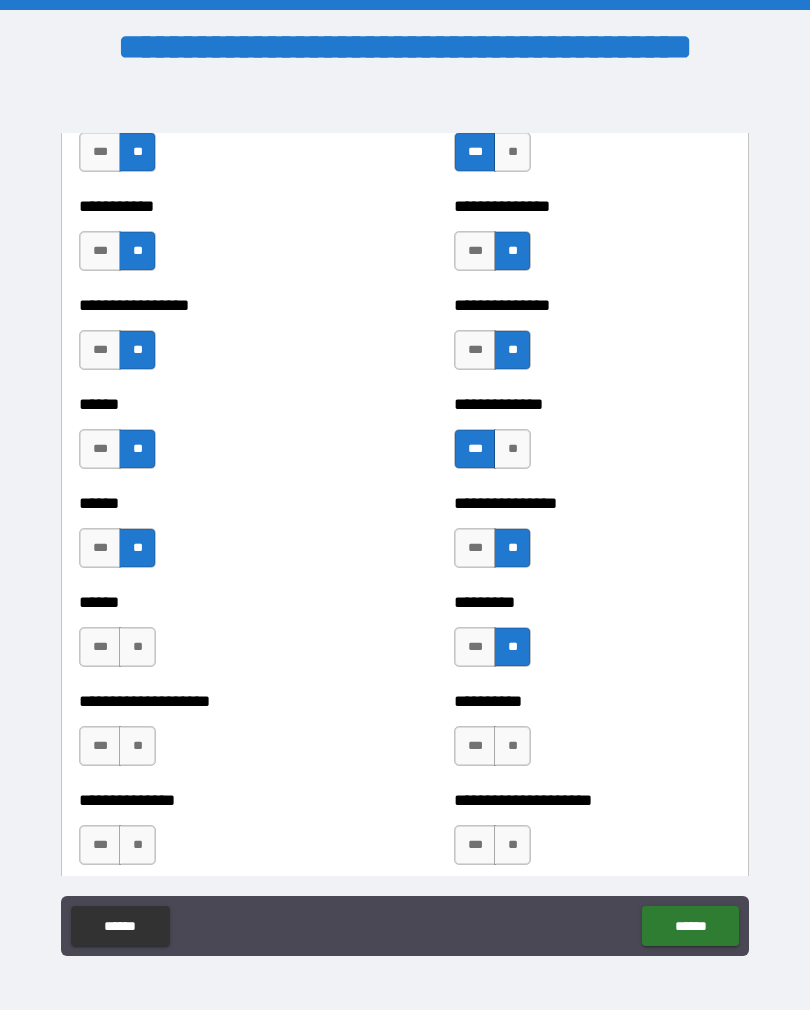 click on "**" at bounding box center (137, 647) 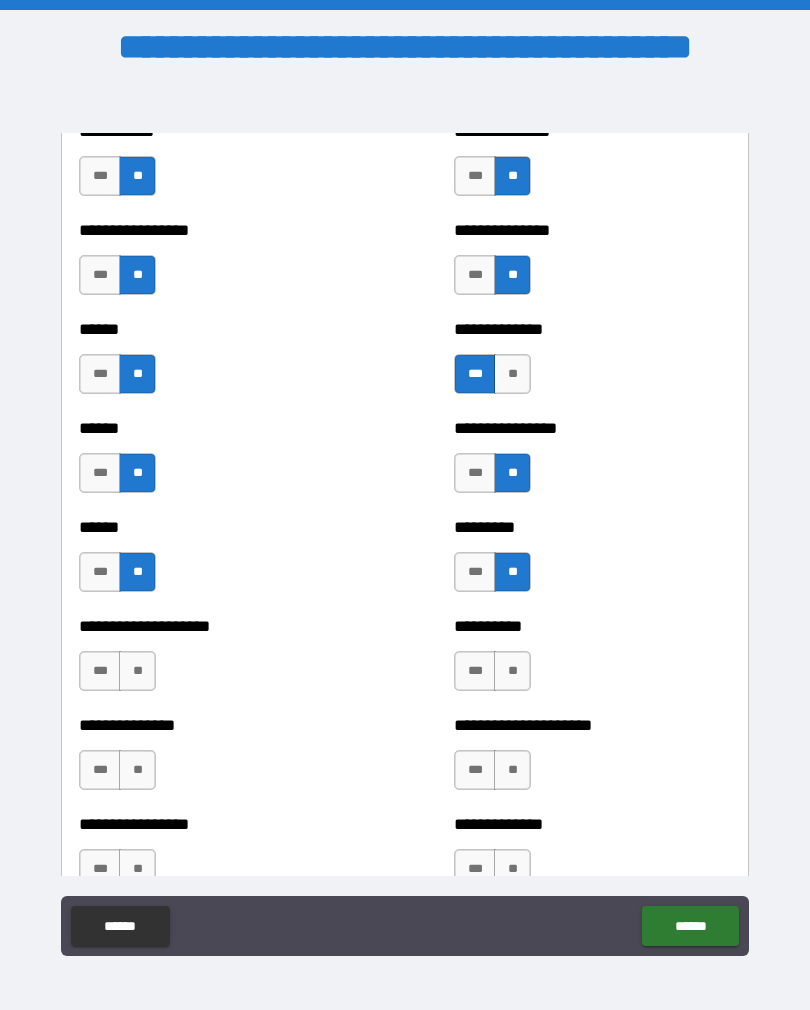 scroll, scrollTop: 2975, scrollLeft: 0, axis: vertical 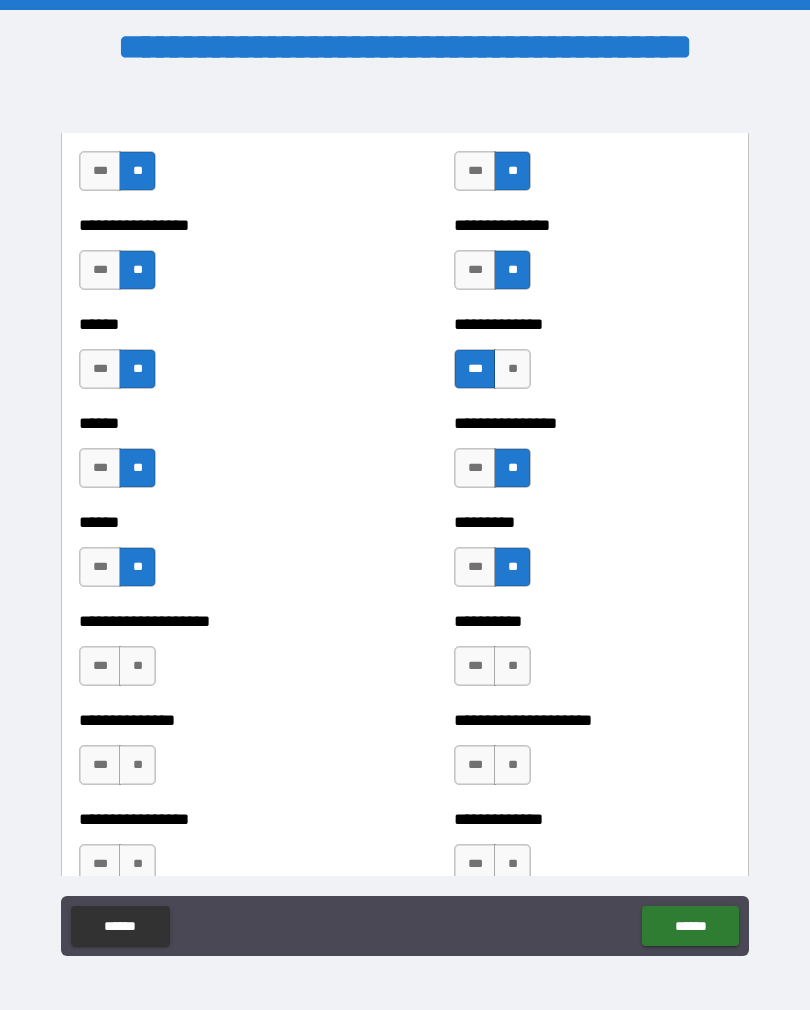 click on "**" at bounding box center (512, 666) 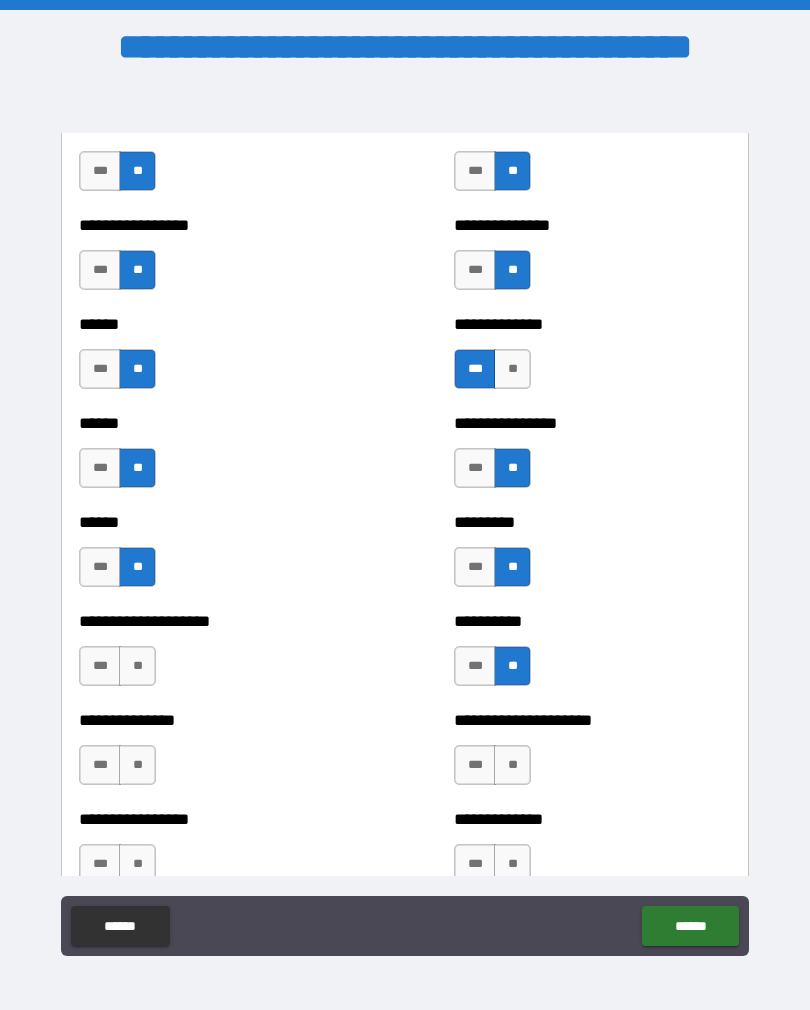 click on "**" at bounding box center (137, 666) 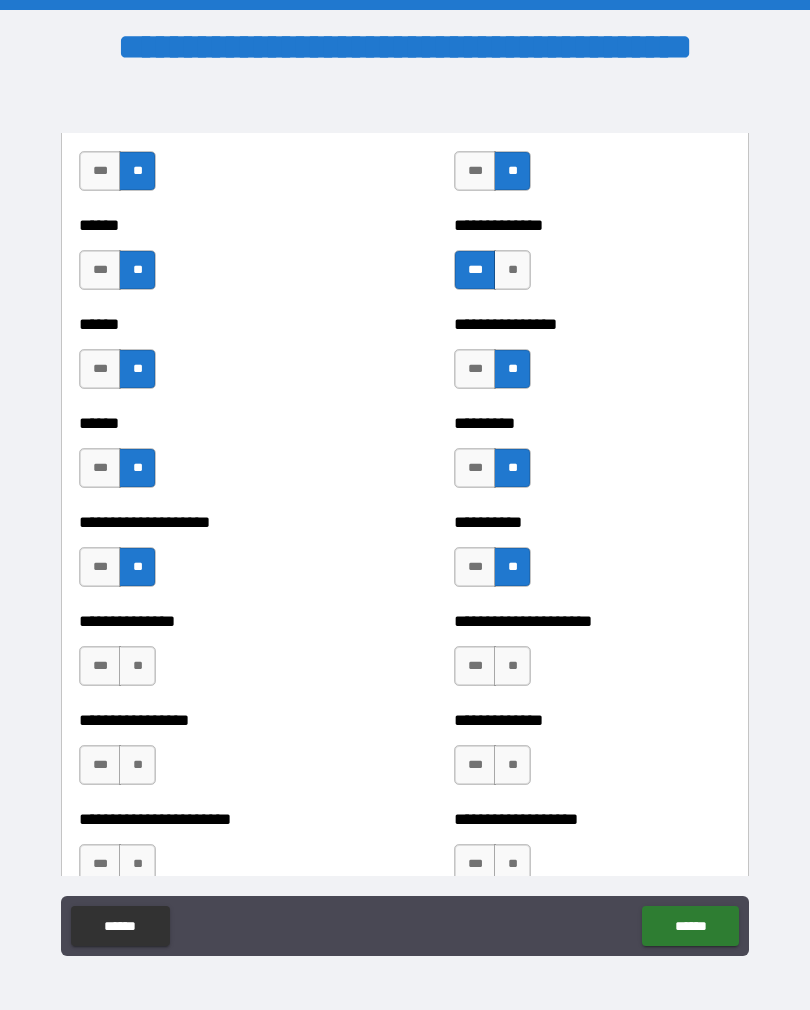 scroll, scrollTop: 3077, scrollLeft: 0, axis: vertical 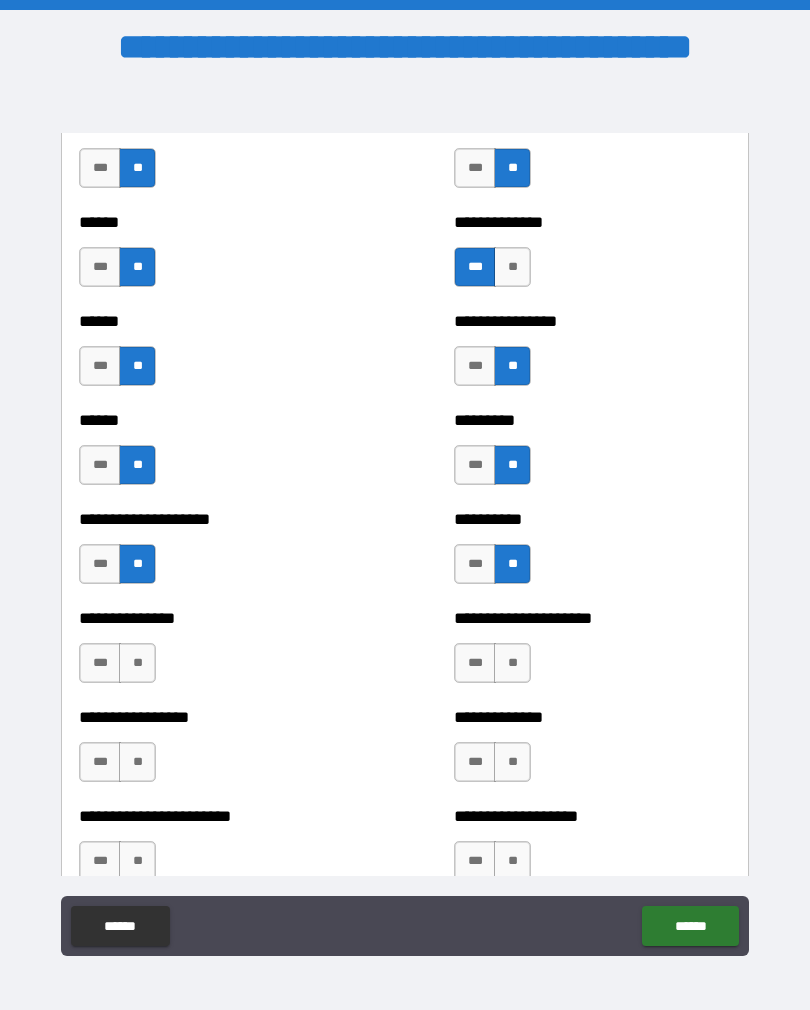 click on "**" at bounding box center (512, 663) 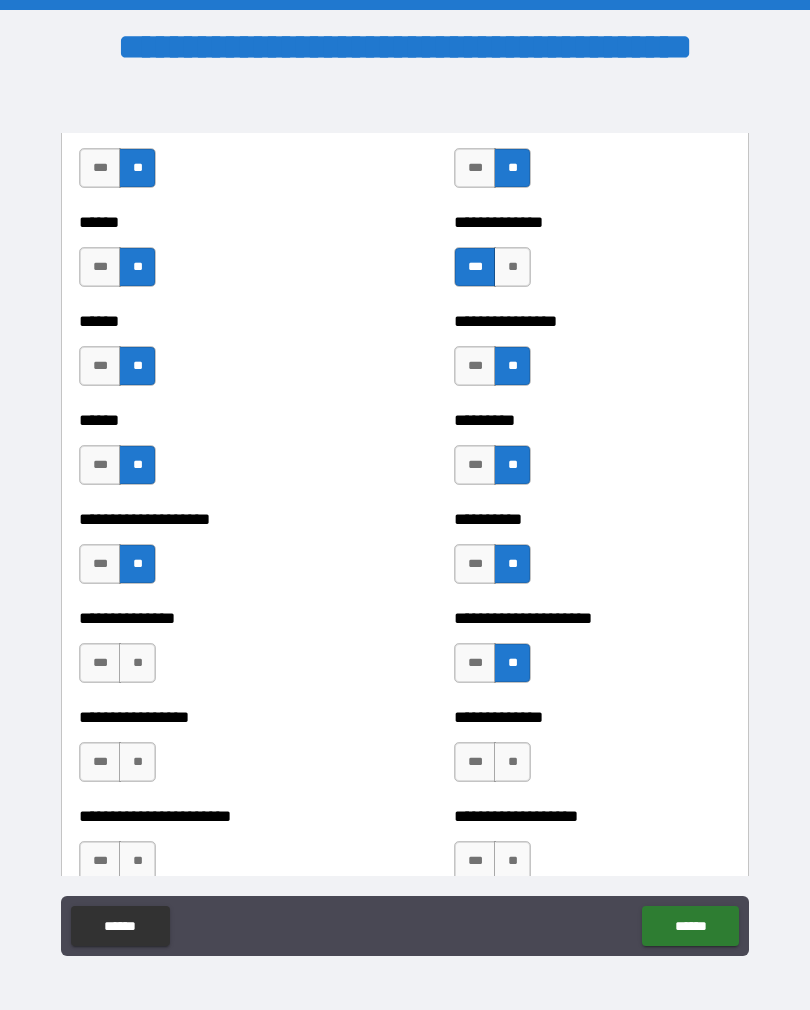 click on "**" at bounding box center (137, 663) 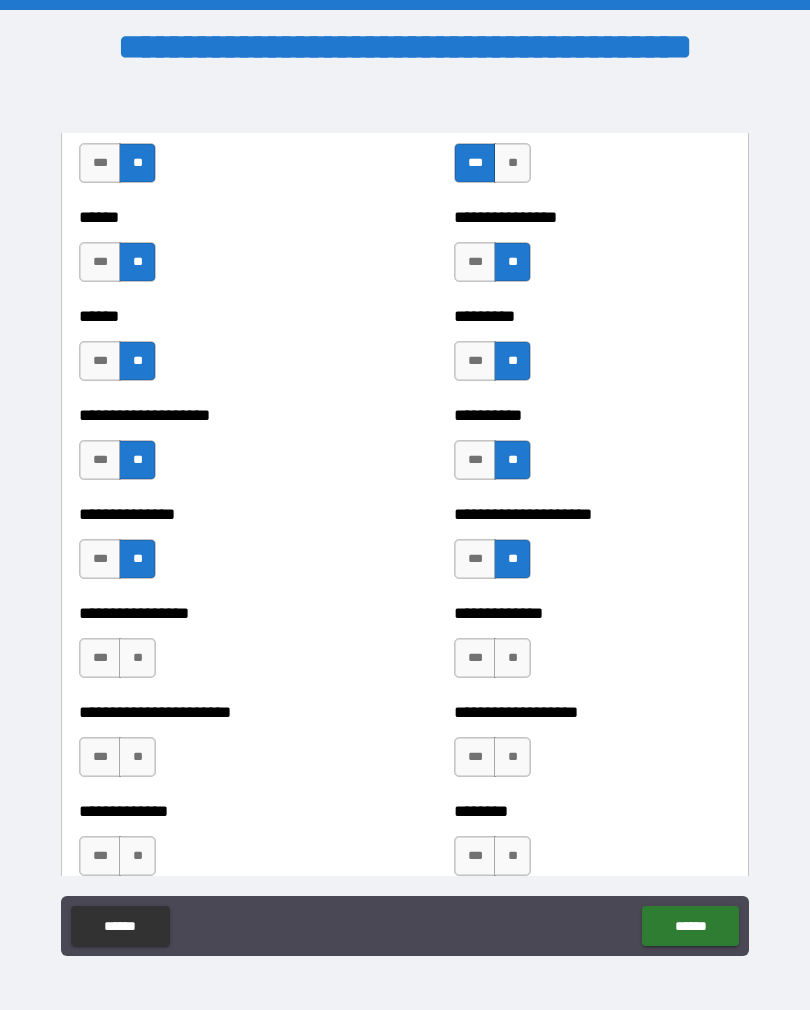 scroll, scrollTop: 3184, scrollLeft: 0, axis: vertical 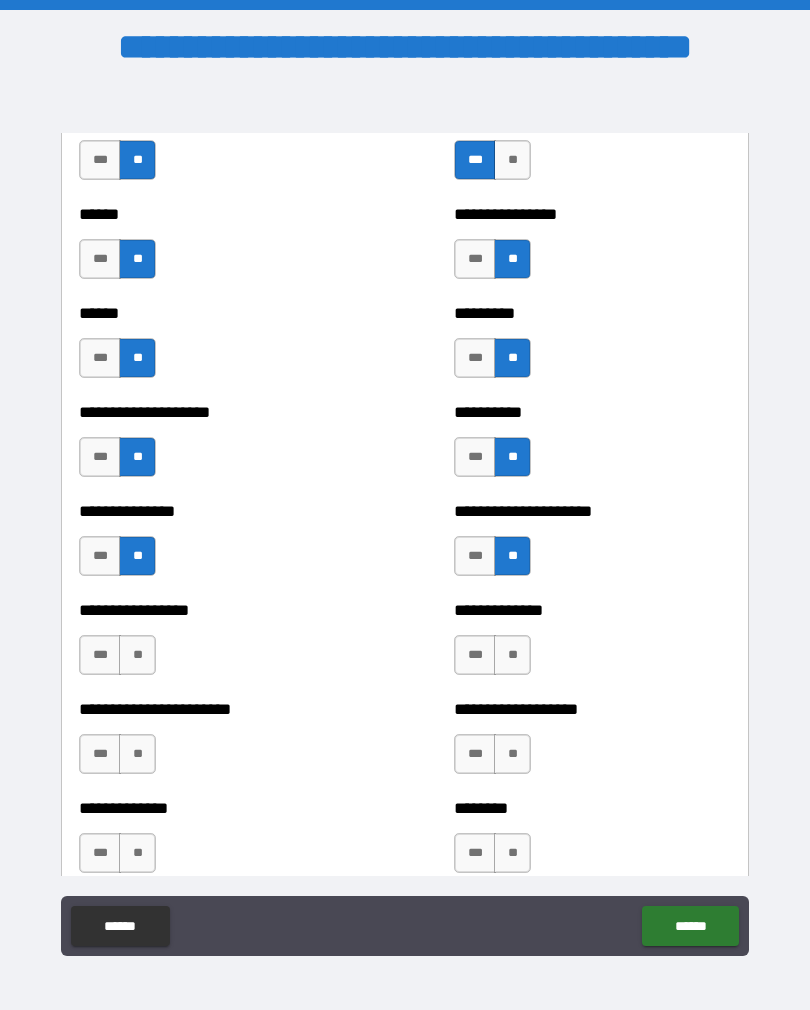 click on "**" at bounding box center (137, 655) 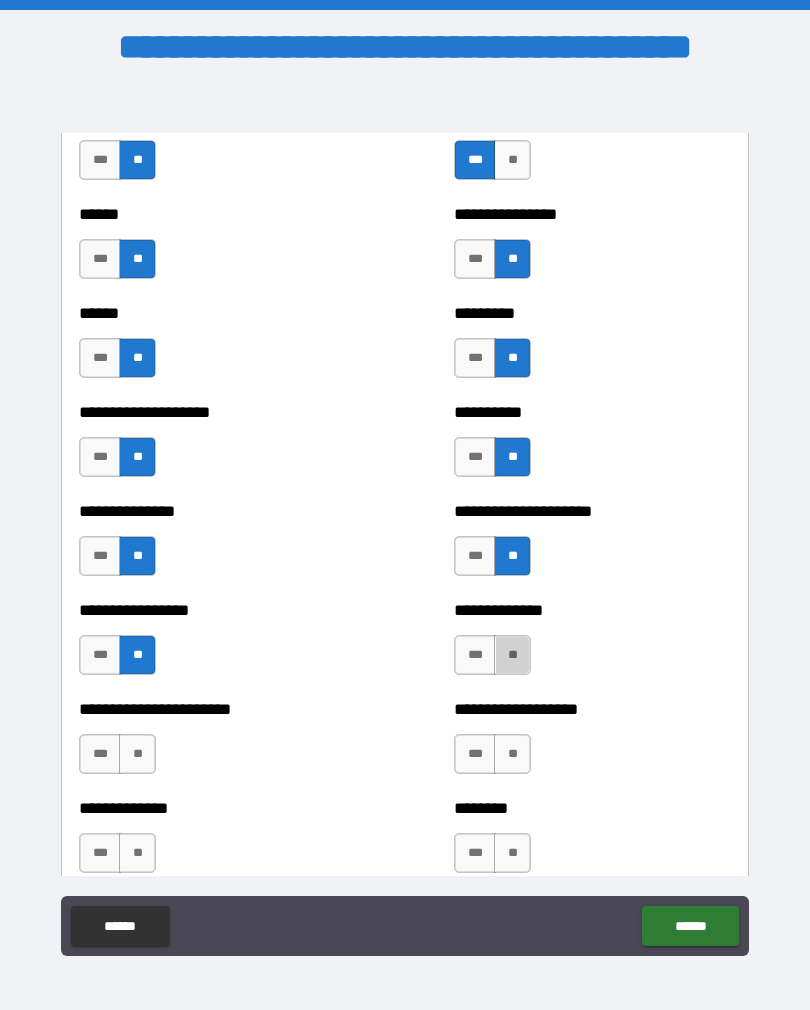 click on "**" at bounding box center (512, 655) 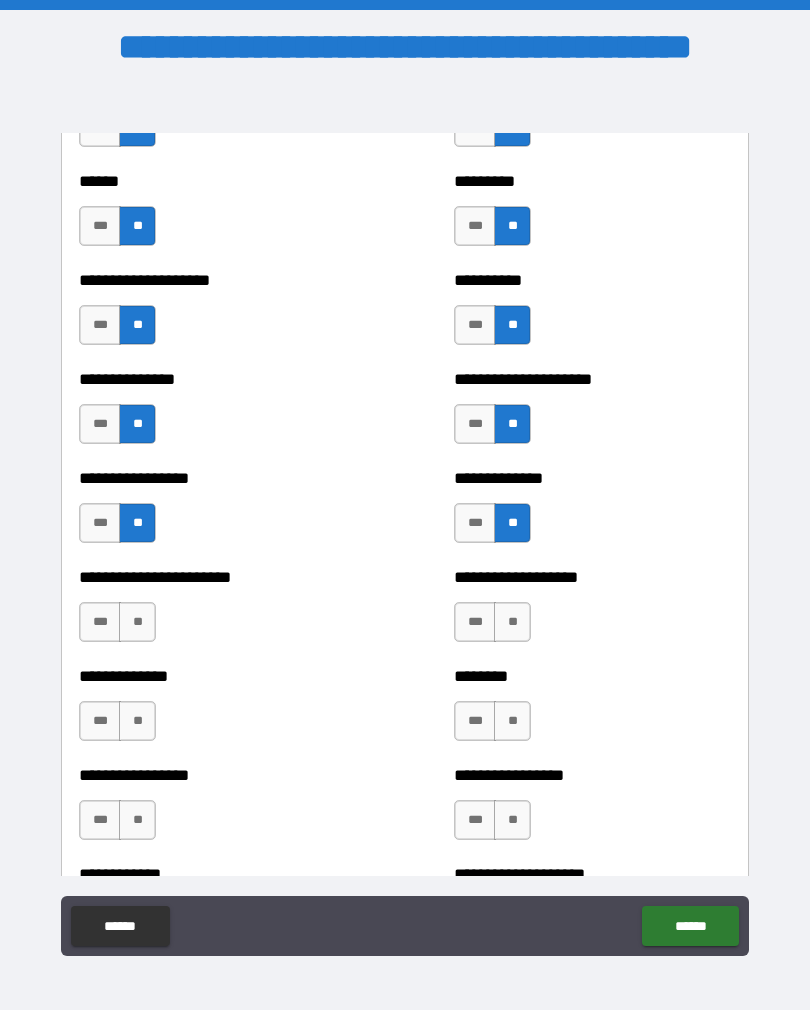 scroll, scrollTop: 3322, scrollLeft: 0, axis: vertical 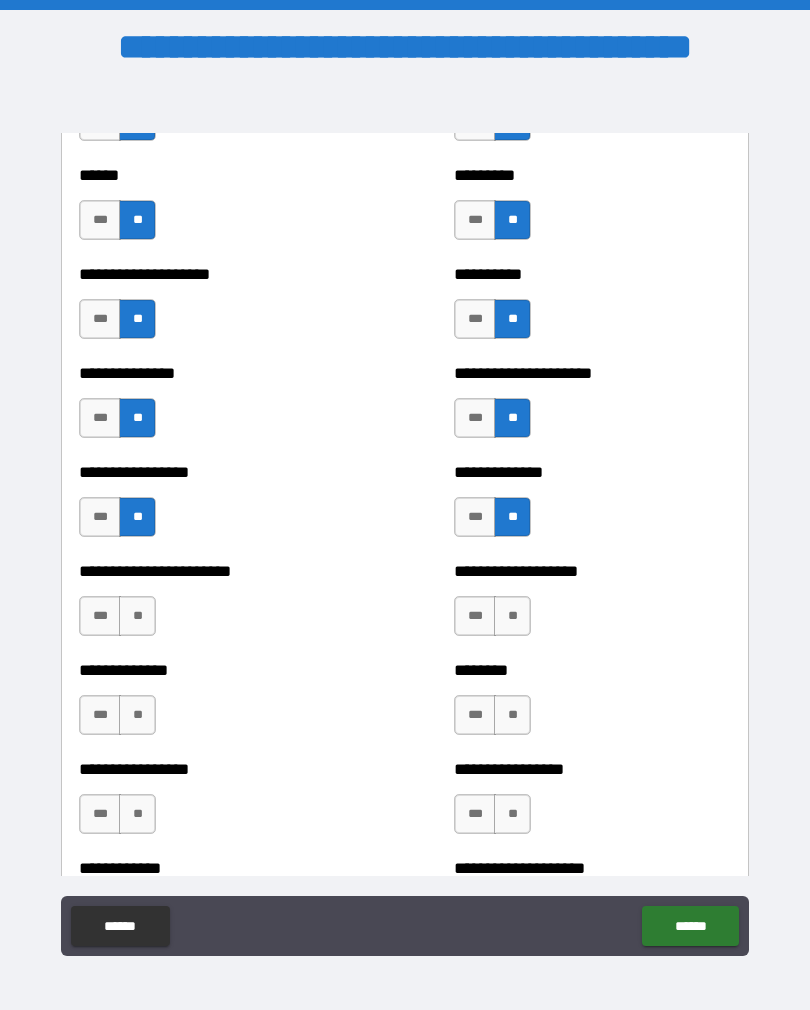 click on "**********" at bounding box center (217, 606) 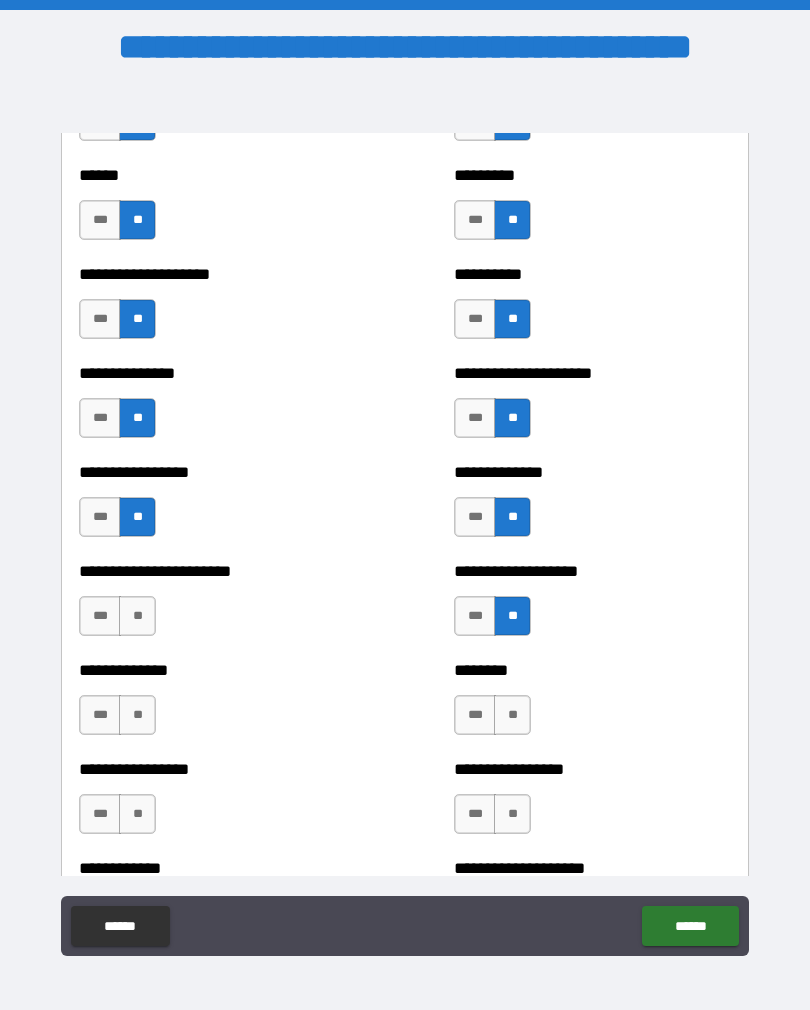 click on "**" at bounding box center (137, 616) 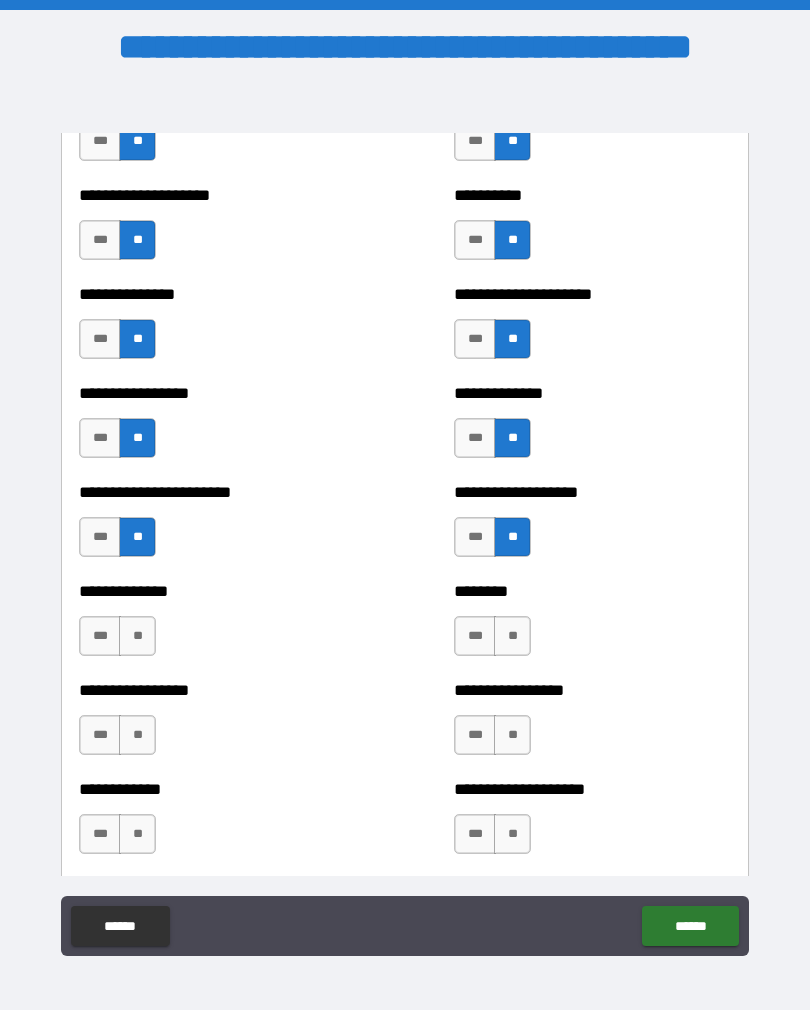 scroll, scrollTop: 3405, scrollLeft: 0, axis: vertical 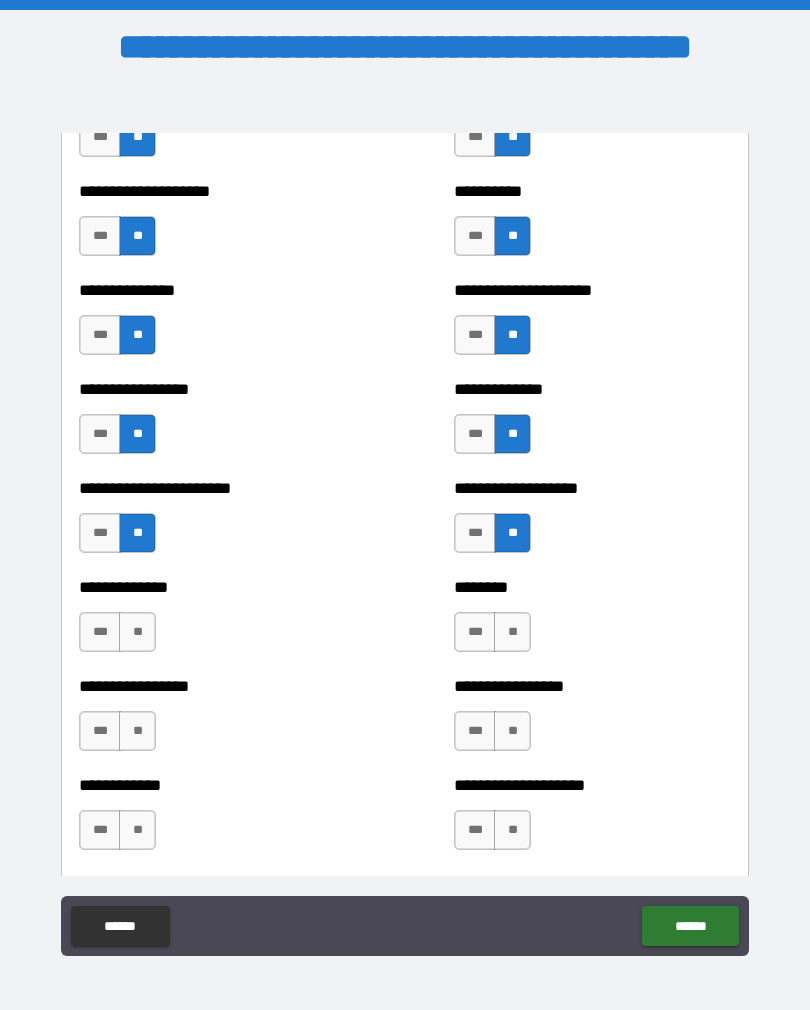 click on "**" at bounding box center [137, 632] 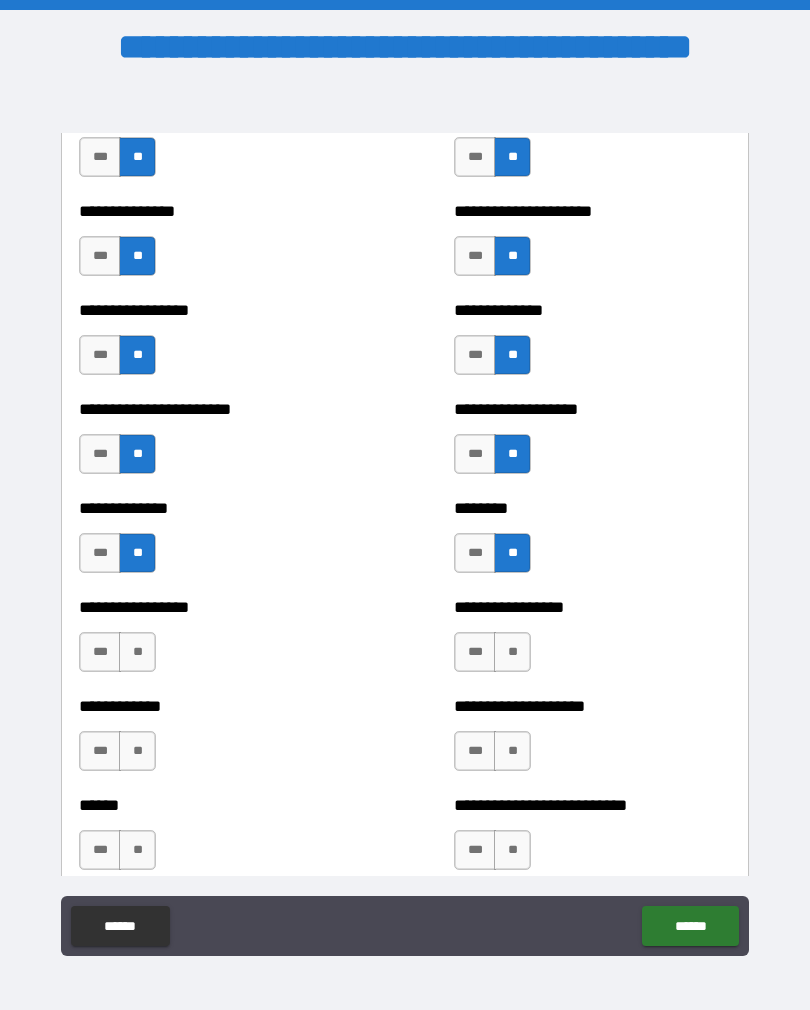 scroll, scrollTop: 3508, scrollLeft: 0, axis: vertical 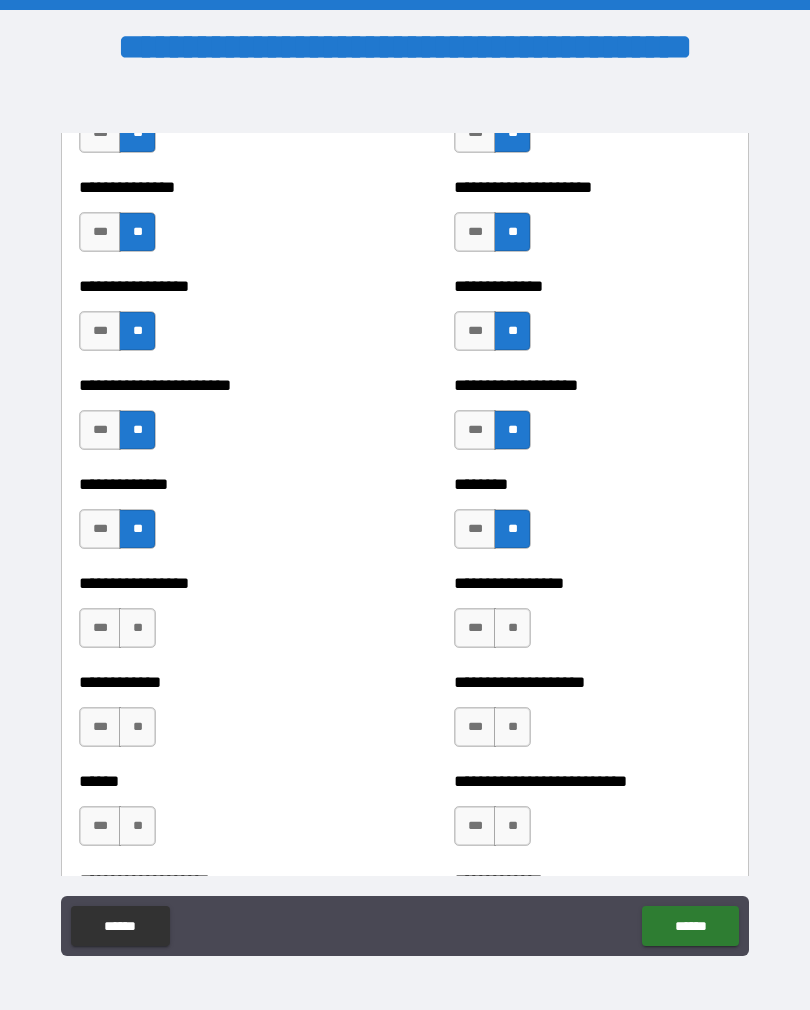 click on "**" at bounding box center (137, 628) 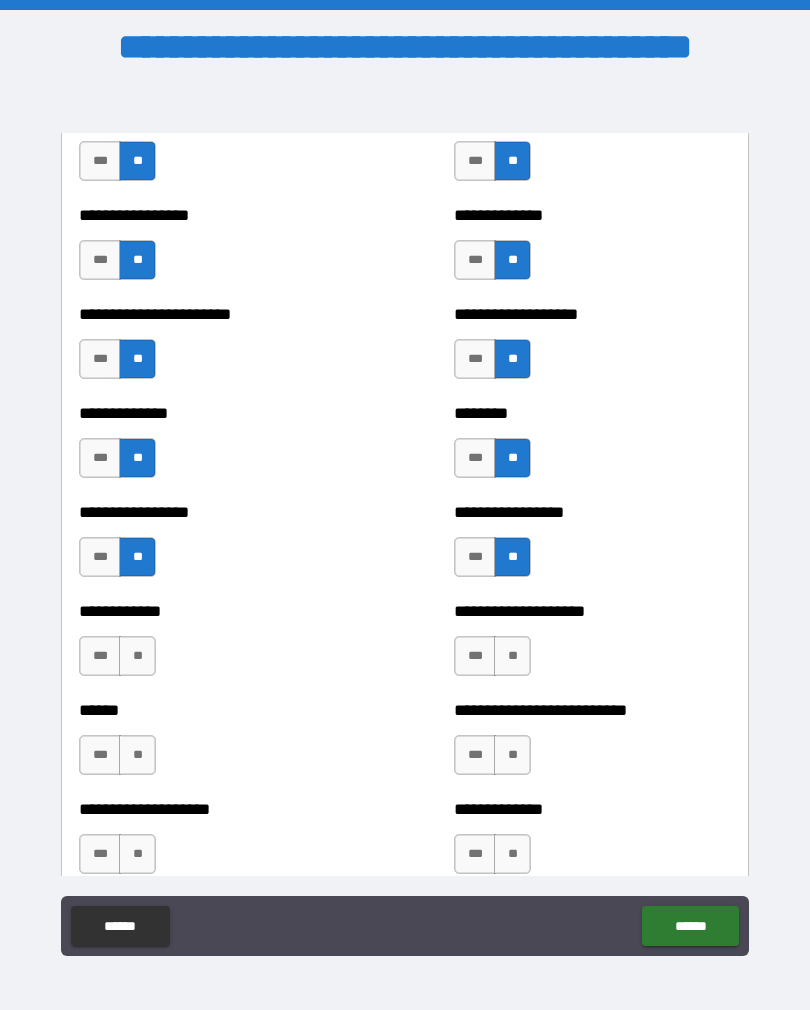 scroll, scrollTop: 3585, scrollLeft: 0, axis: vertical 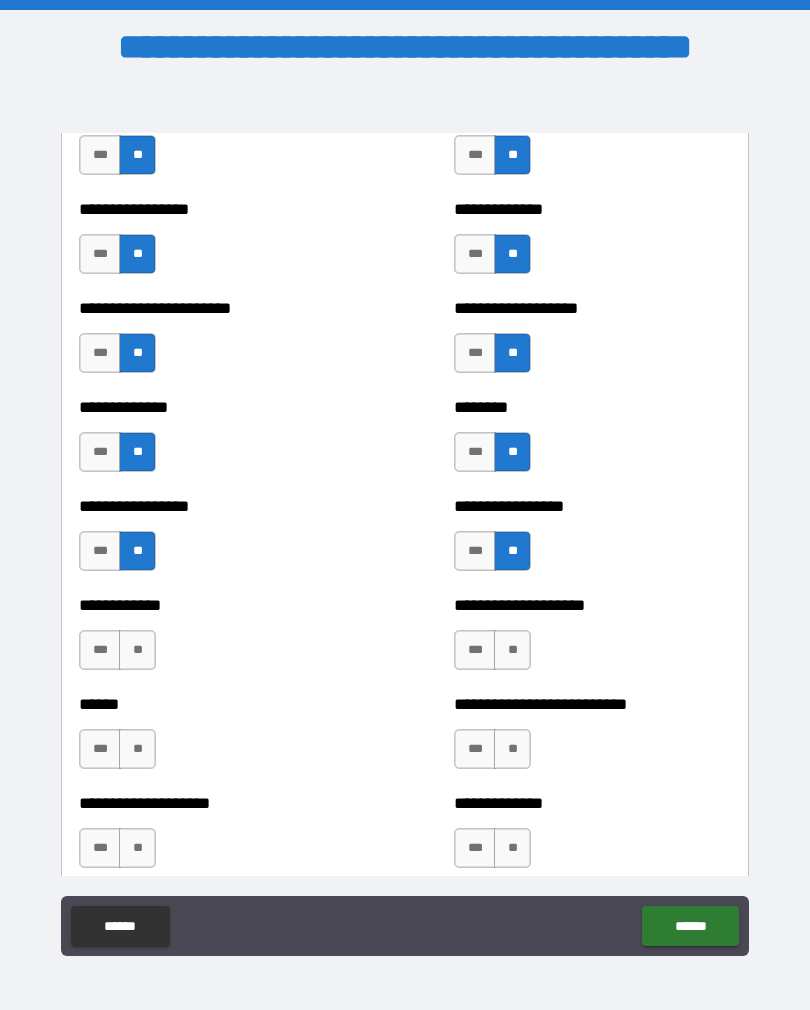 click on "**" at bounding box center [137, 650] 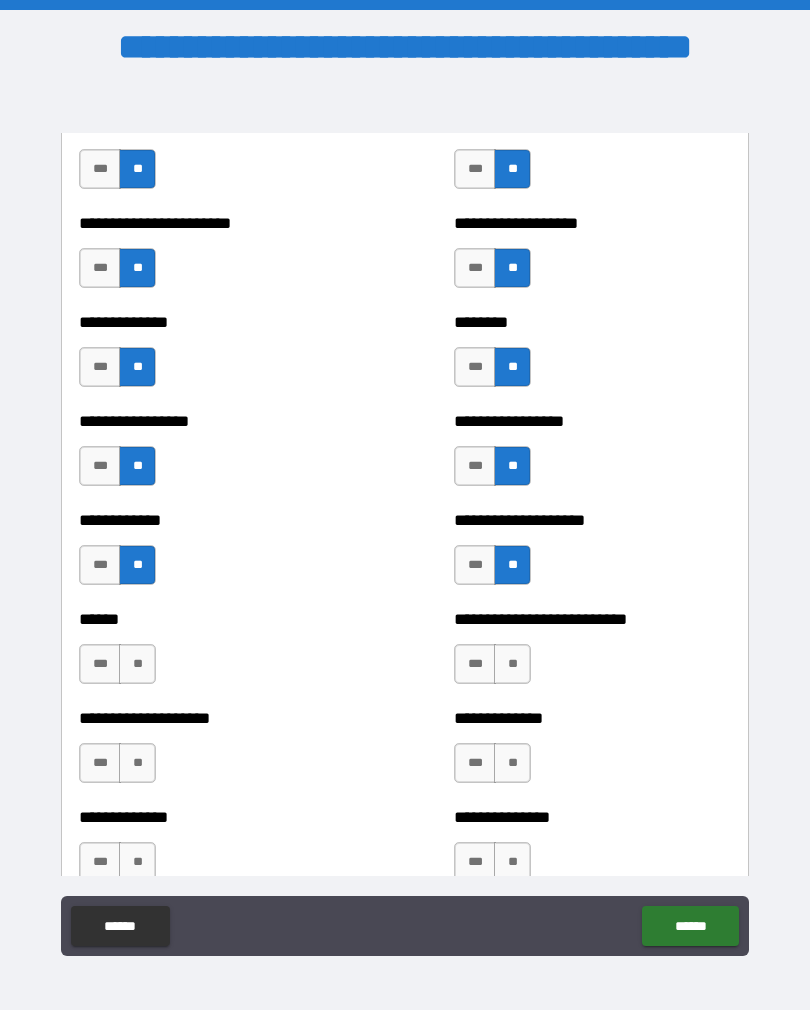 scroll, scrollTop: 3677, scrollLeft: 0, axis: vertical 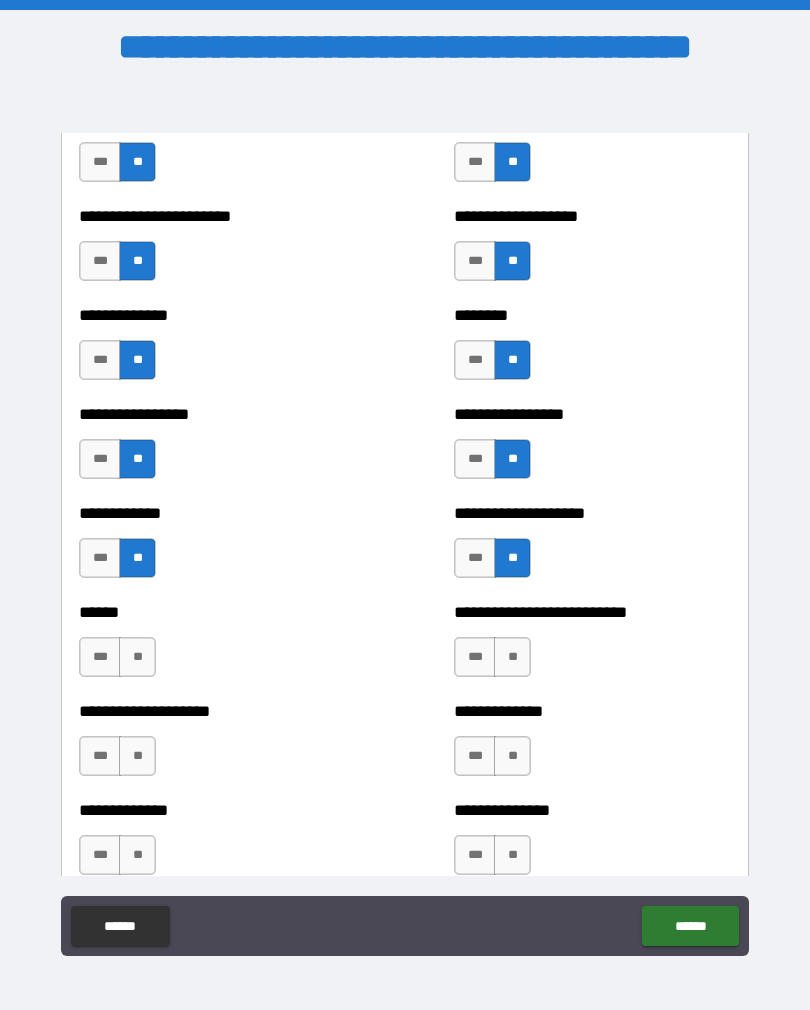 click on "**" at bounding box center (137, 657) 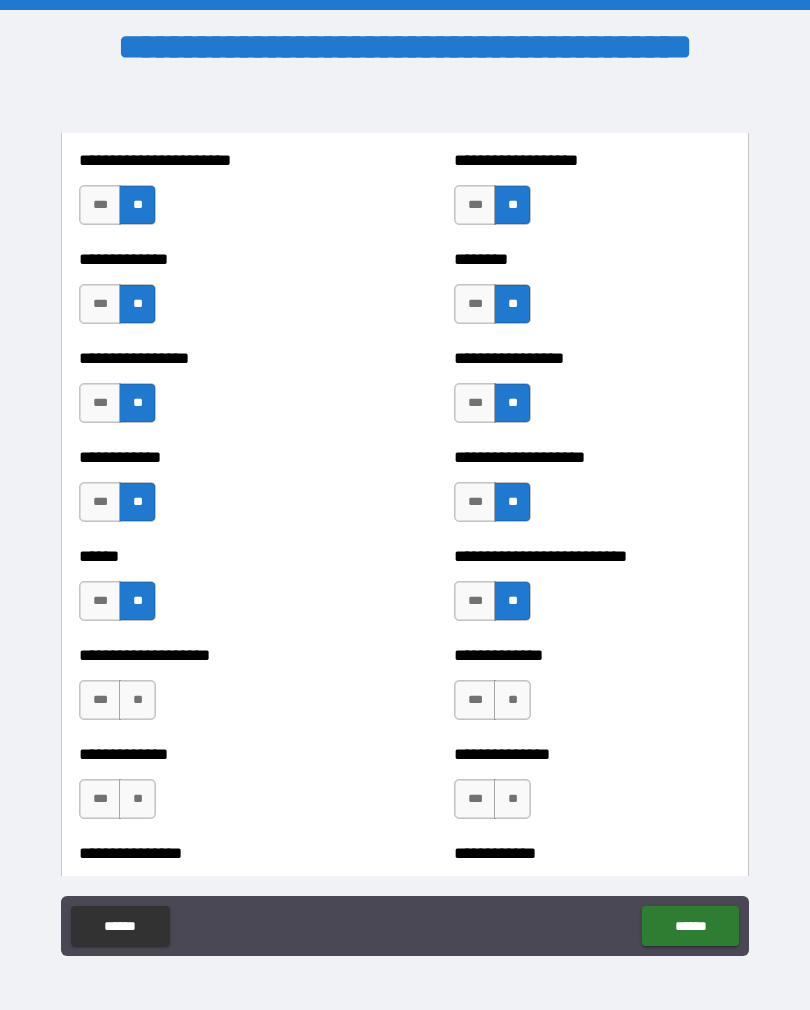 scroll, scrollTop: 3757, scrollLeft: 0, axis: vertical 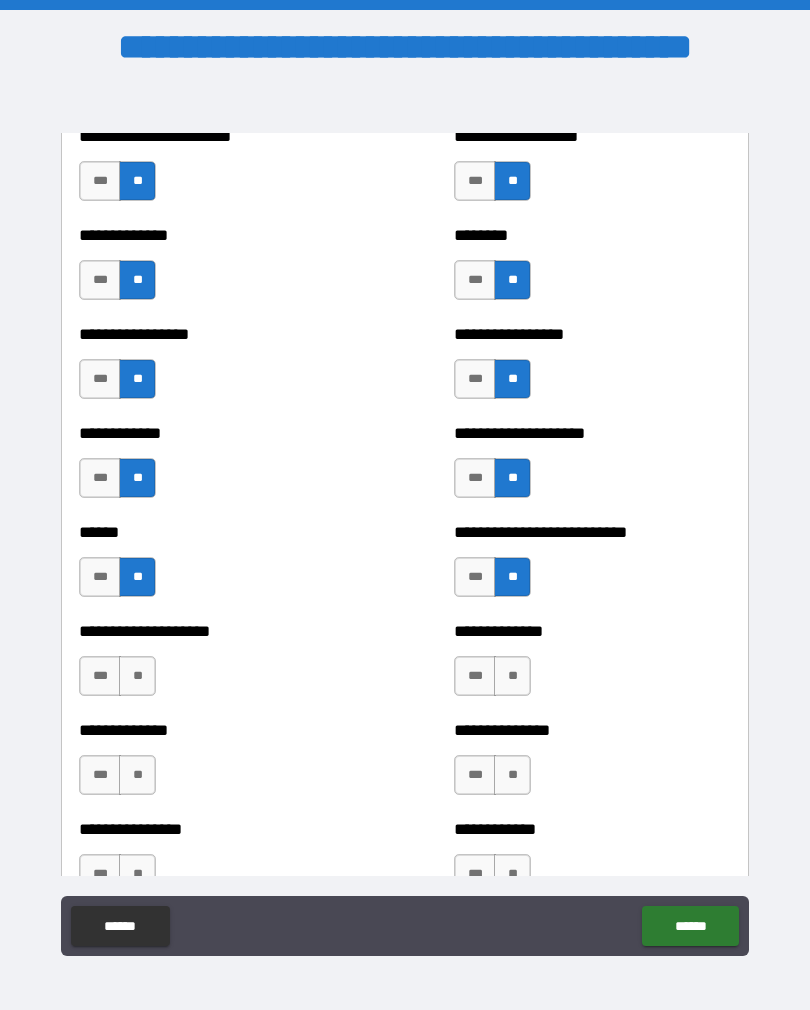 click on "**" at bounding box center [137, 676] 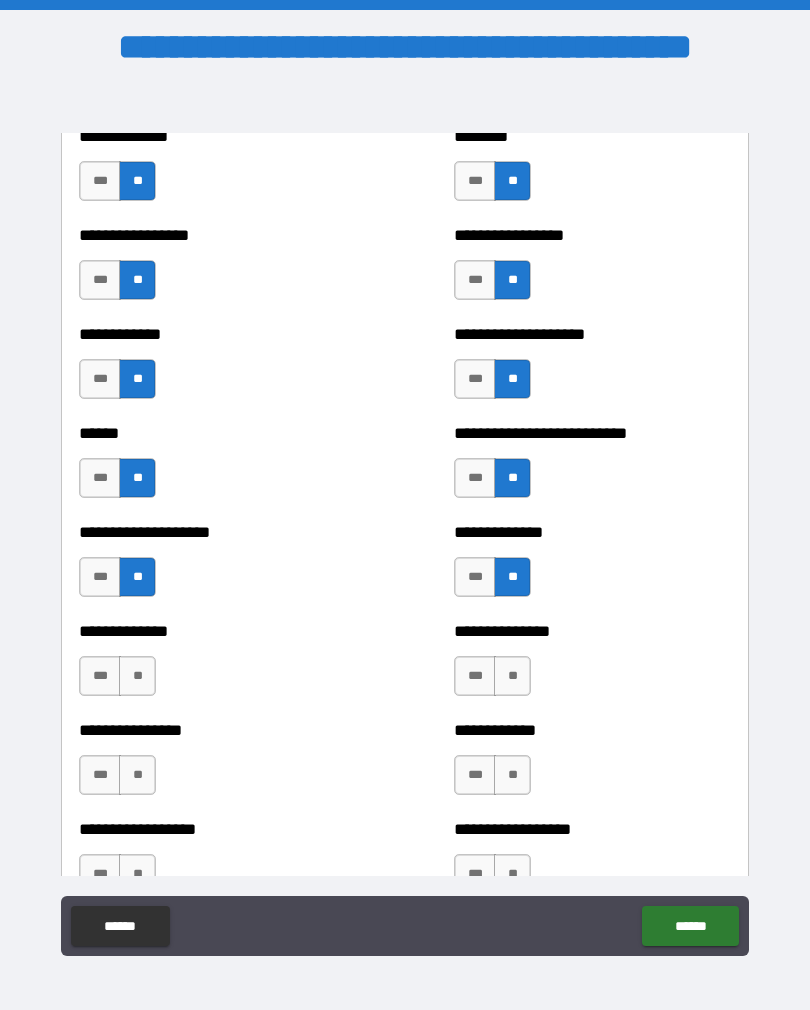 scroll, scrollTop: 3861, scrollLeft: 0, axis: vertical 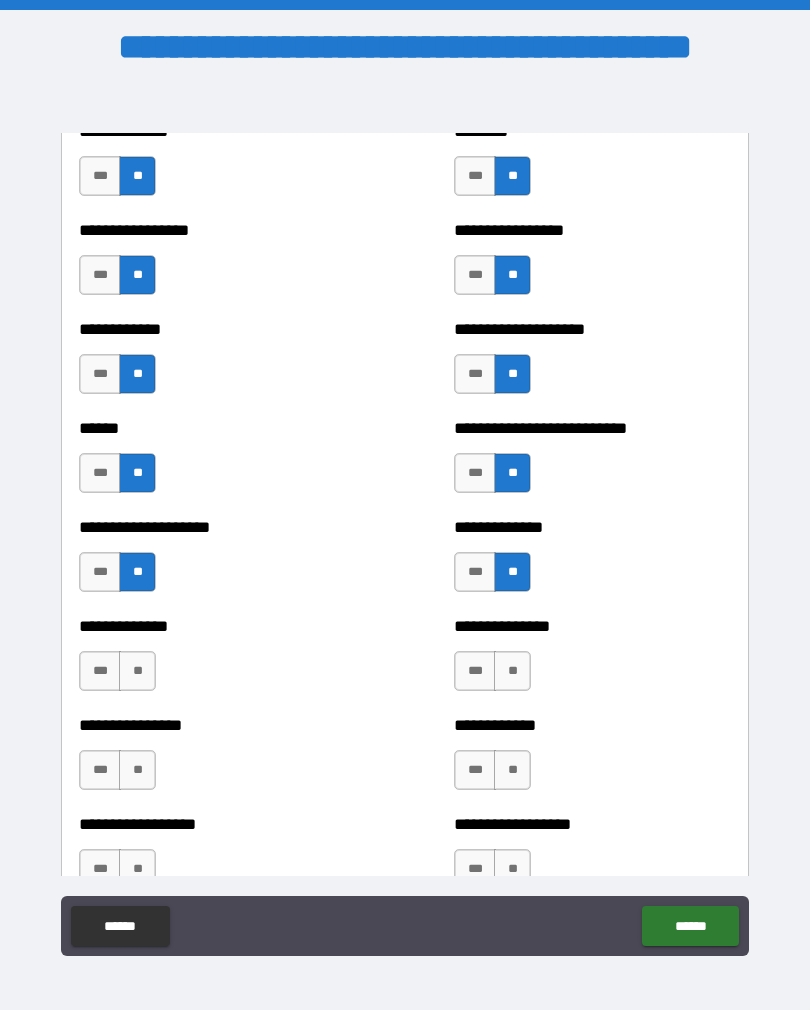 click on "**" at bounding box center [137, 671] 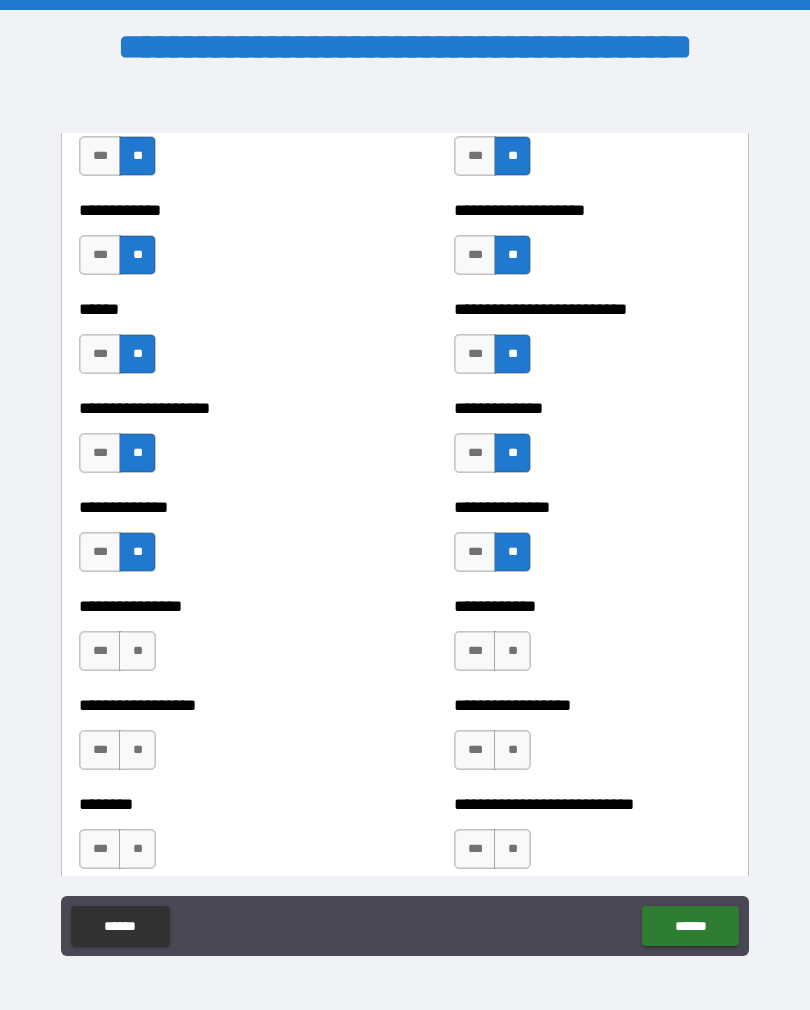click on "**" at bounding box center [137, 651] 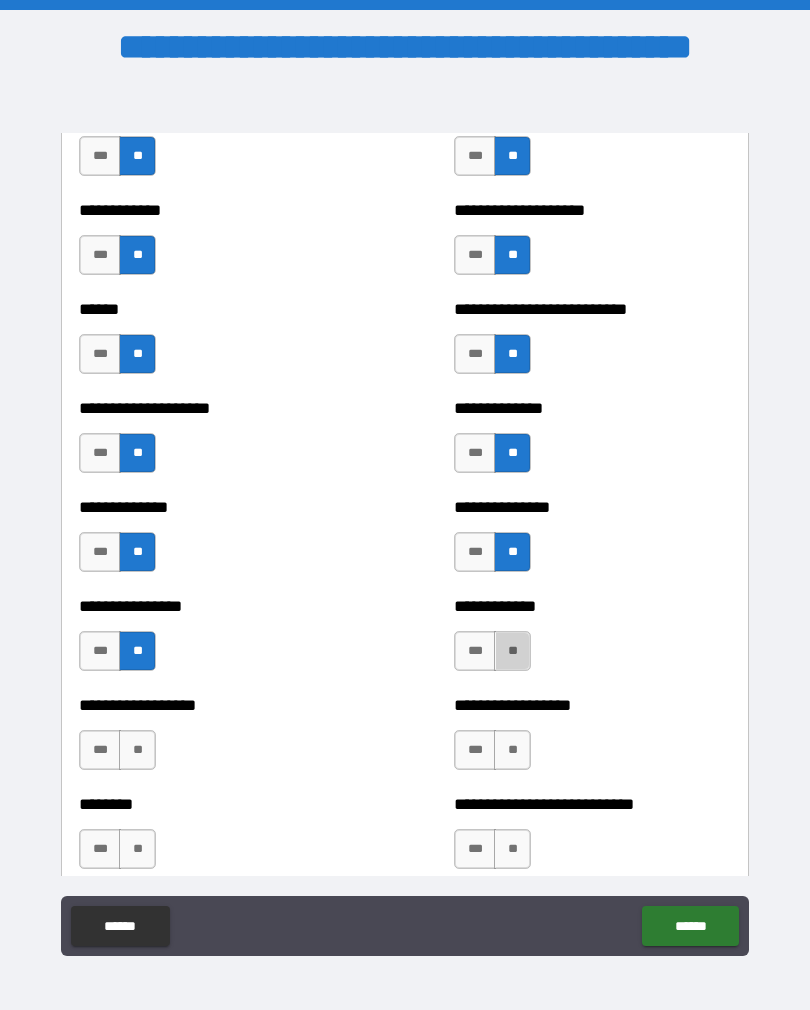 click on "**" at bounding box center [512, 651] 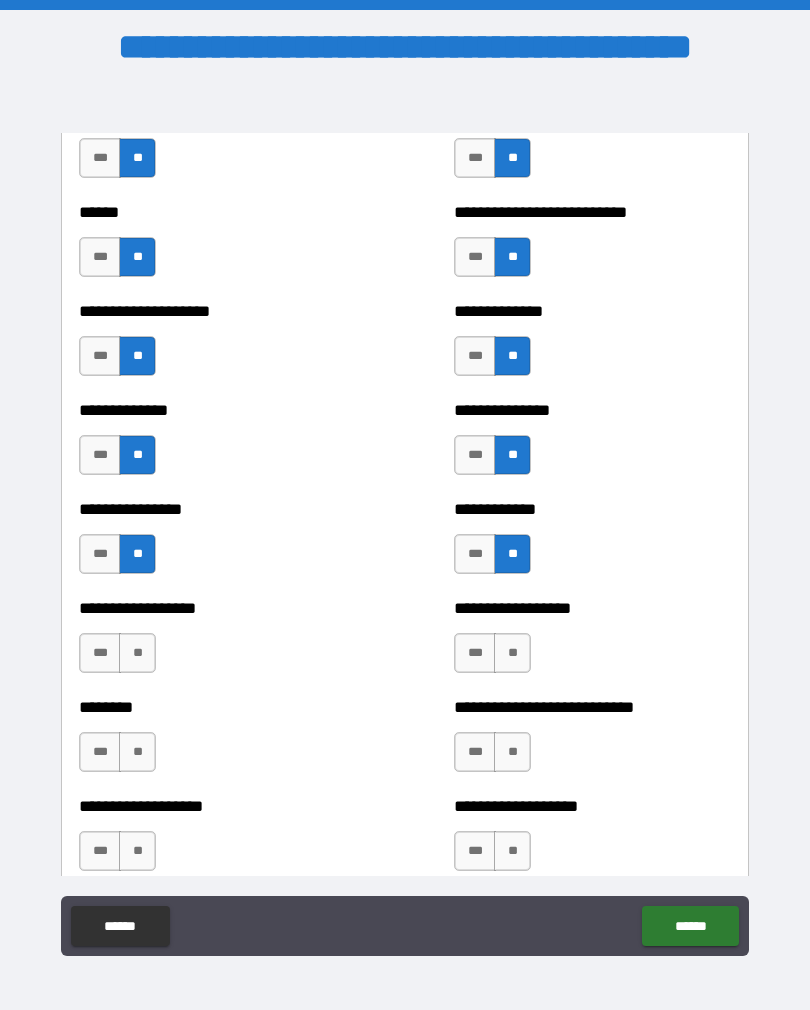 scroll, scrollTop: 4097, scrollLeft: 0, axis: vertical 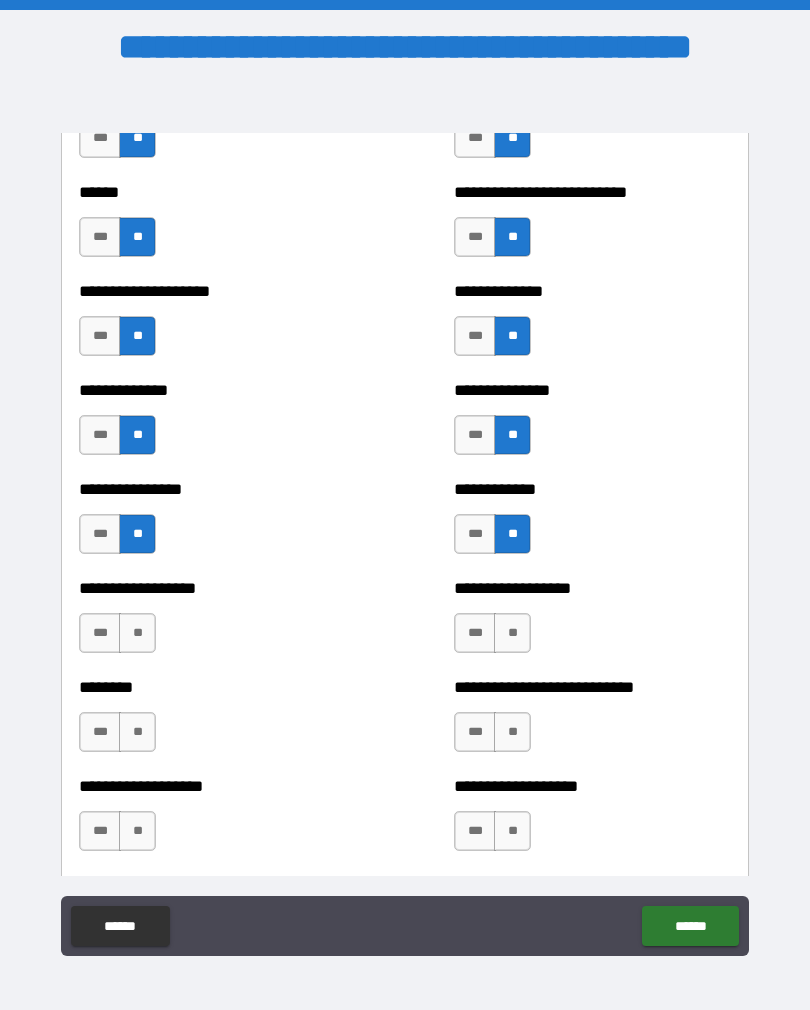 click on "**" at bounding box center (512, 633) 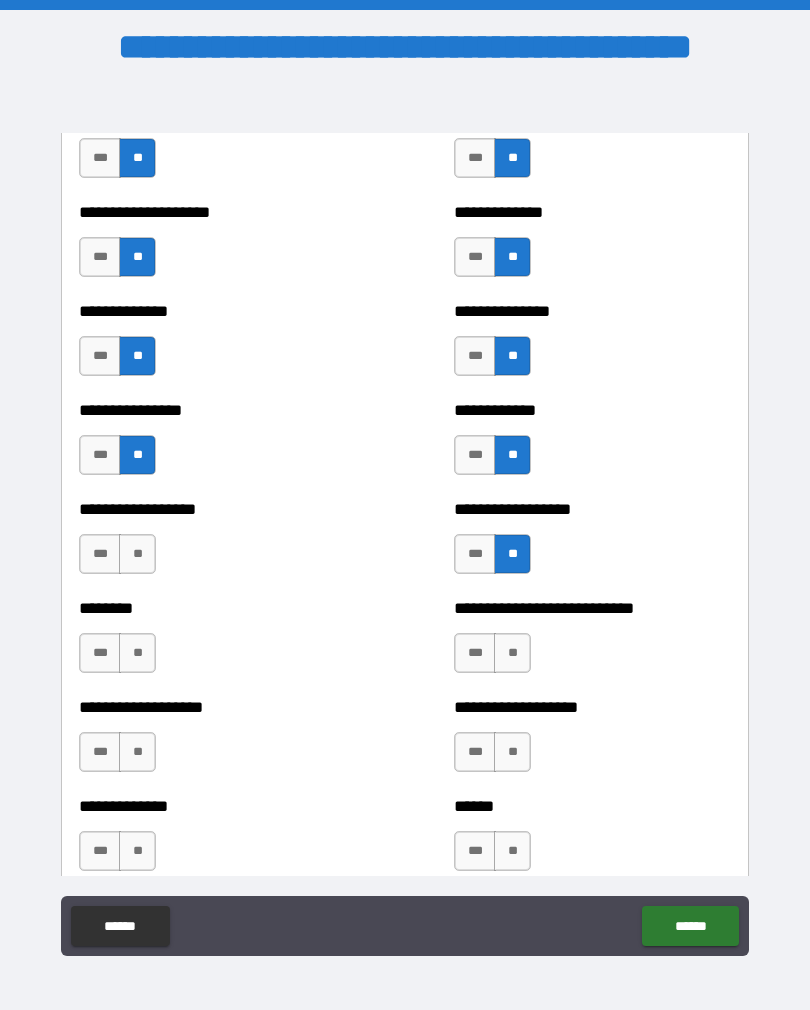 scroll, scrollTop: 4180, scrollLeft: 0, axis: vertical 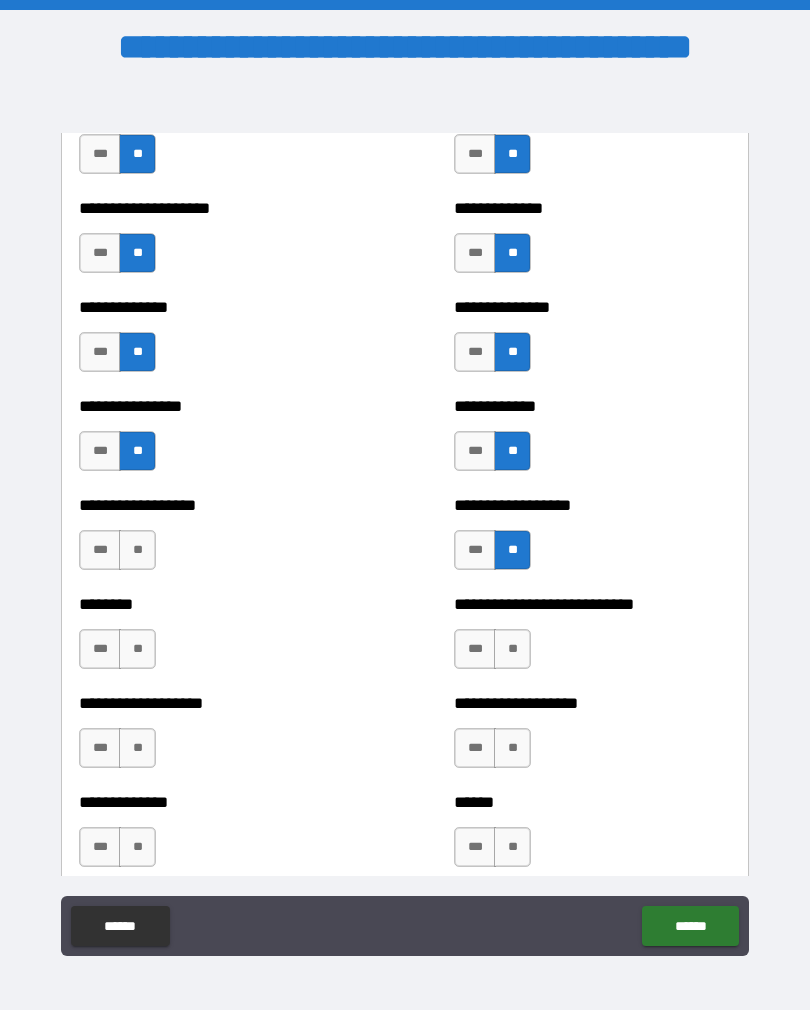 click on "**" at bounding box center (137, 550) 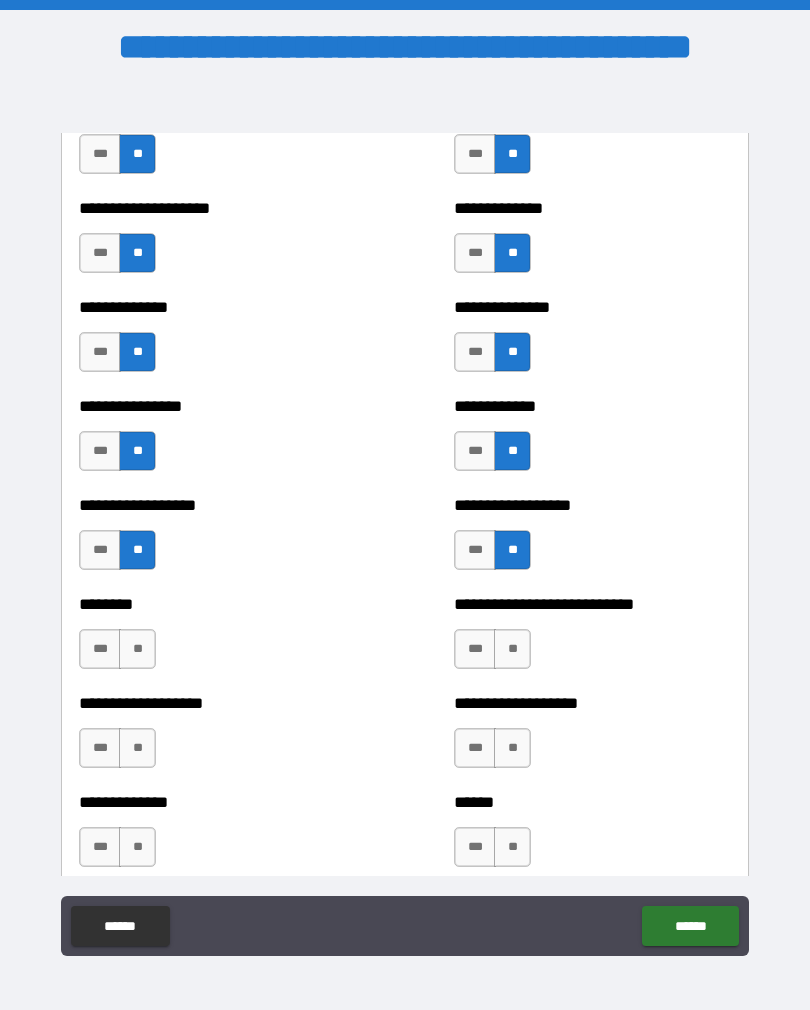click on "**********" at bounding box center [217, 540] 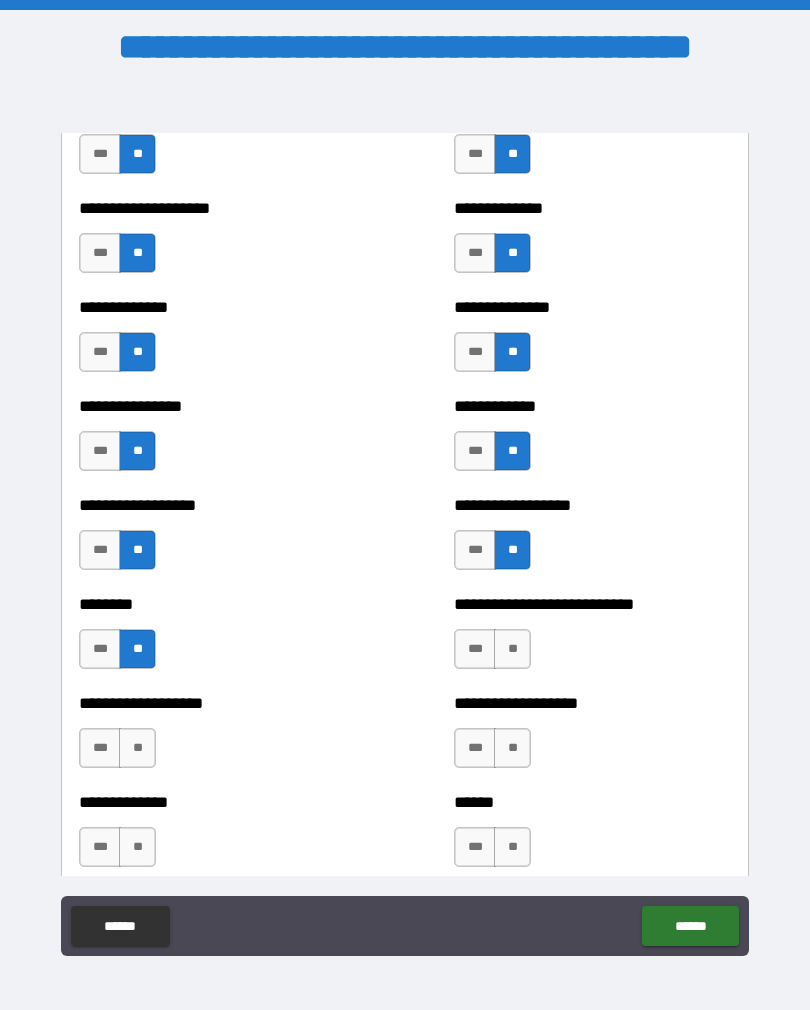 click on "**" at bounding box center [512, 649] 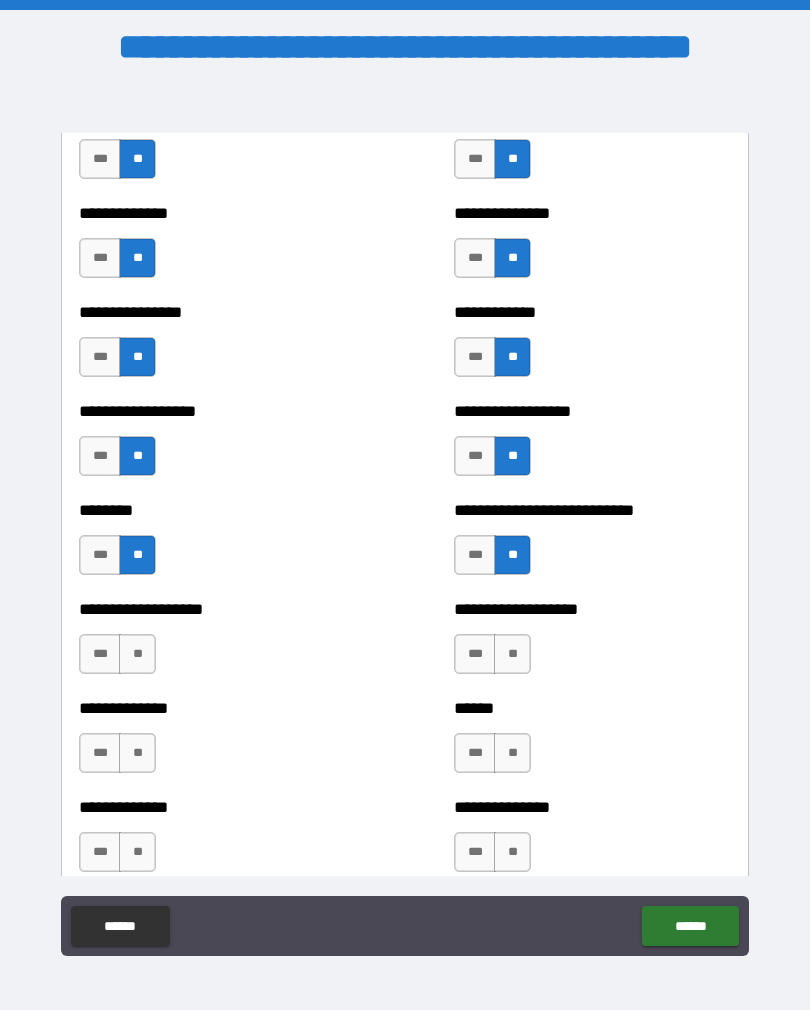 scroll, scrollTop: 4274, scrollLeft: 0, axis: vertical 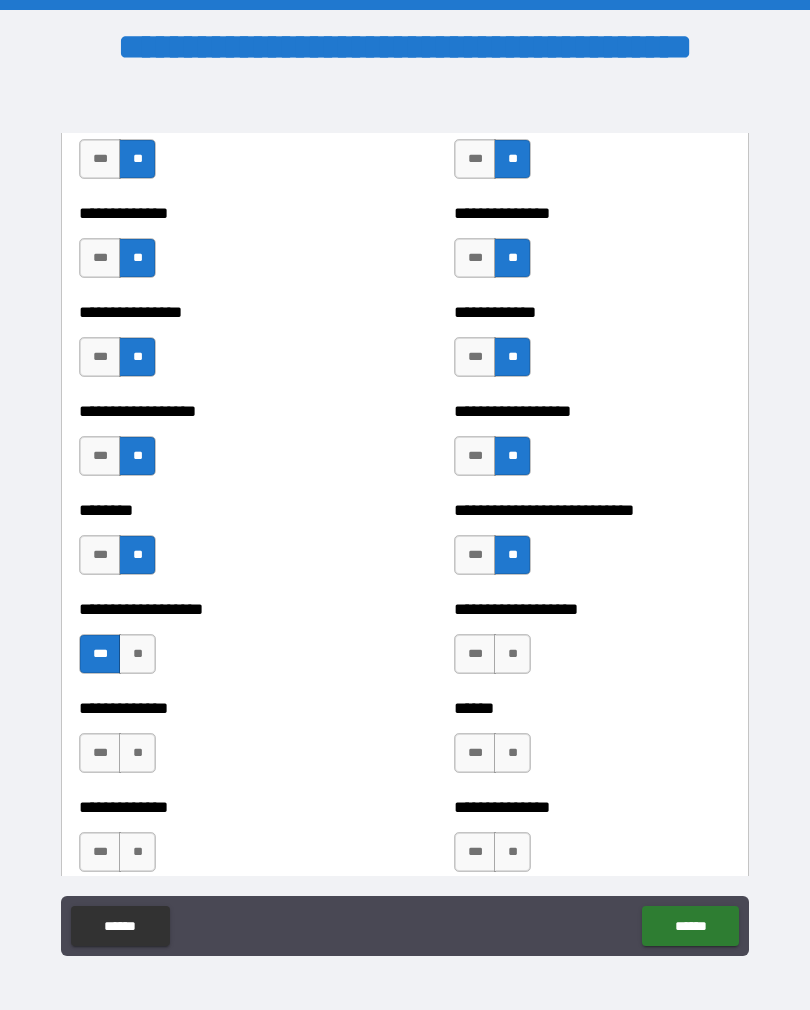 click on "**" at bounding box center (512, 654) 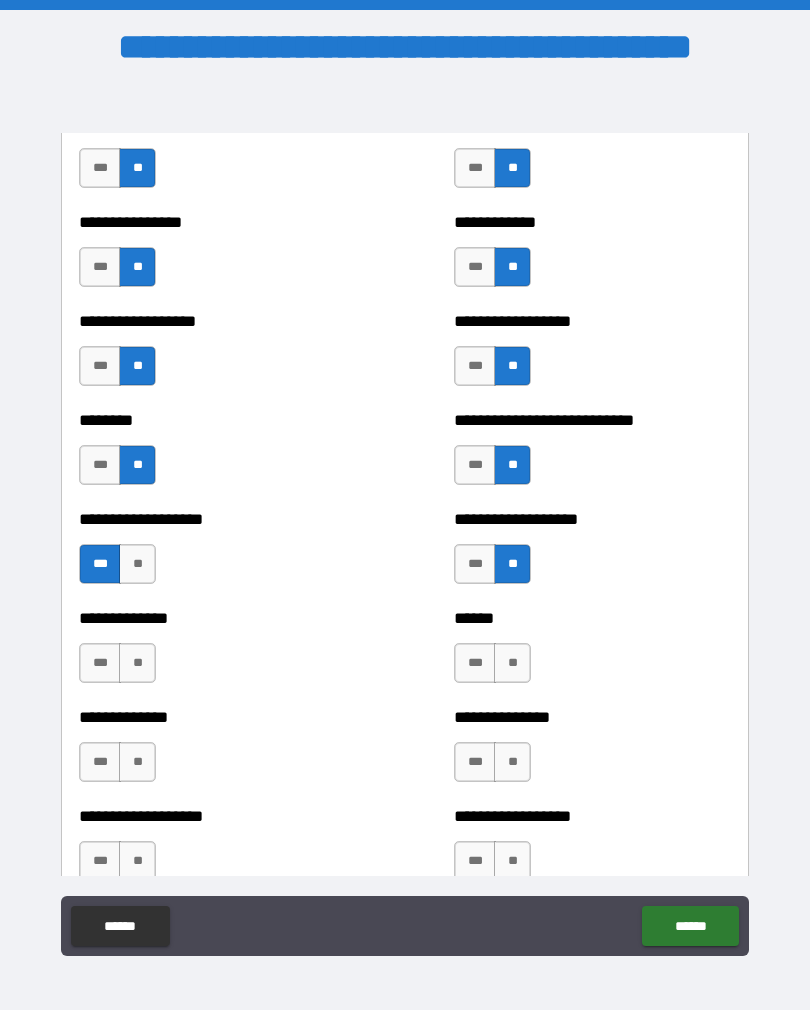 scroll, scrollTop: 4378, scrollLeft: 0, axis: vertical 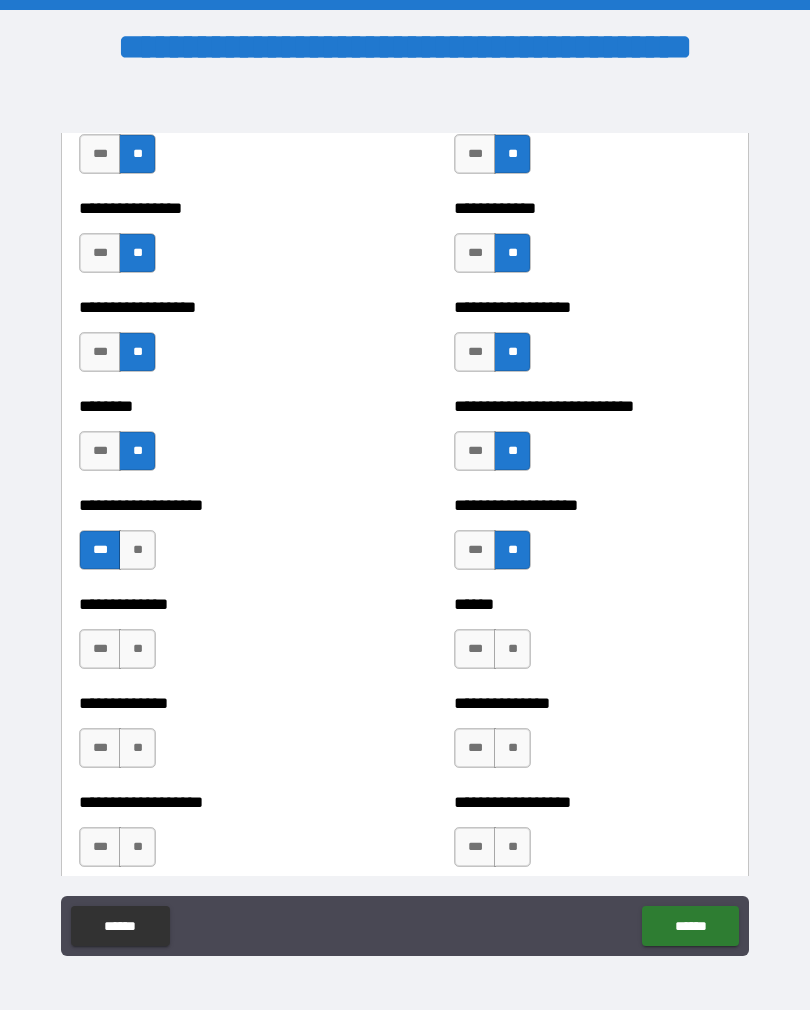 click on "**" at bounding box center [512, 649] 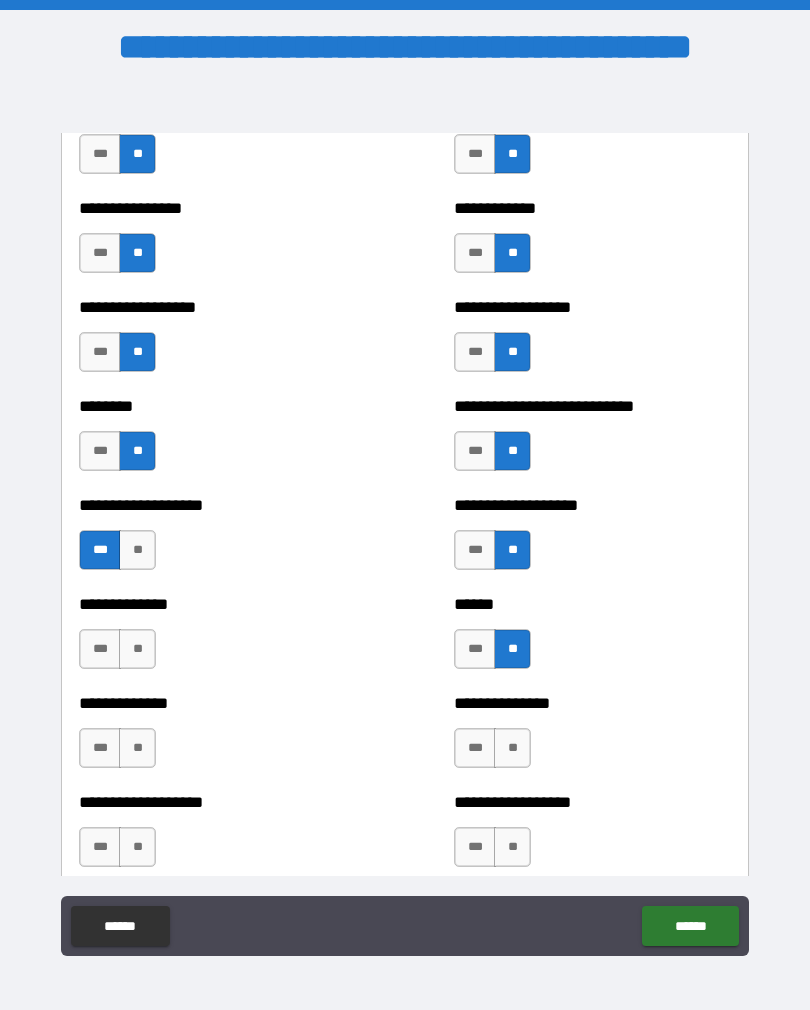 click on "**" at bounding box center (137, 649) 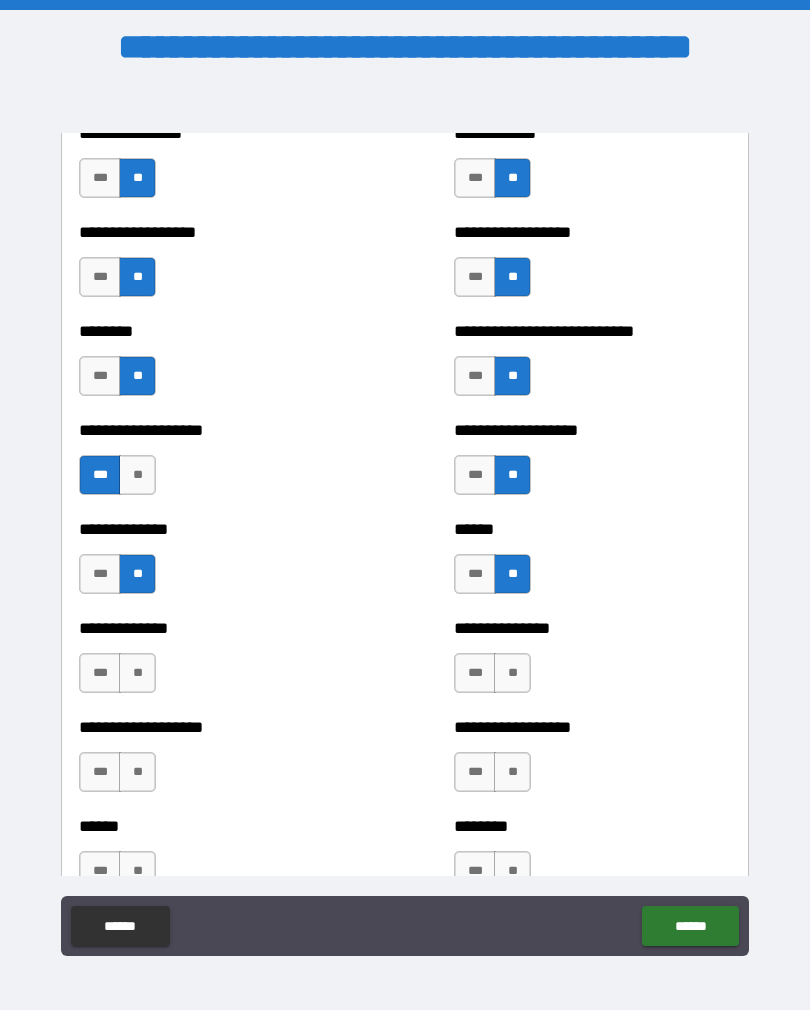scroll, scrollTop: 4470, scrollLeft: 0, axis: vertical 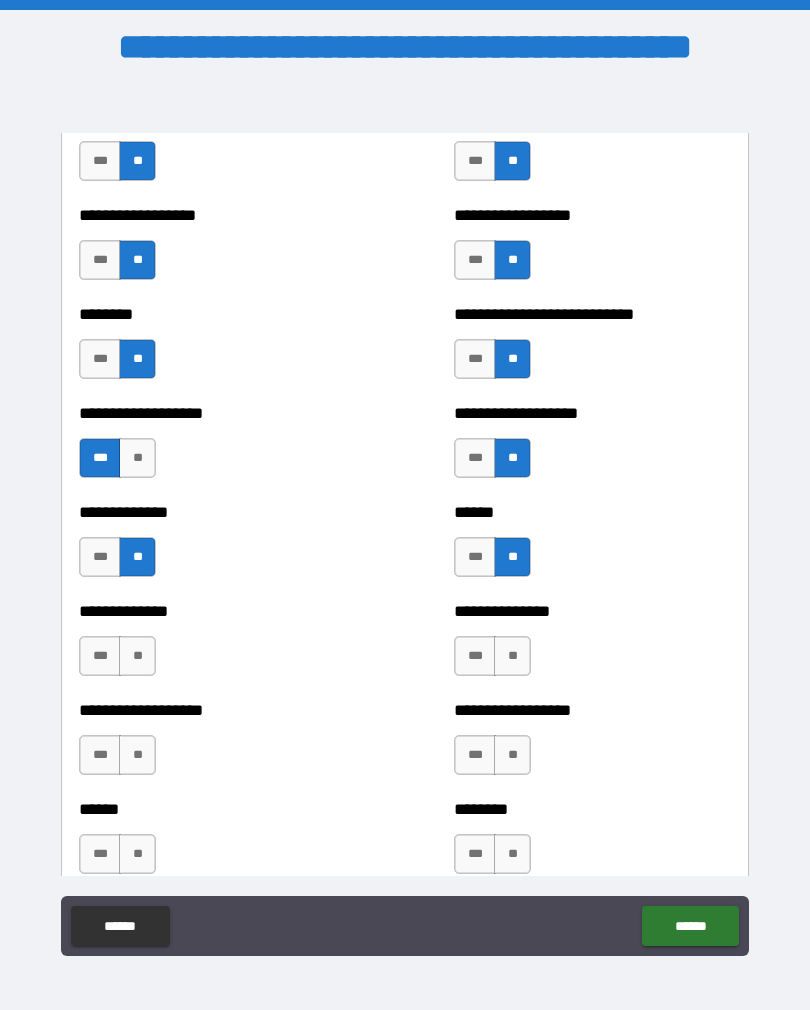 click on "**" at bounding box center (512, 656) 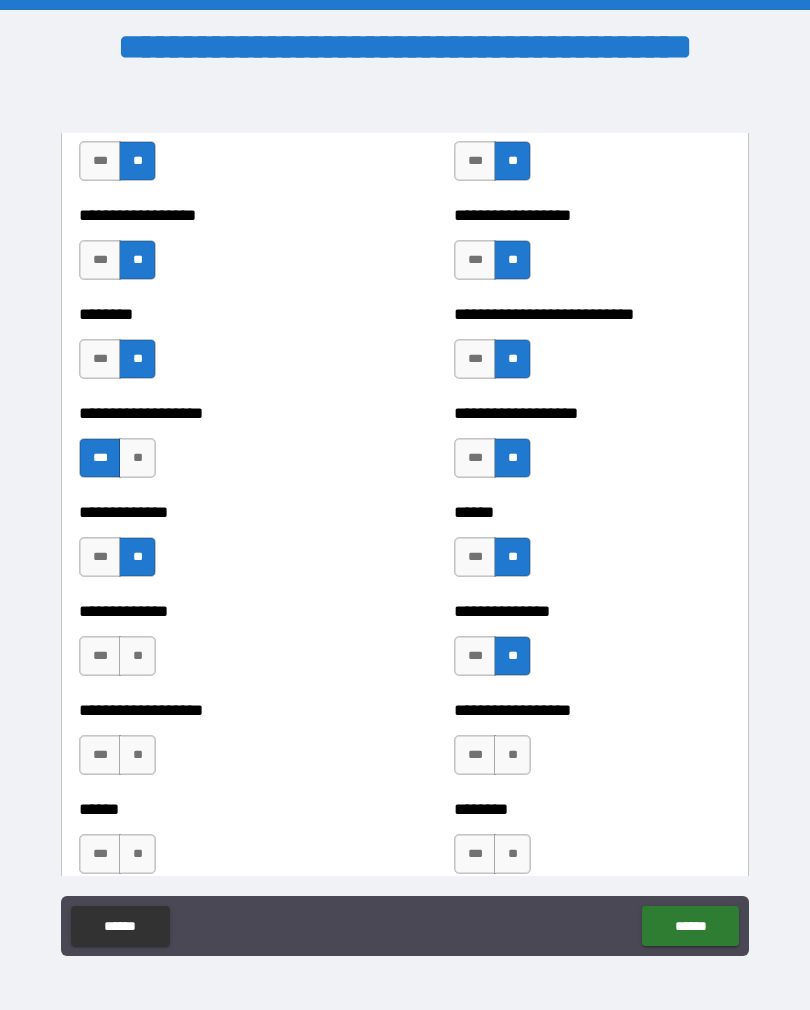 click on "**" at bounding box center (137, 656) 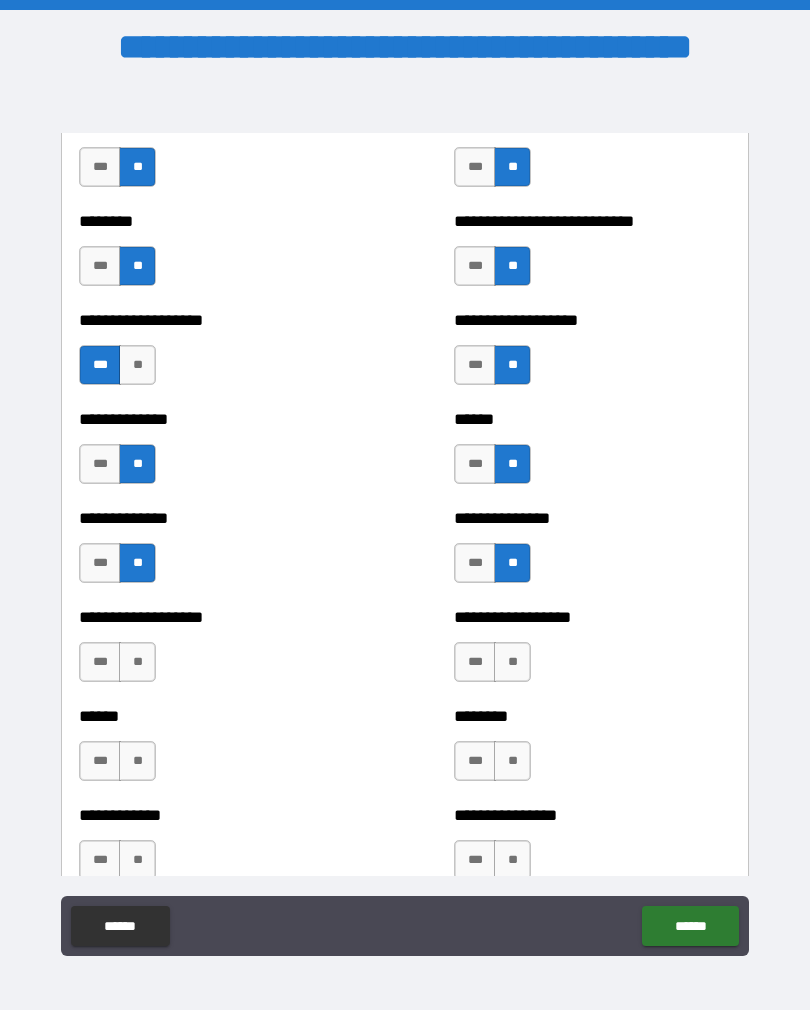 scroll, scrollTop: 4572, scrollLeft: 0, axis: vertical 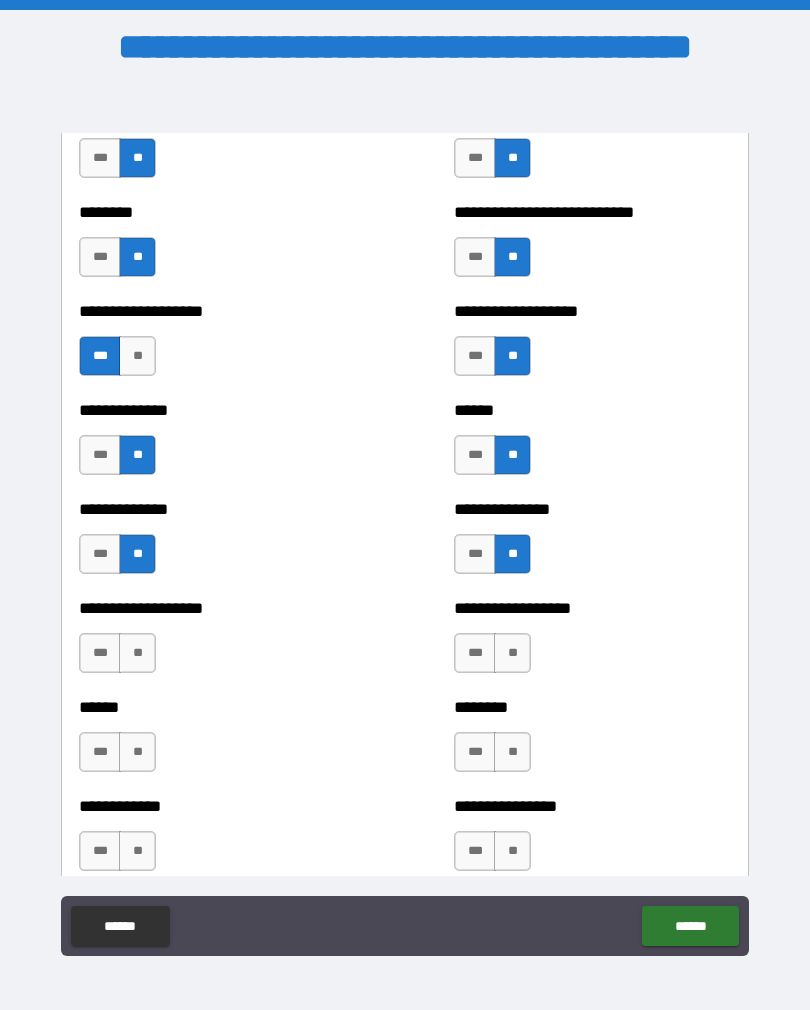 click on "**" at bounding box center (512, 653) 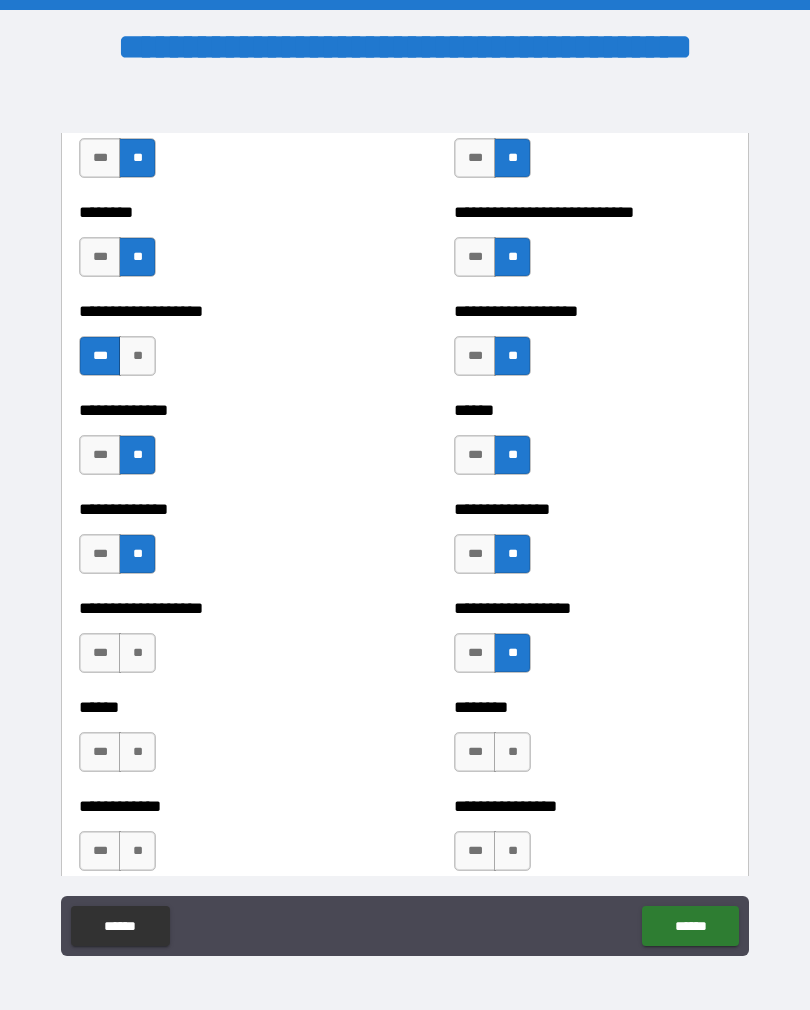 click on "**" at bounding box center [137, 653] 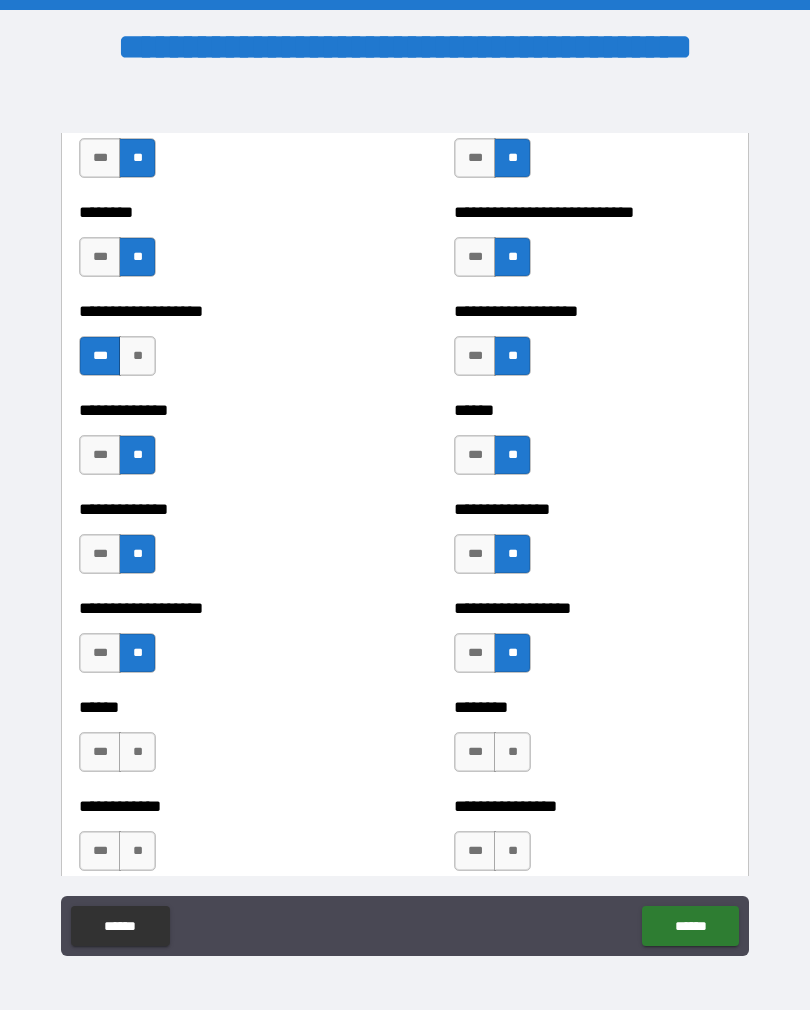 scroll, scrollTop: 4667, scrollLeft: 0, axis: vertical 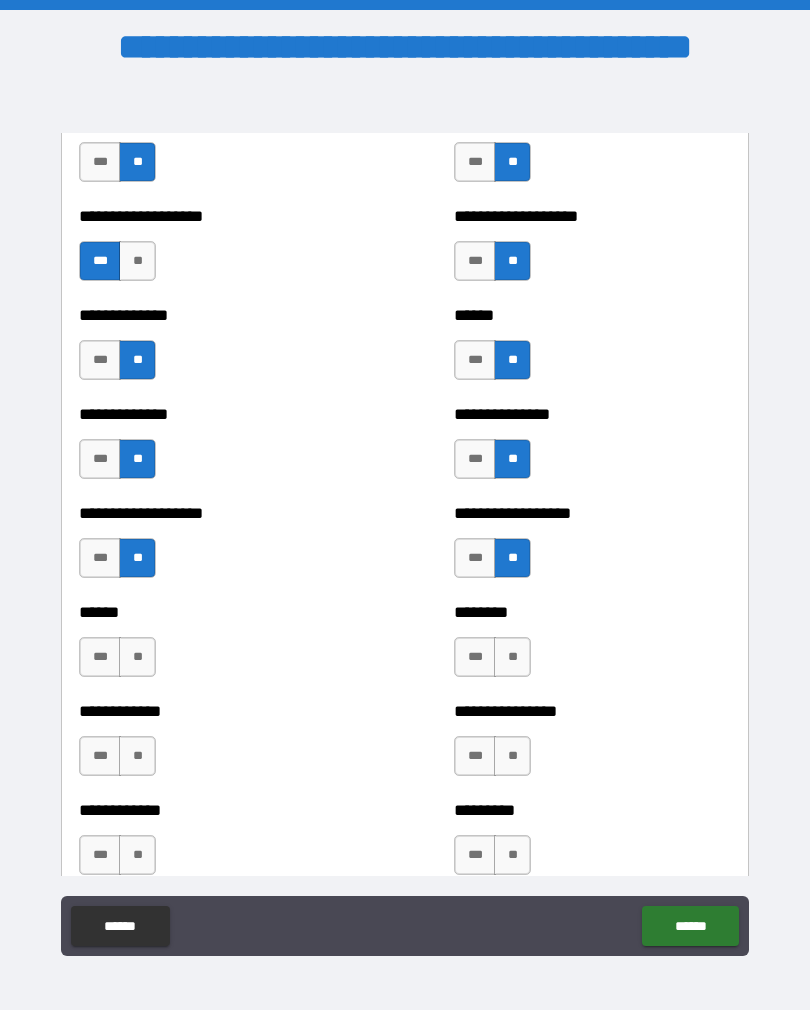click on "**" at bounding box center (512, 657) 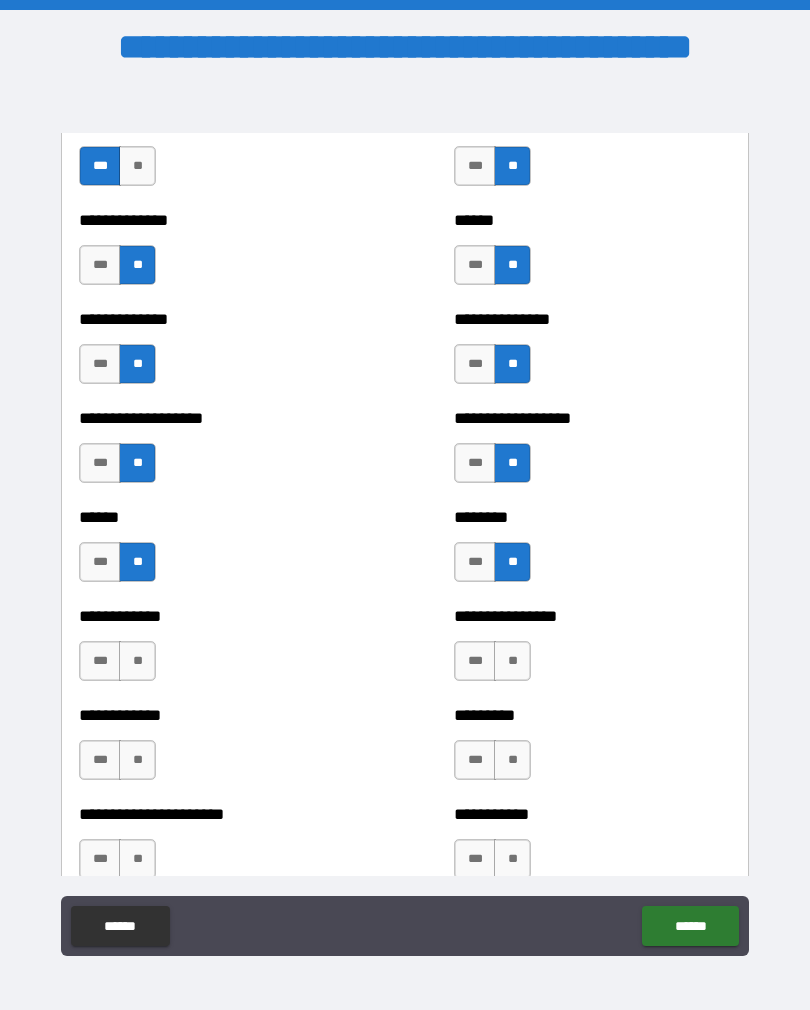 click on "**" at bounding box center [512, 661] 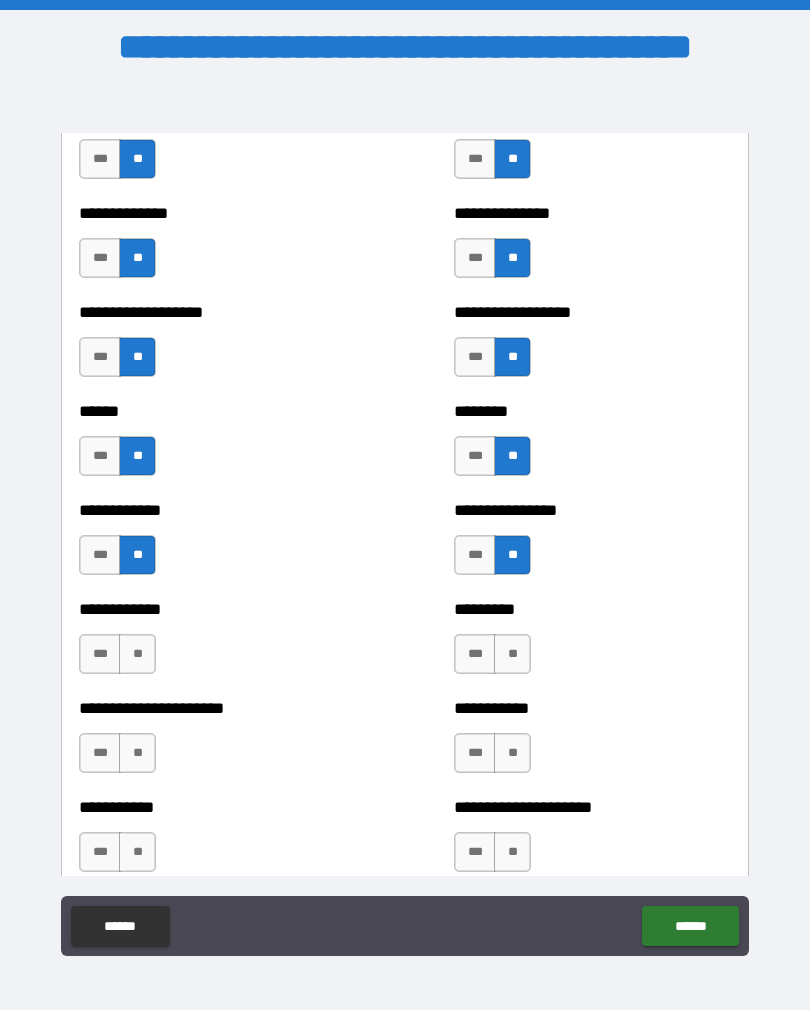 click on "**" at bounding box center (512, 654) 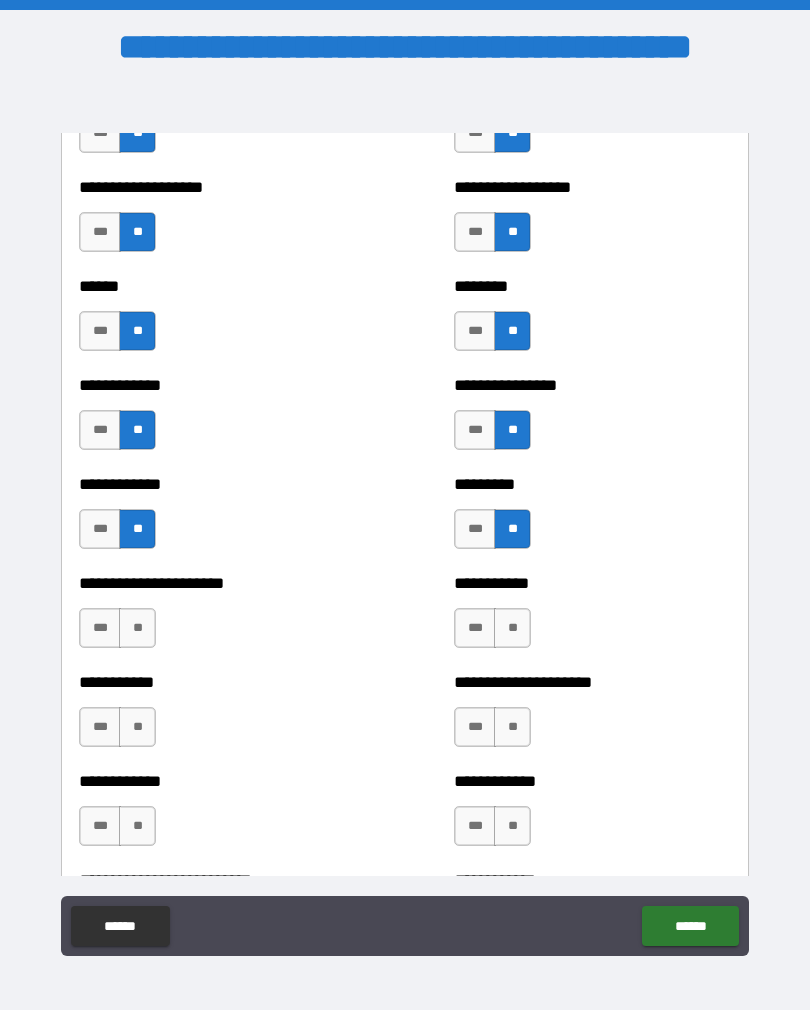 click on "**" at bounding box center (512, 628) 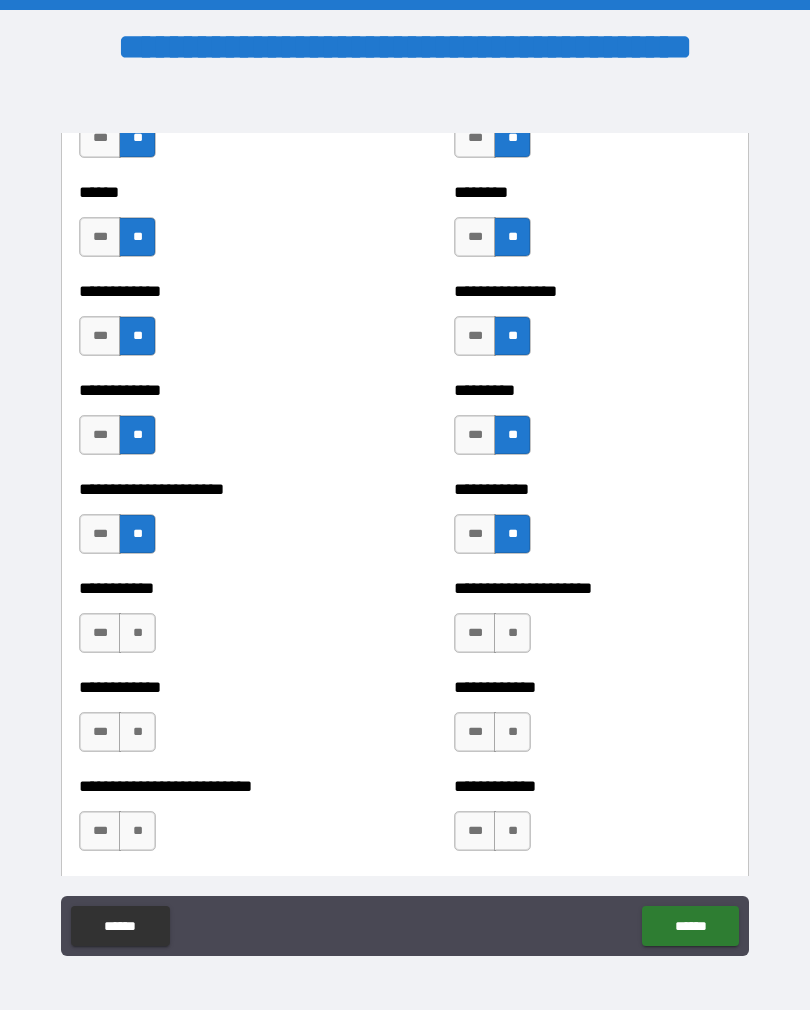 scroll, scrollTop: 5089, scrollLeft: 0, axis: vertical 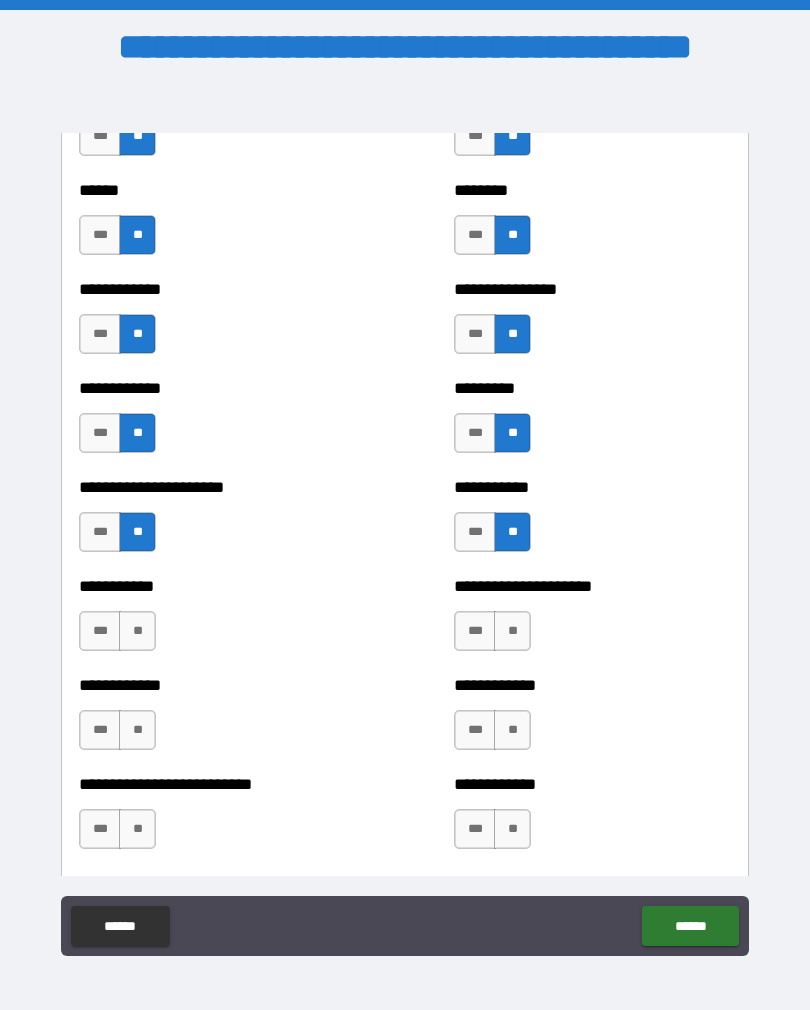 click on "**" at bounding box center [512, 631] 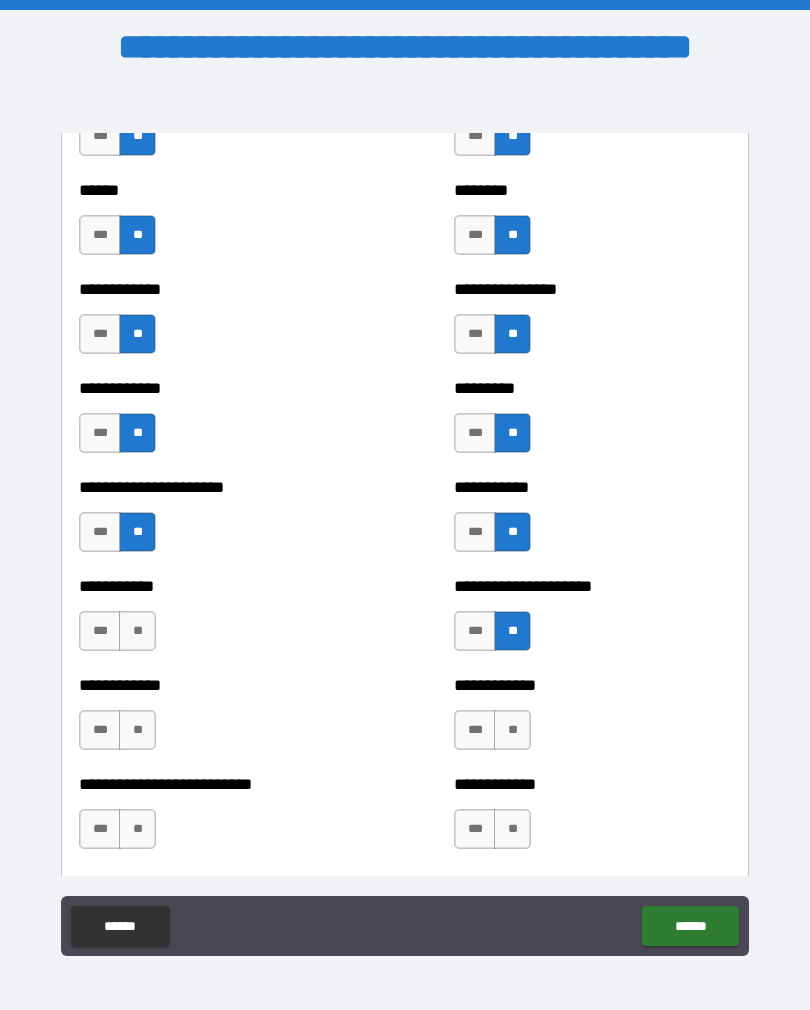click on "***" at bounding box center [100, 631] 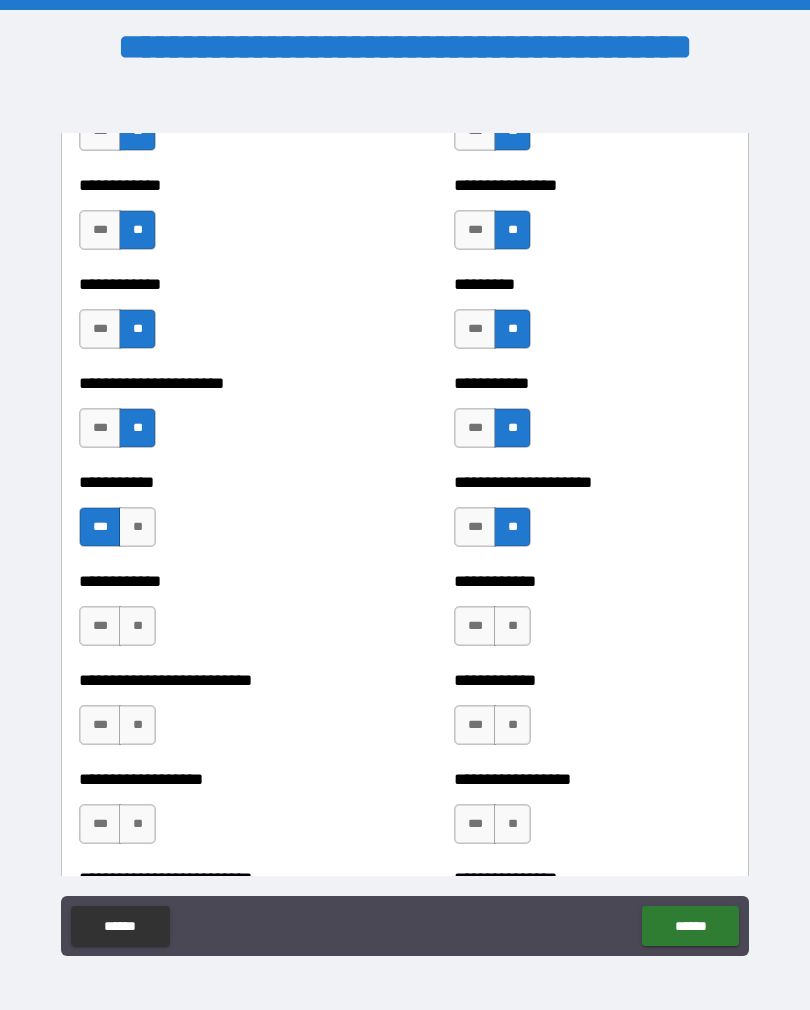 scroll, scrollTop: 5198, scrollLeft: 0, axis: vertical 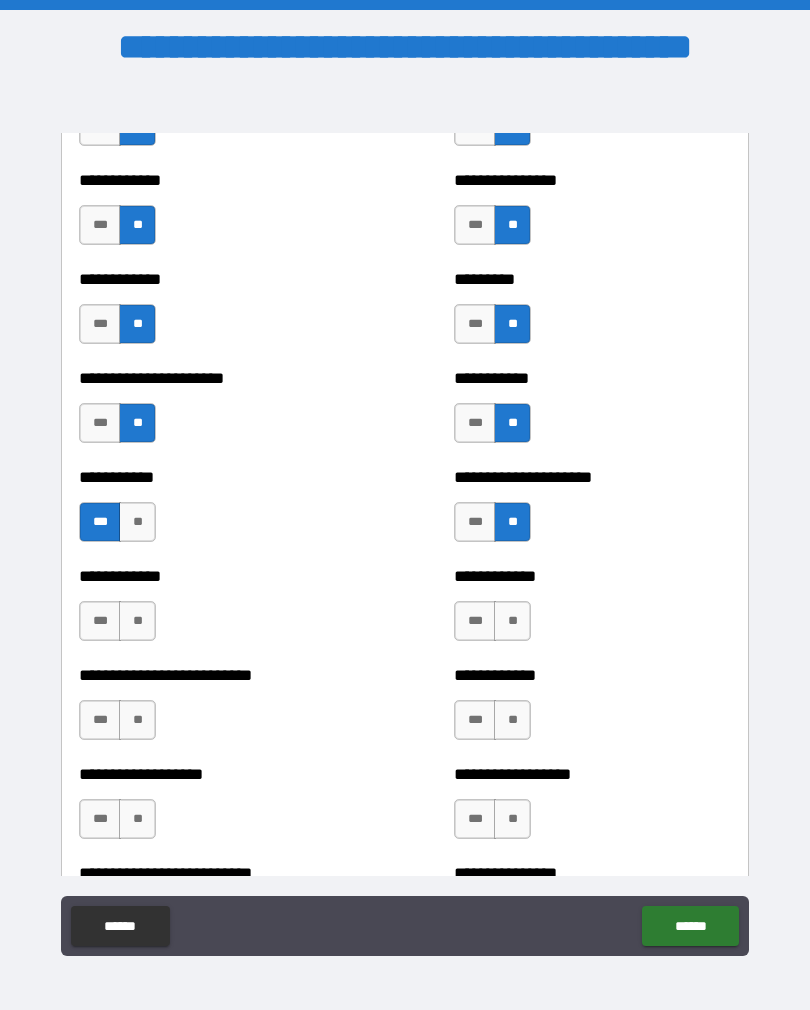 click on "**" at bounding box center (512, 621) 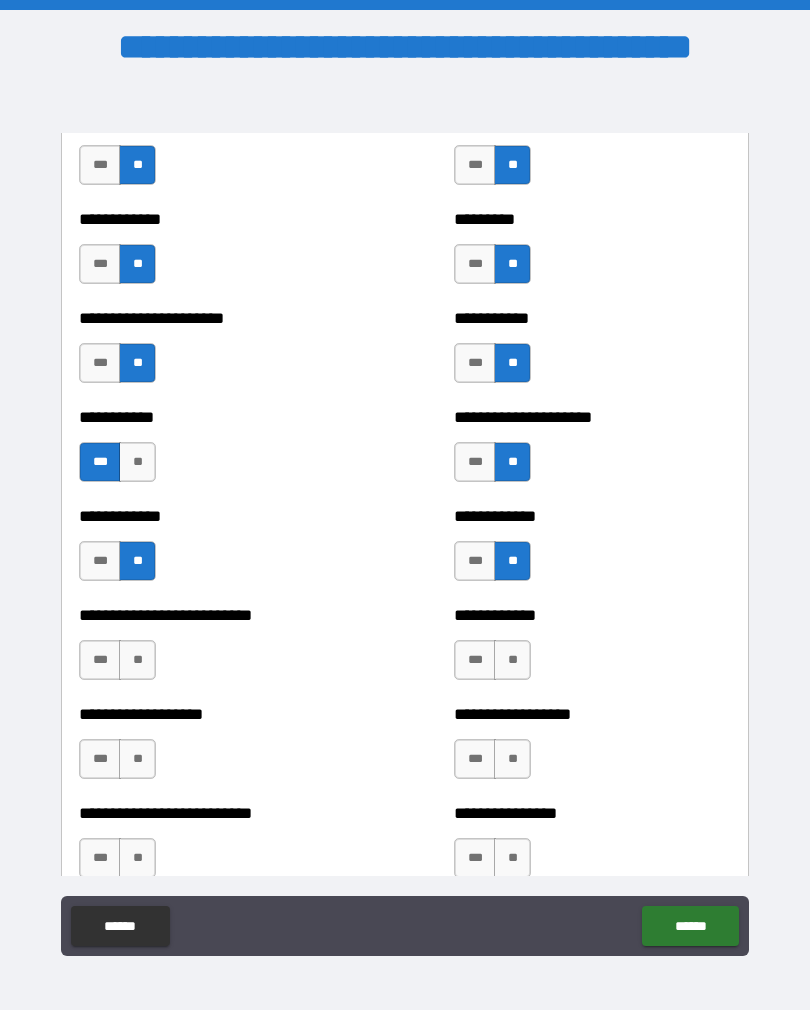 scroll, scrollTop: 5263, scrollLeft: 0, axis: vertical 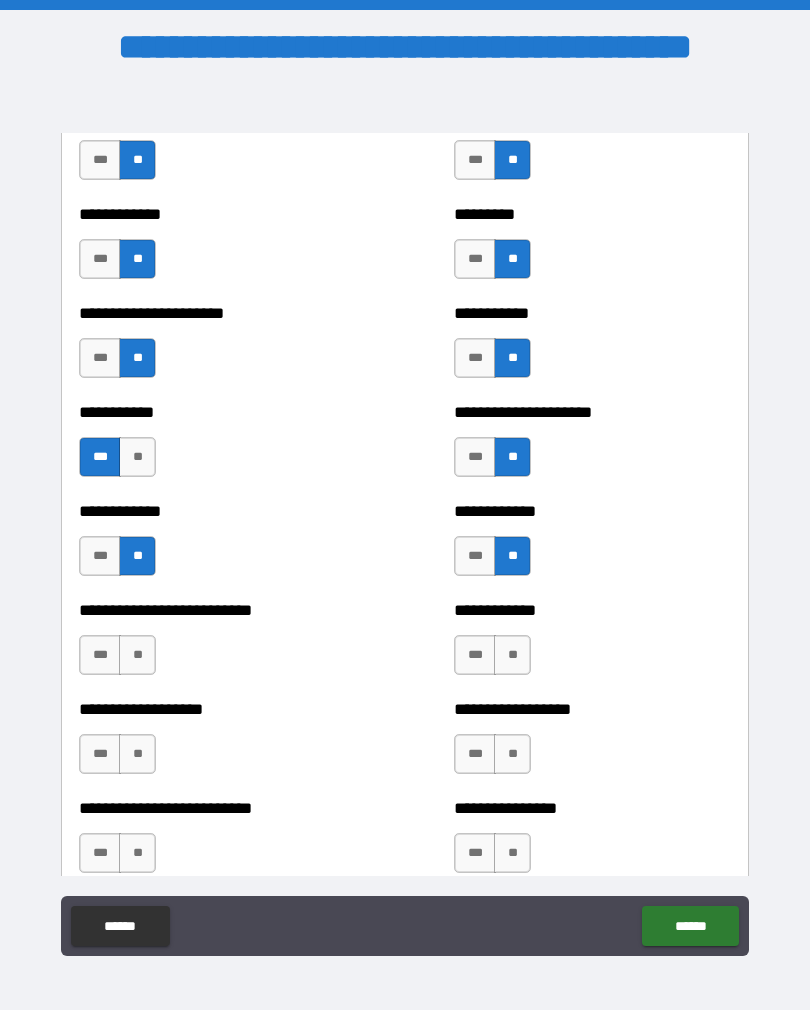 click on "**" at bounding box center [512, 655] 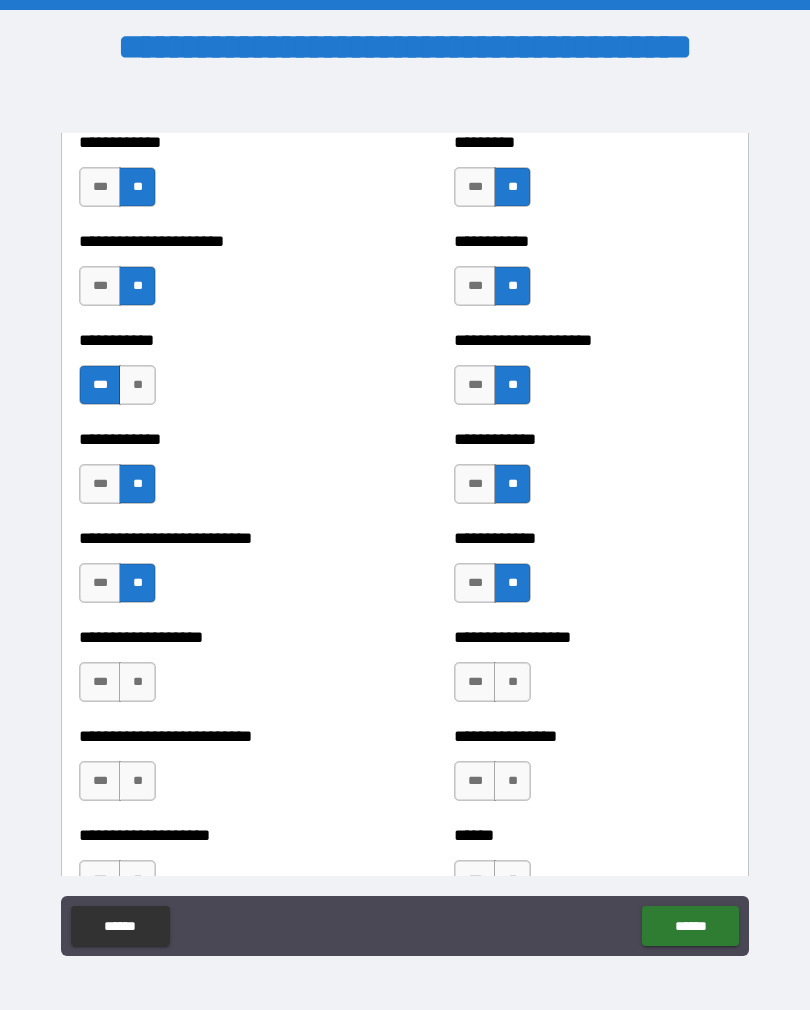 scroll, scrollTop: 5345, scrollLeft: 0, axis: vertical 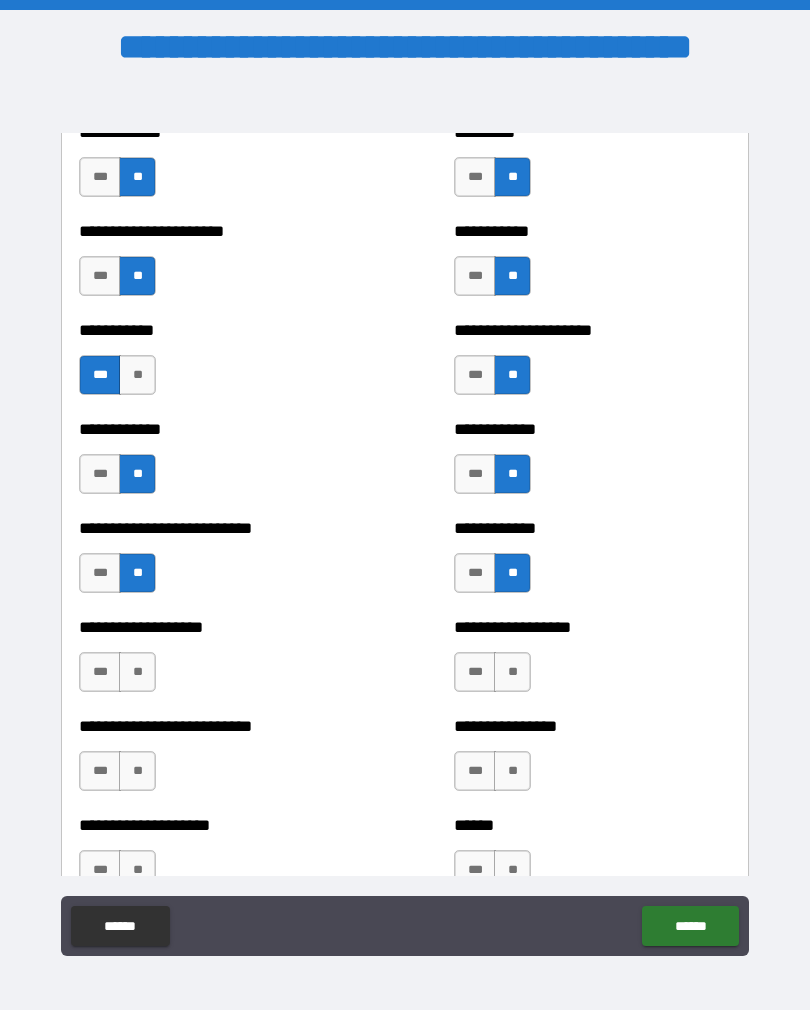 click on "**" at bounding box center (512, 672) 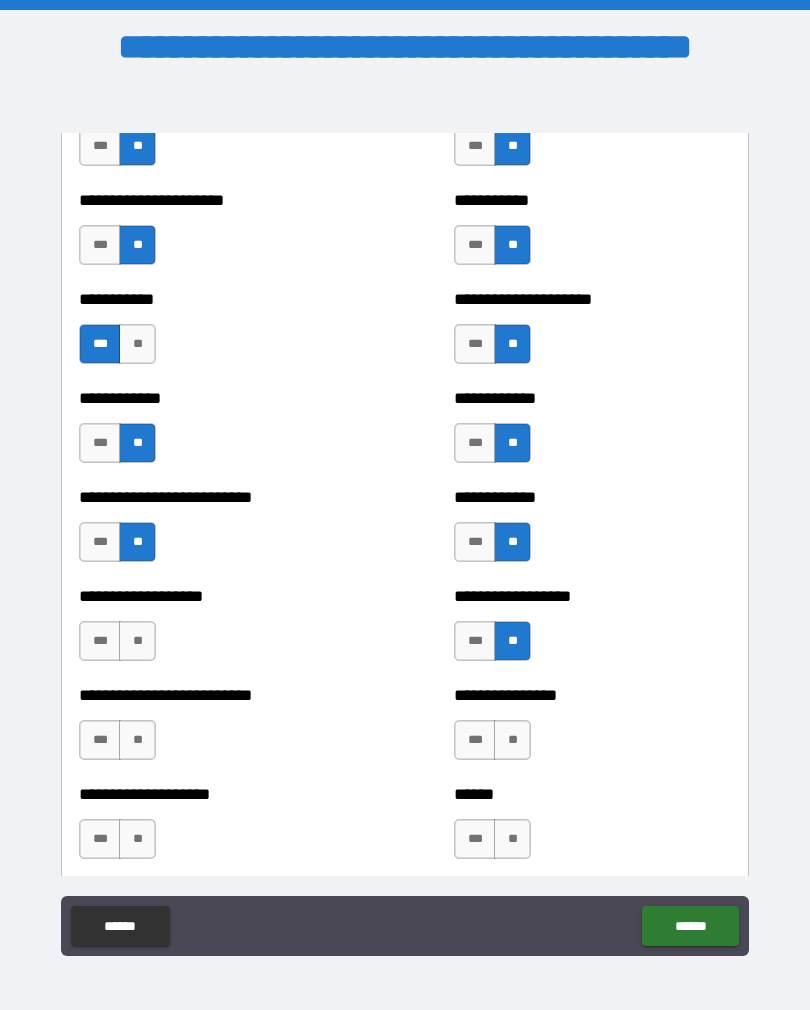 click on "**" at bounding box center (137, 641) 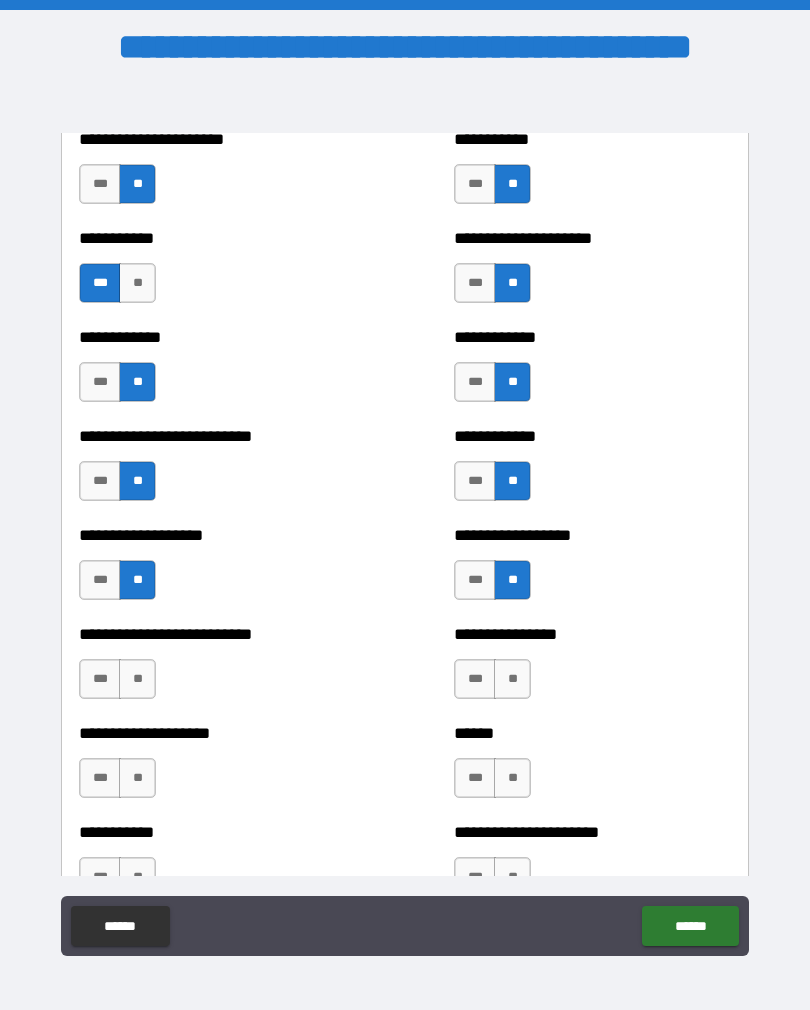 scroll, scrollTop: 5439, scrollLeft: 0, axis: vertical 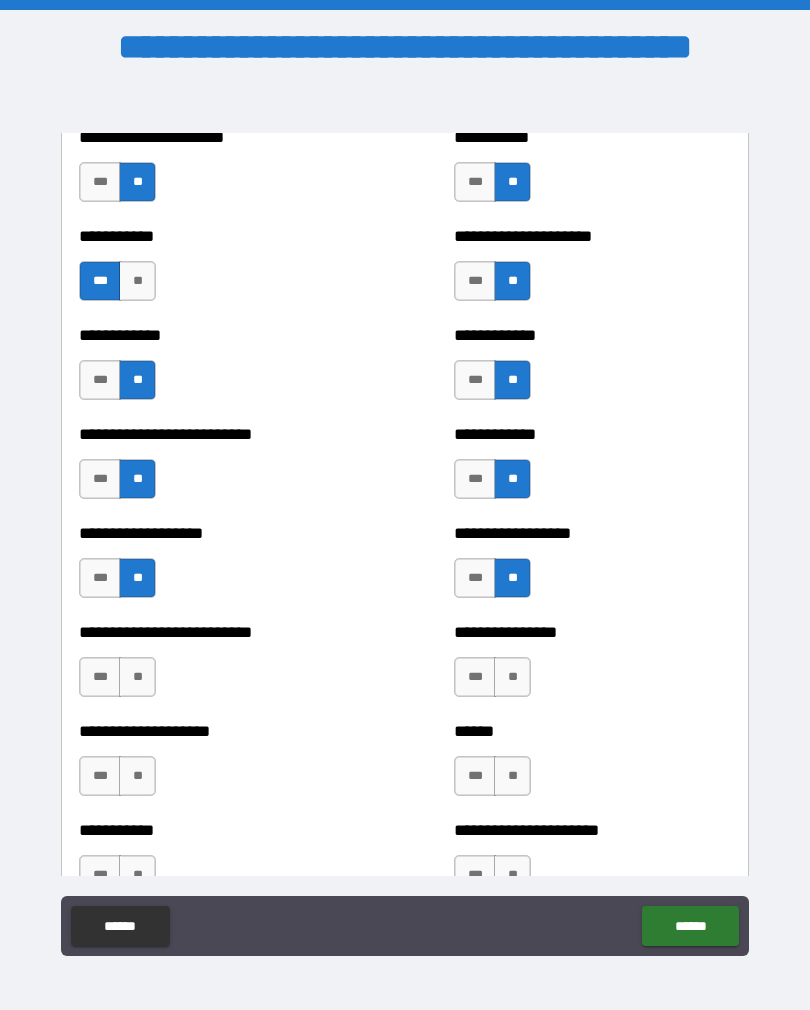 click on "**" at bounding box center [512, 677] 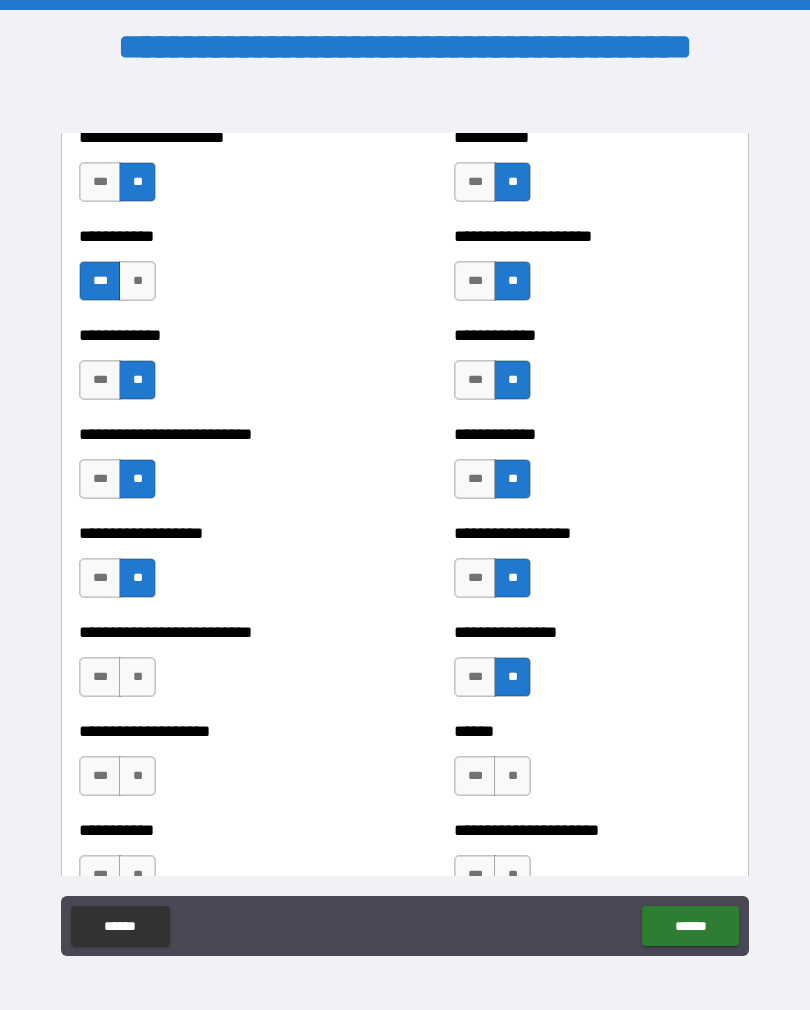 click on "**" at bounding box center (137, 677) 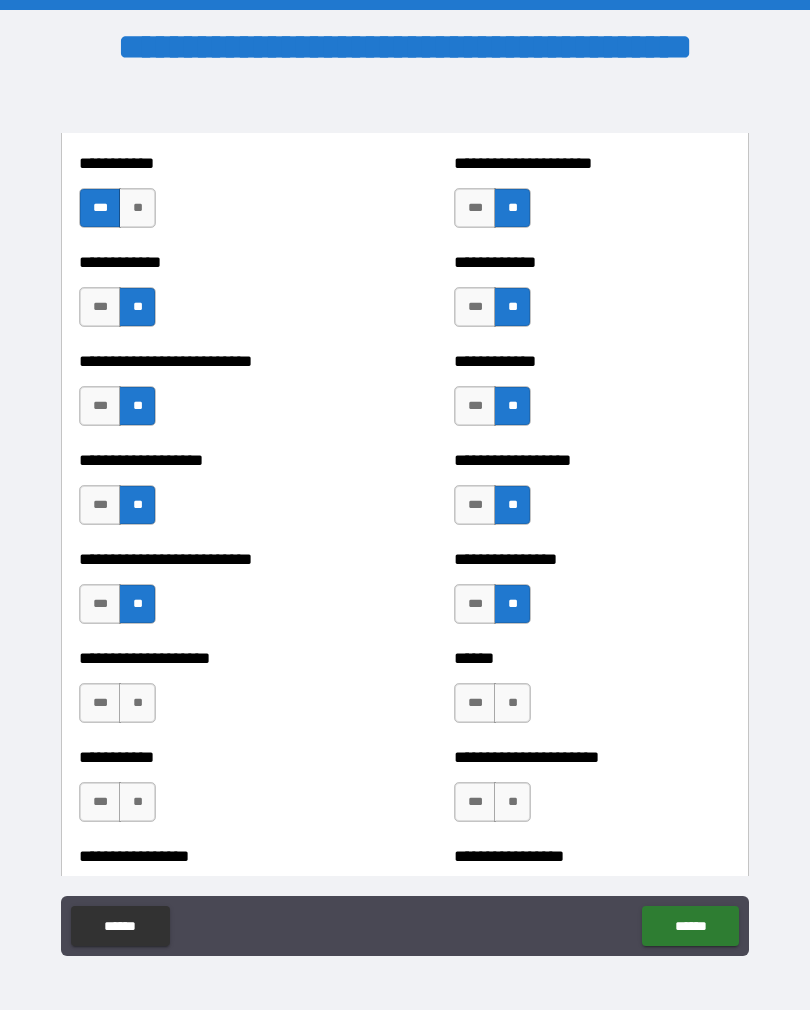 scroll, scrollTop: 5512, scrollLeft: 0, axis: vertical 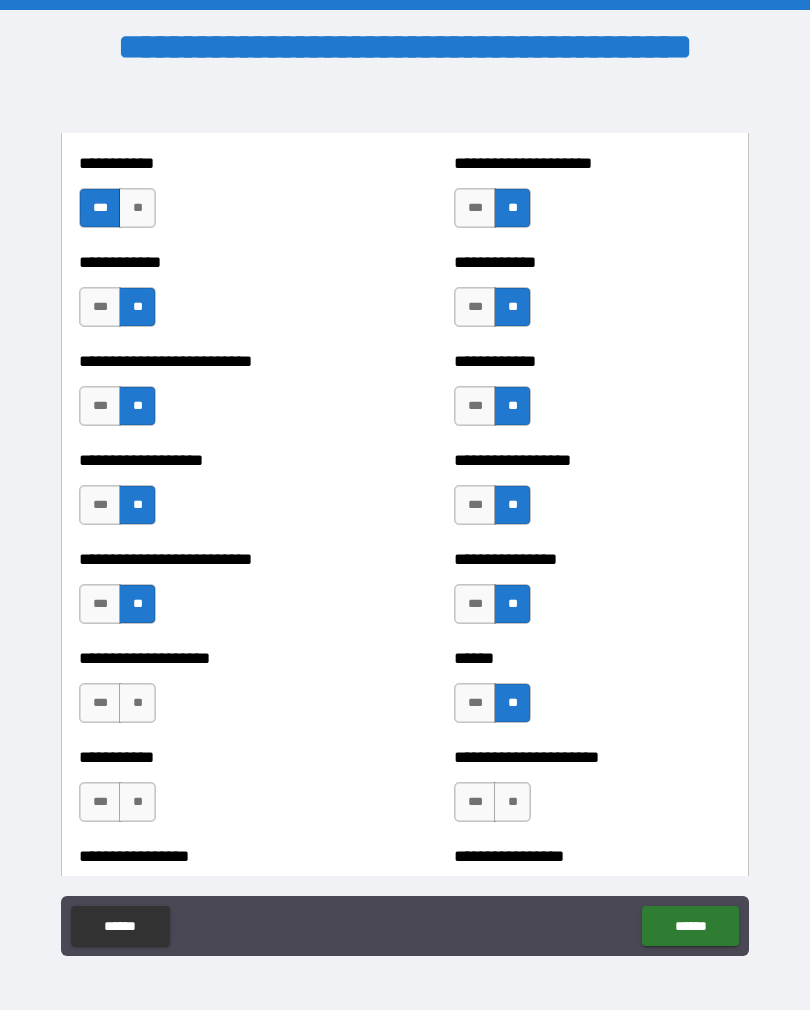 click on "**" at bounding box center (137, 703) 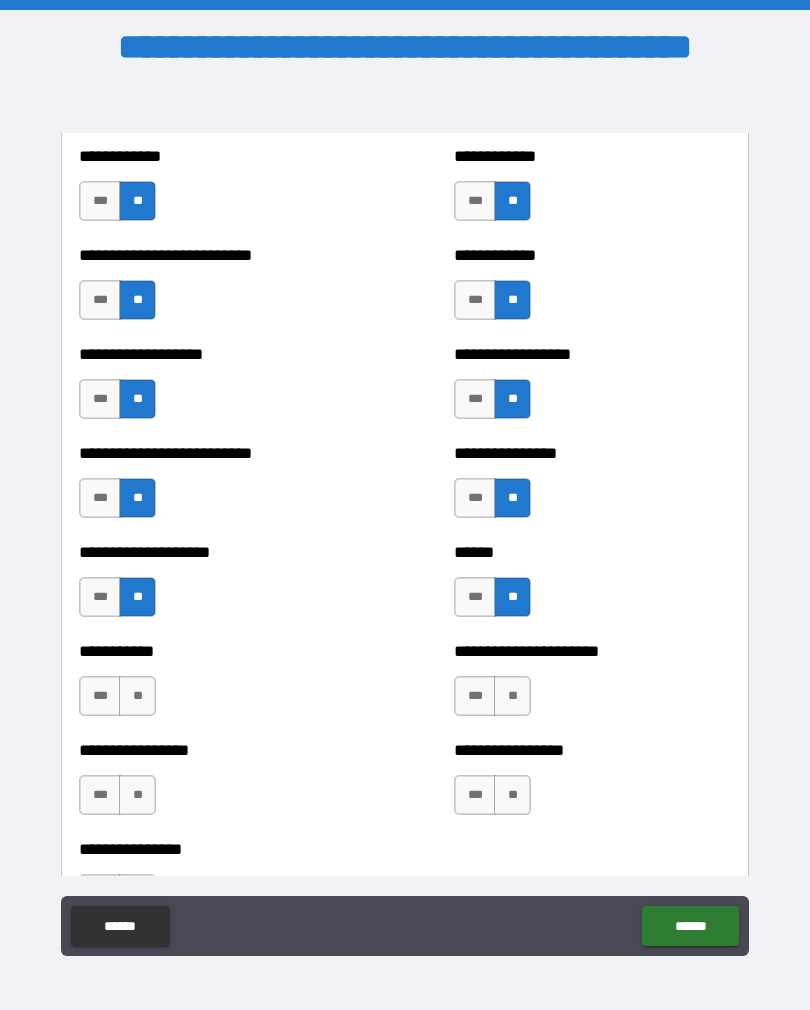 scroll, scrollTop: 5618, scrollLeft: 0, axis: vertical 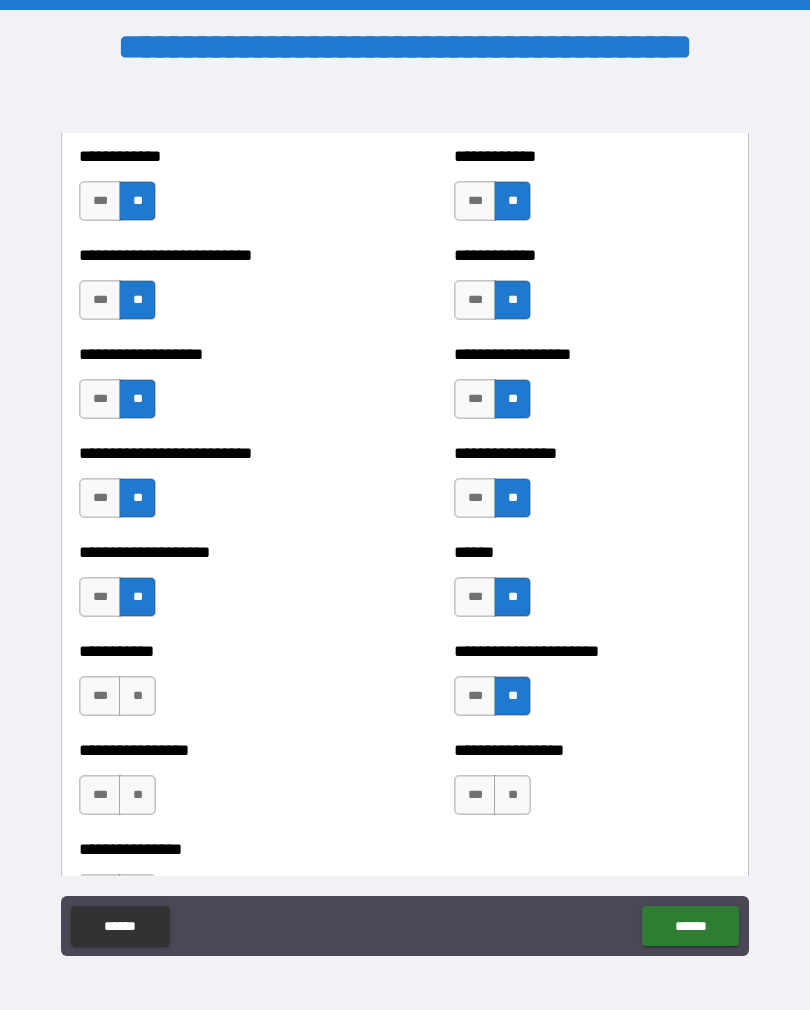 click on "**" at bounding box center (137, 696) 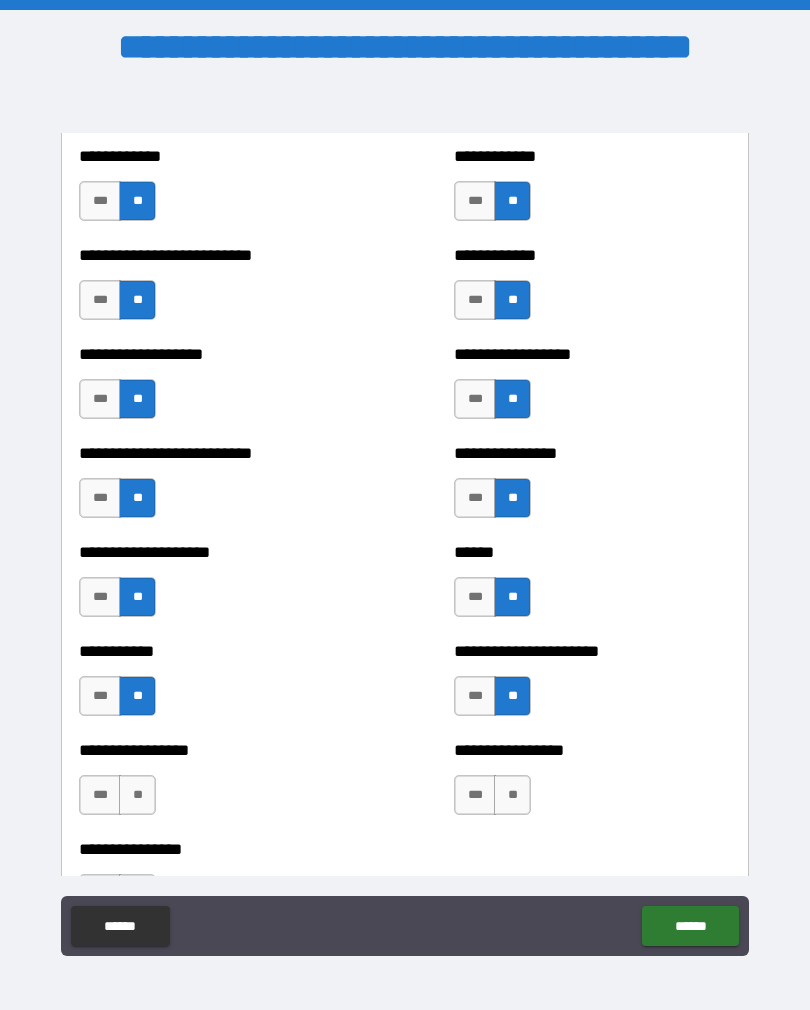scroll, scrollTop: 5703, scrollLeft: 0, axis: vertical 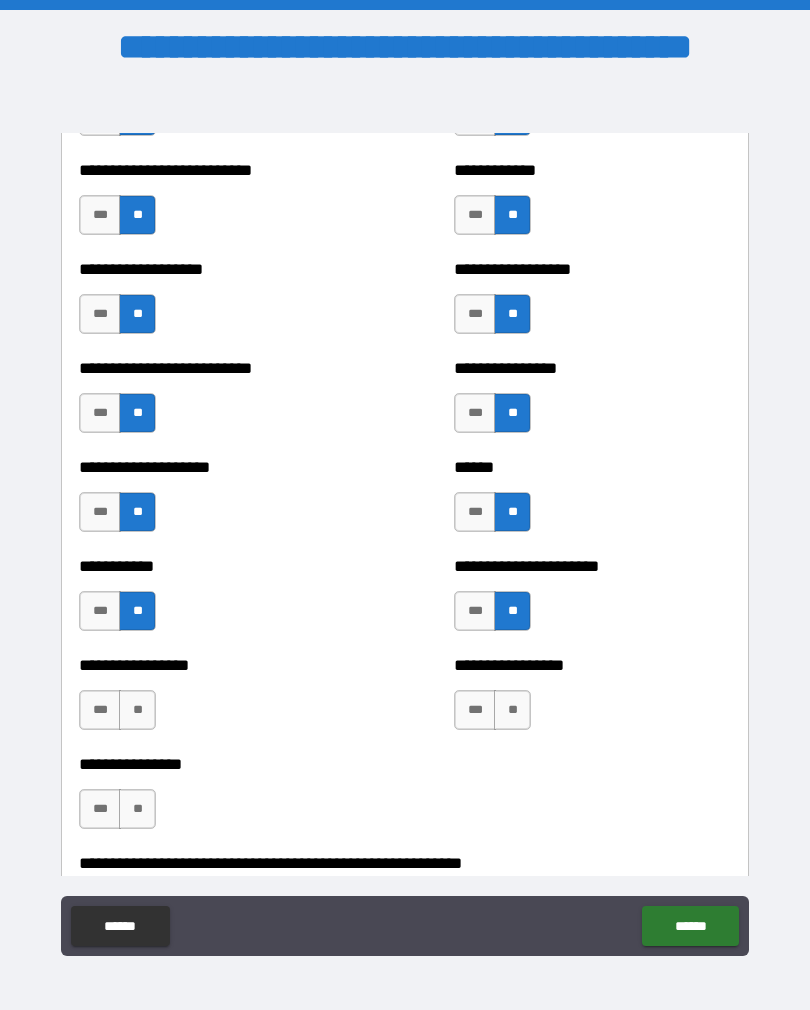 click on "**" at bounding box center [512, 710] 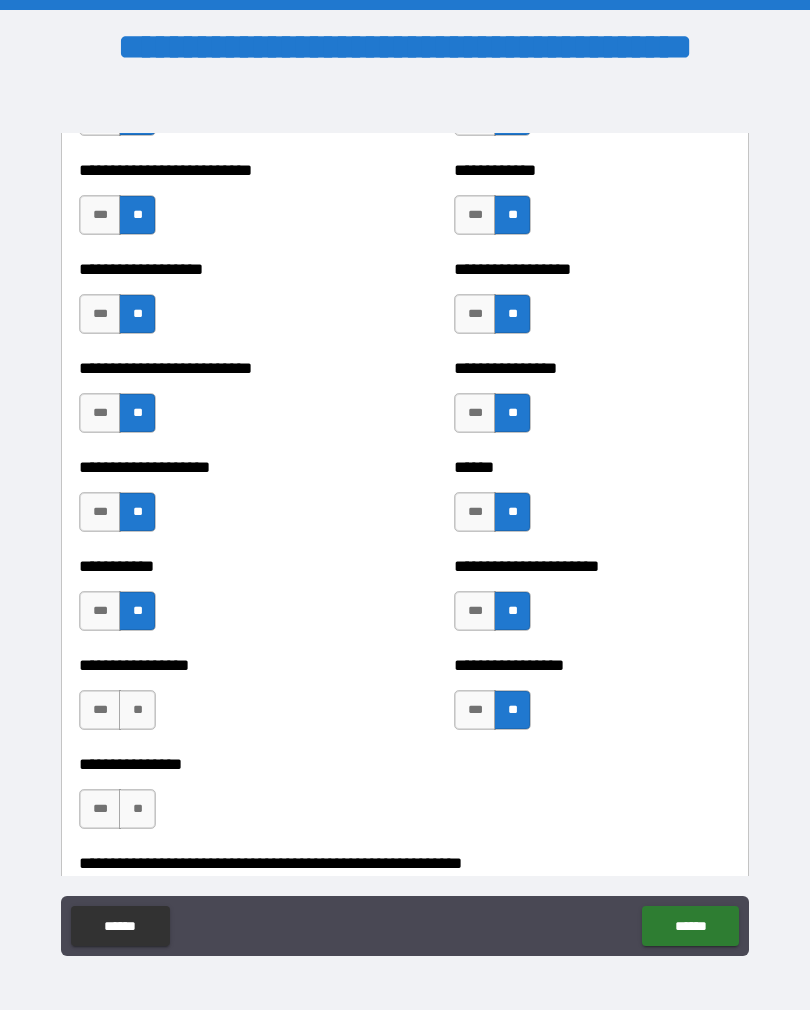 click on "**" at bounding box center (137, 710) 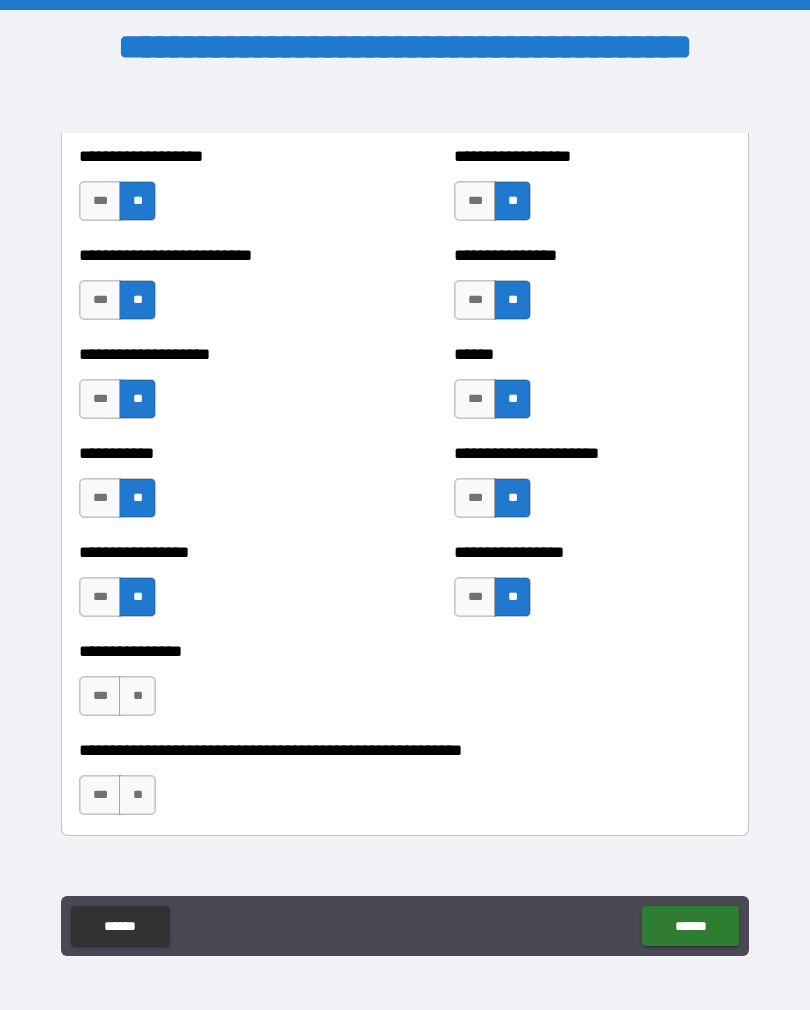 click on "**" at bounding box center (137, 696) 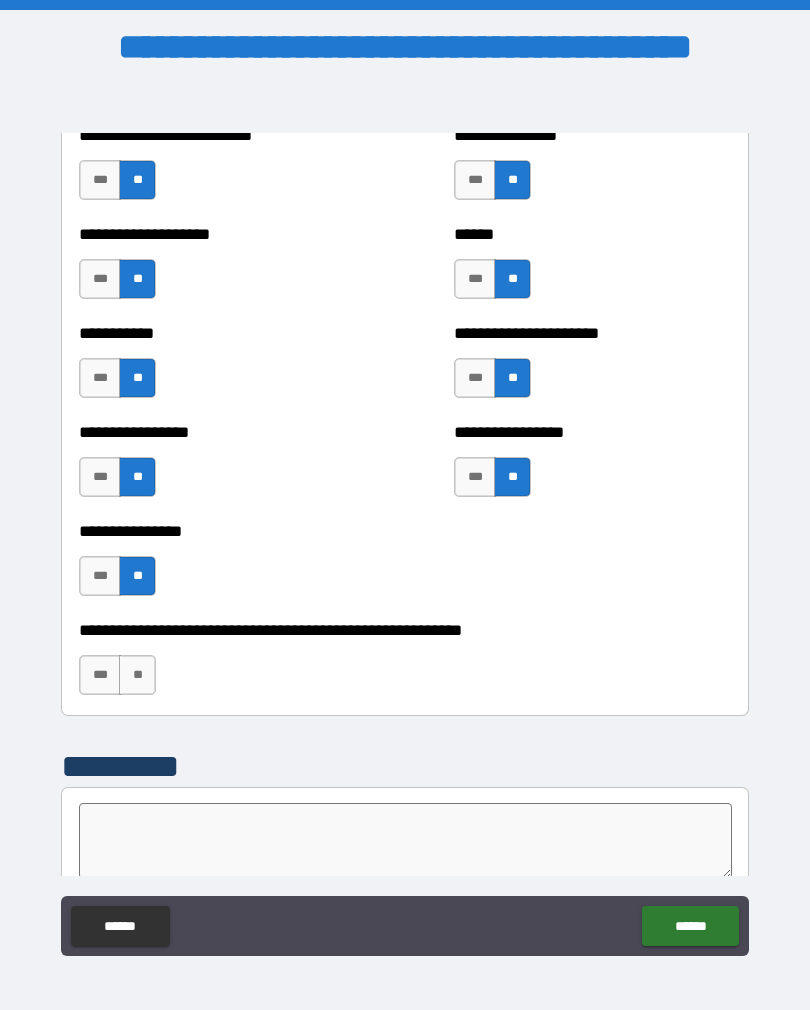 click on "**" at bounding box center [137, 675] 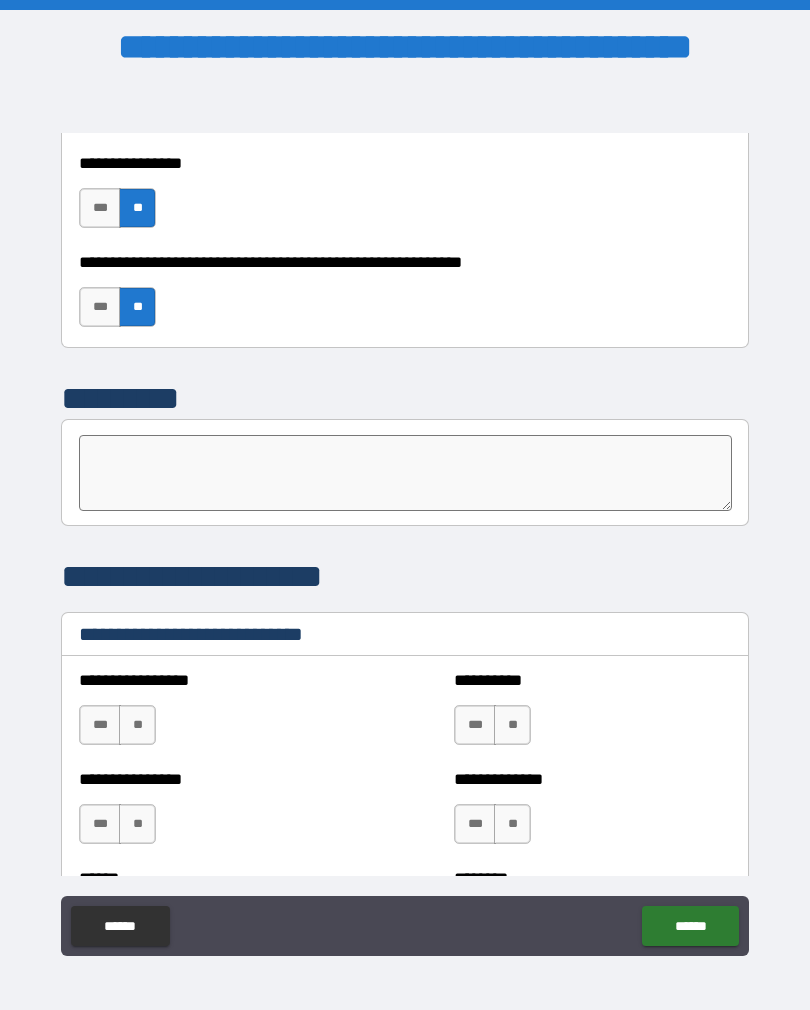 scroll, scrollTop: 6307, scrollLeft: 0, axis: vertical 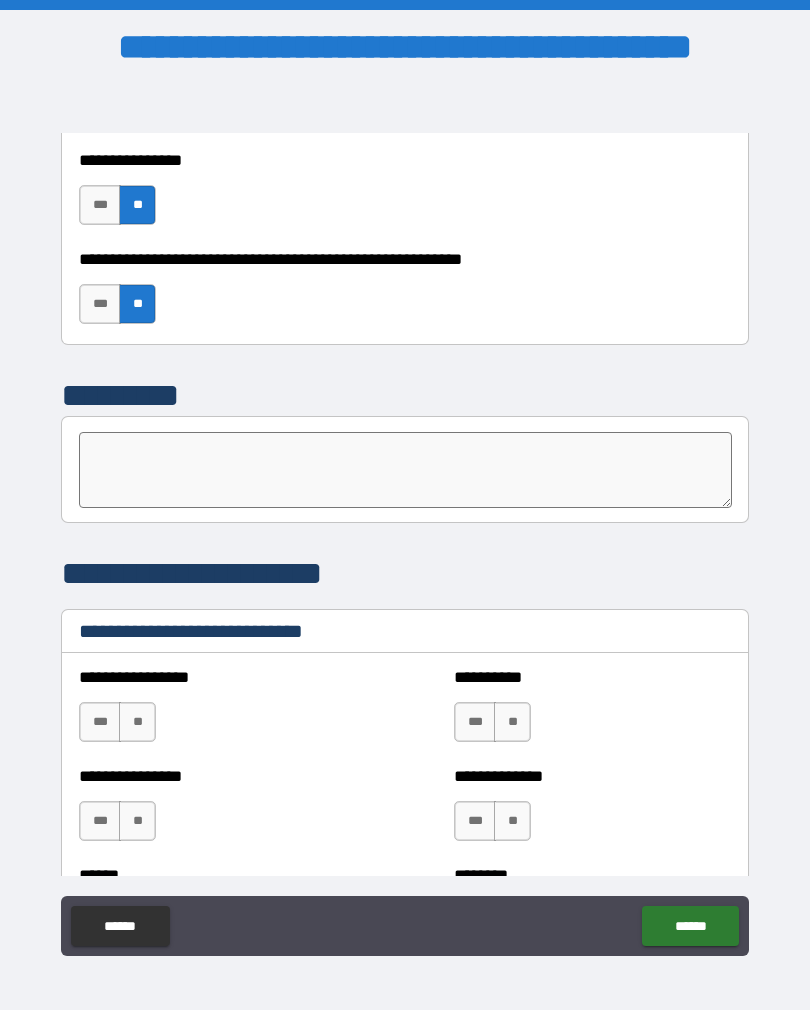 click at bounding box center (405, 470) 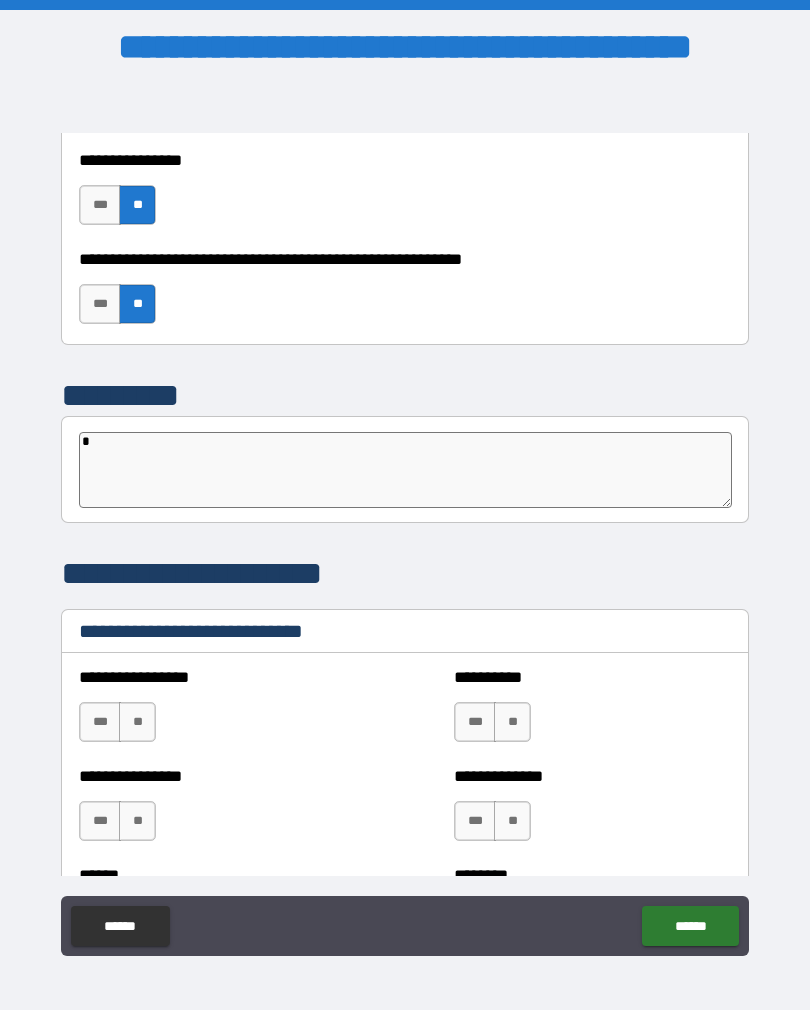 type on "*" 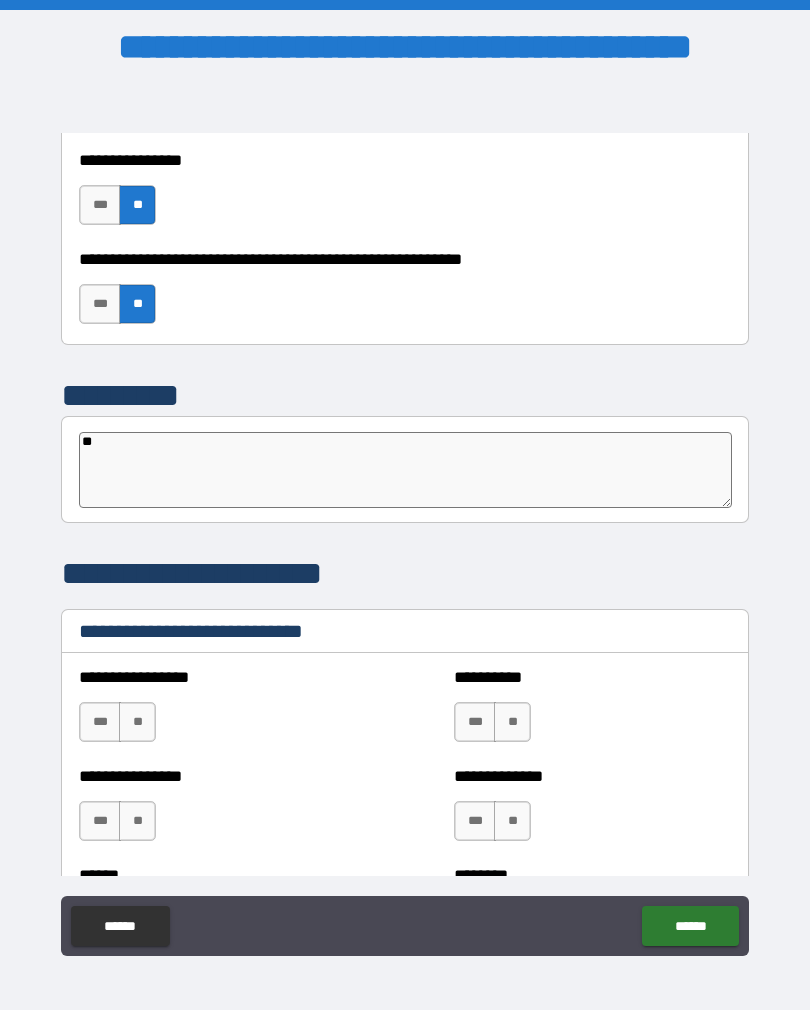 type on "*" 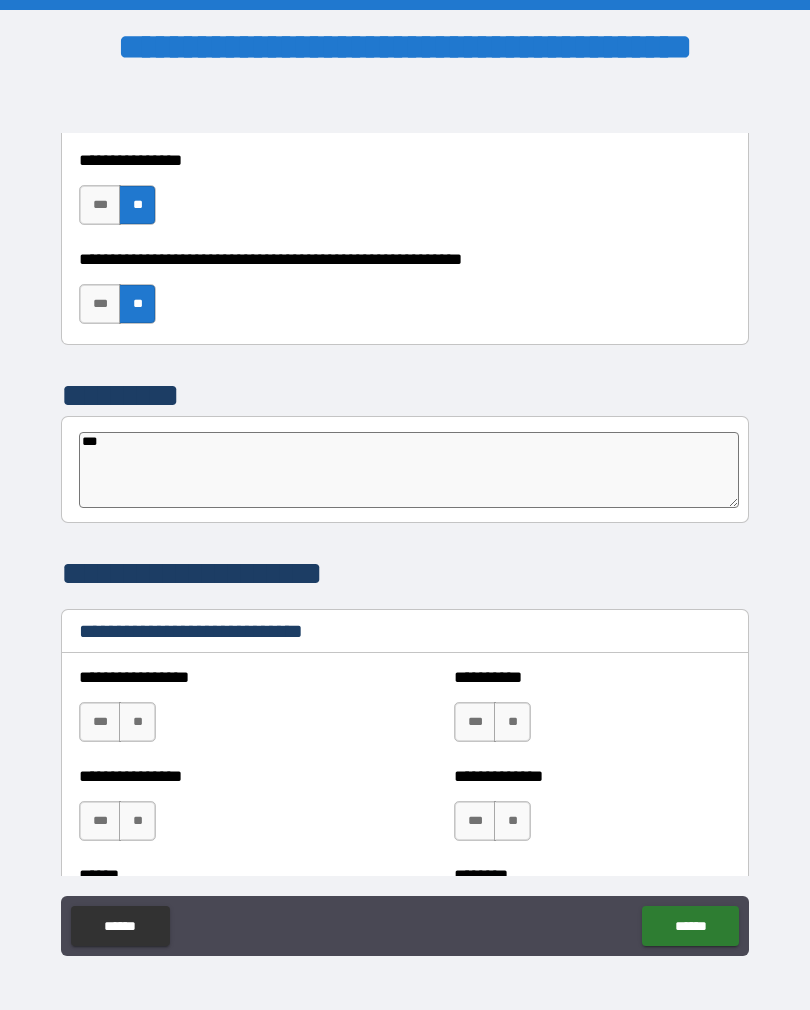 type on "*" 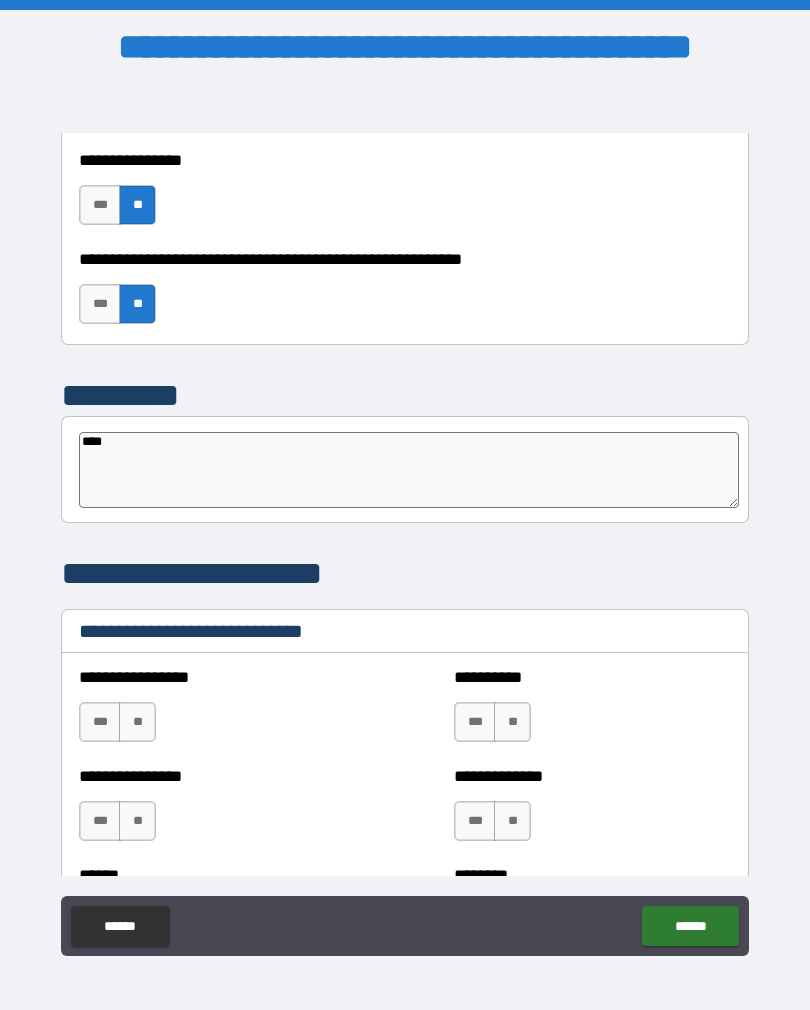 type on "*" 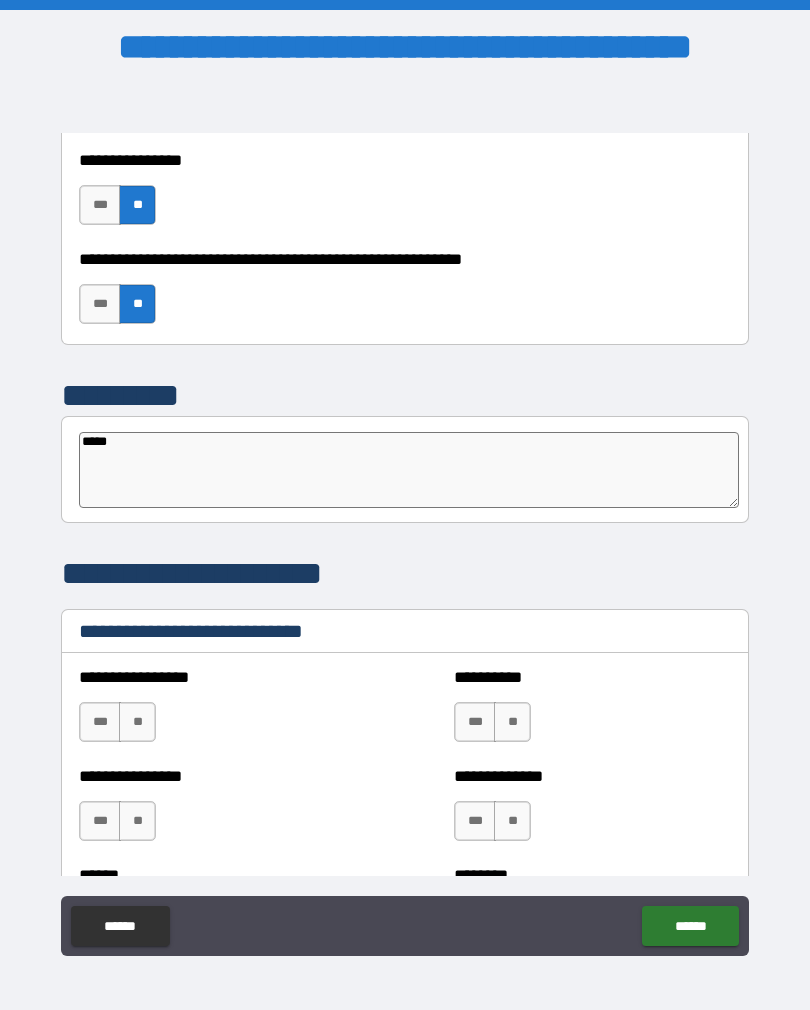 type on "*" 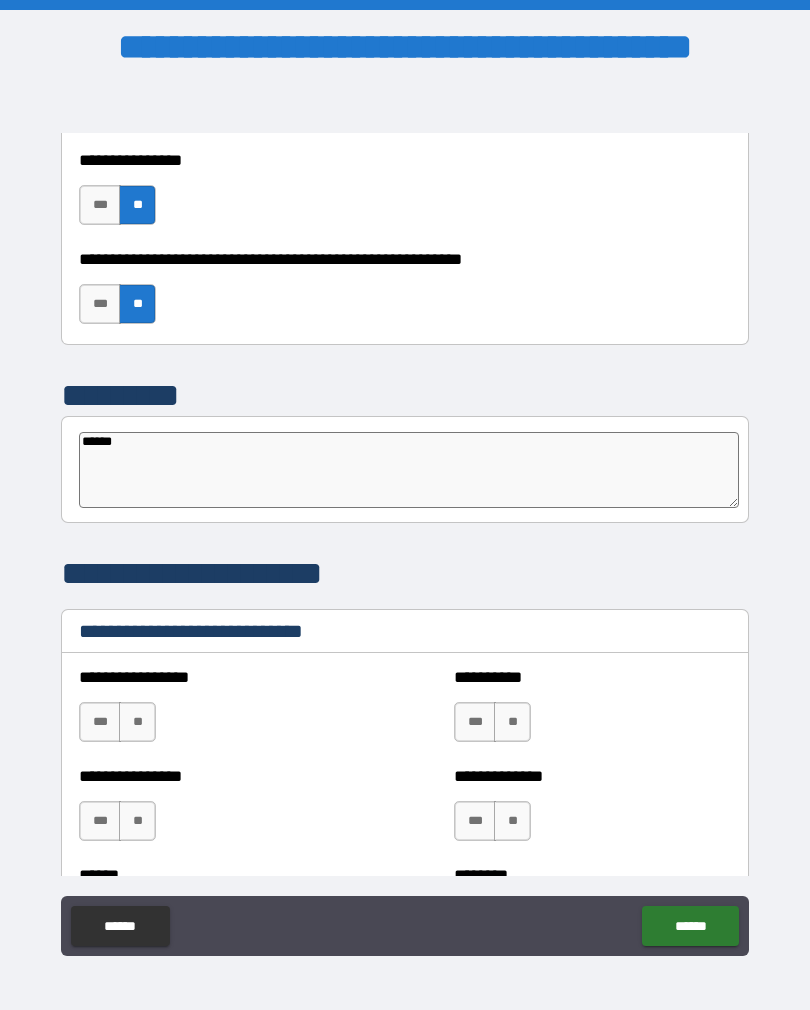 type on "*******" 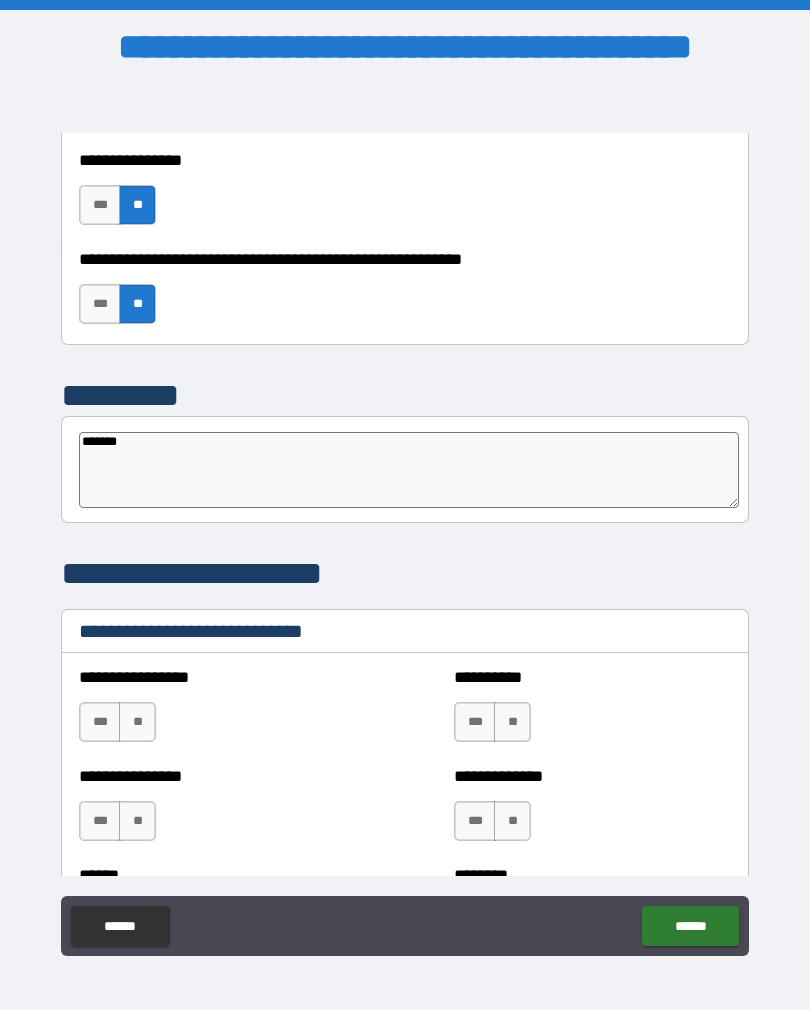type on "********" 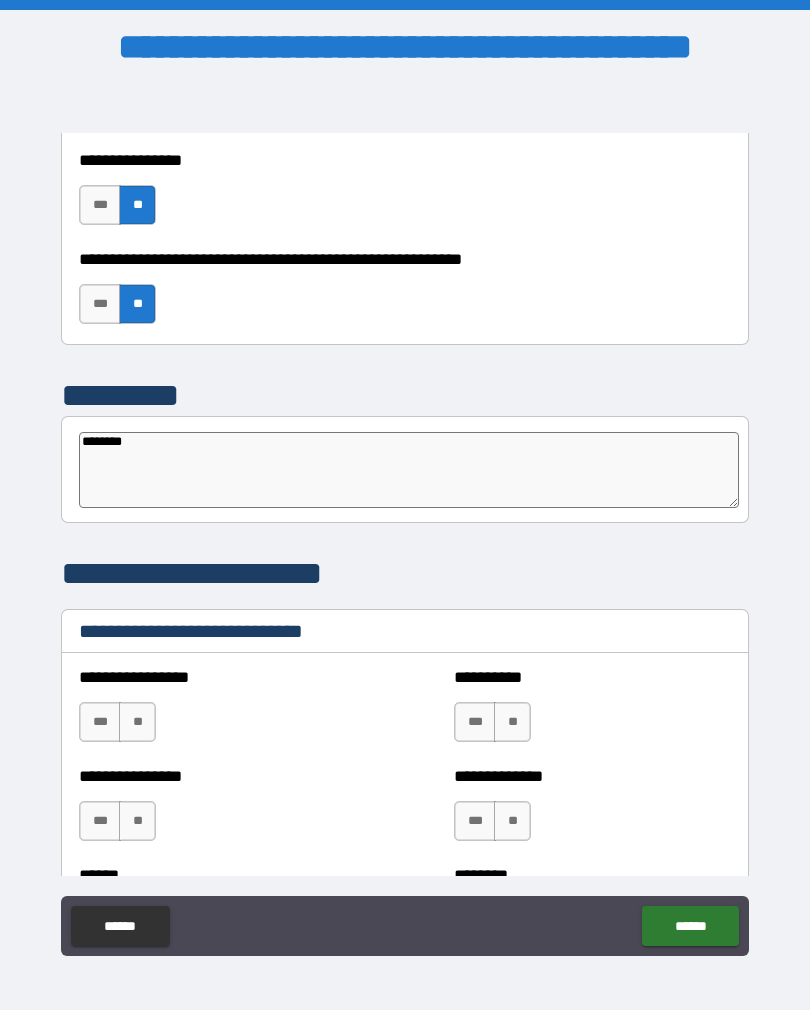type on "*" 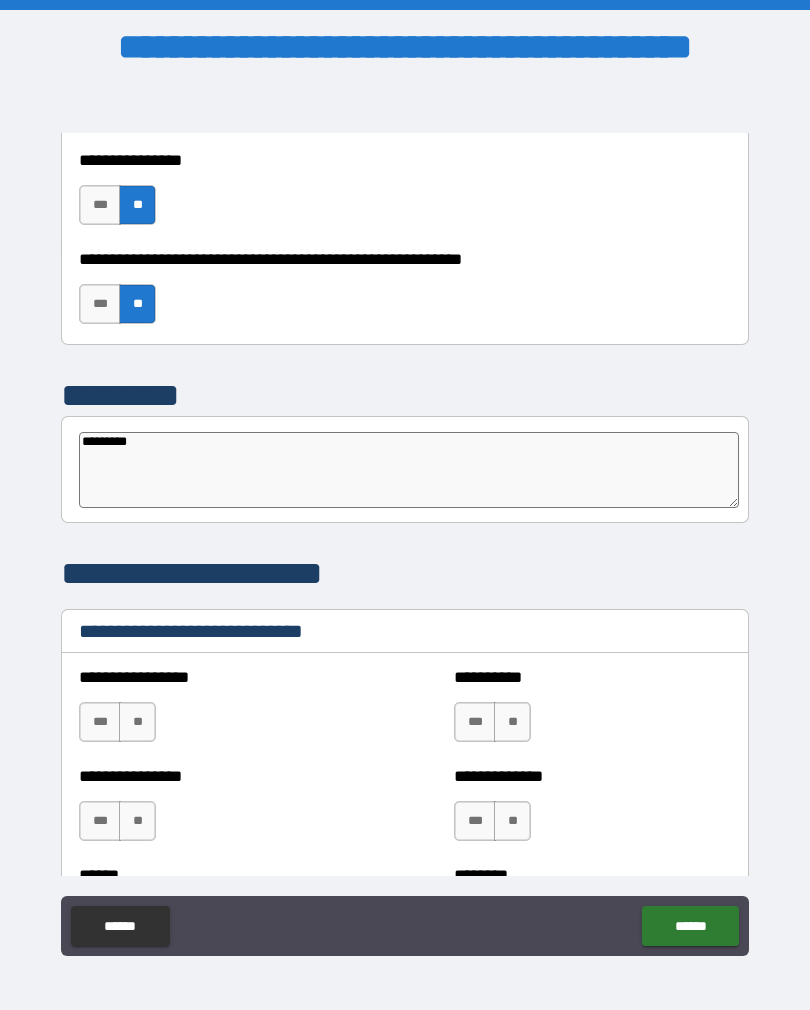 type on "*" 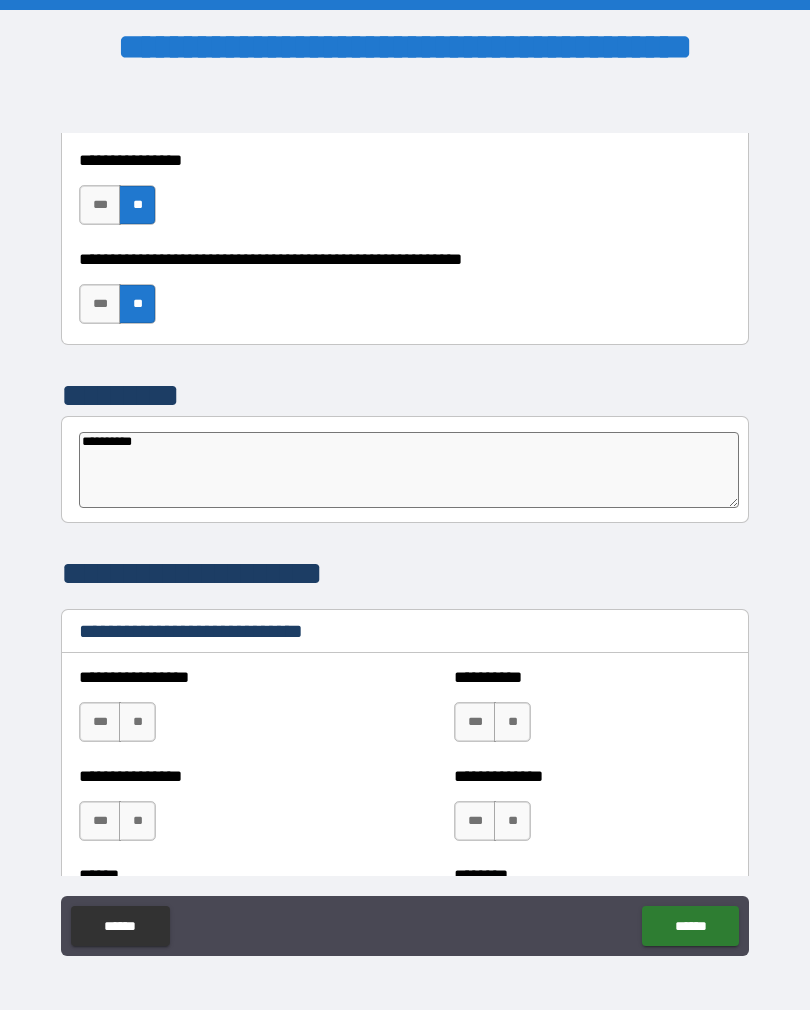 type on "**********" 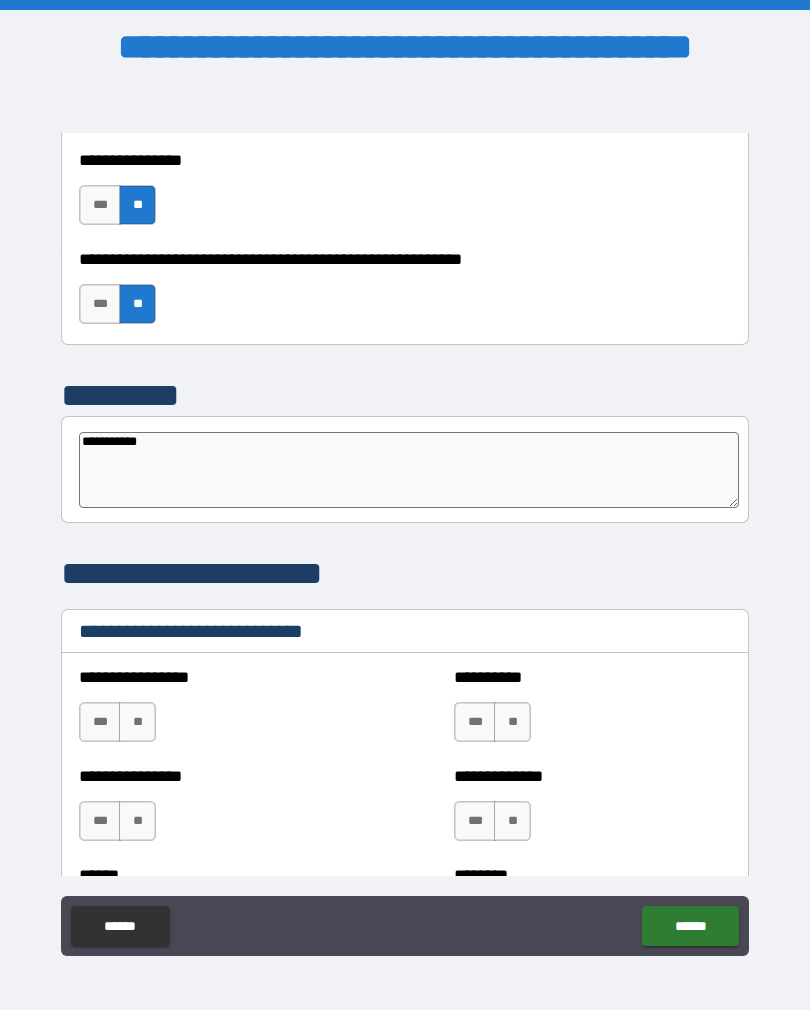 type on "*" 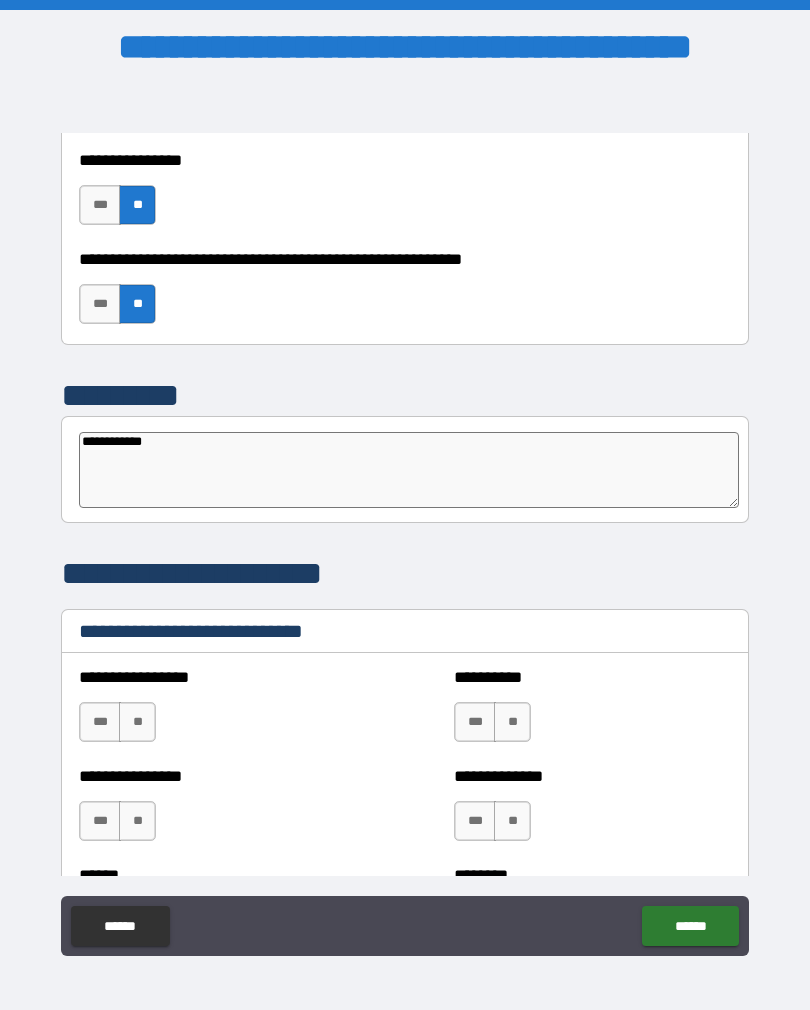 type on "*" 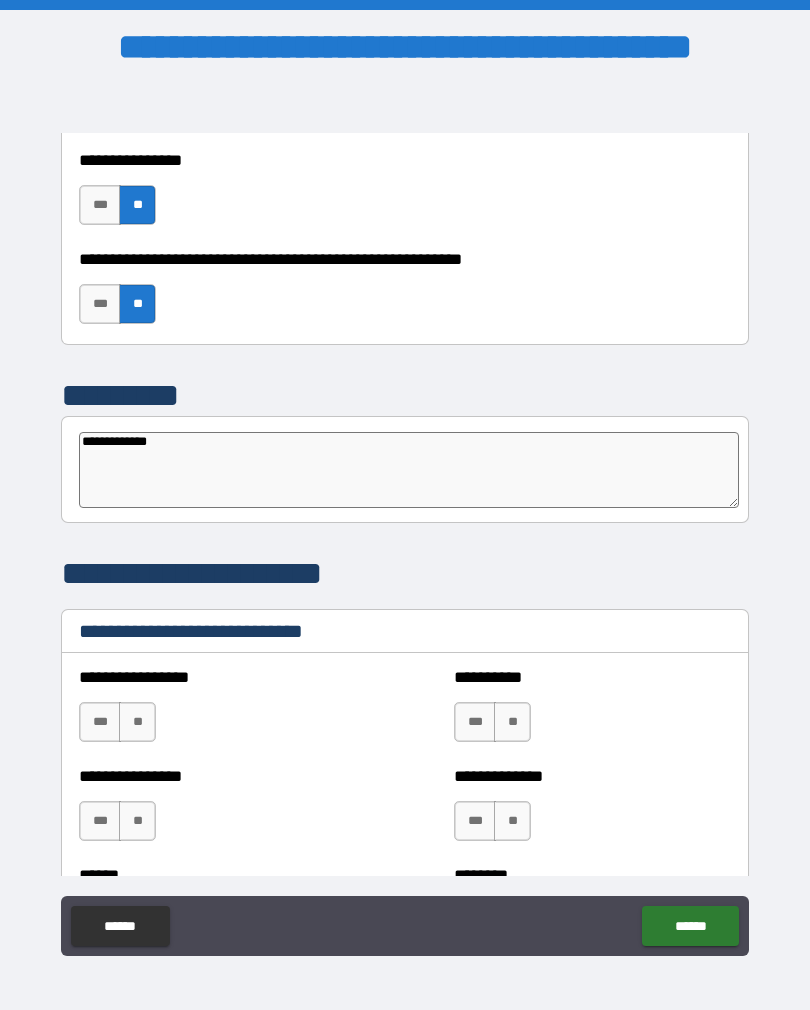 type on "*" 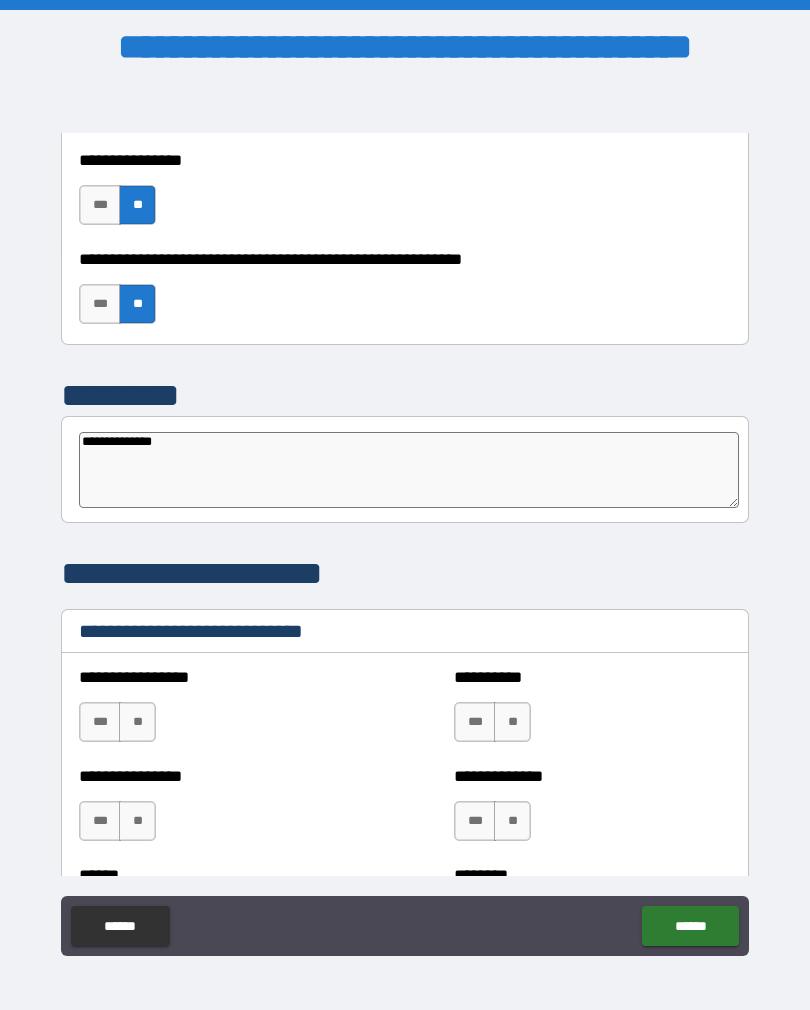 type on "*" 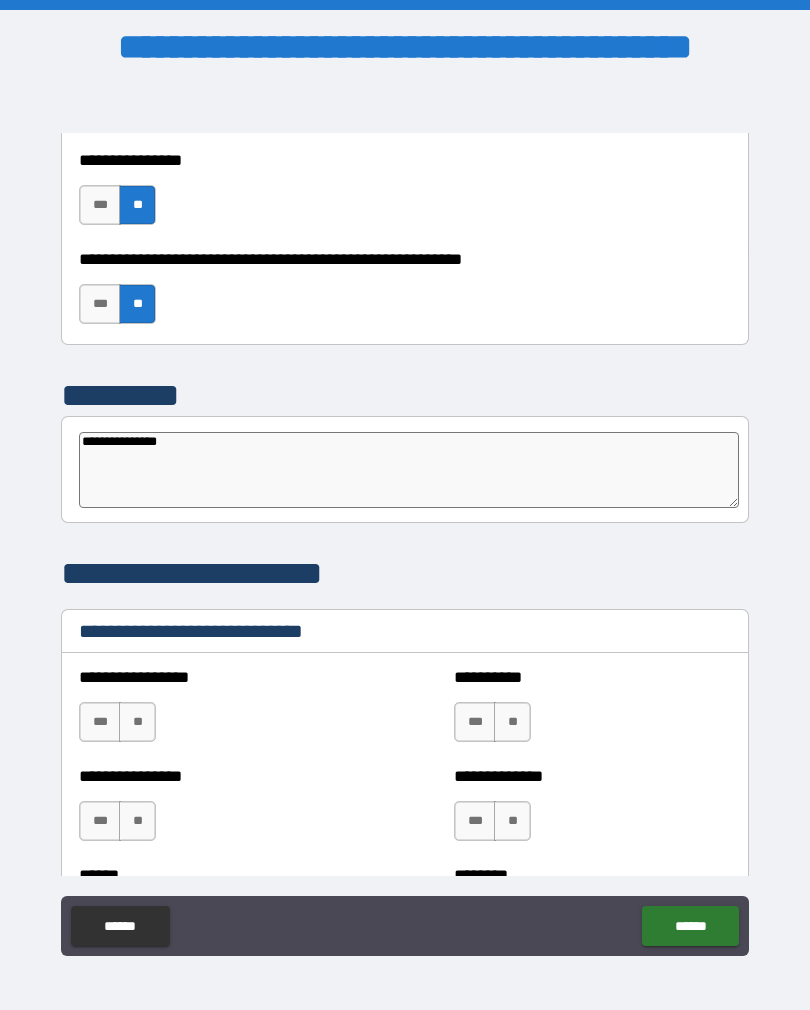 type on "*" 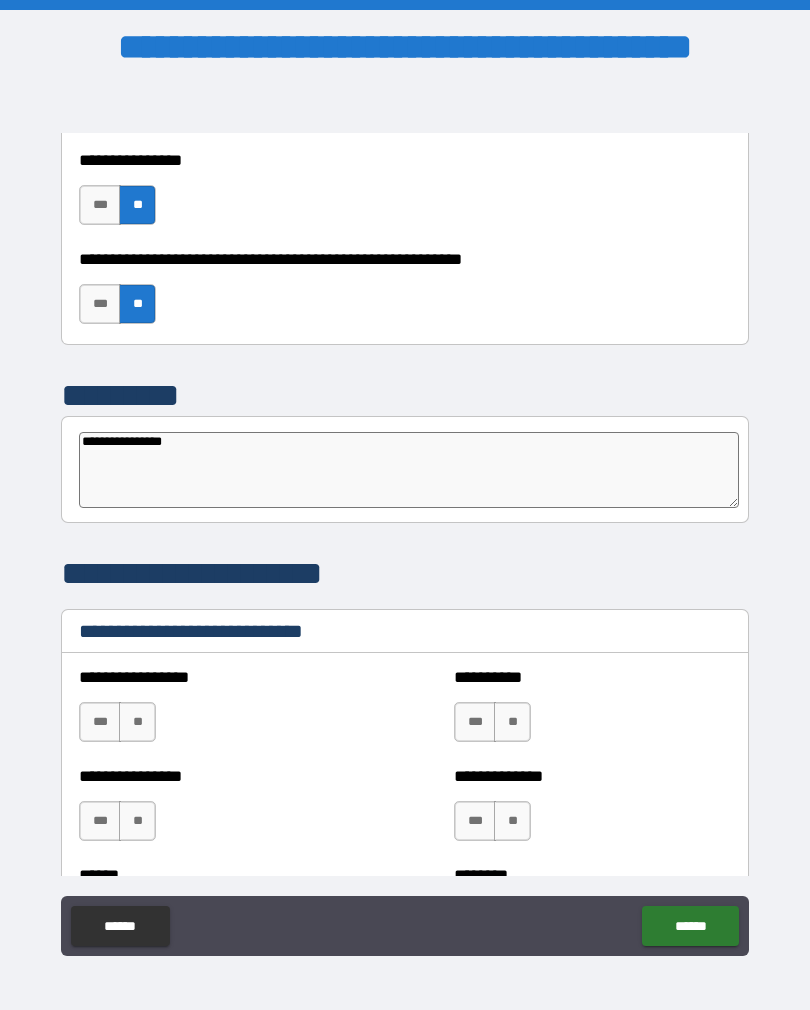 type on "**********" 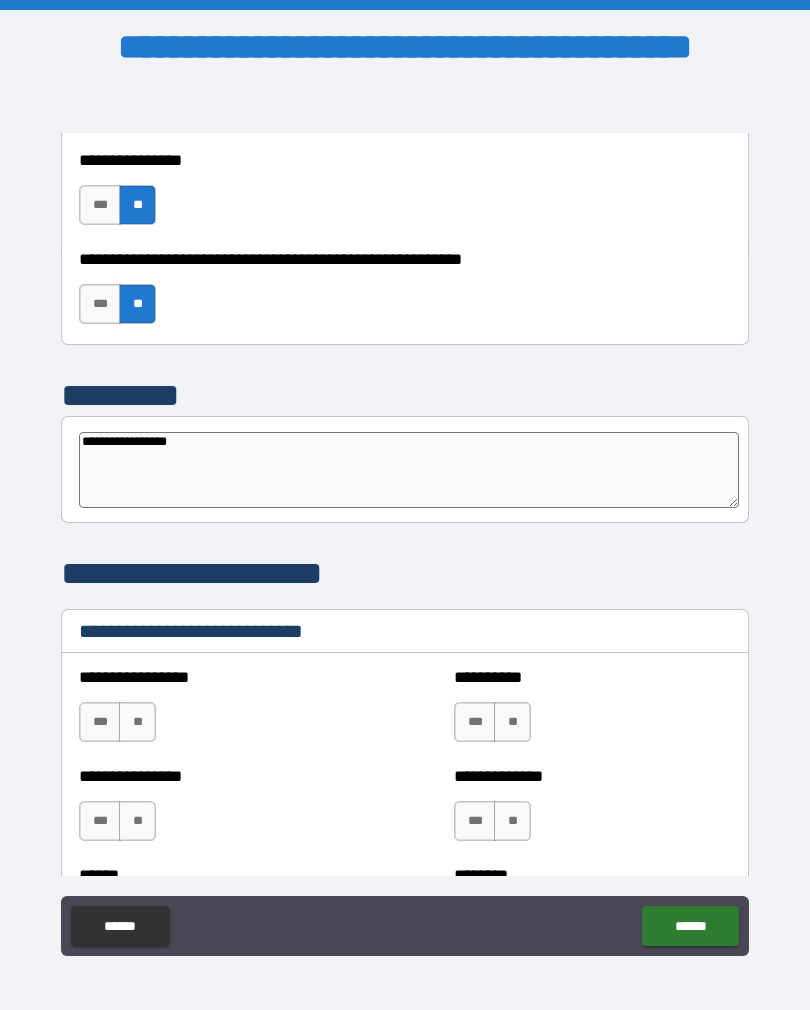type on "*" 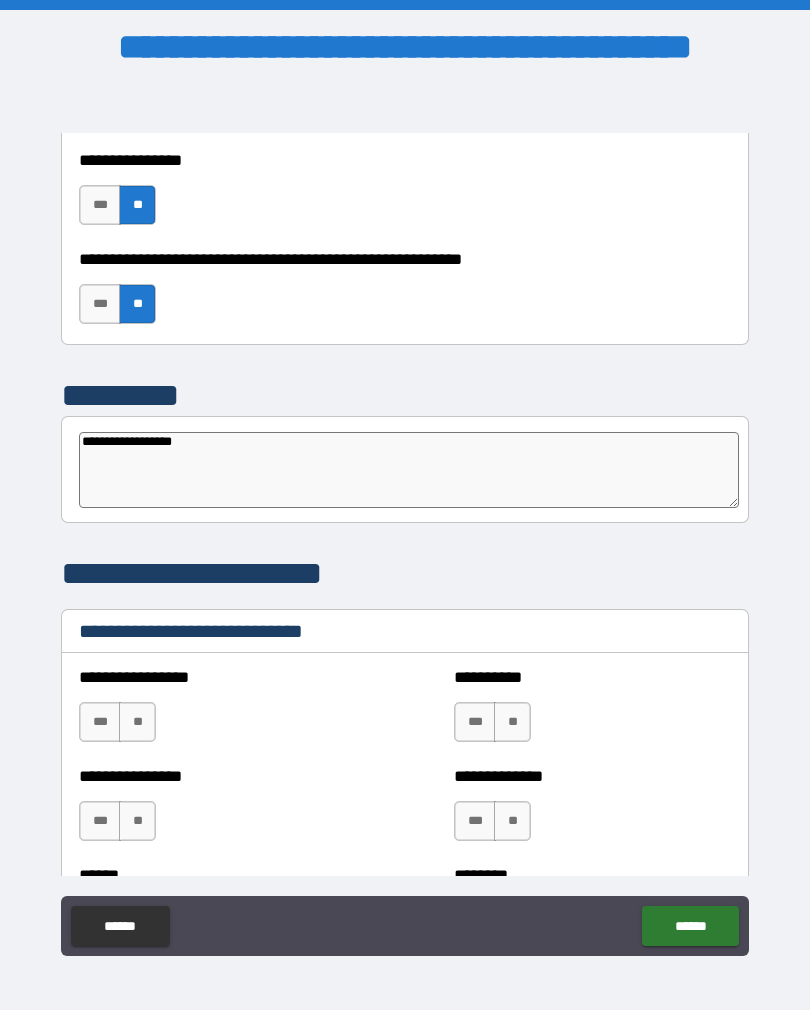 type on "**********" 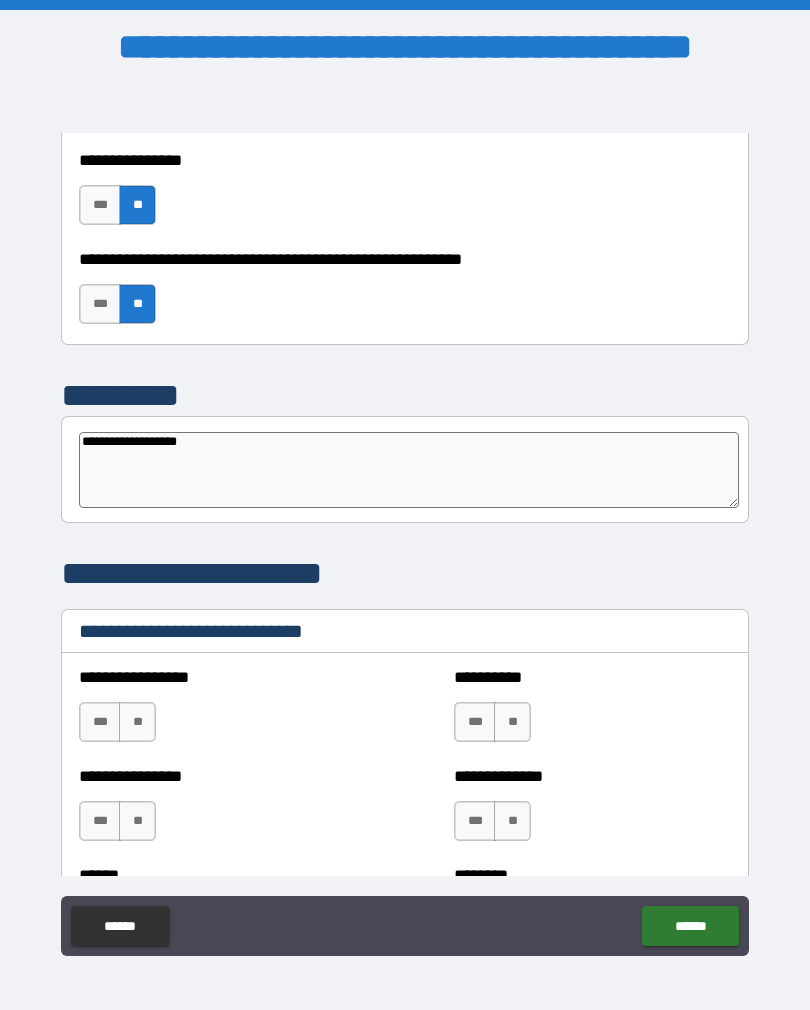 type on "*" 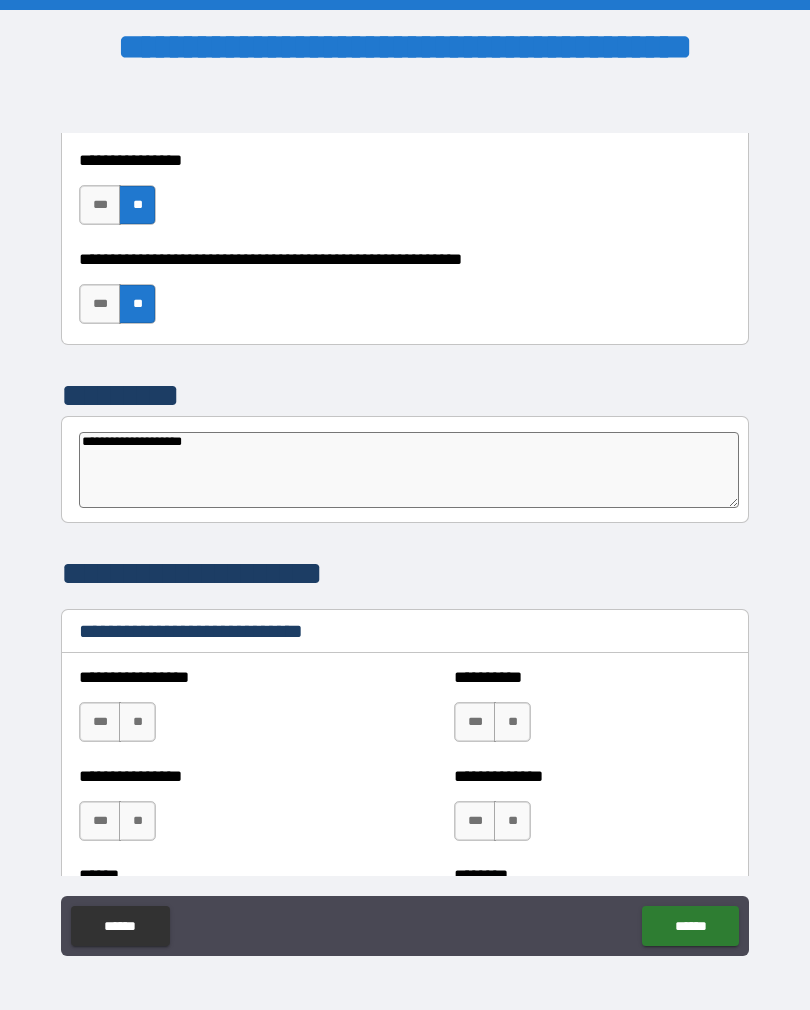 type on "**********" 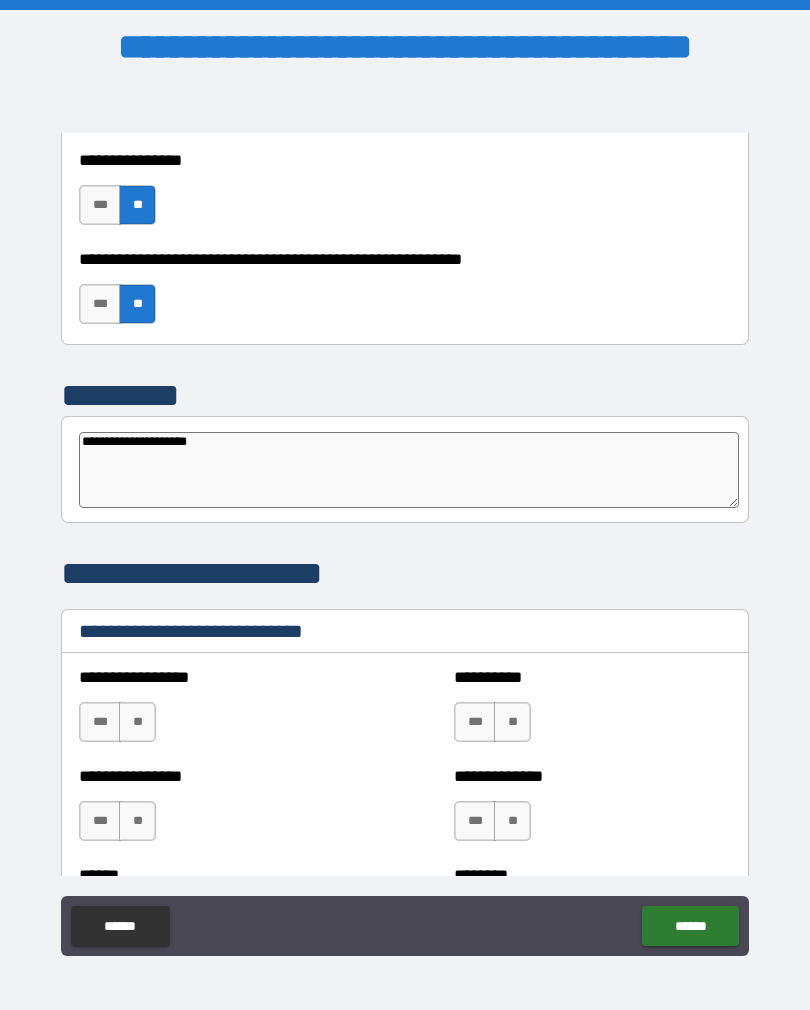 type on "*" 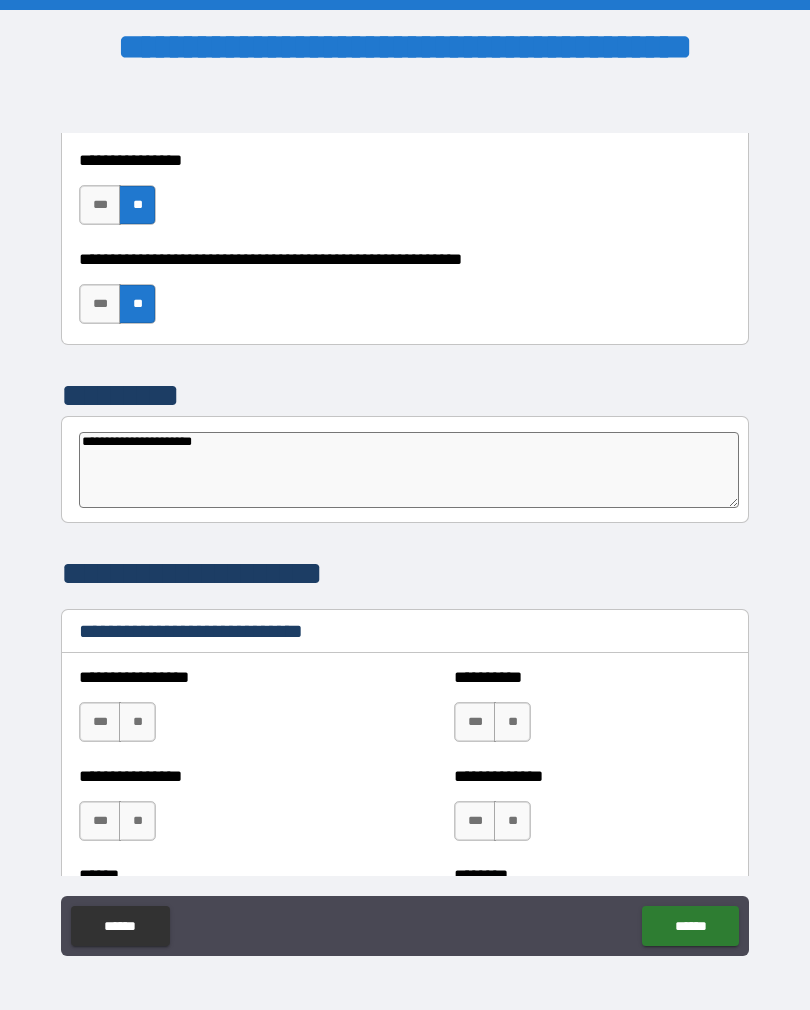type on "*" 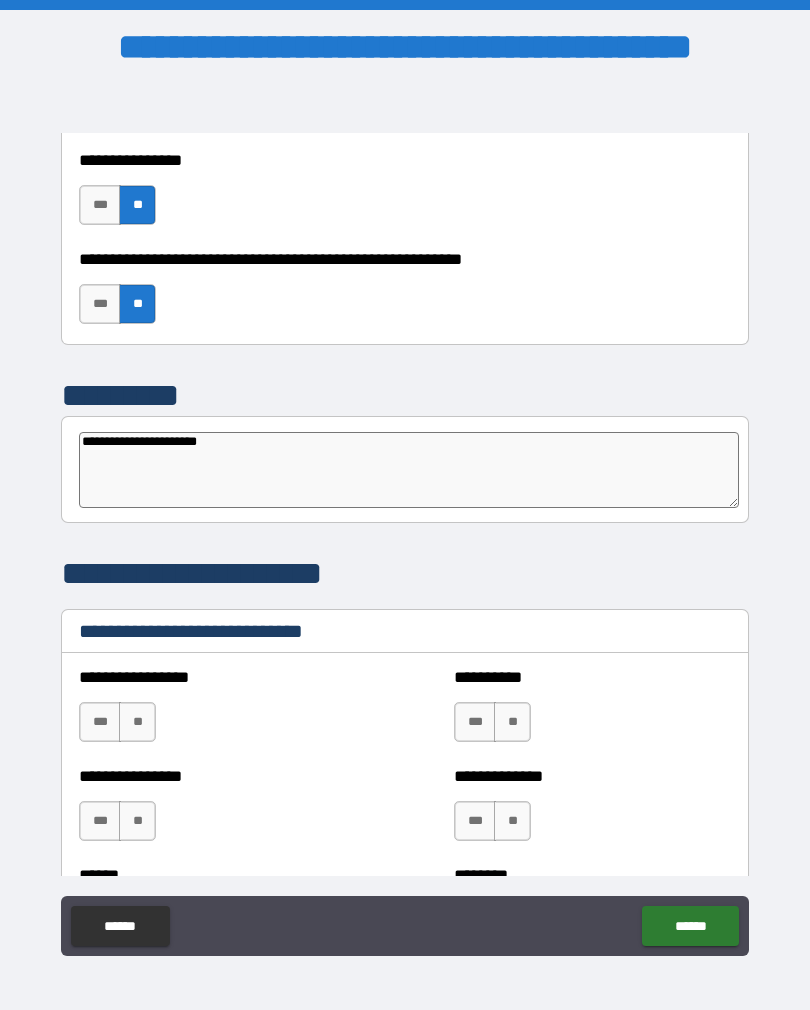 type on "*" 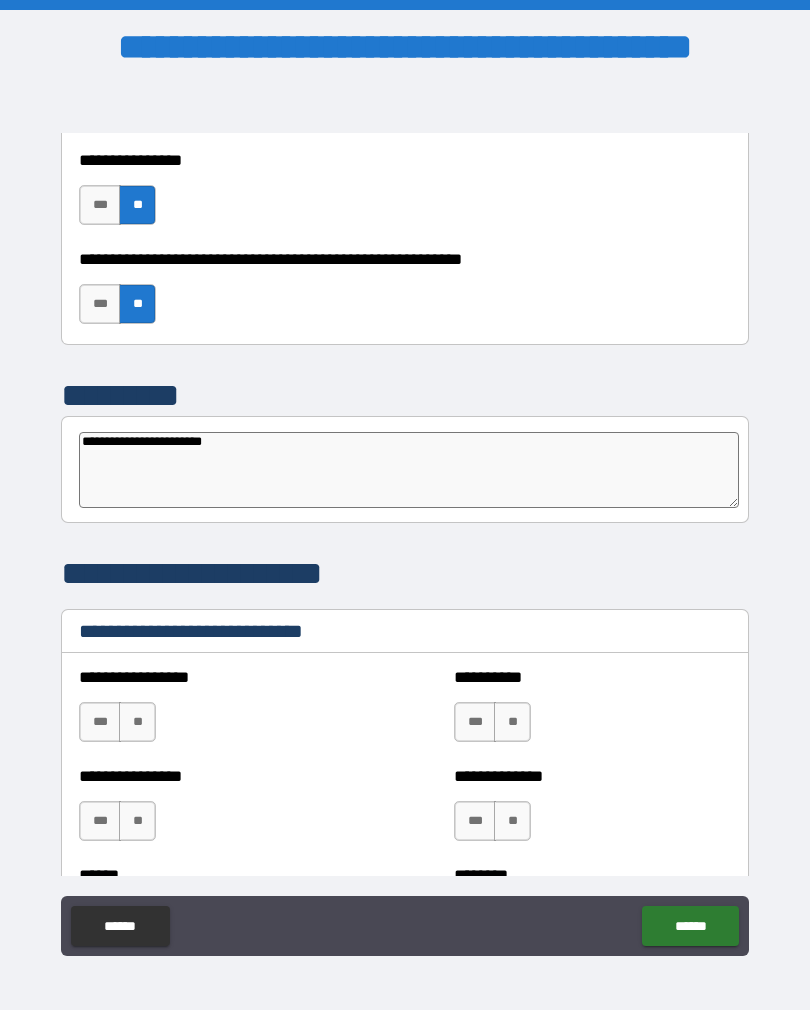 type on "*" 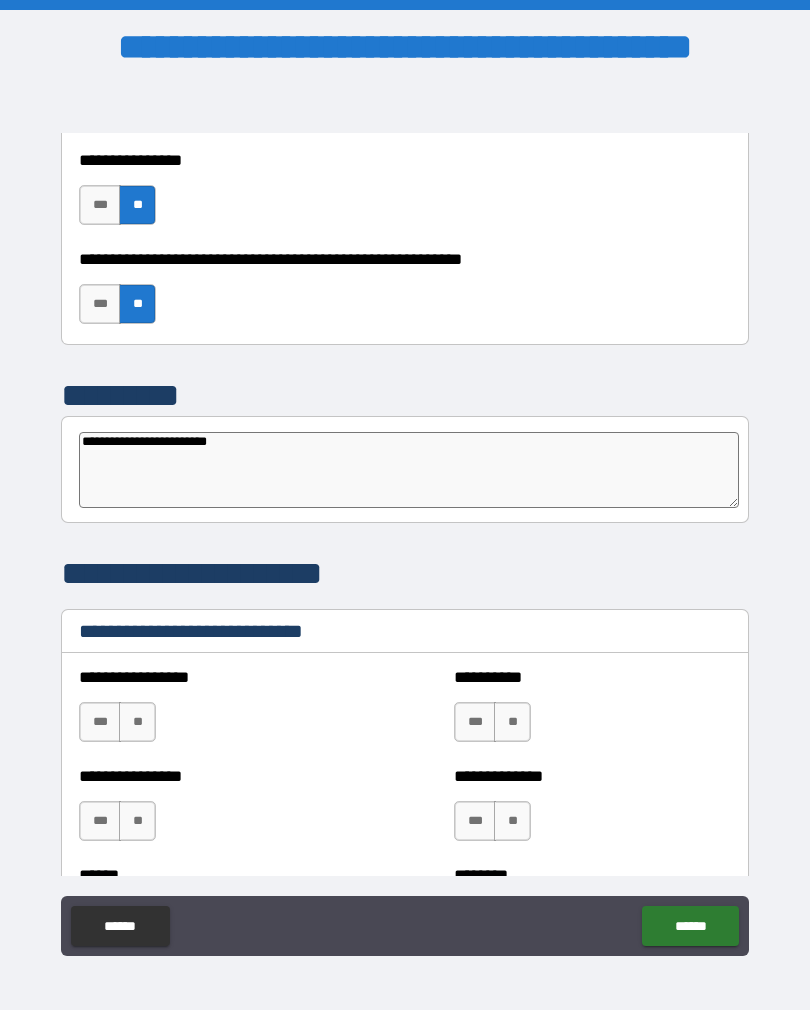 type on "*" 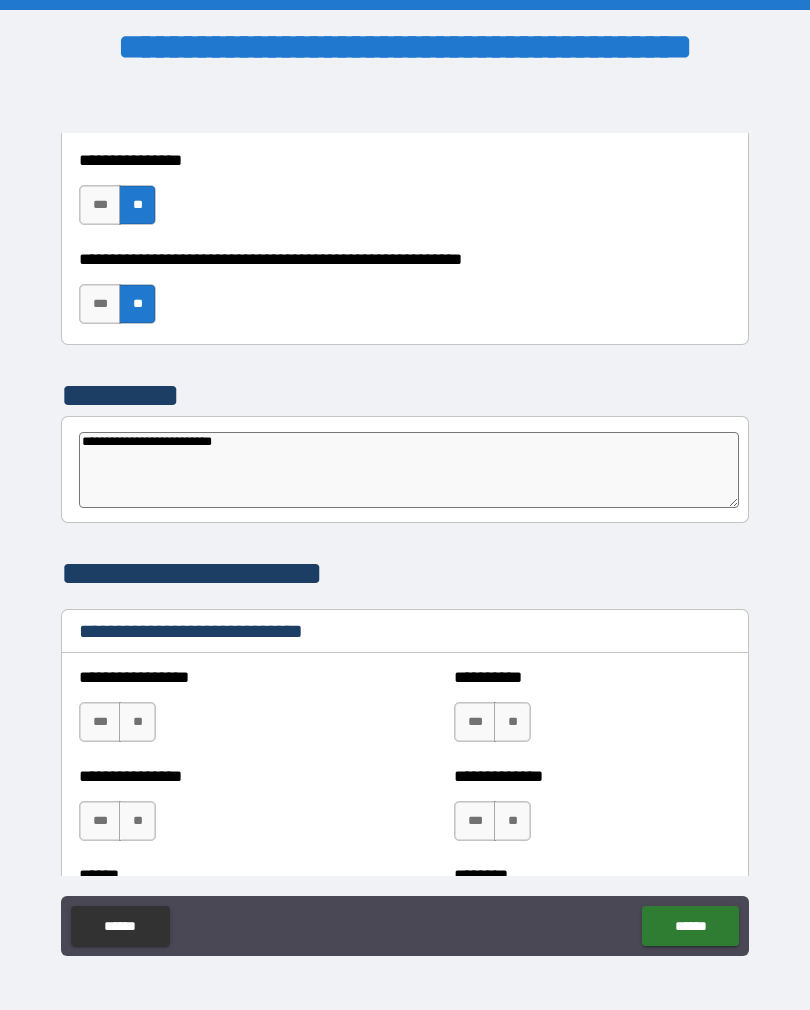 type on "*" 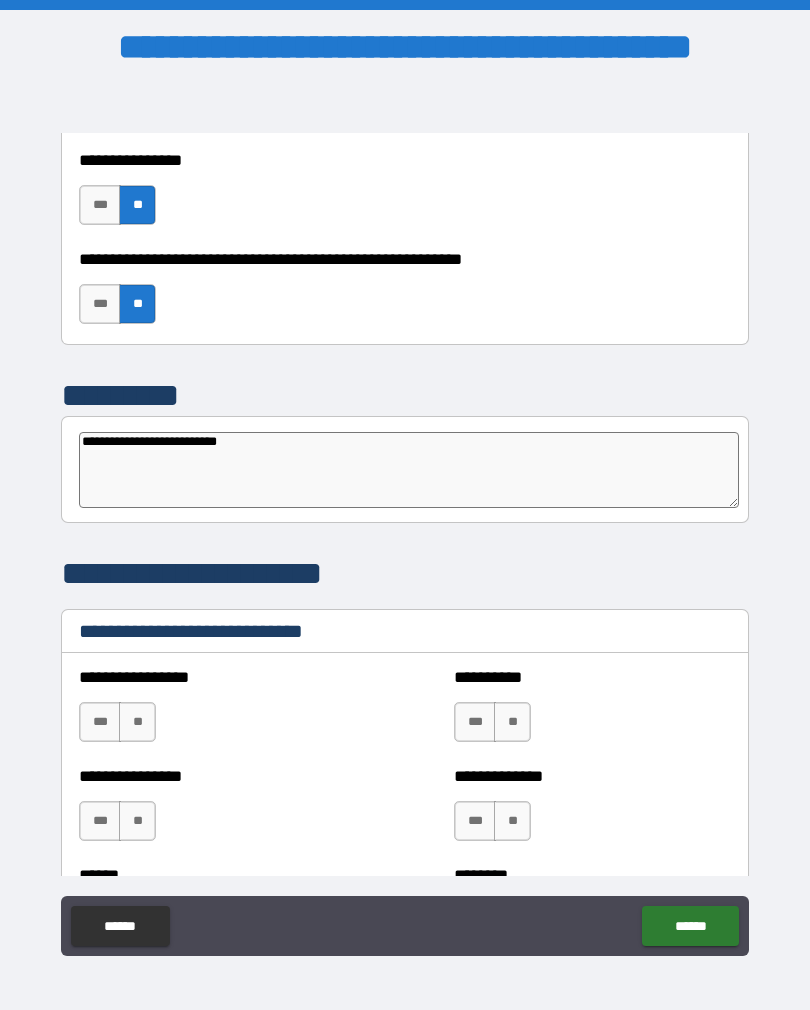 type on "*" 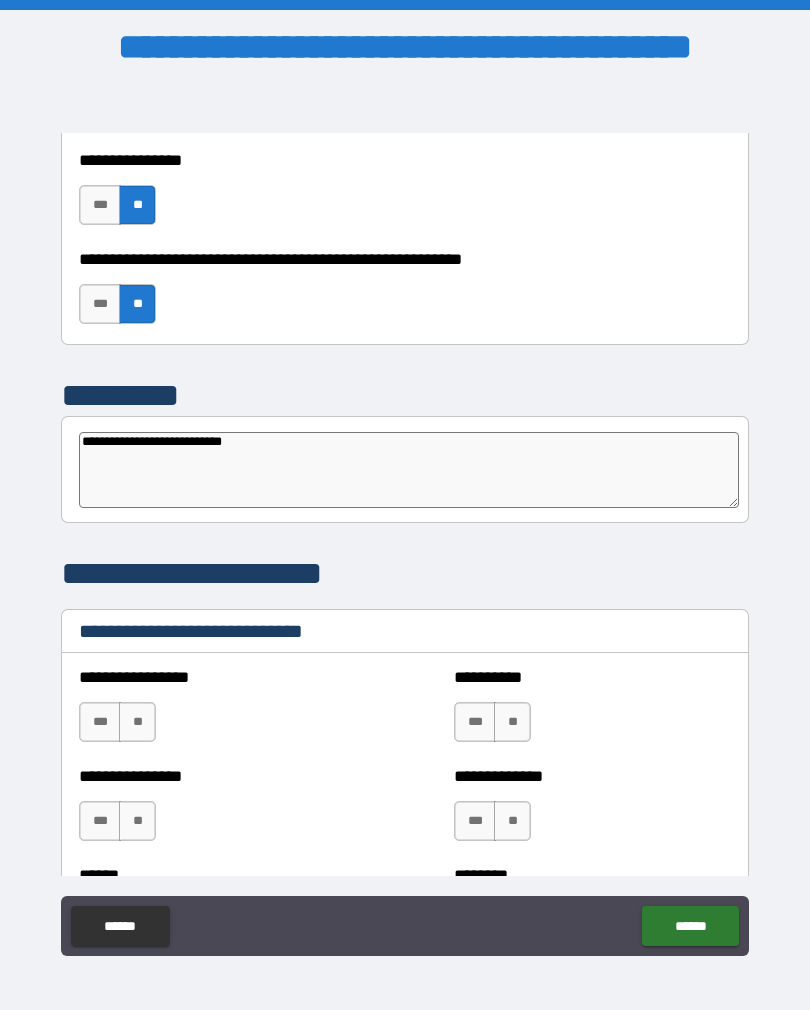 type on "**********" 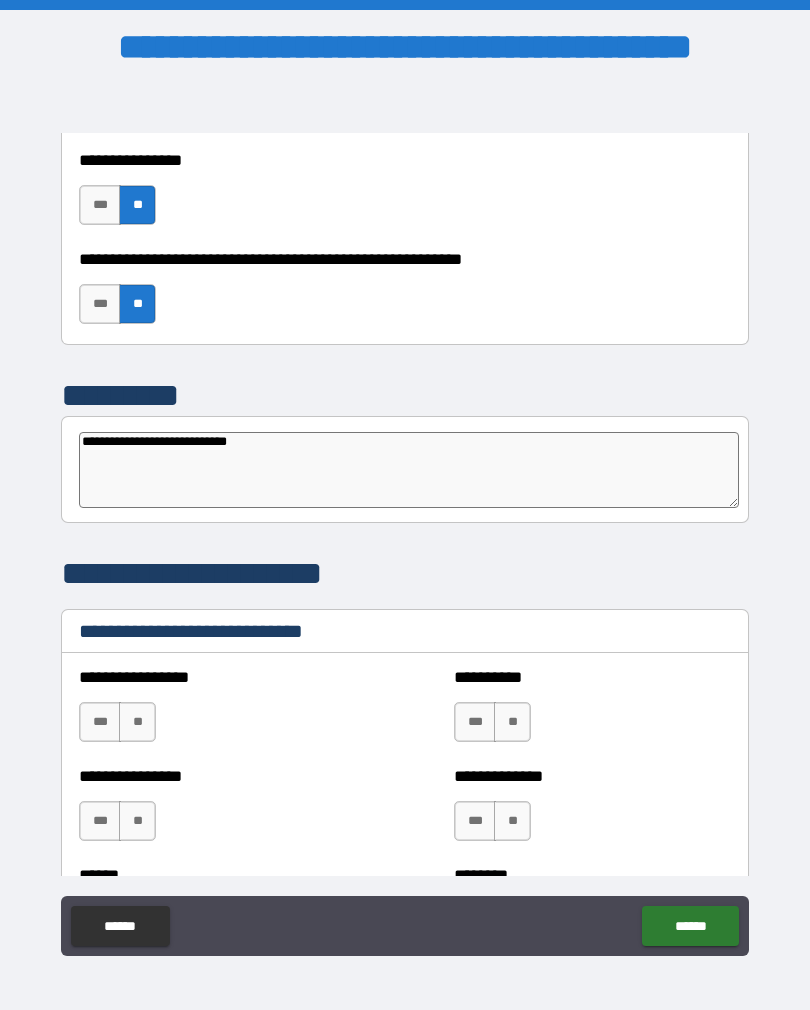 type on "**********" 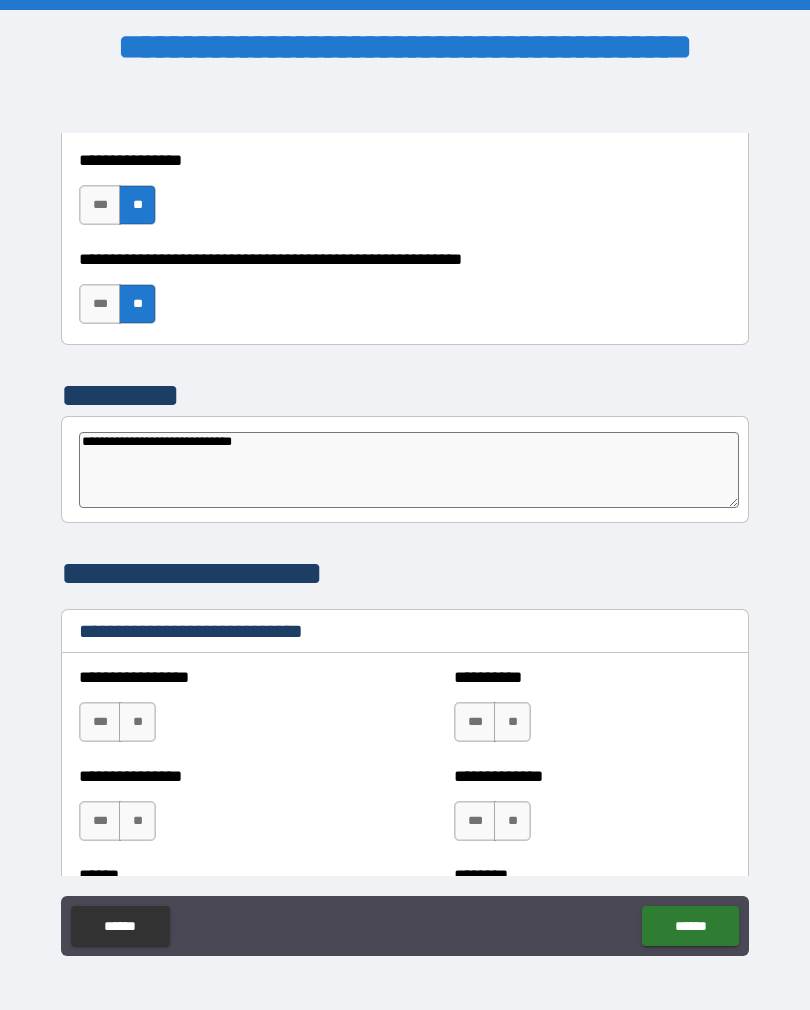 type on "*" 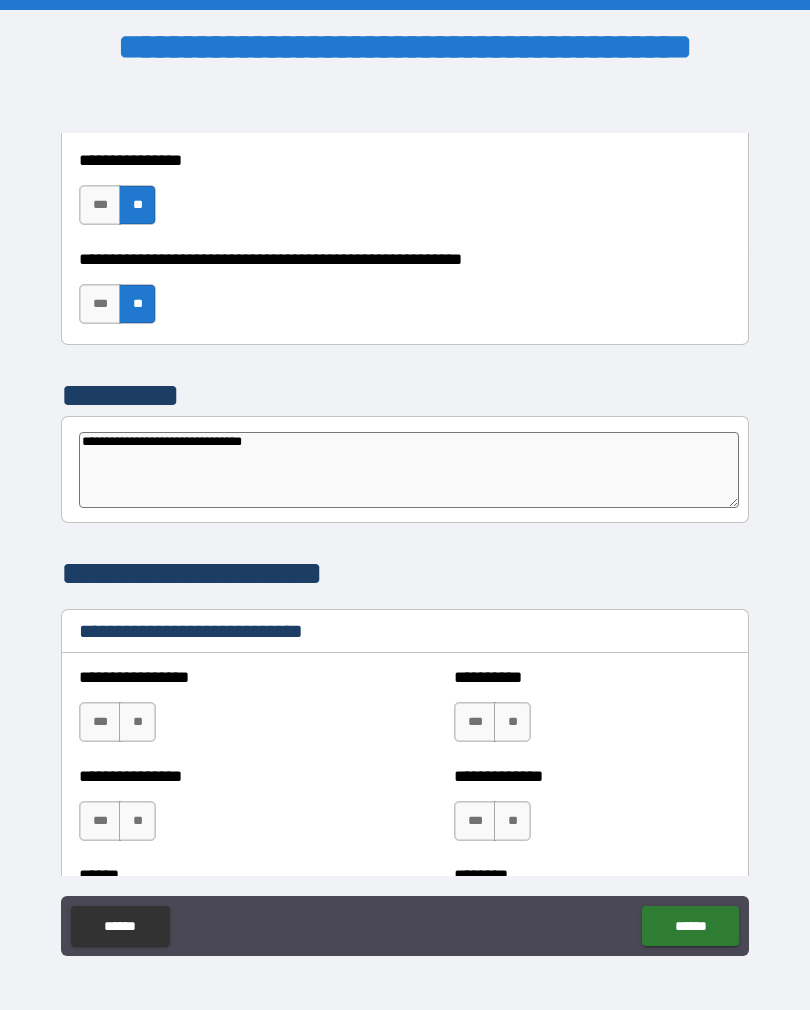 type on "**********" 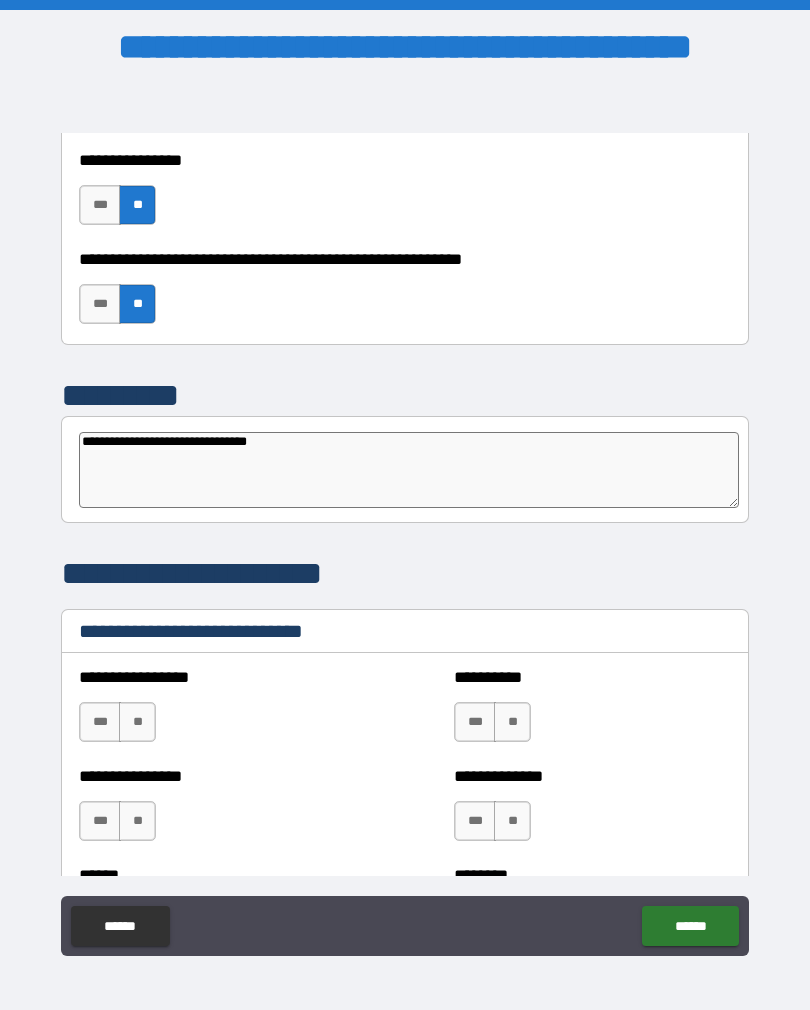 type on "*" 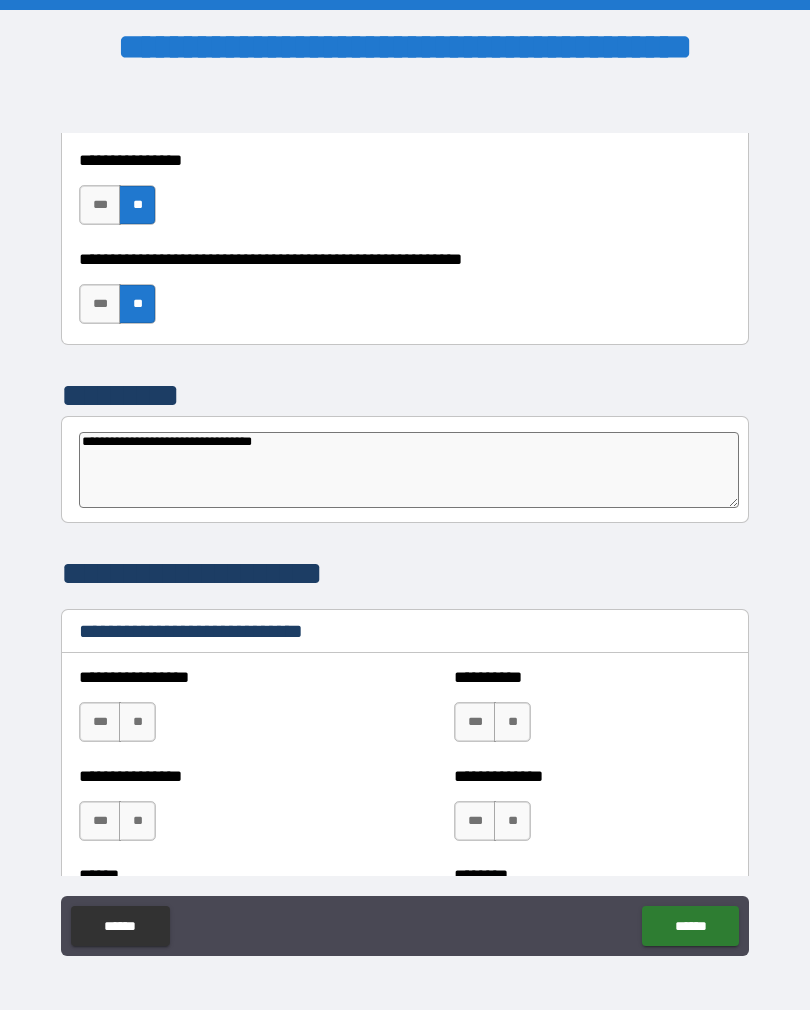 type on "*" 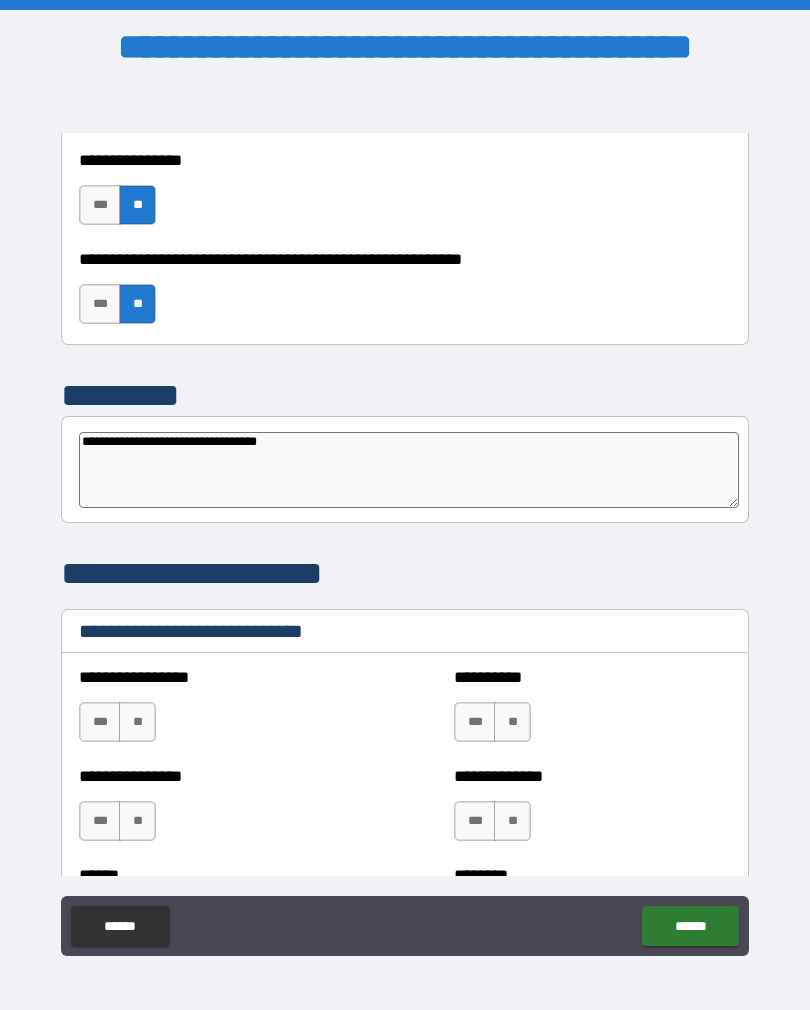 type on "*" 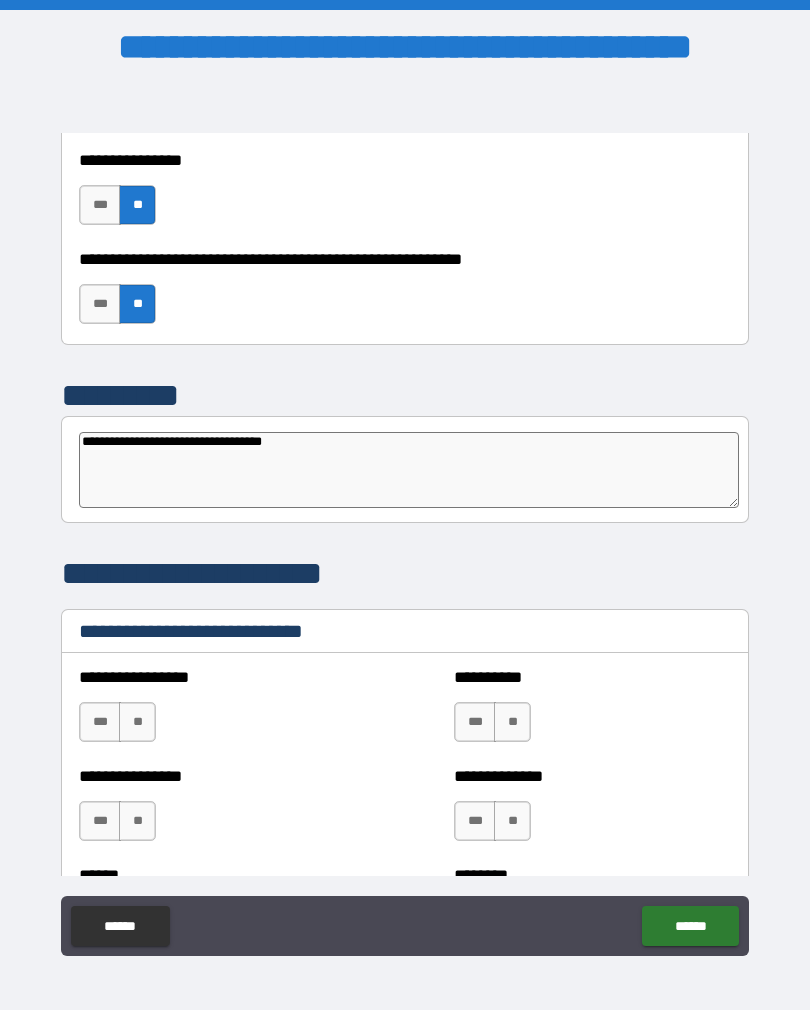 type on "*" 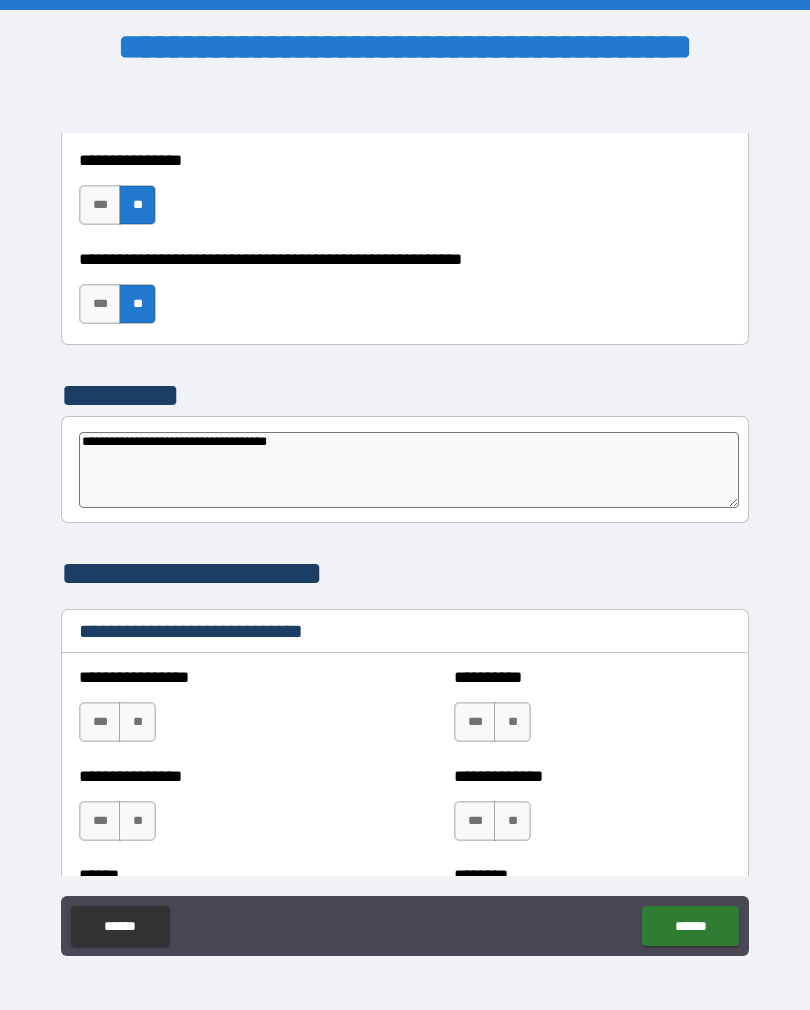 type on "*" 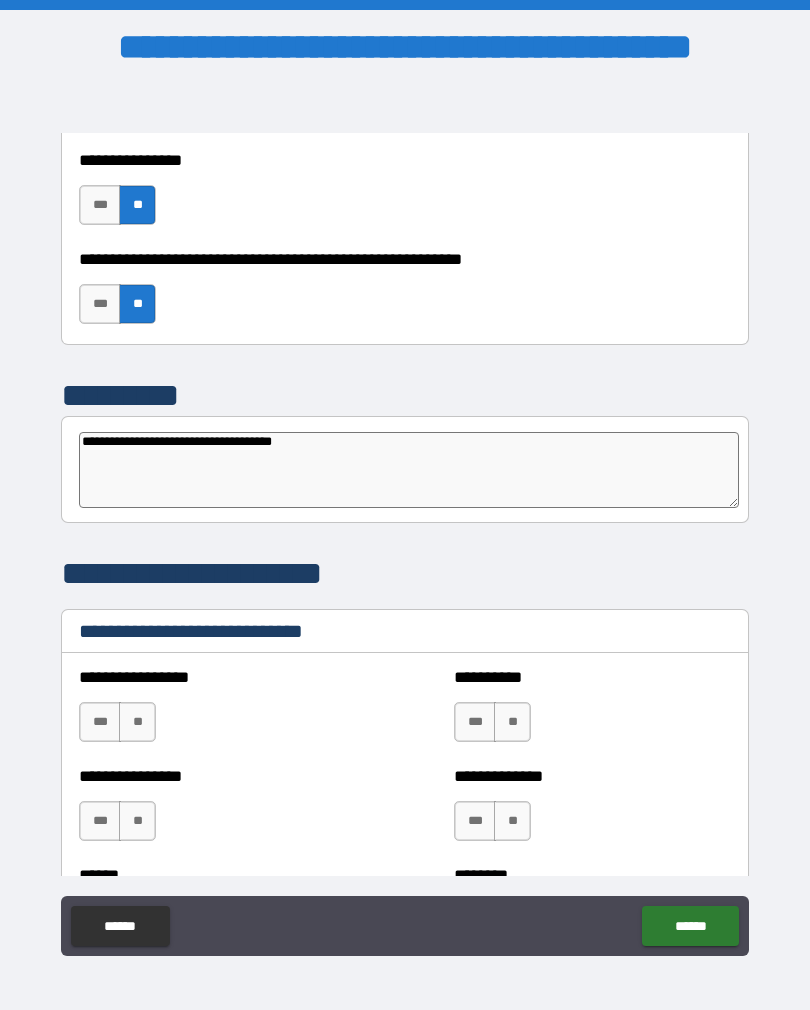 type on "*" 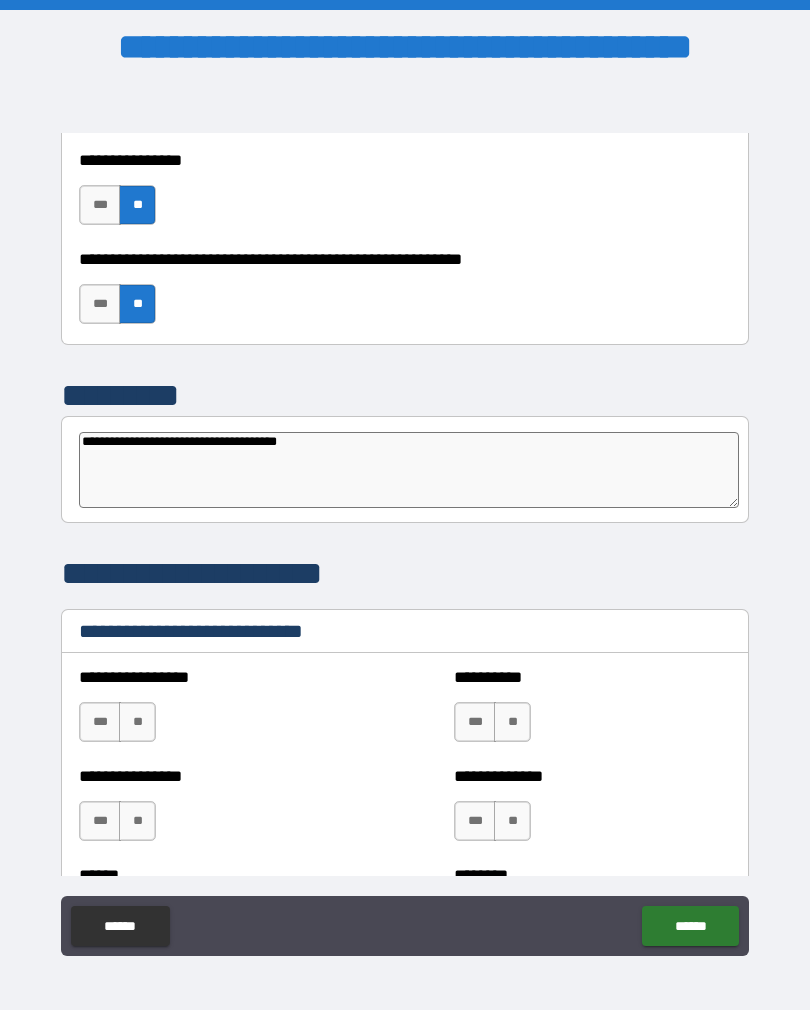 type on "*" 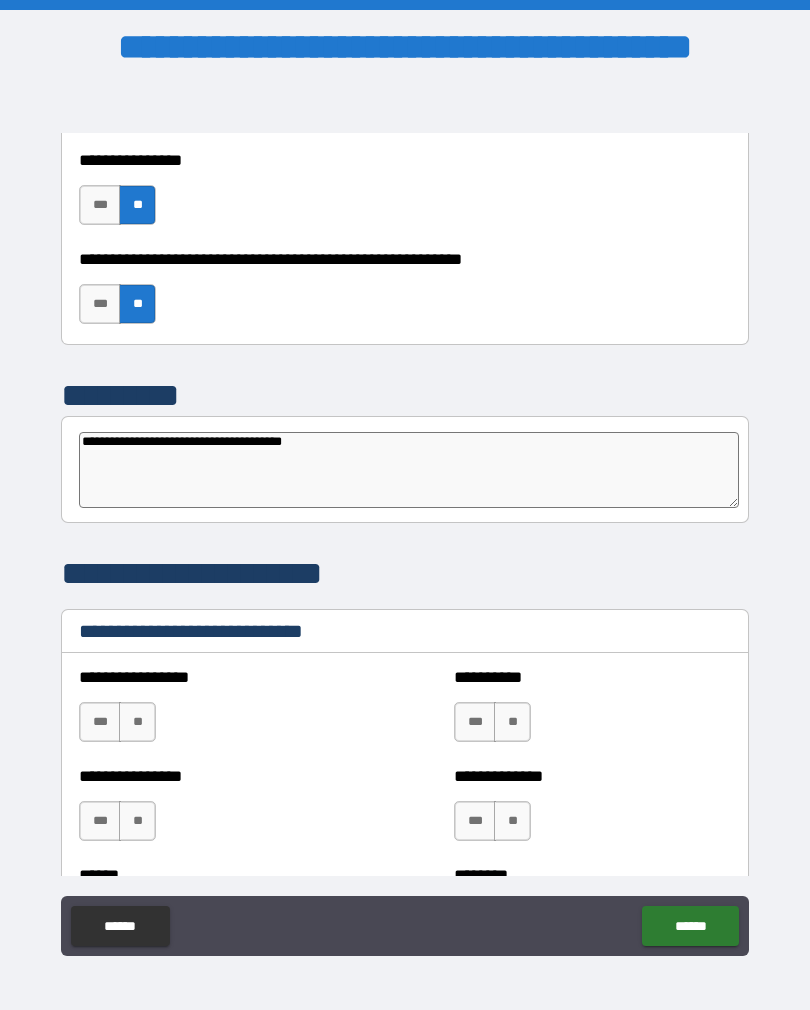 type on "*" 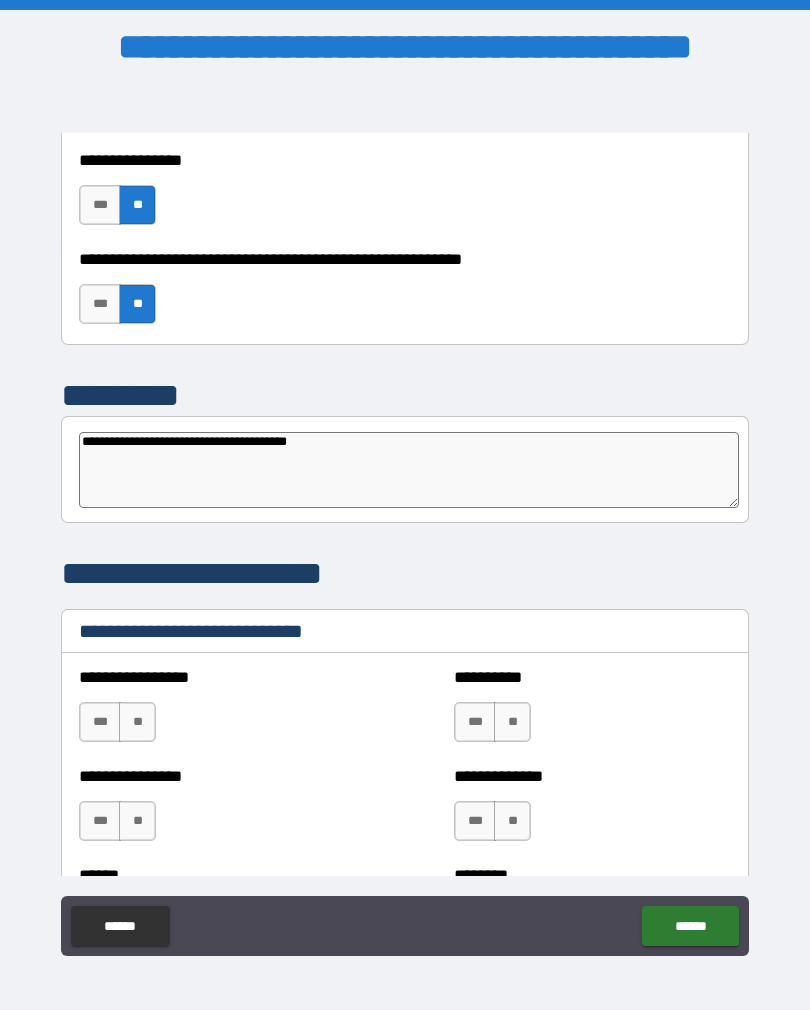 type on "*" 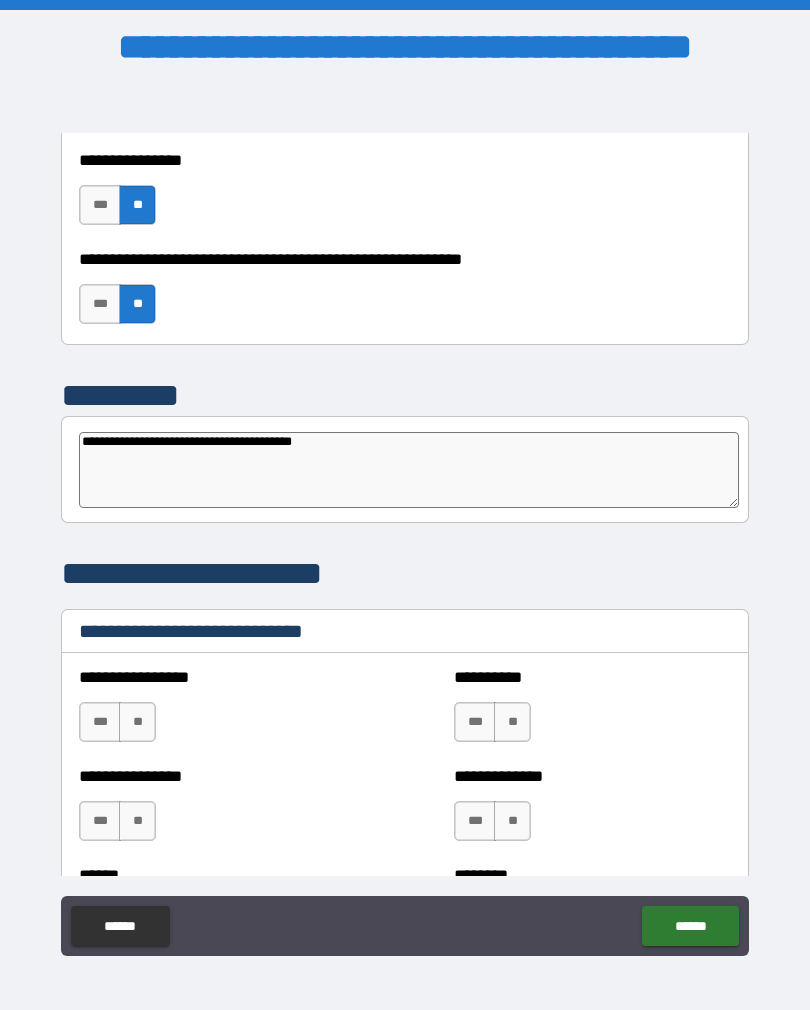 type on "*" 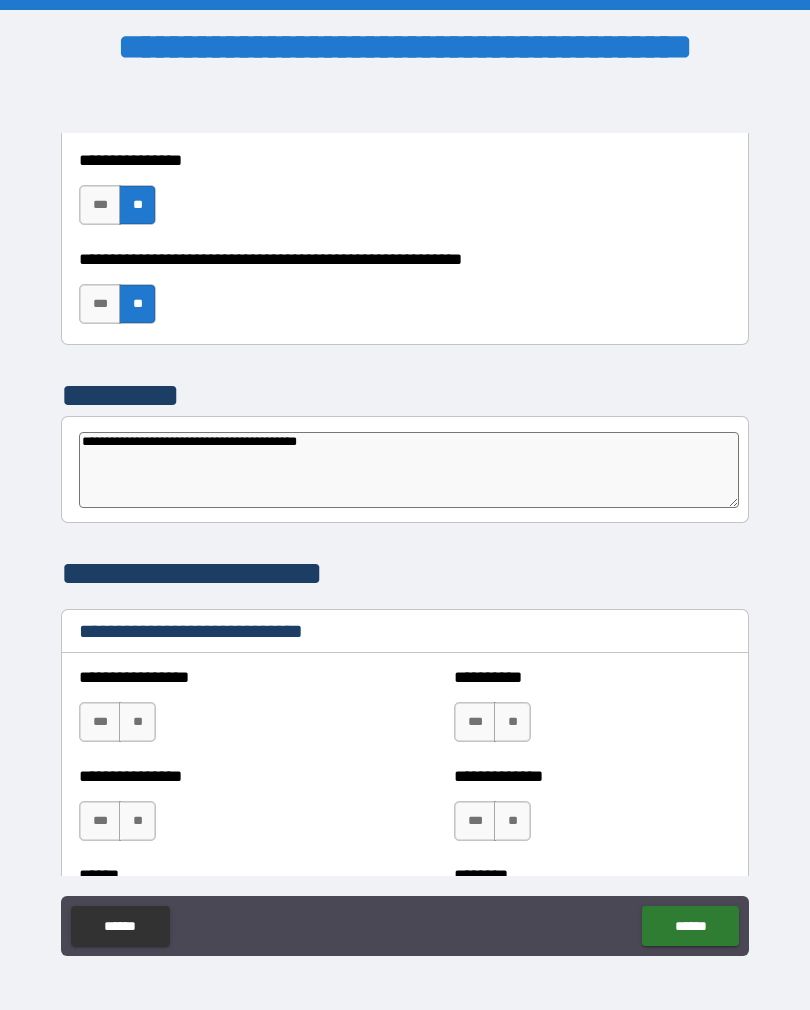 type on "*" 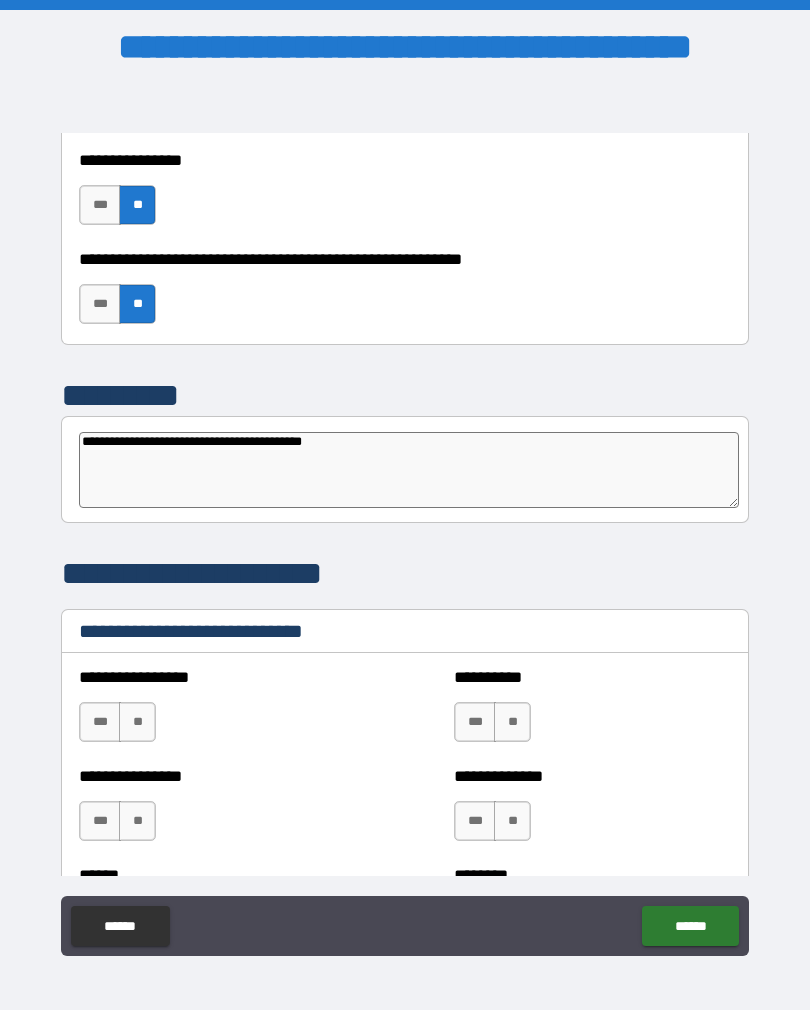 type on "*" 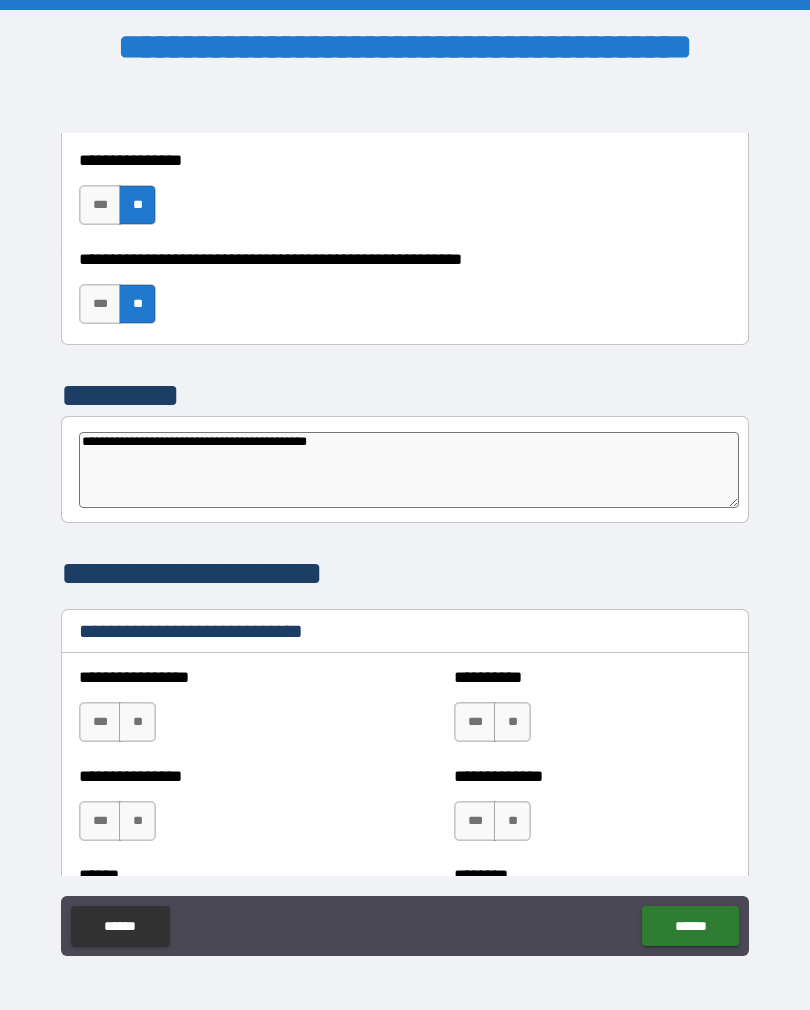 type on "*" 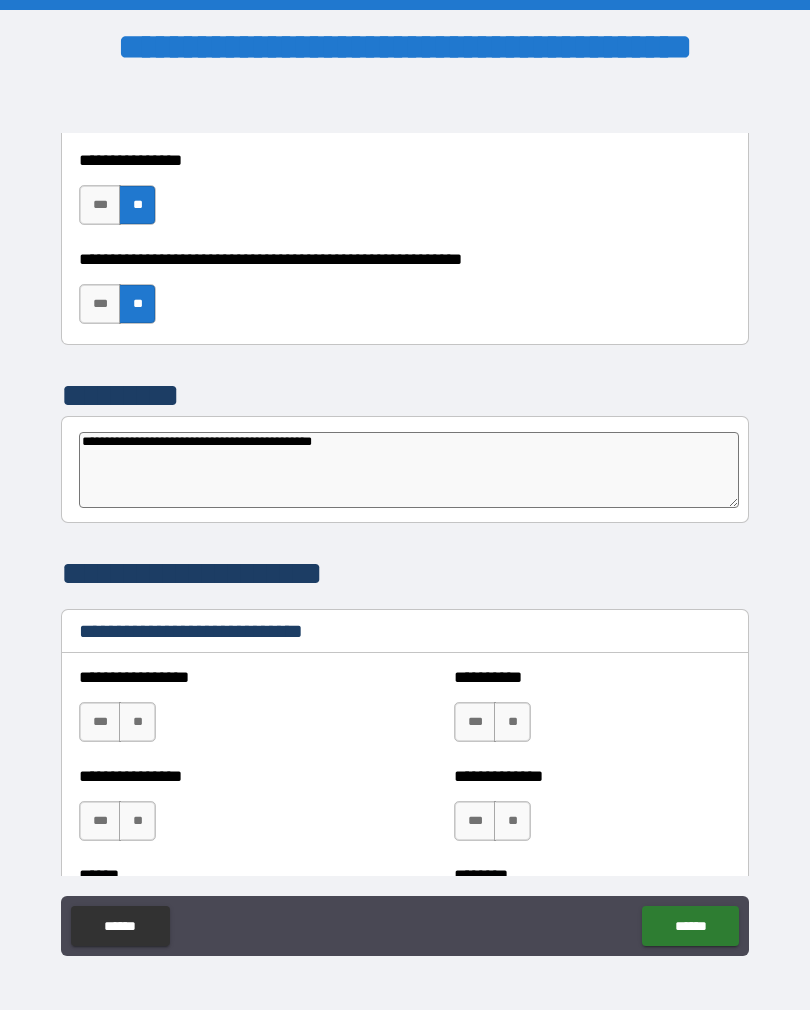 type on "*" 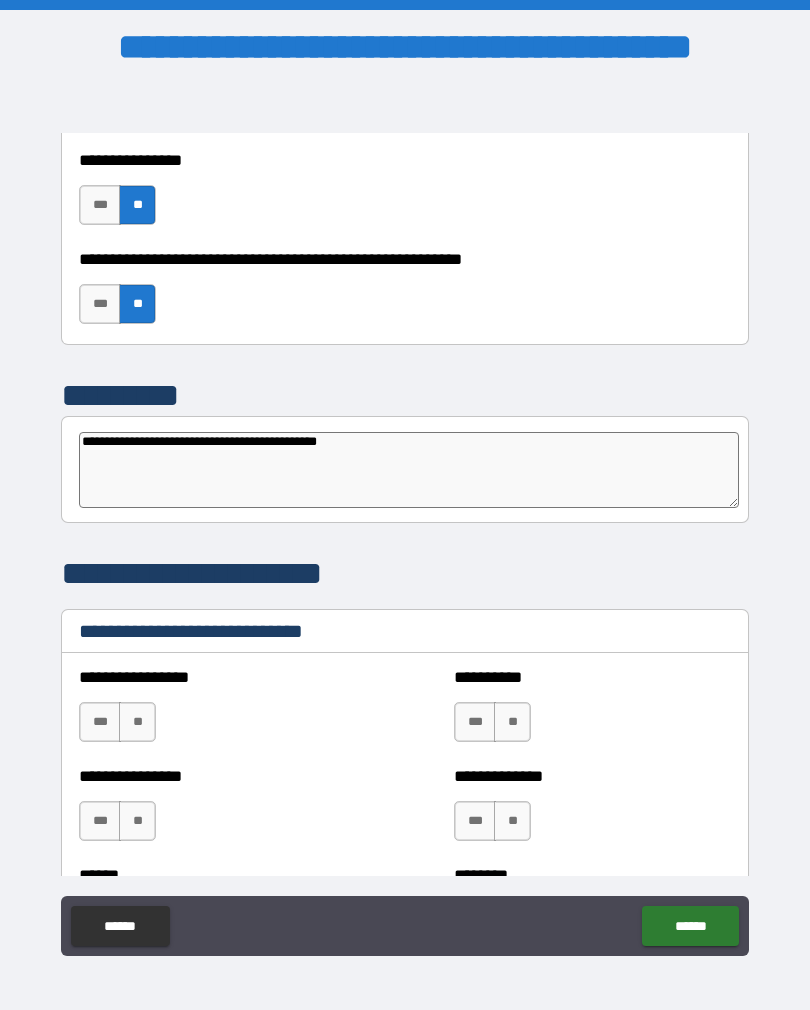 type on "*" 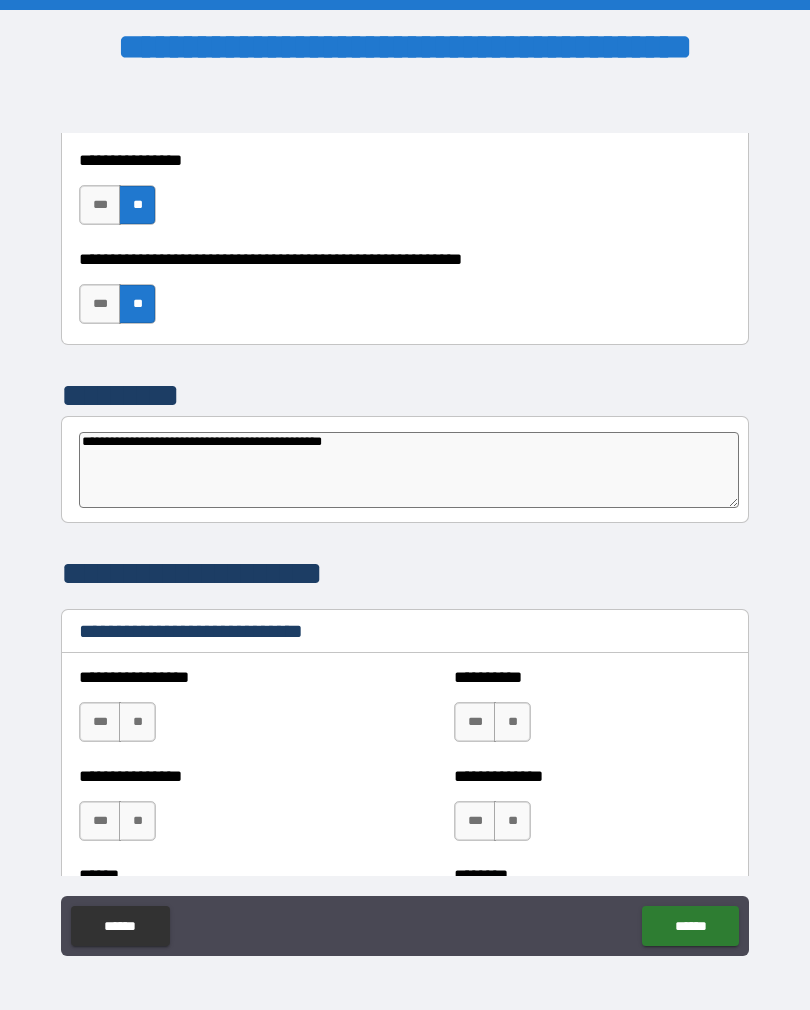 type on "*" 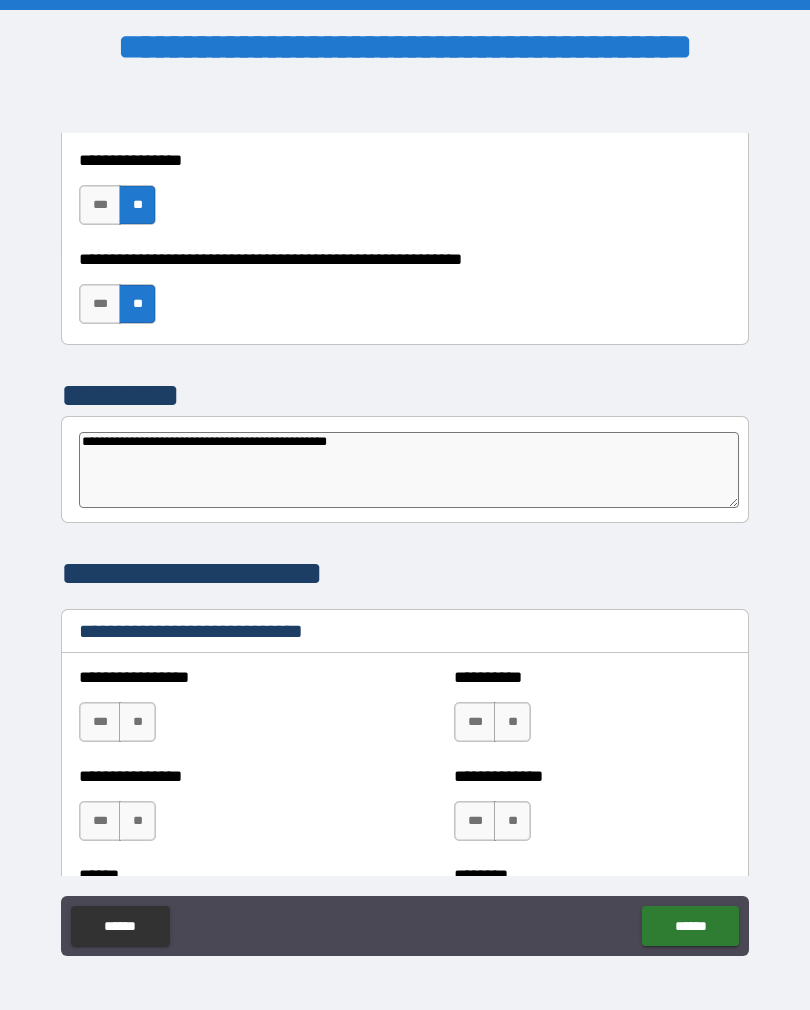 type on "**********" 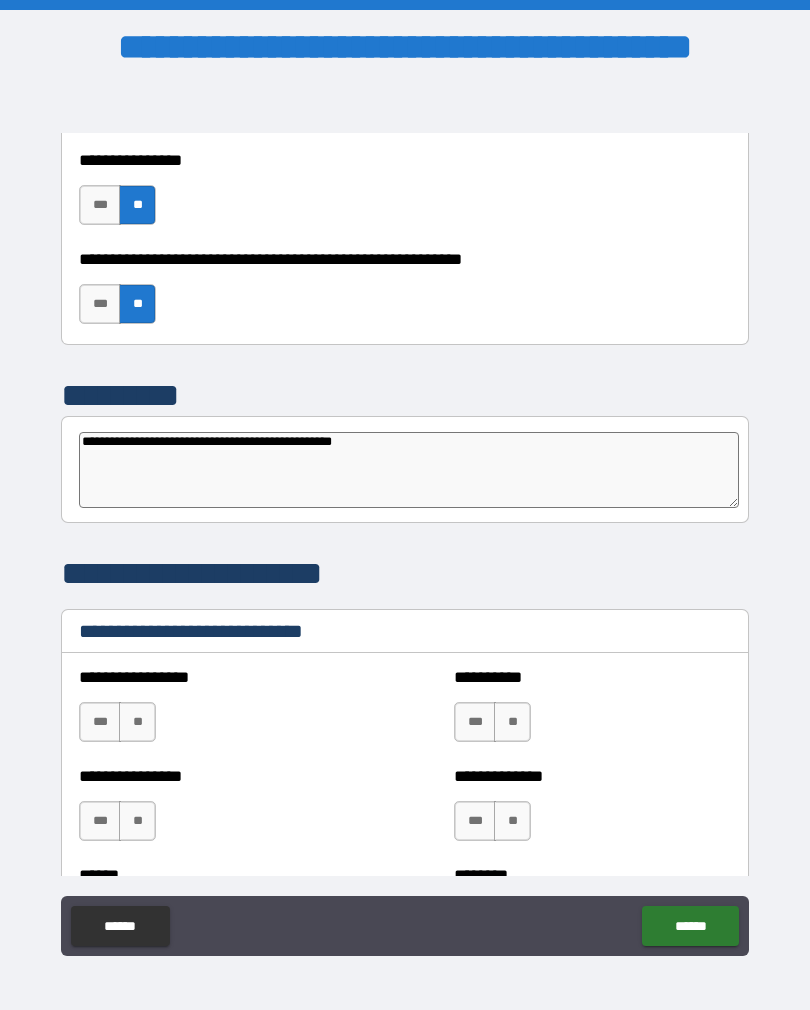 type on "*" 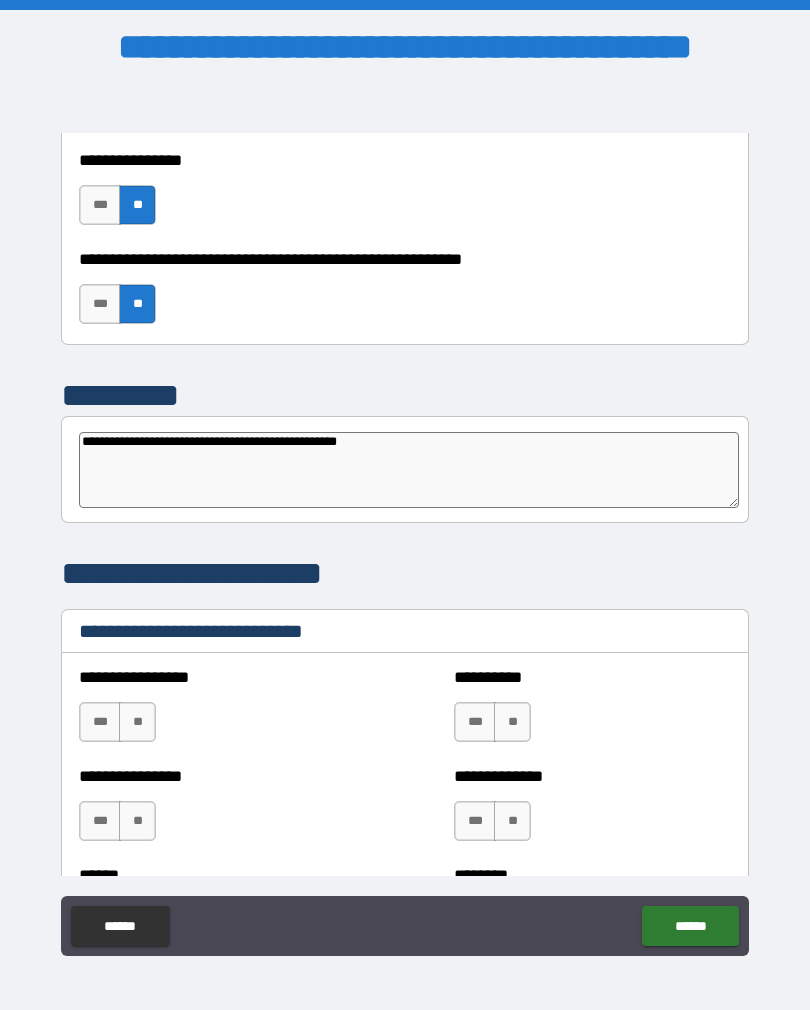 type on "**********" 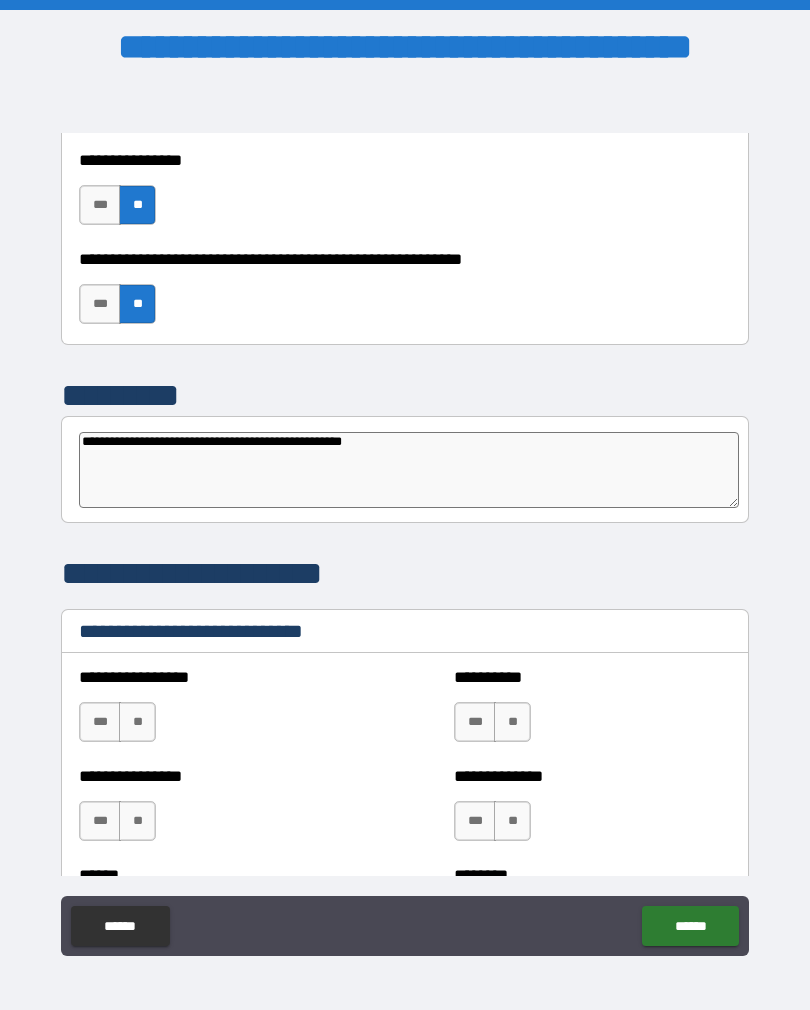 type on "*" 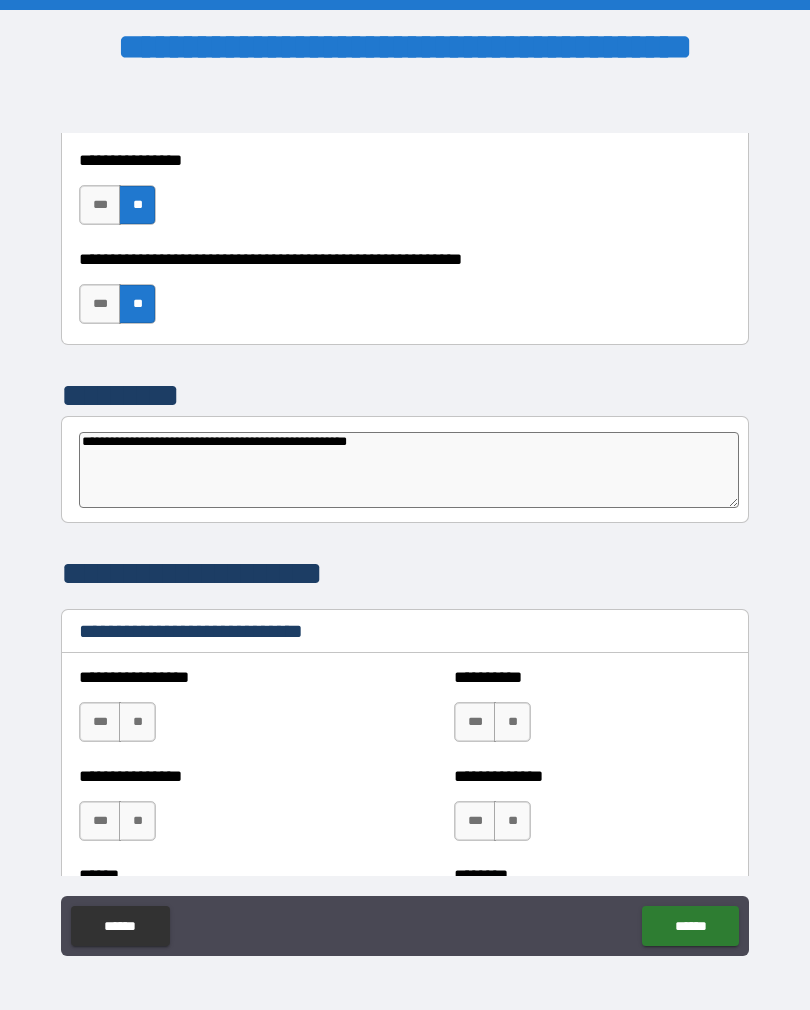 type on "*" 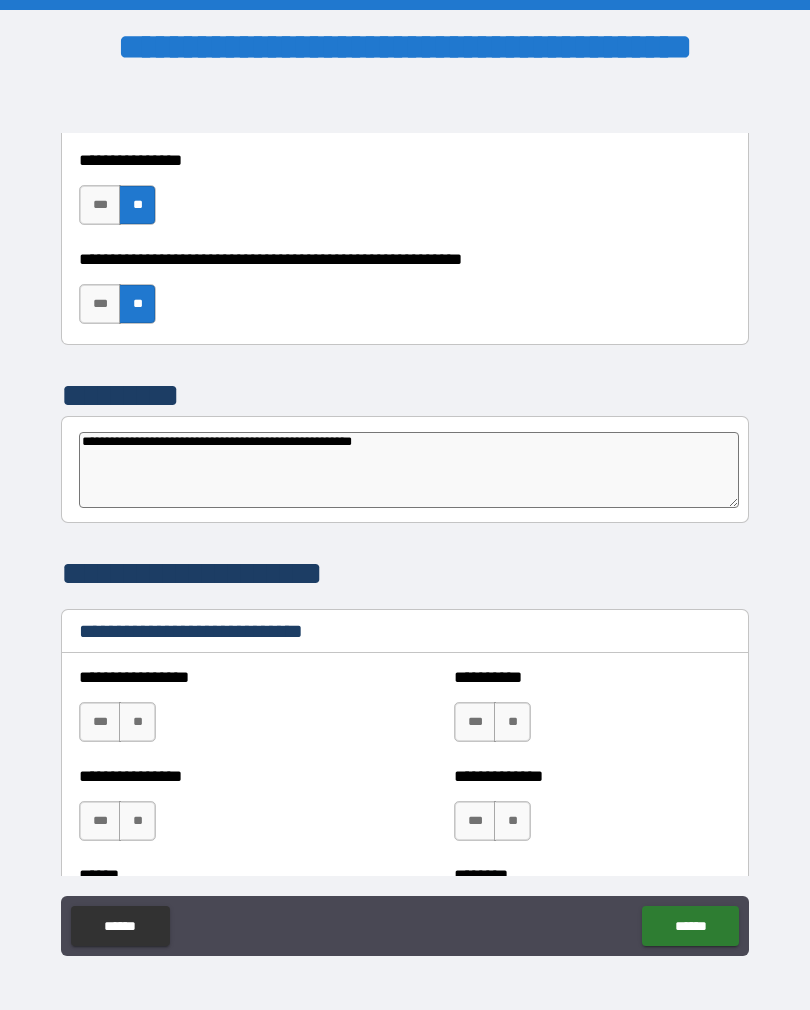 type on "**********" 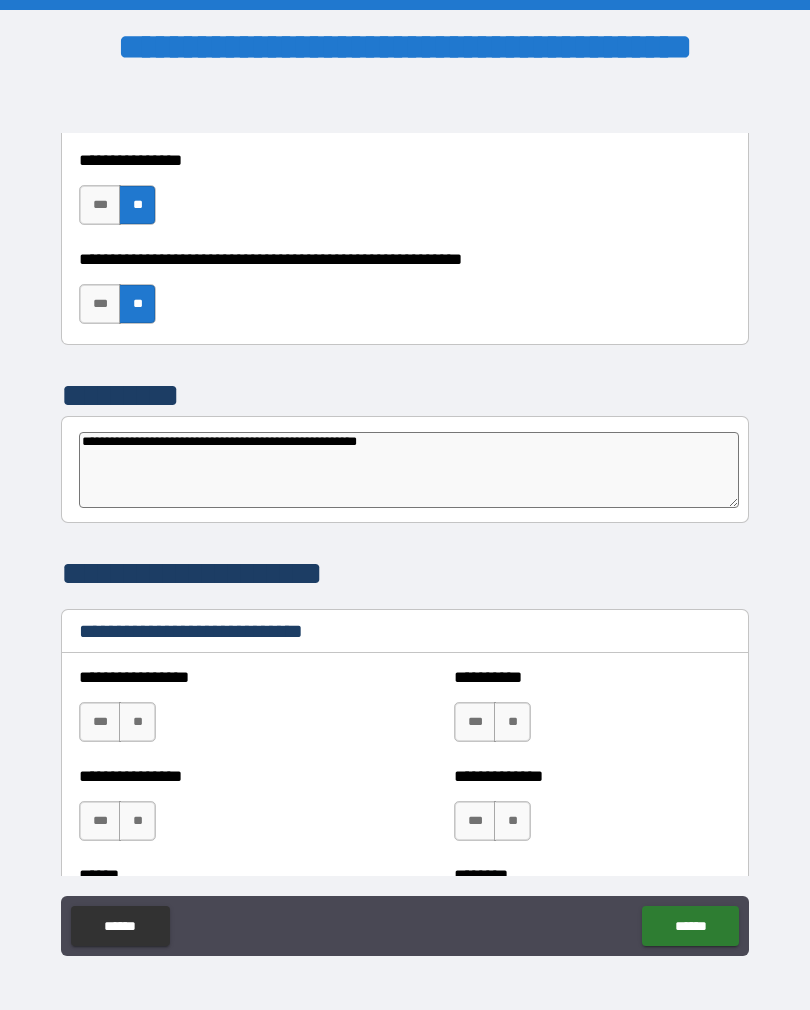 type on "*" 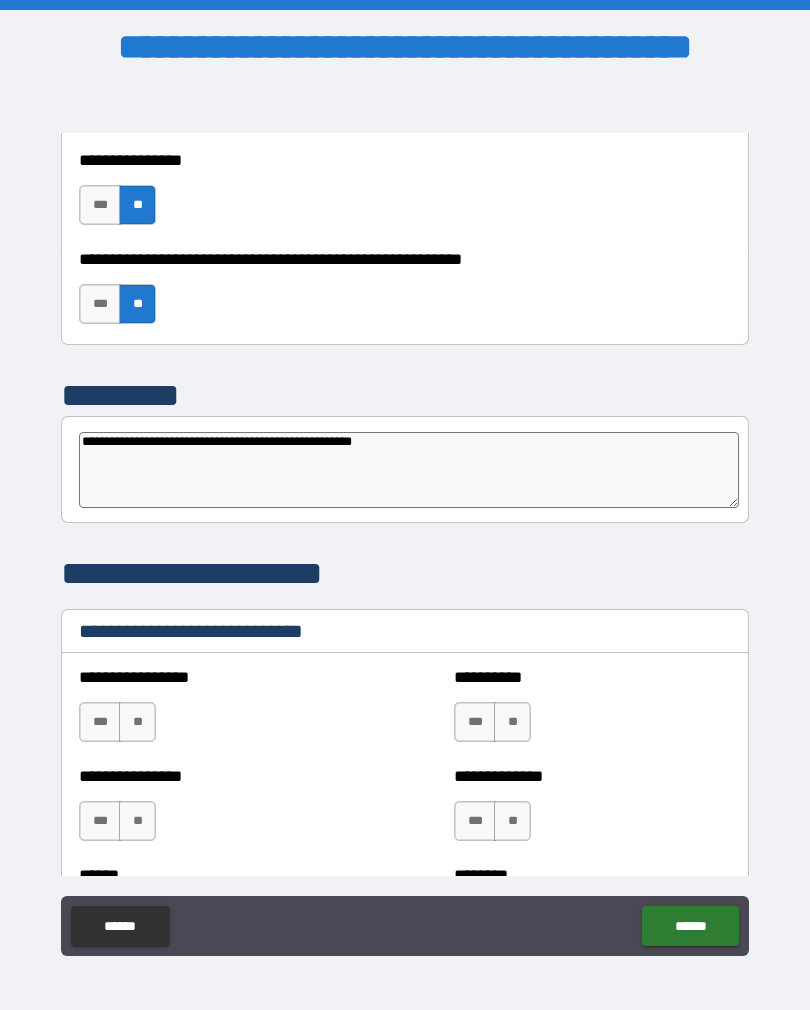 type on "*" 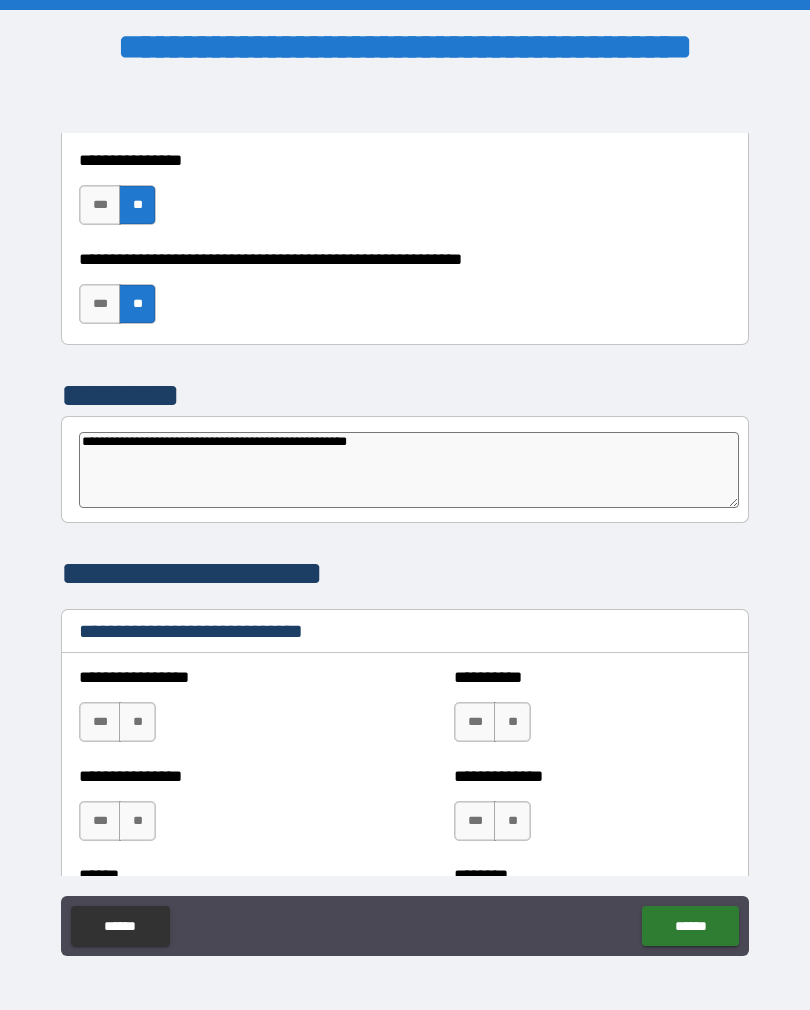 type on "*" 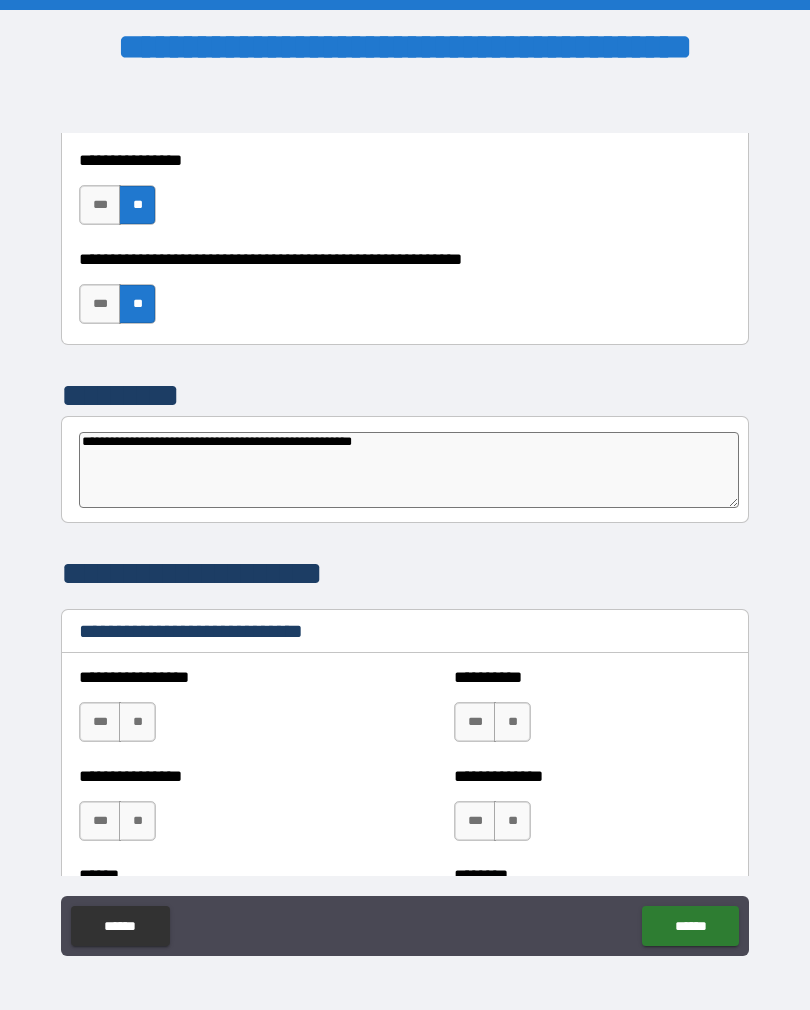 type on "**********" 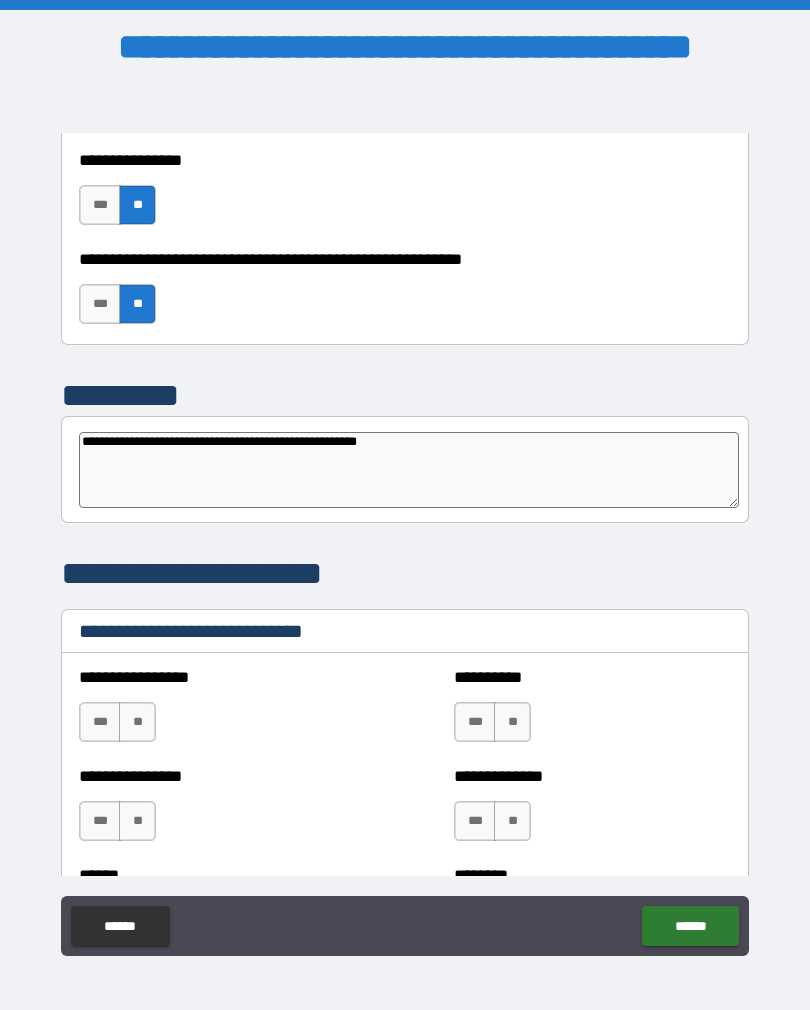 type on "*" 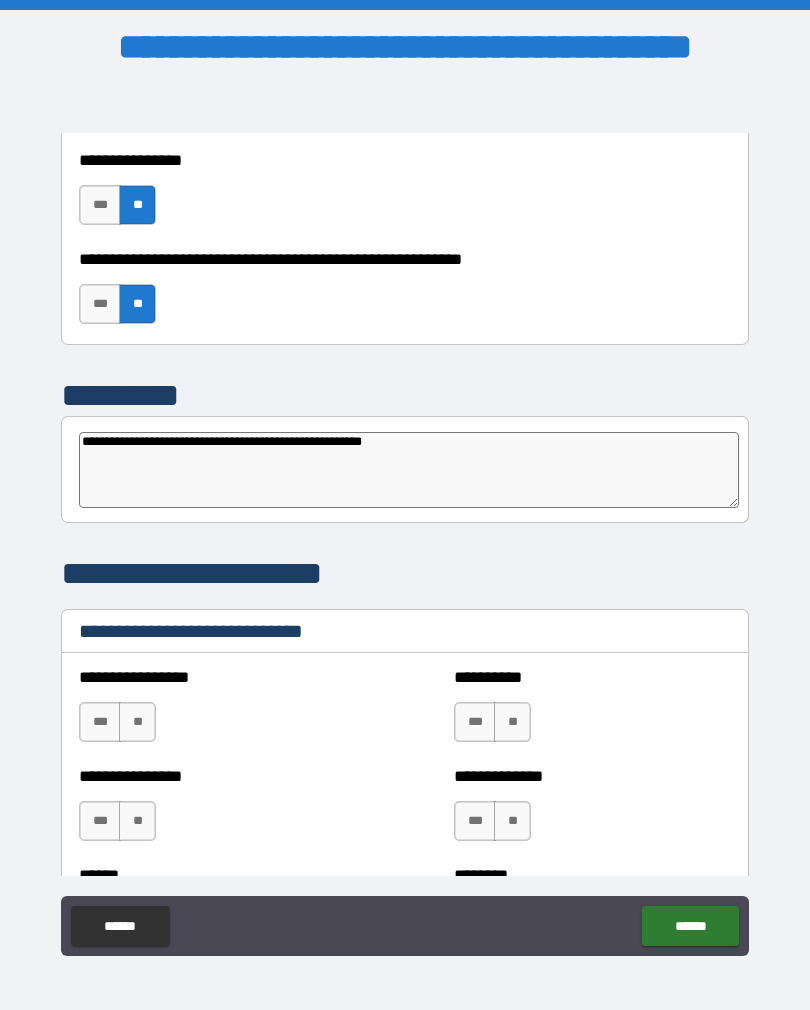 type on "*" 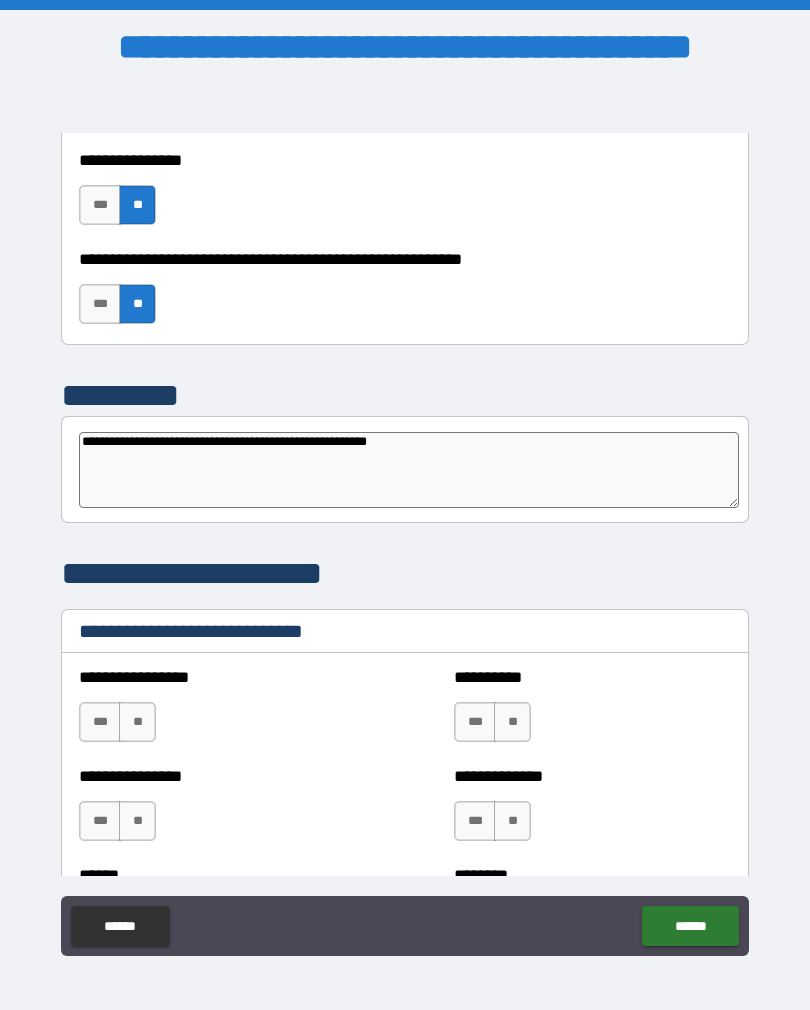 type on "*" 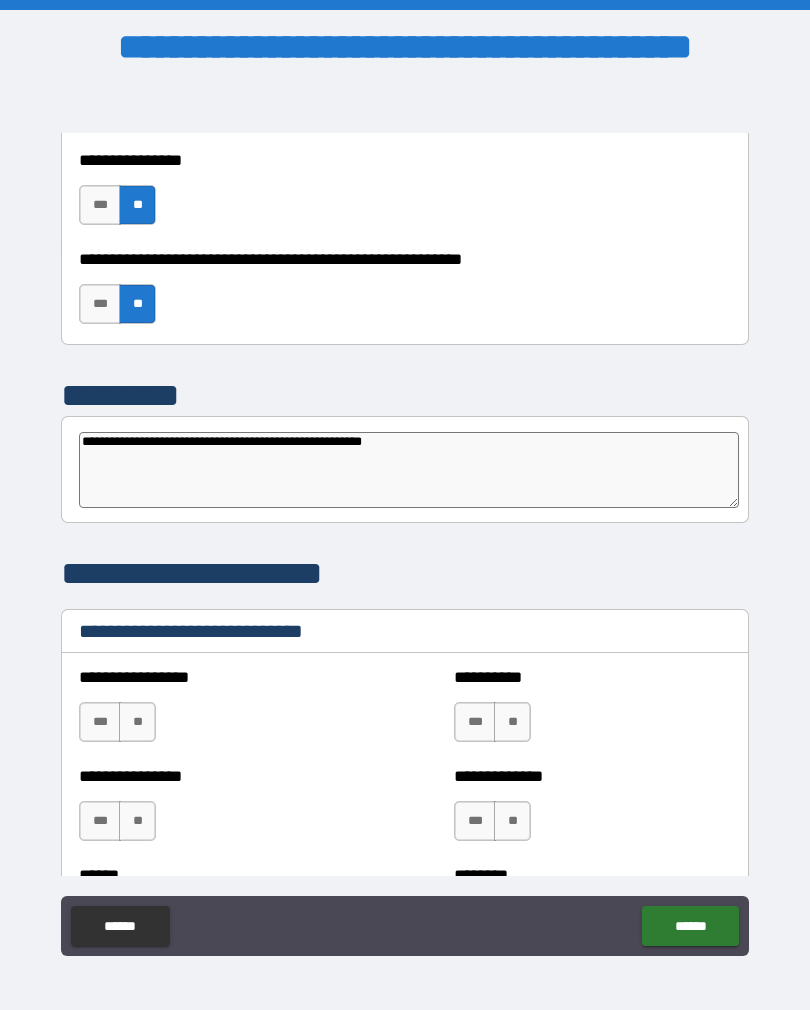 type on "*" 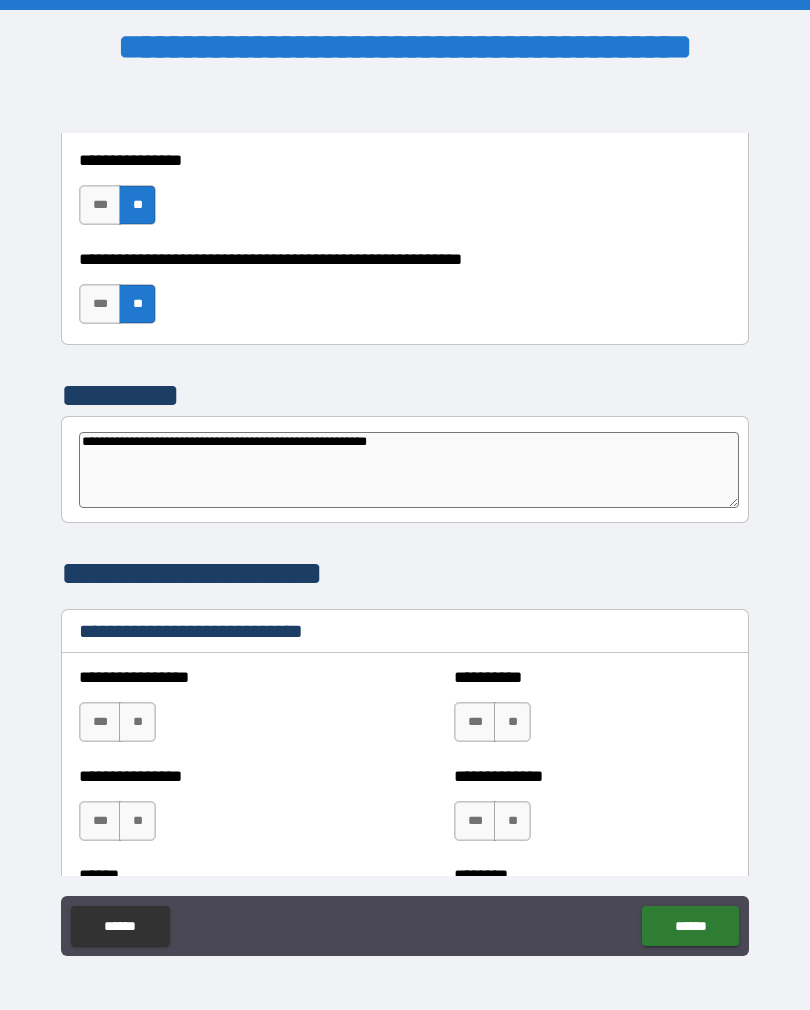 type on "*" 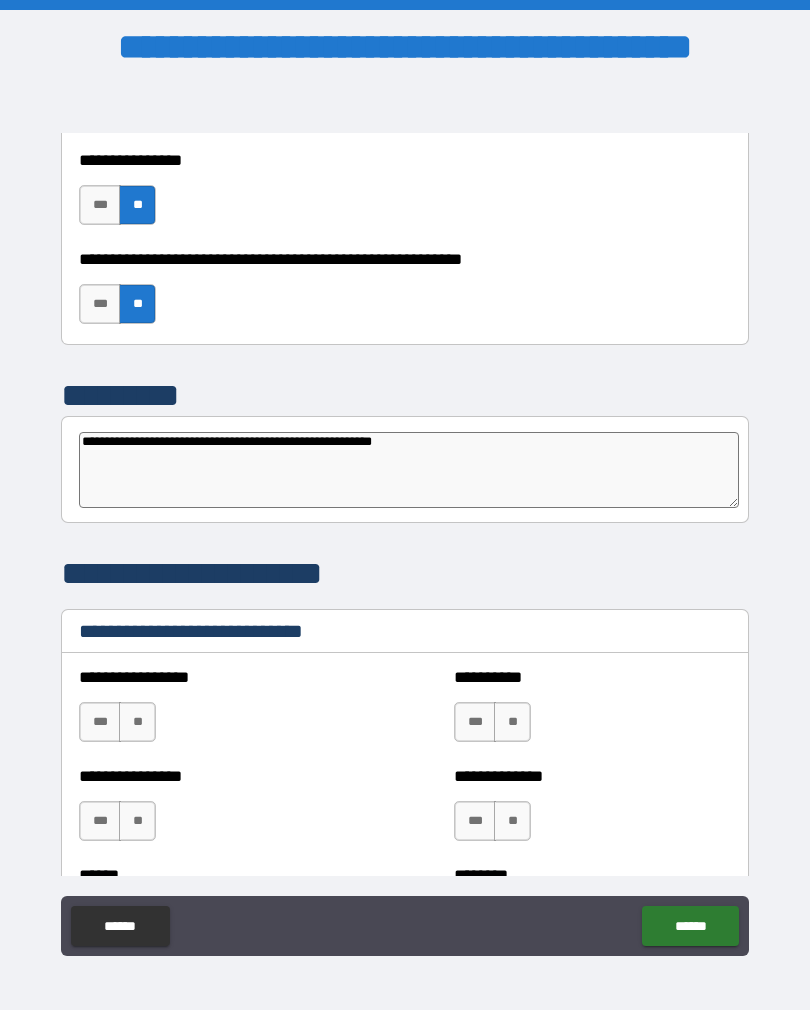 type on "*" 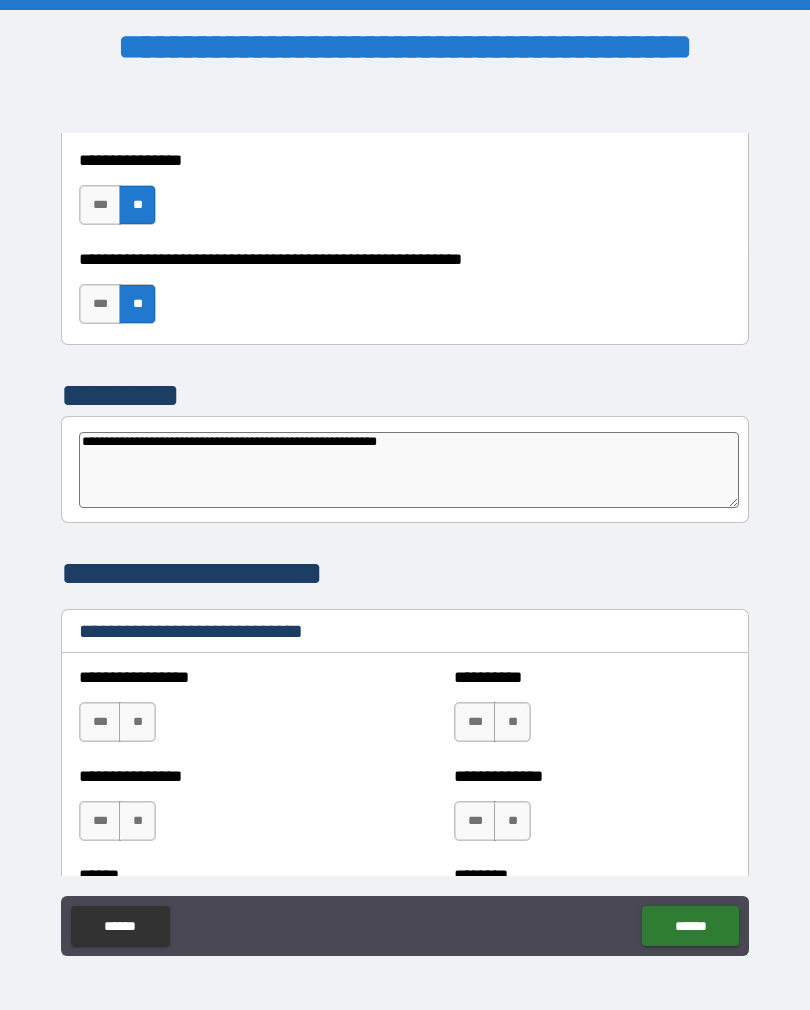 type on "*" 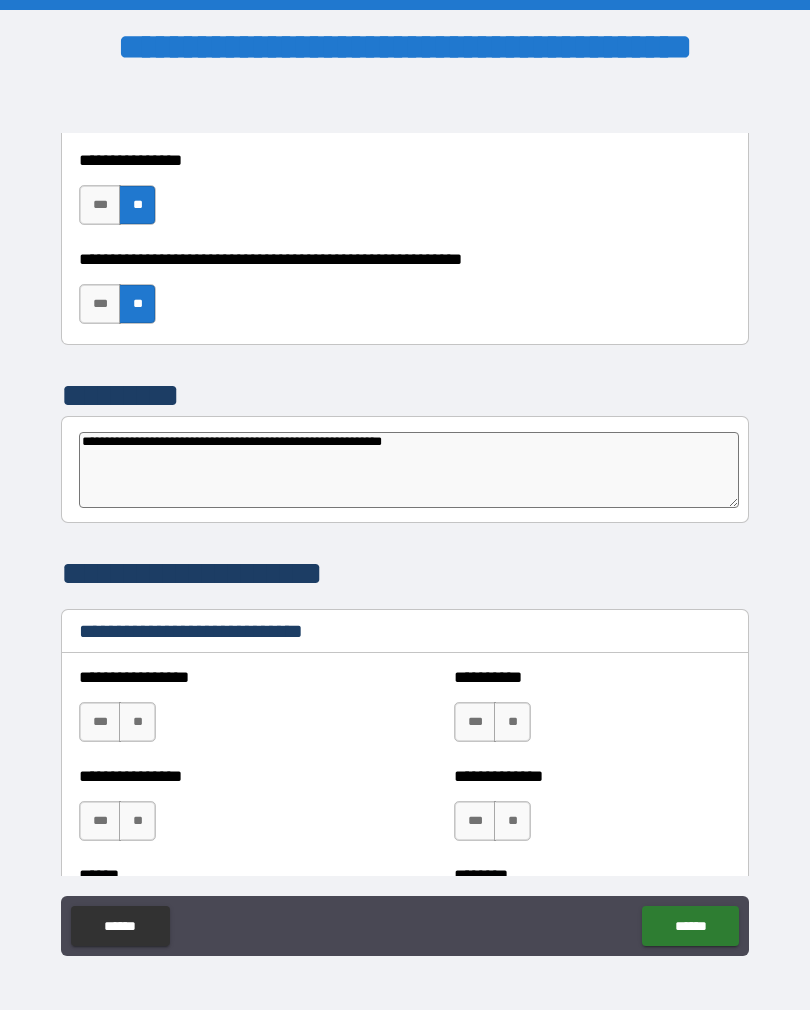 type on "*" 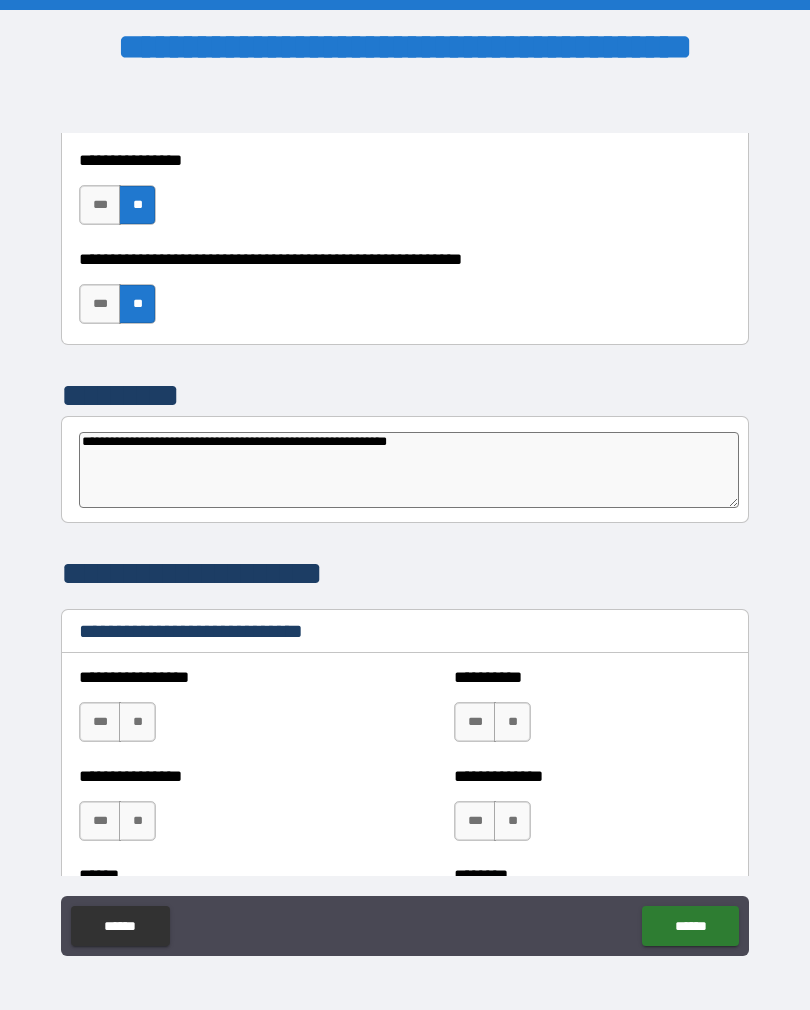 type on "**********" 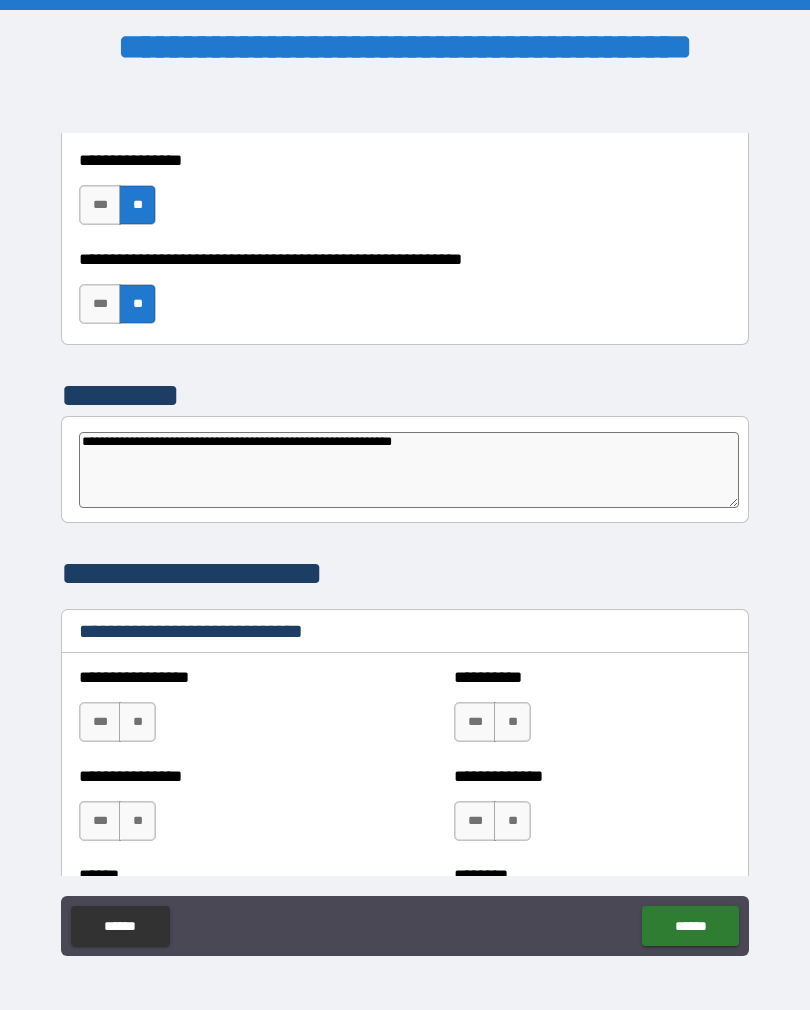type on "*" 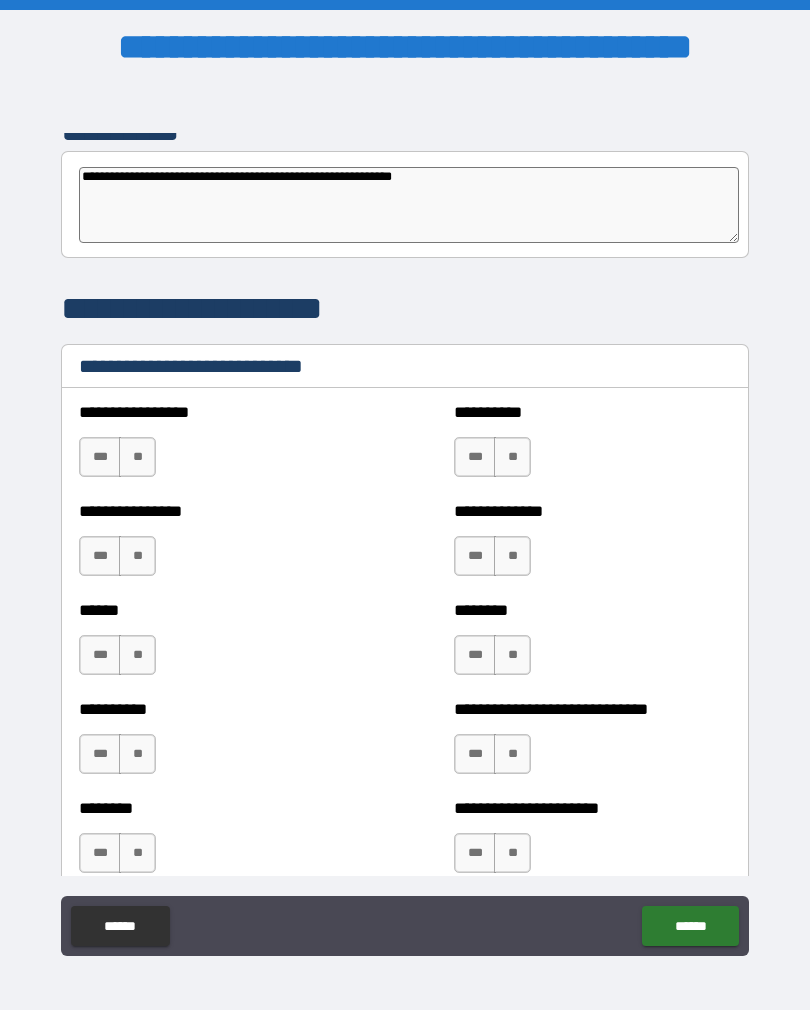 scroll, scrollTop: 6569, scrollLeft: 0, axis: vertical 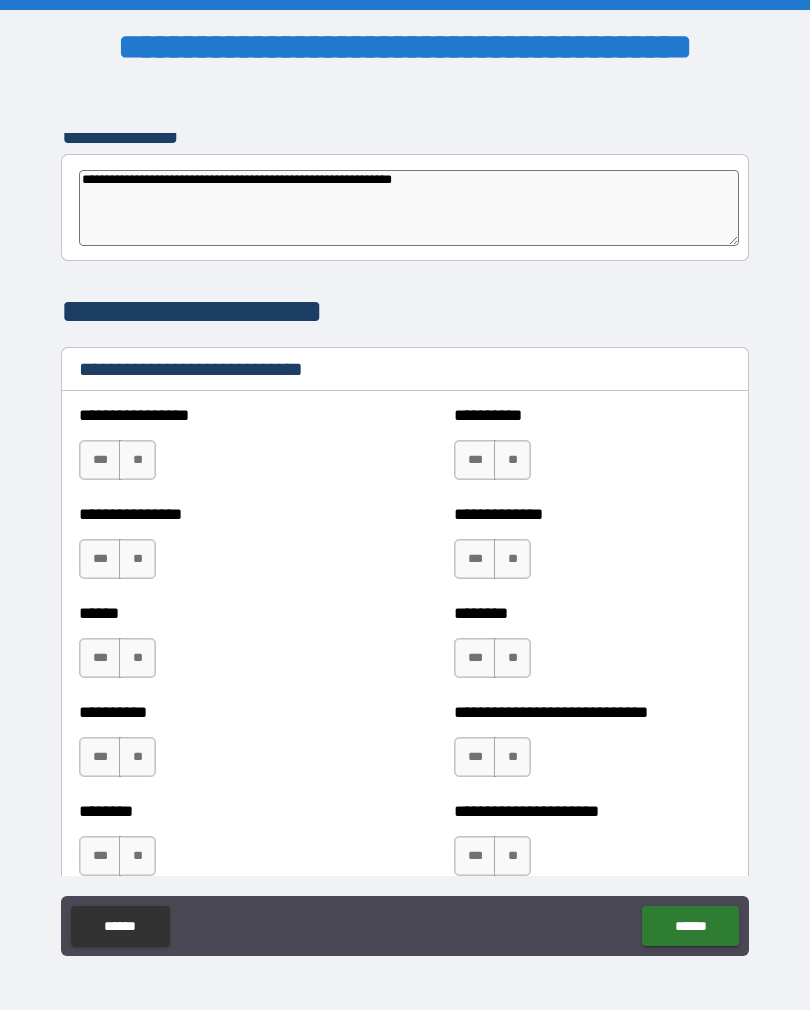 type on "**********" 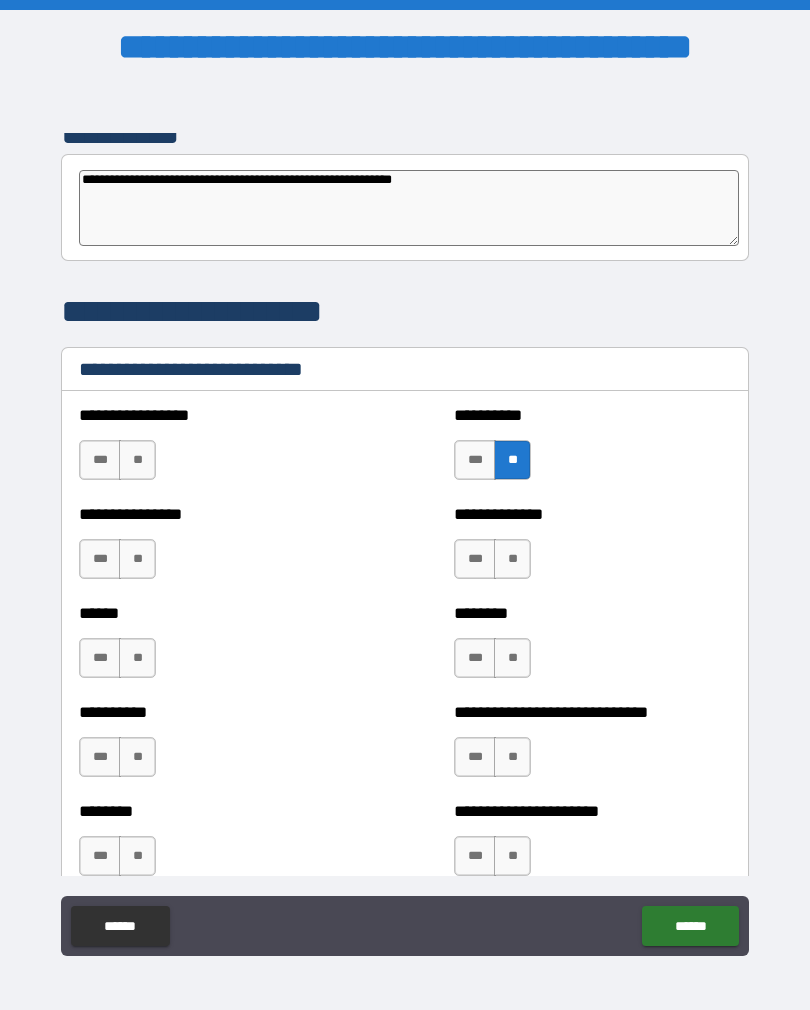 click on "**" at bounding box center [137, 460] 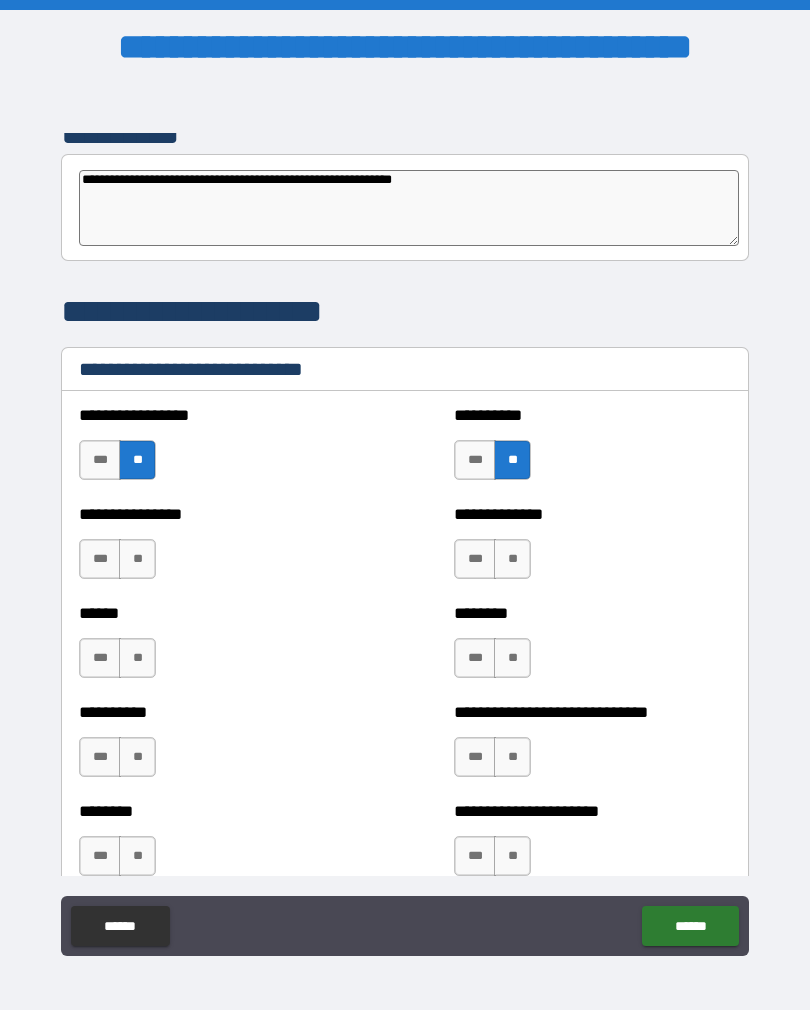 click on "**" at bounding box center [137, 559] 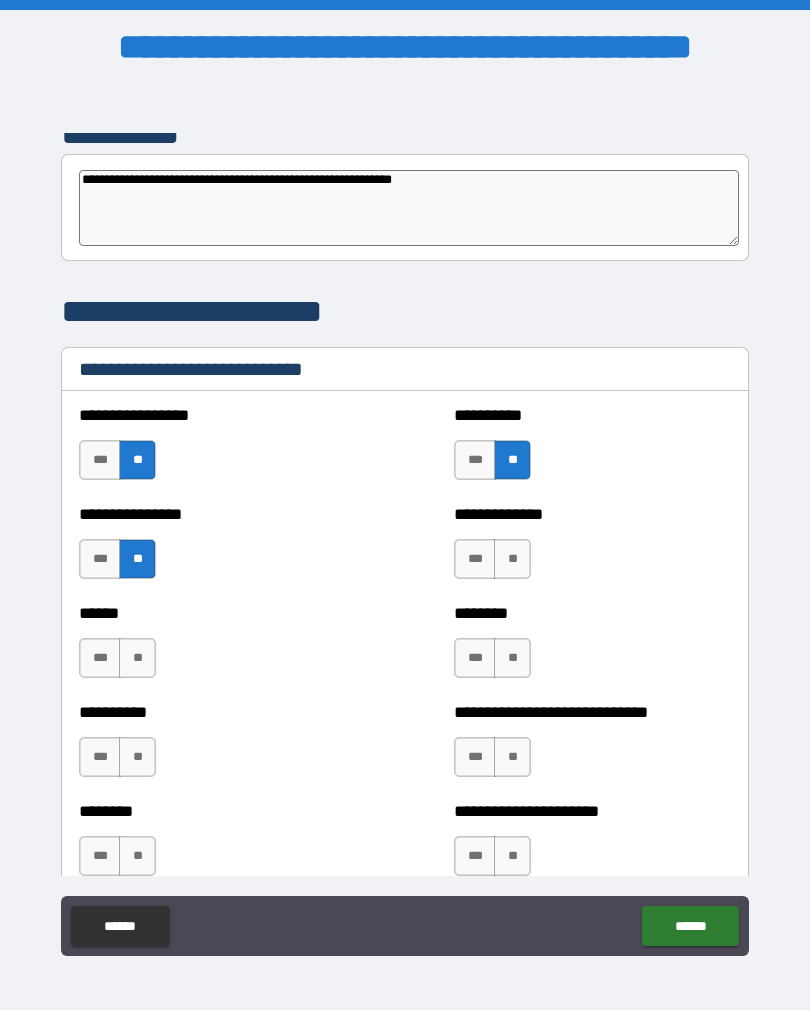 click on "**" at bounding box center [512, 559] 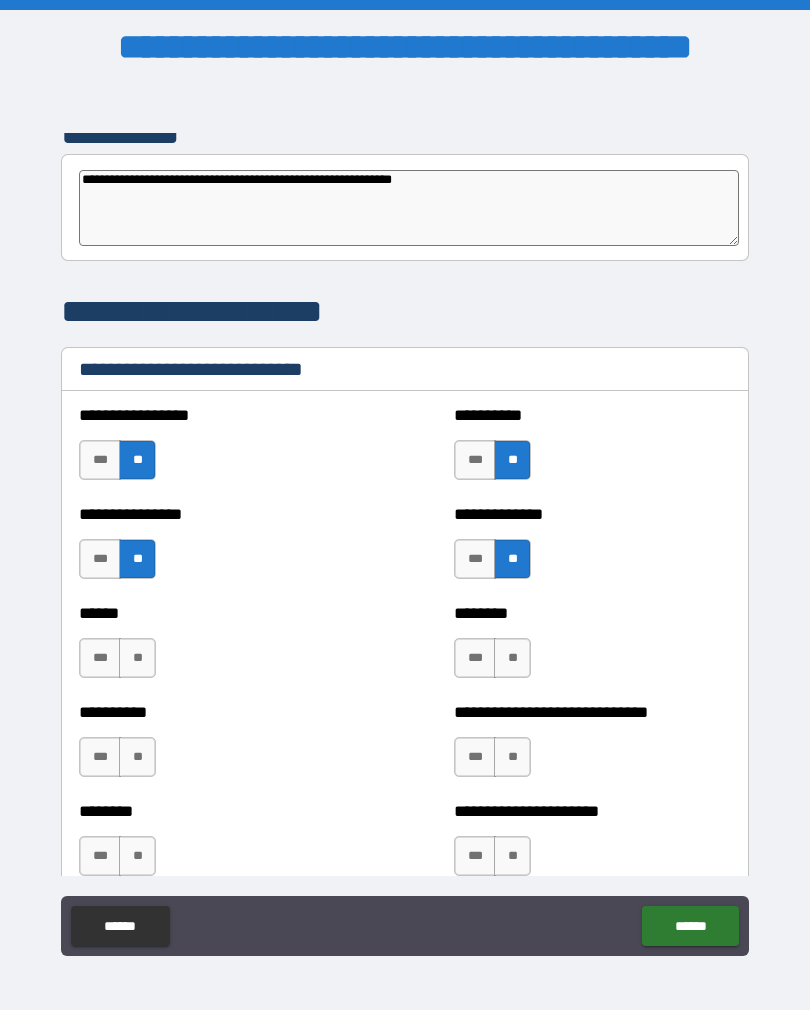 click on "**" at bounding box center [512, 658] 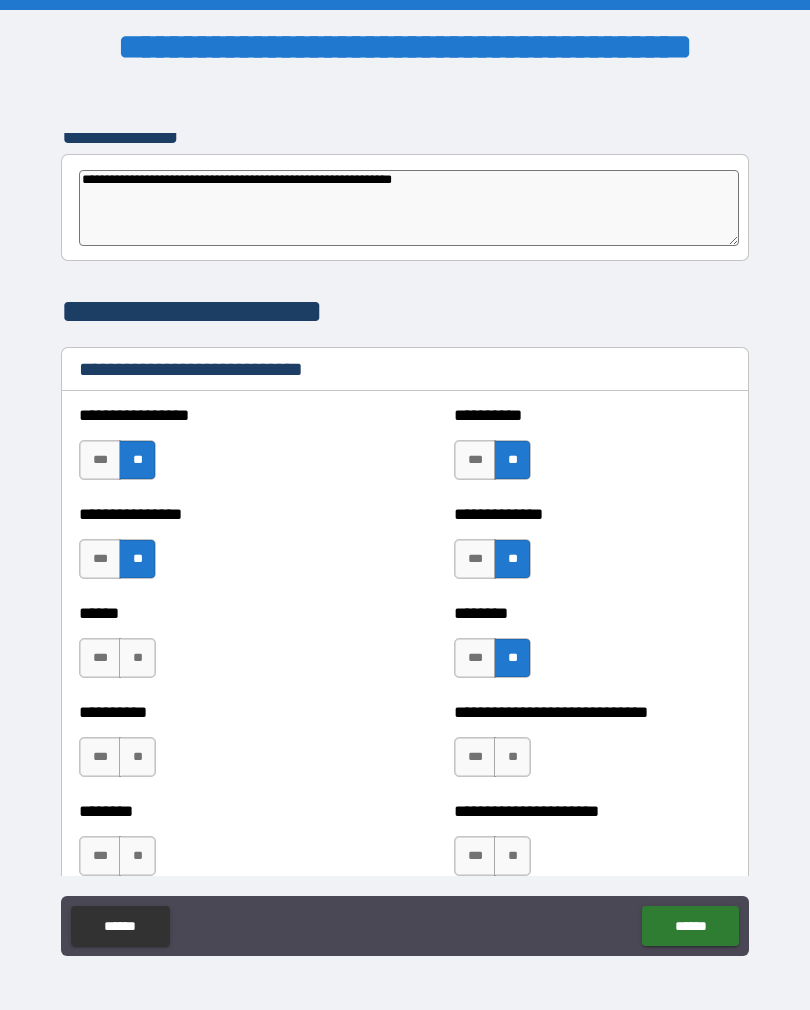 click on "**" at bounding box center [137, 658] 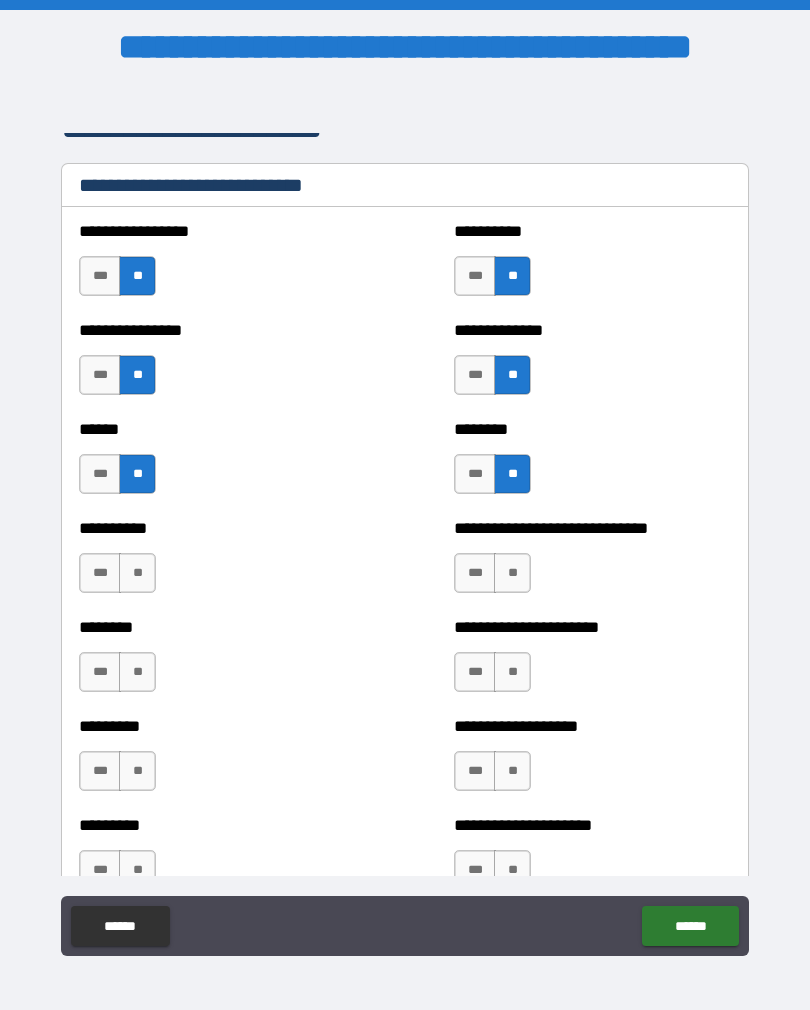 scroll, scrollTop: 6760, scrollLeft: 0, axis: vertical 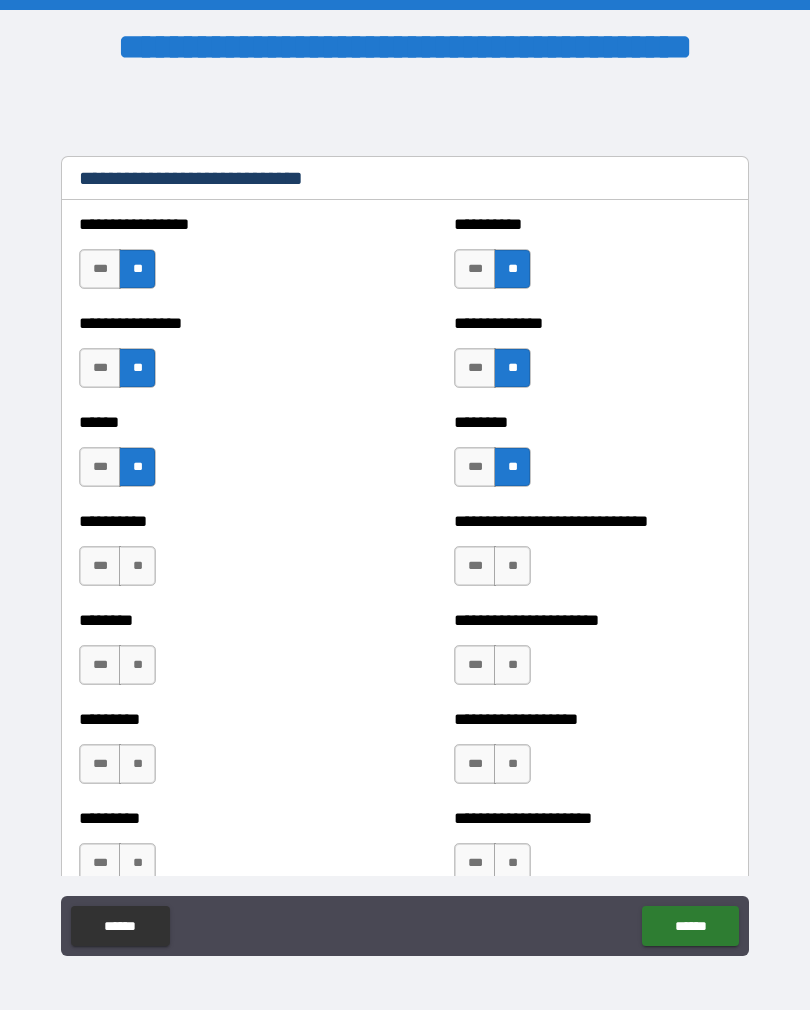 click on "**" at bounding box center [512, 566] 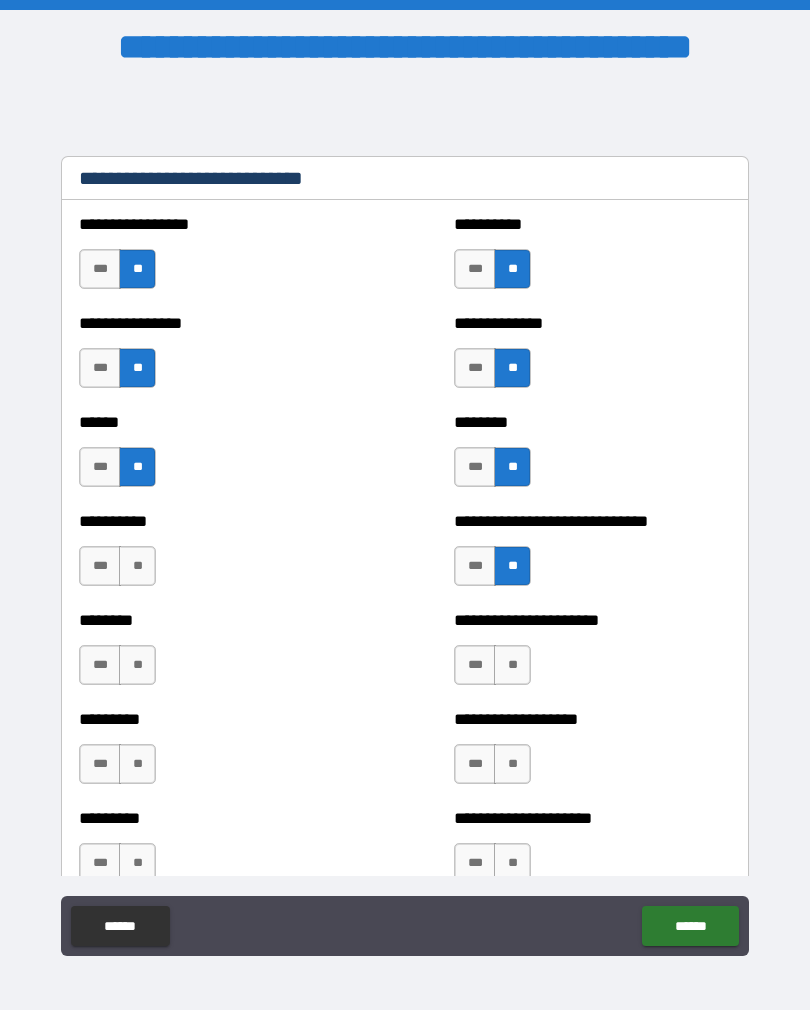 click on "**" at bounding box center [137, 566] 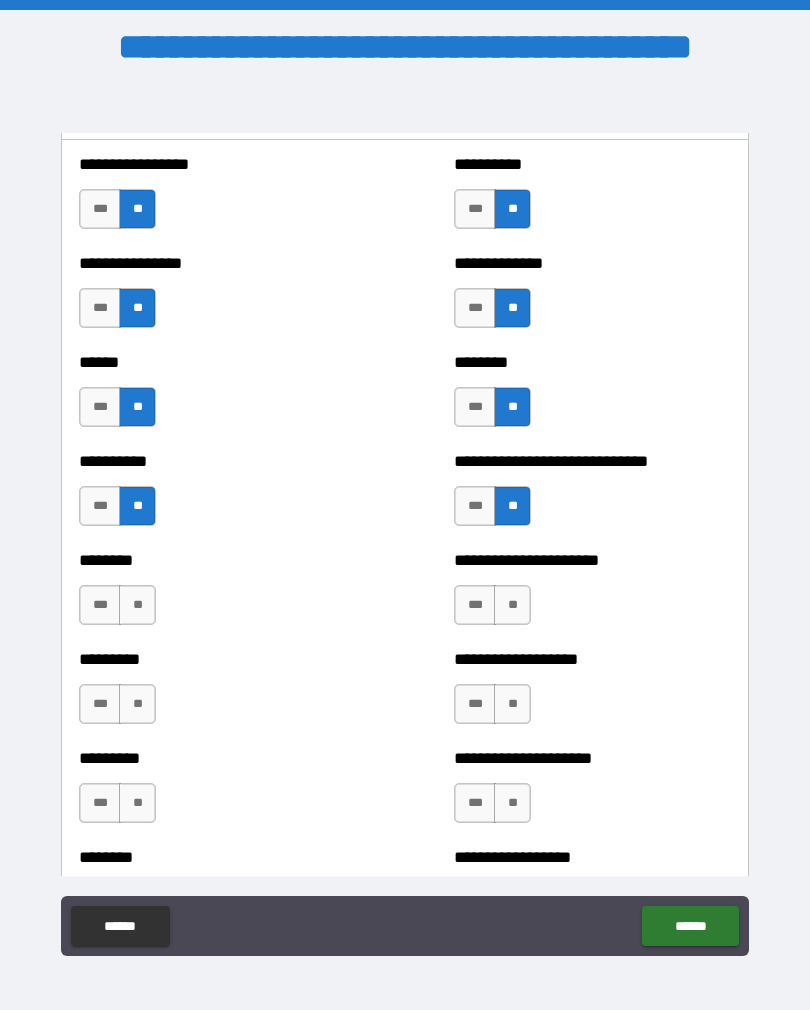 scroll, scrollTop: 6821, scrollLeft: 0, axis: vertical 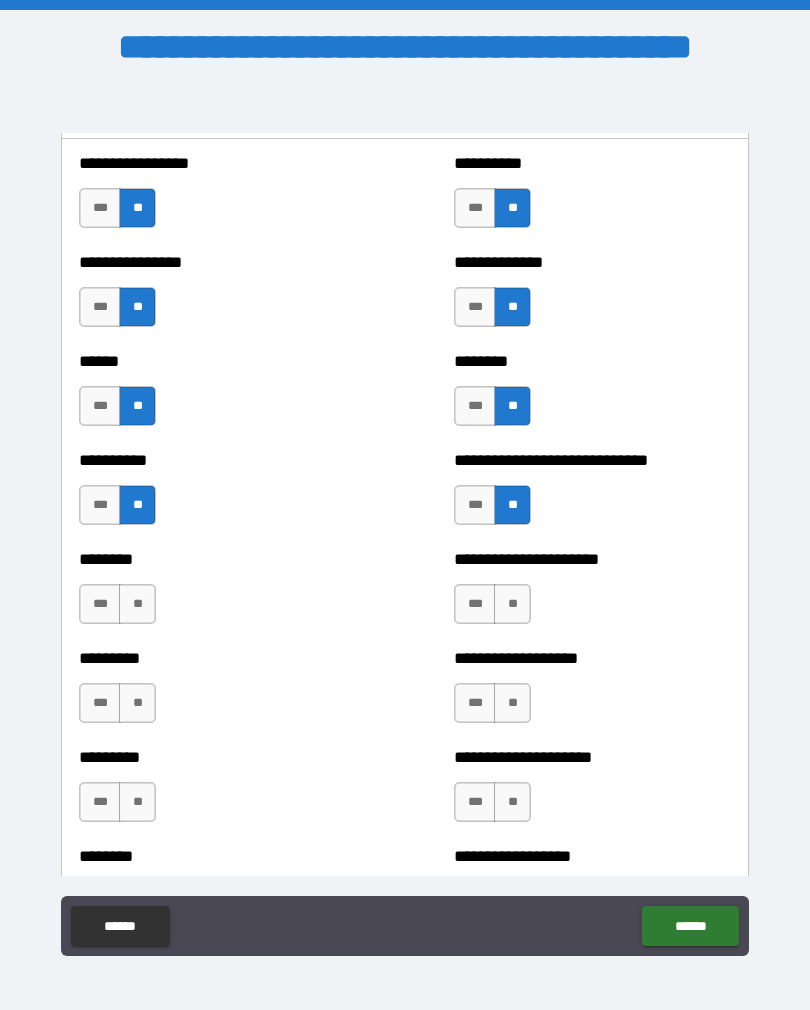 click on "**" at bounding box center (512, 604) 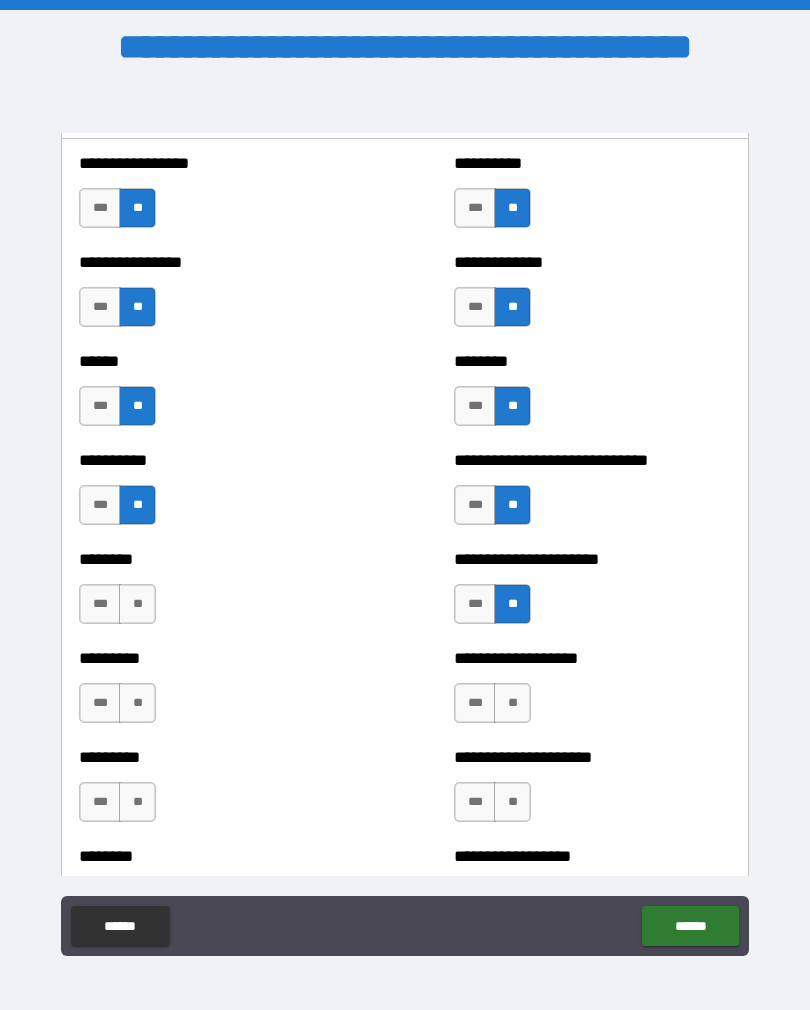 click on "**" at bounding box center [137, 604] 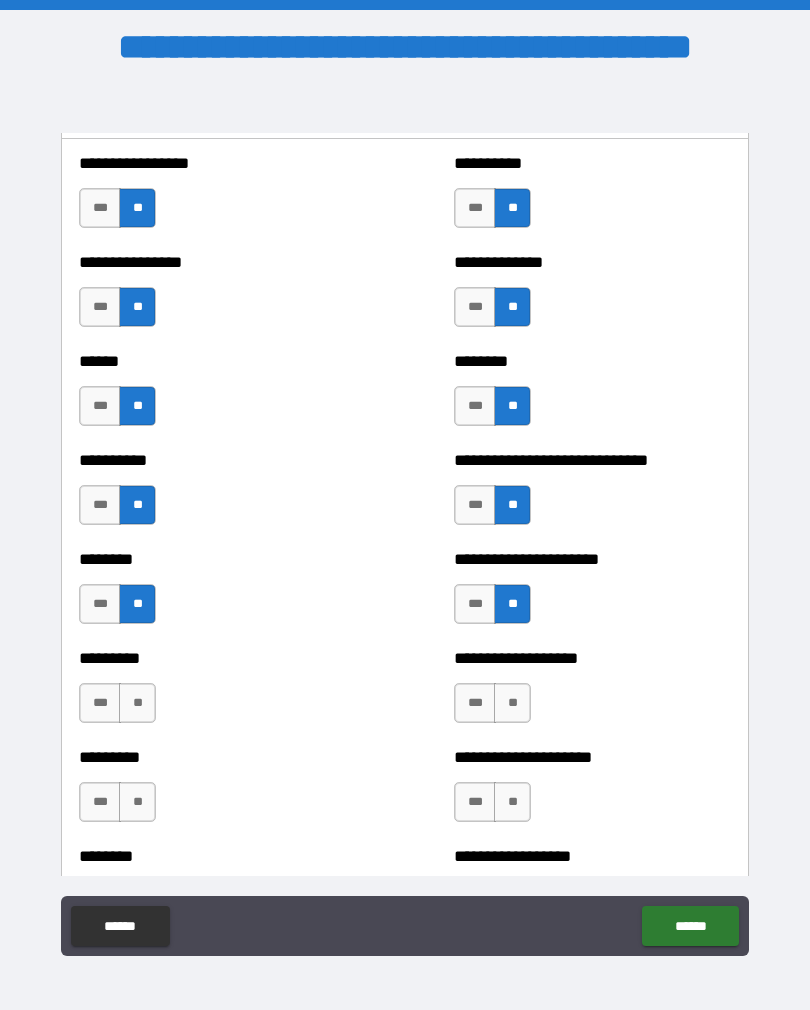 click on "***" at bounding box center (475, 604) 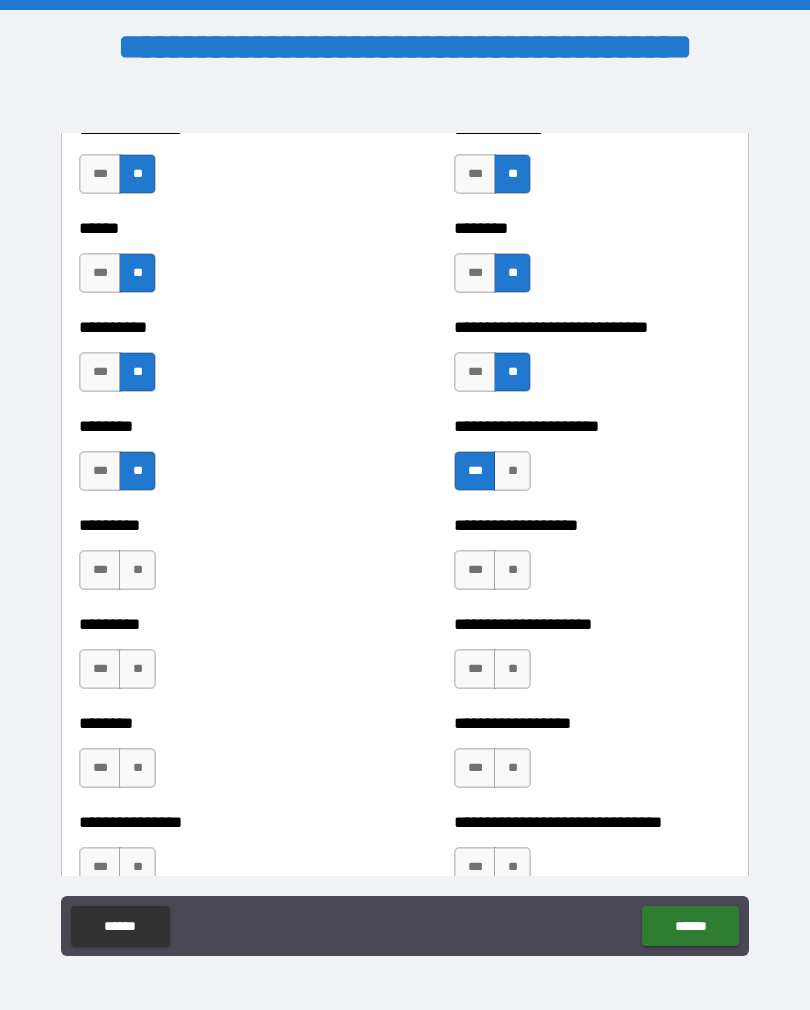 scroll, scrollTop: 6960, scrollLeft: 0, axis: vertical 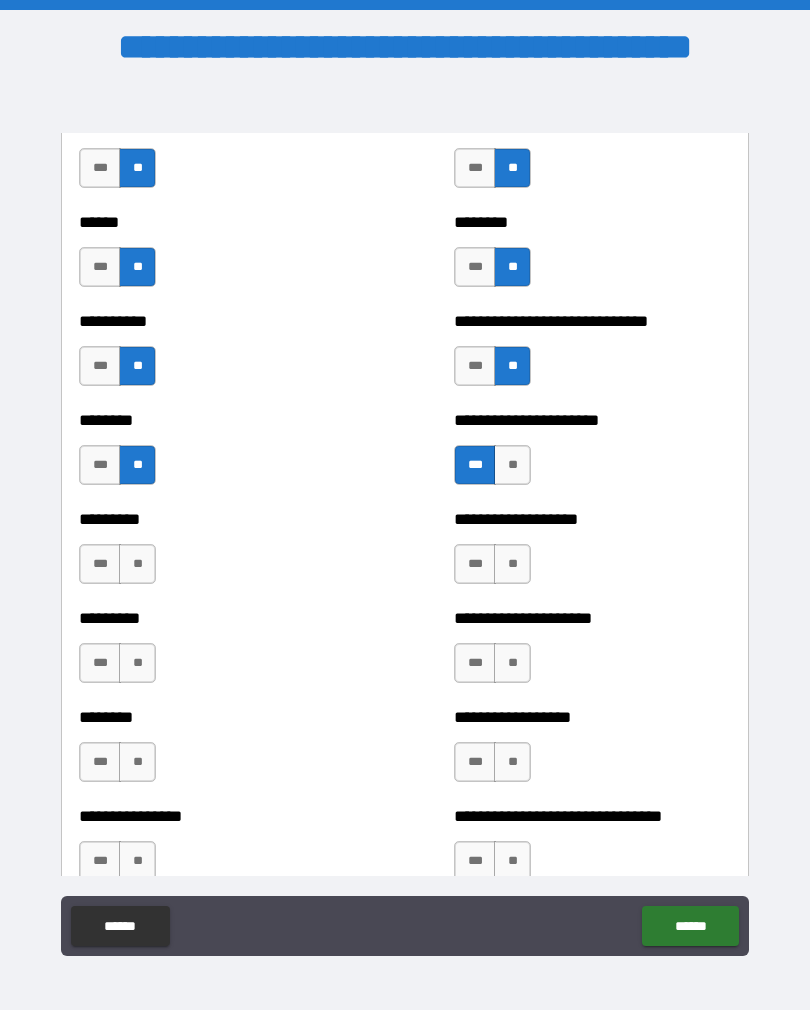click on "**" at bounding box center [512, 564] 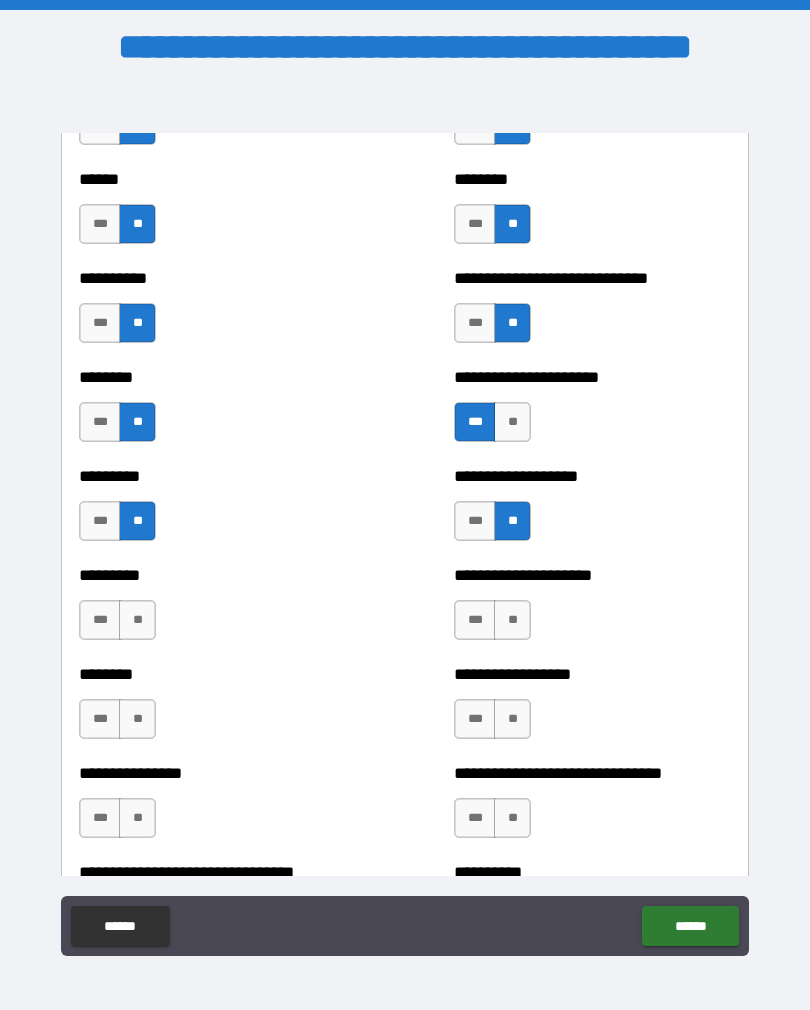 scroll, scrollTop: 7004, scrollLeft: 0, axis: vertical 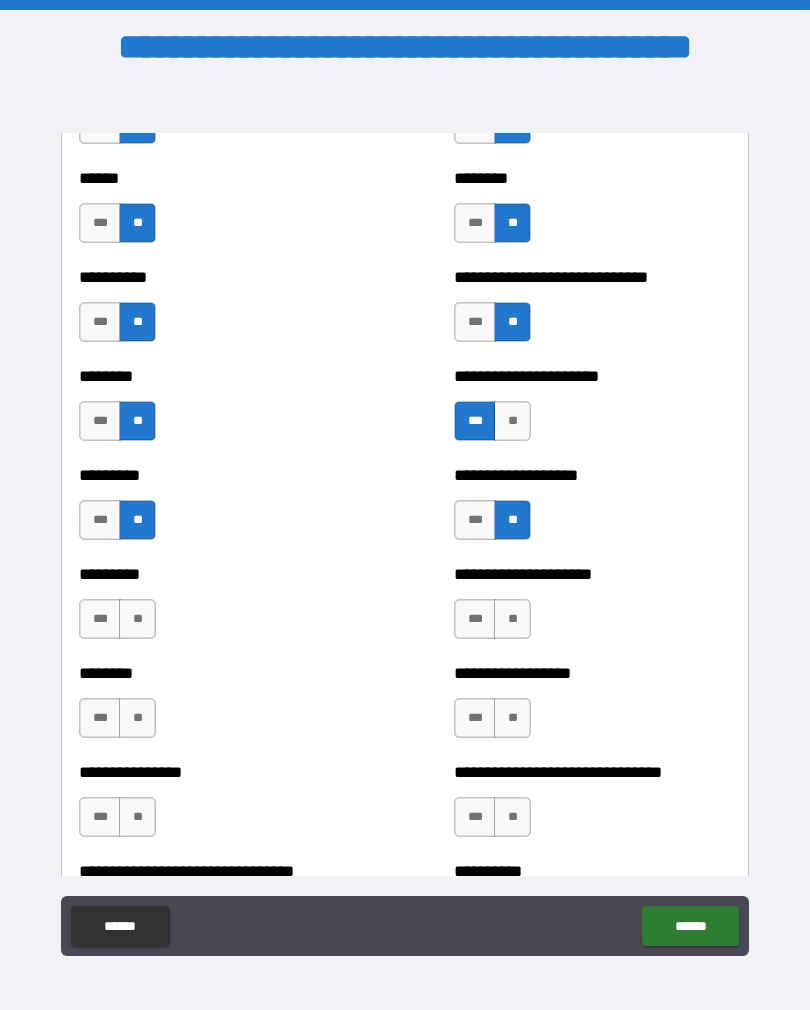 click on "**" at bounding box center [512, 619] 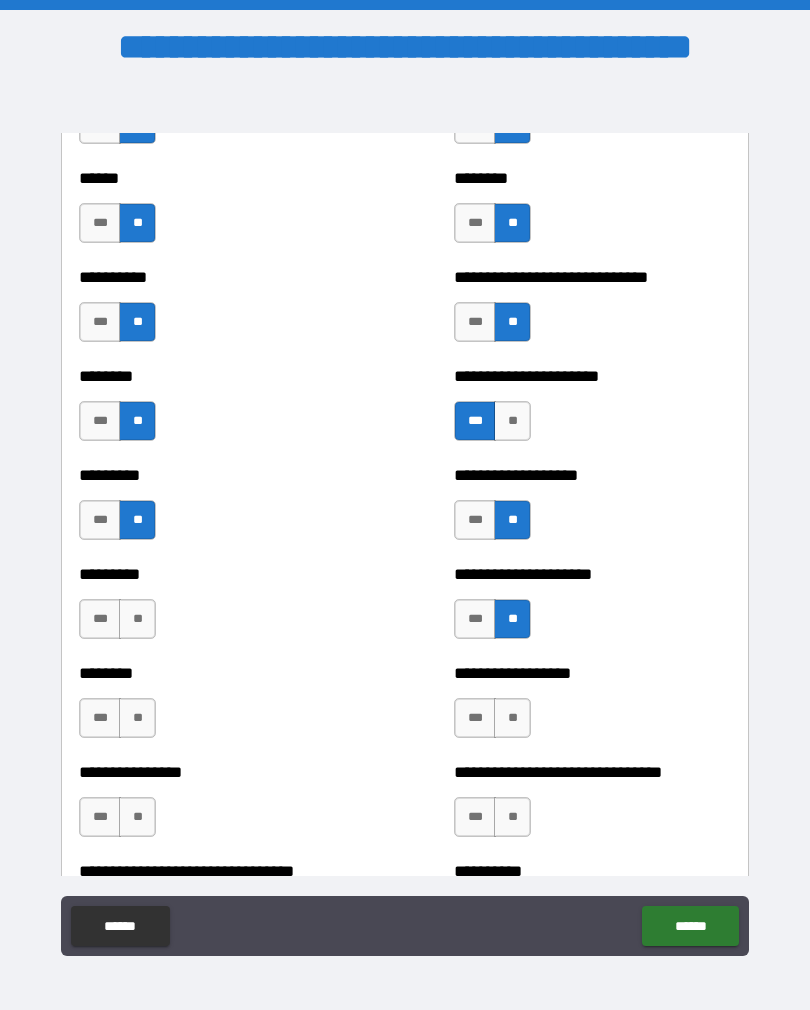 click on "**" at bounding box center (137, 619) 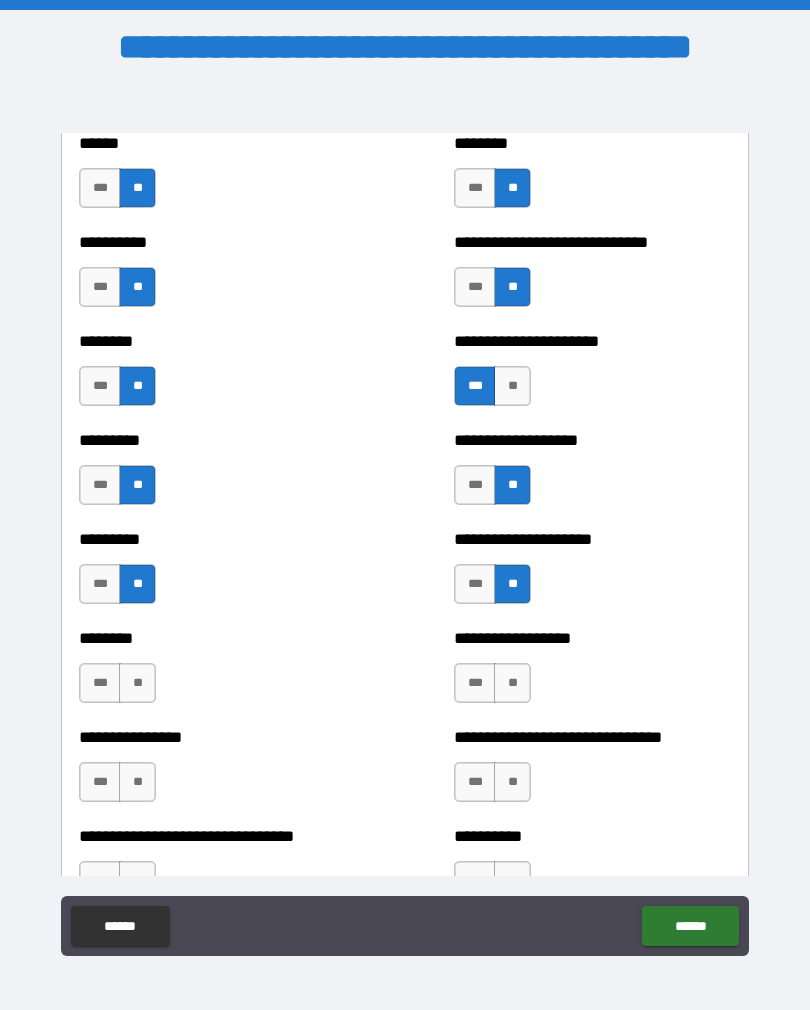 scroll, scrollTop: 7120, scrollLeft: 0, axis: vertical 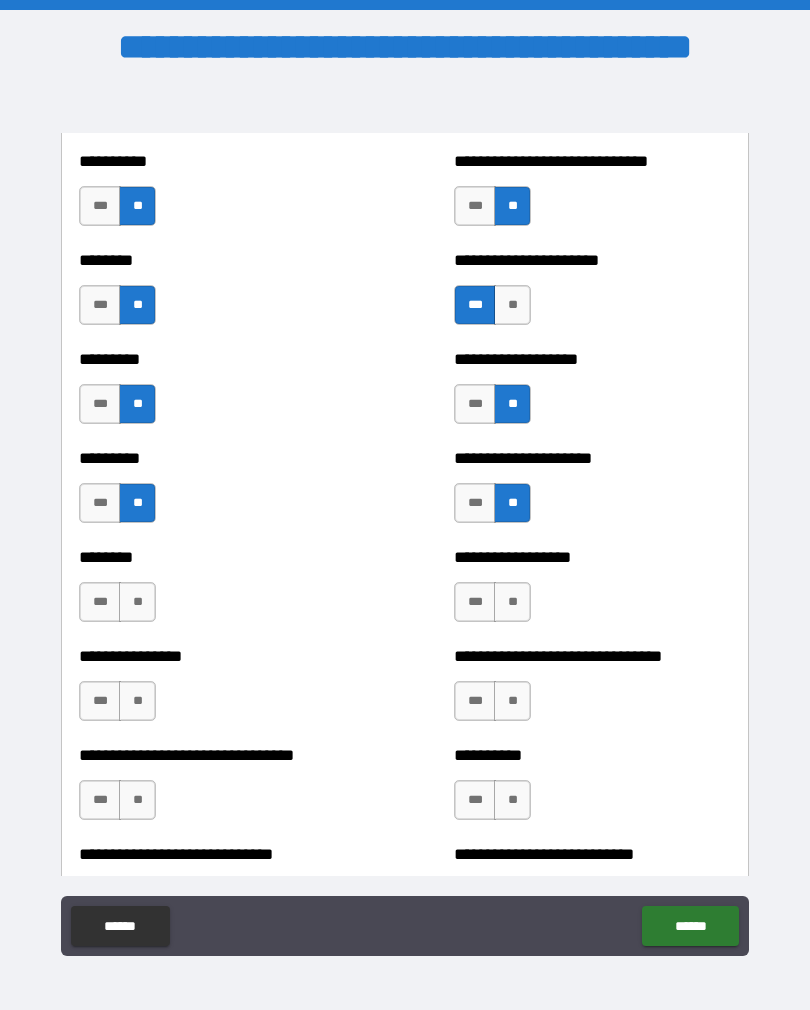 click on "**" at bounding box center [137, 602] 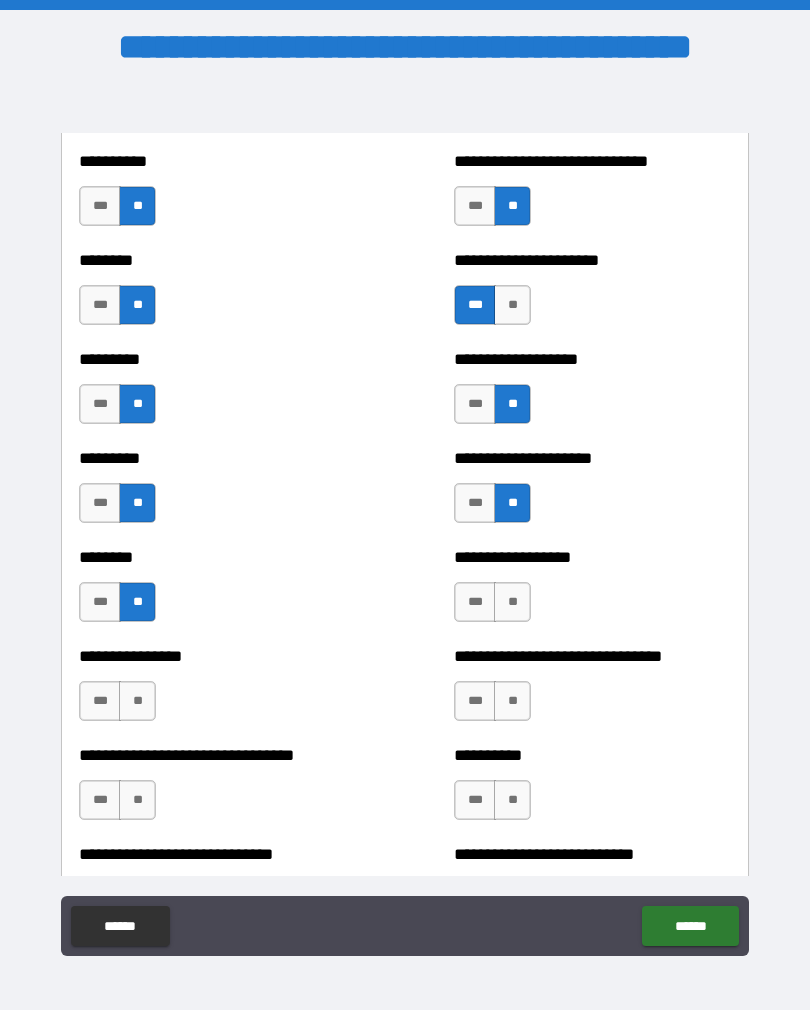 click on "**" at bounding box center (512, 602) 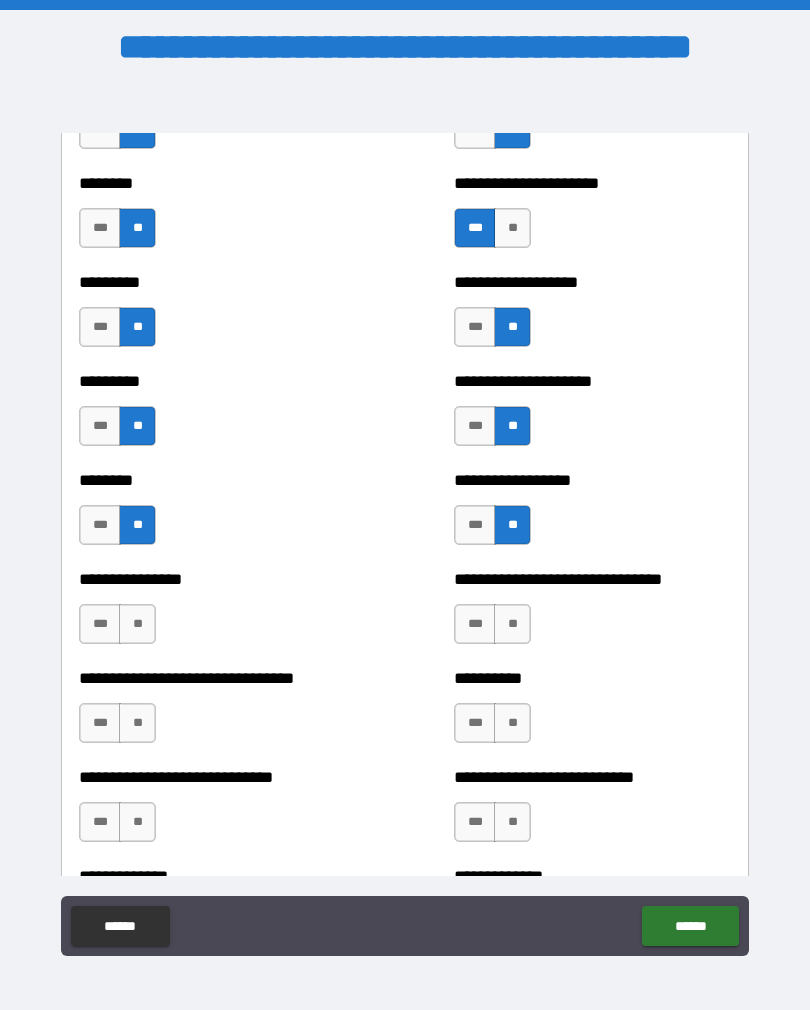 scroll, scrollTop: 7200, scrollLeft: 0, axis: vertical 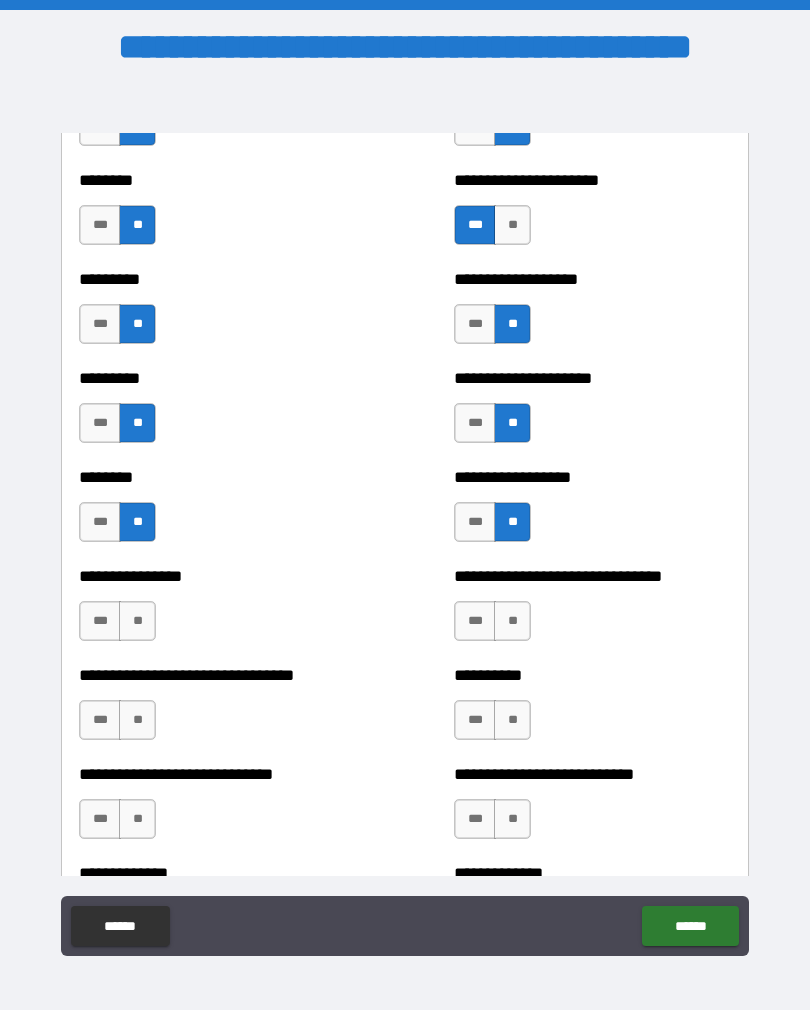 click on "**" at bounding box center (512, 621) 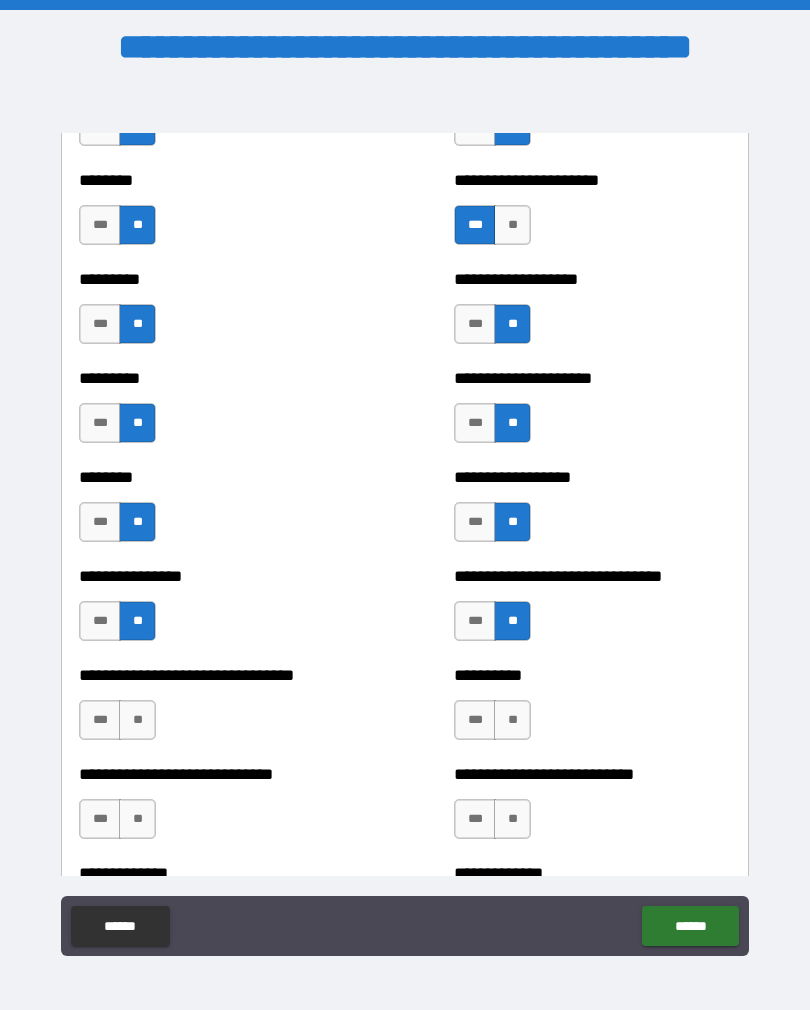 click on "***" at bounding box center [475, 621] 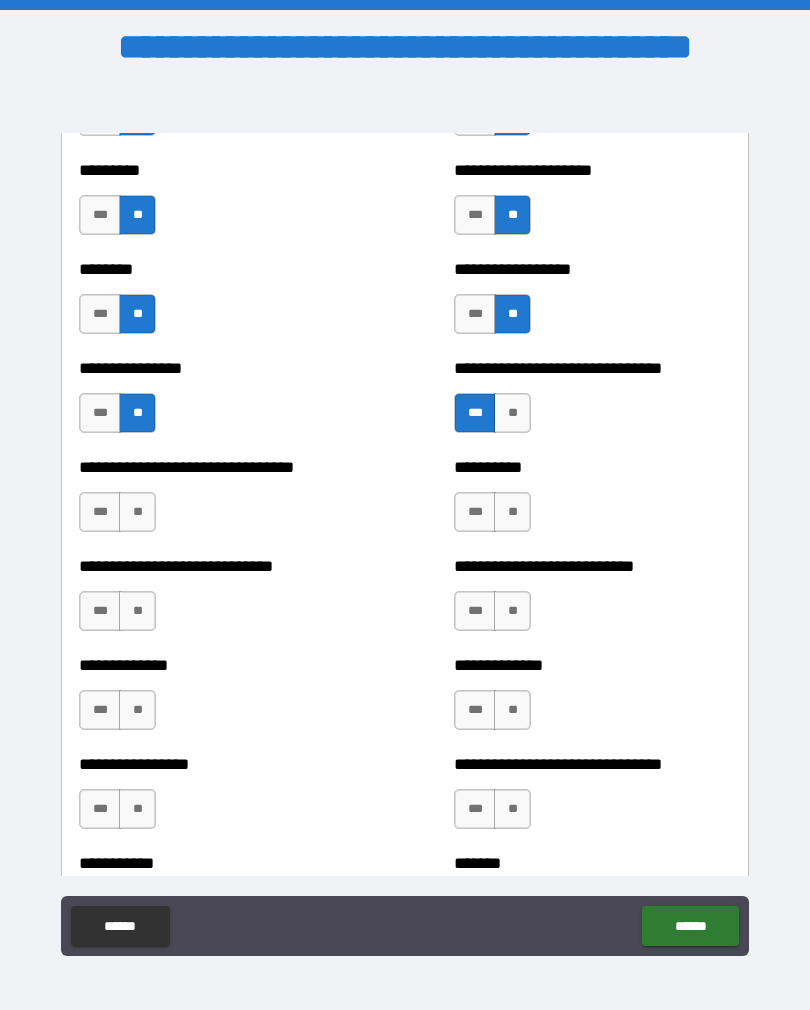 scroll, scrollTop: 7413, scrollLeft: 0, axis: vertical 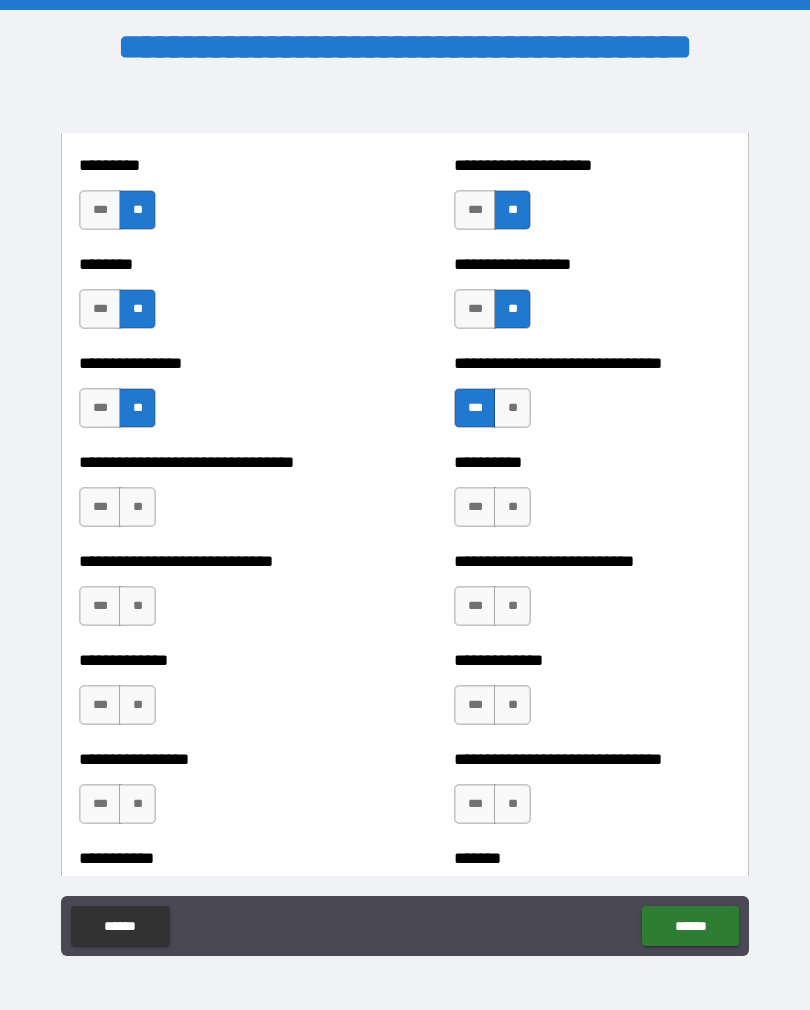 click on "**" at bounding box center (137, 507) 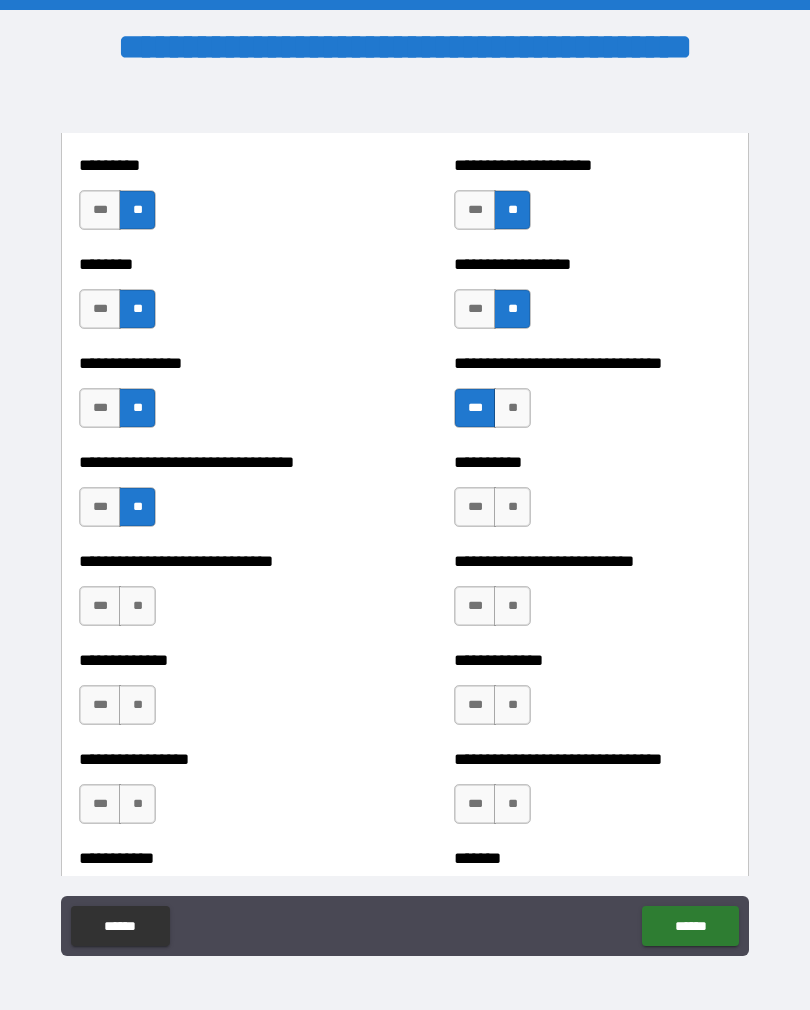 click on "**" at bounding box center (512, 507) 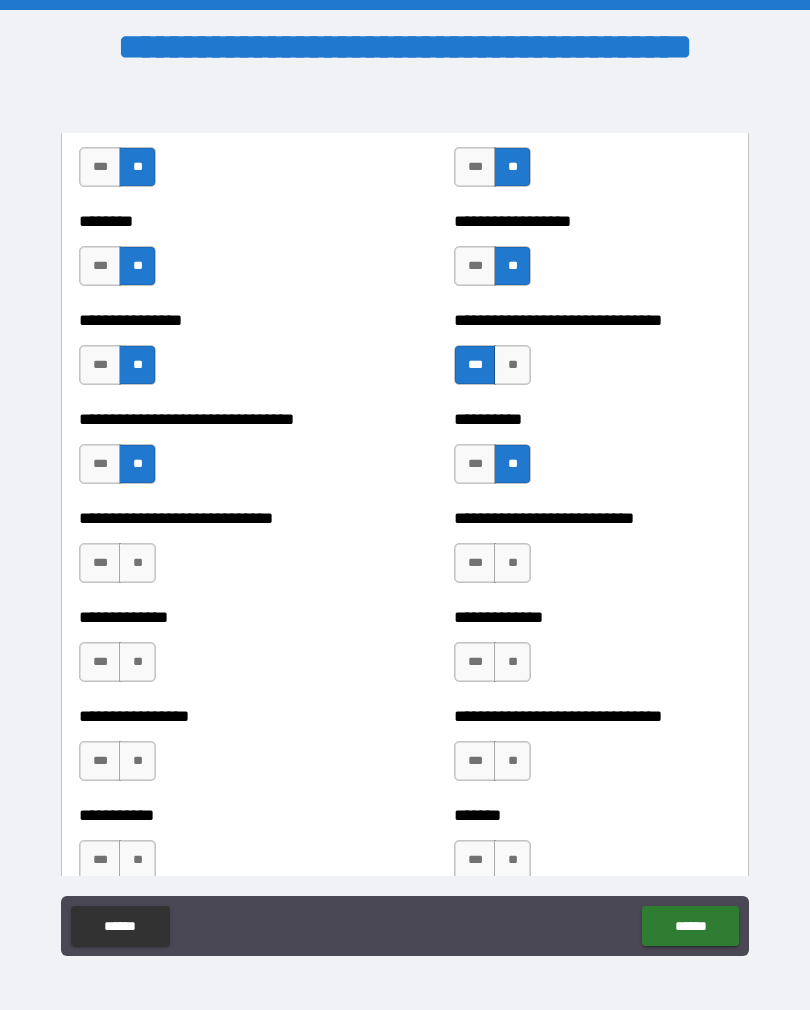 scroll, scrollTop: 7457, scrollLeft: 0, axis: vertical 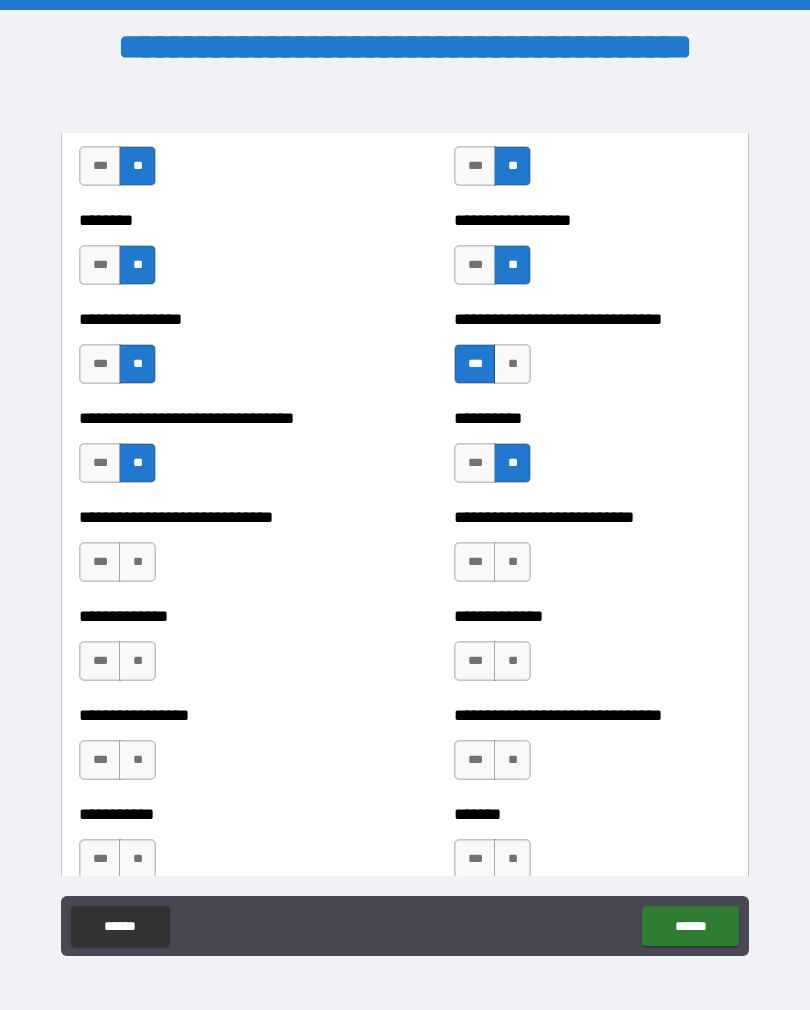 click on "**" at bounding box center [137, 562] 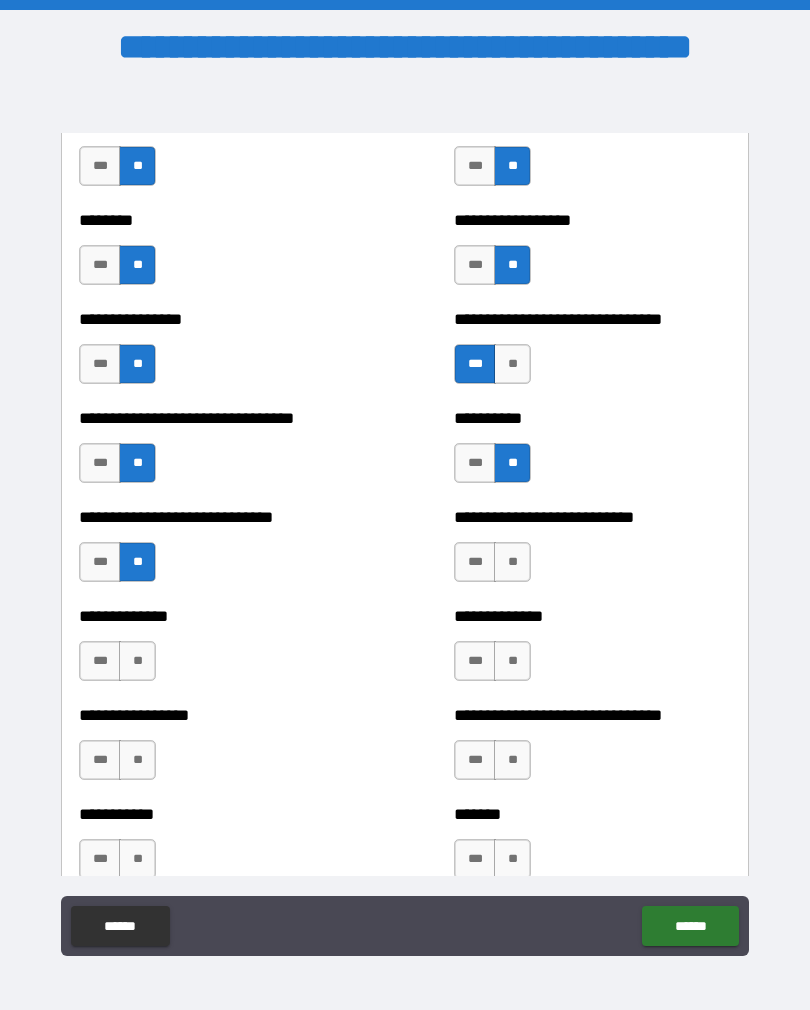 click on "**" at bounding box center [512, 562] 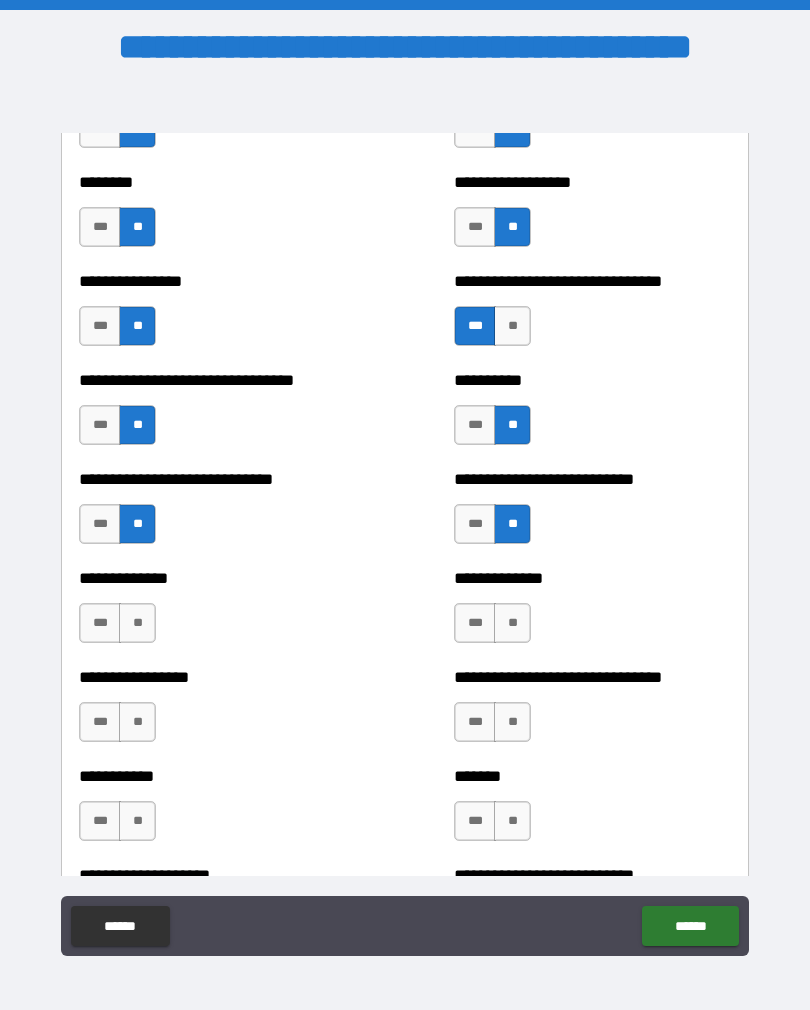scroll, scrollTop: 7513, scrollLeft: 0, axis: vertical 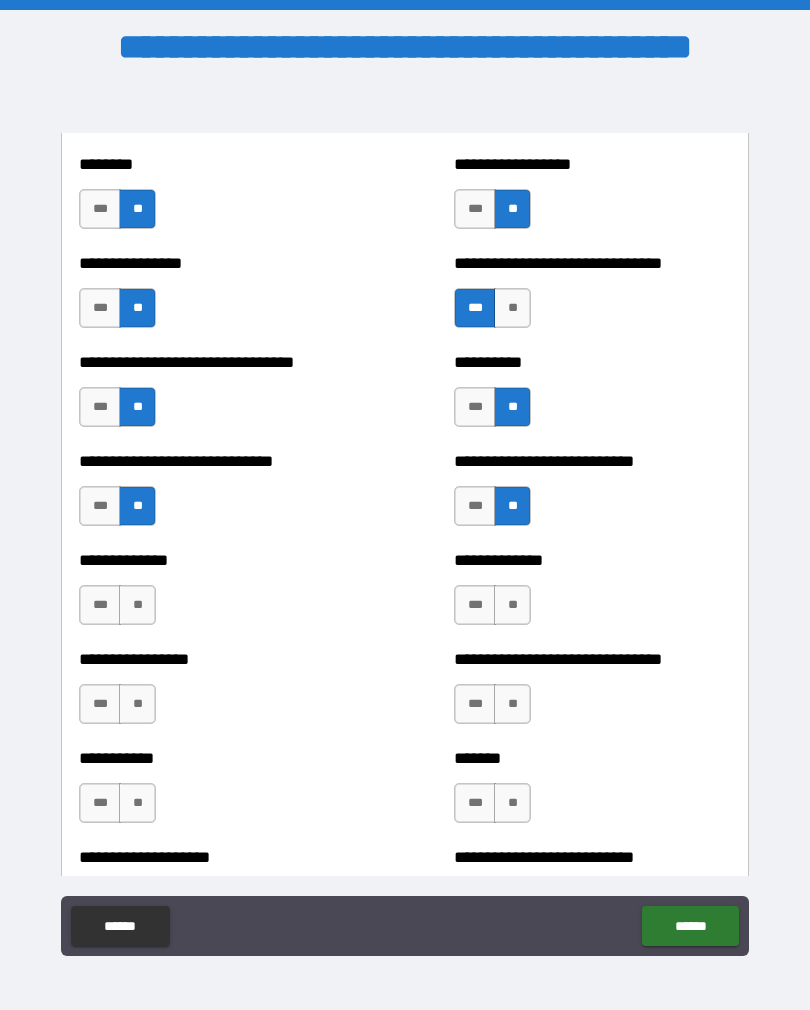 click on "**" at bounding box center [137, 605] 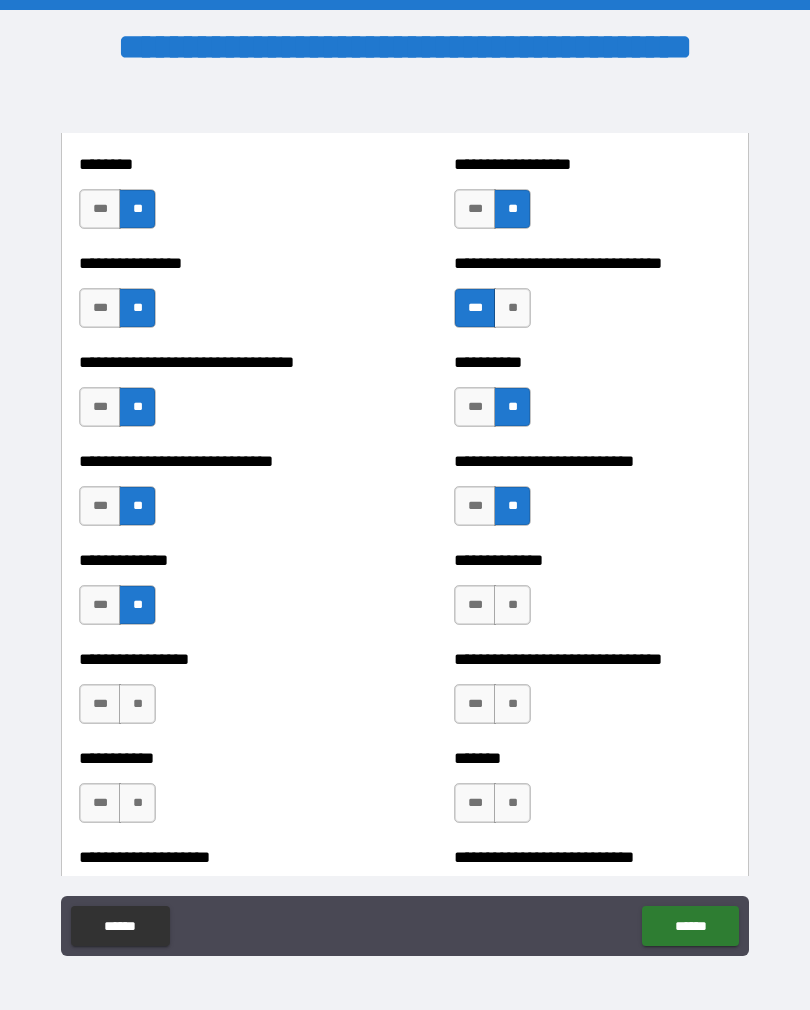 click on "**" at bounding box center (512, 605) 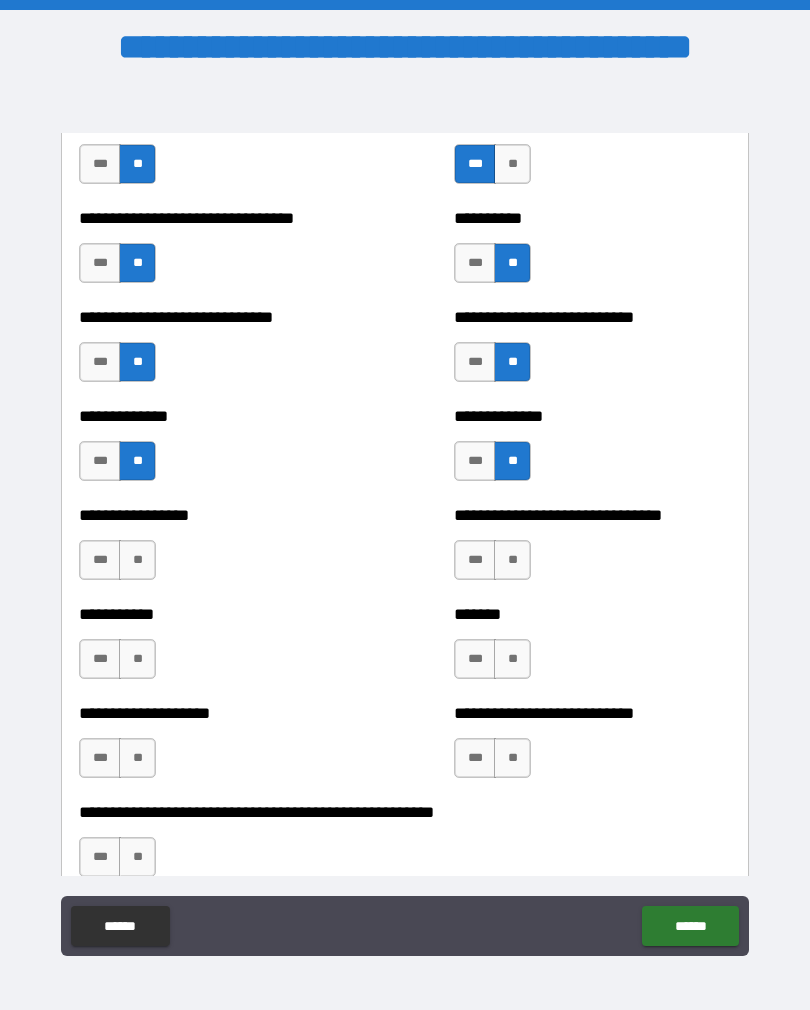 scroll, scrollTop: 7664, scrollLeft: 0, axis: vertical 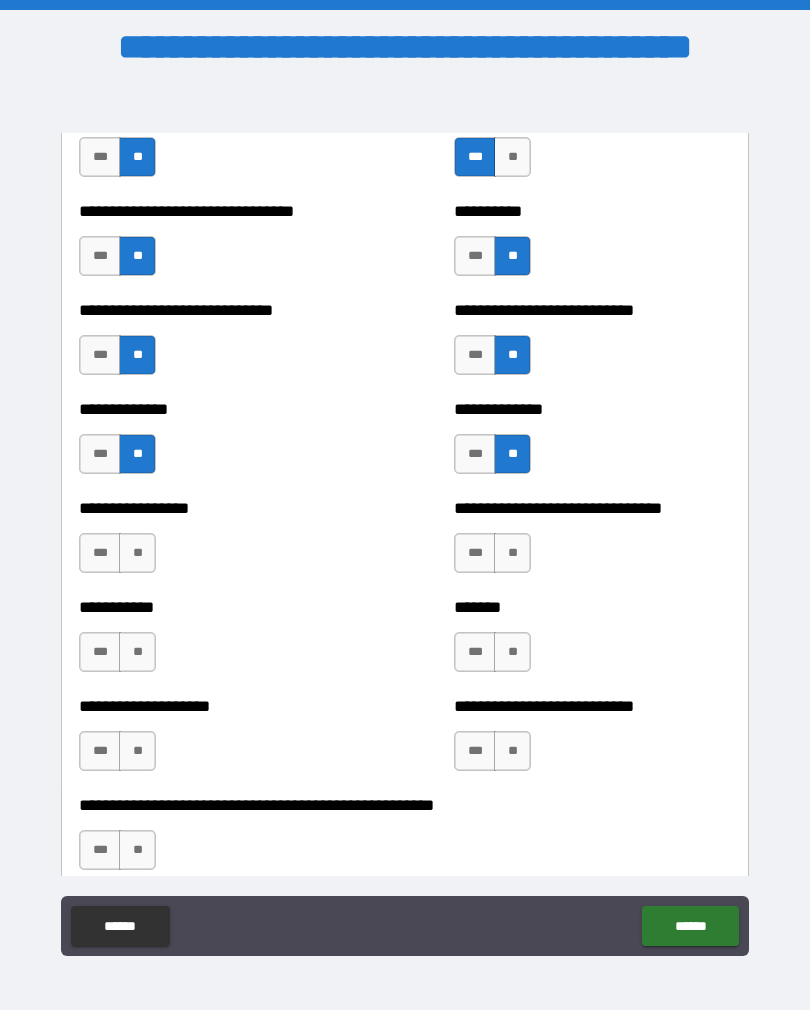 click on "***" at bounding box center (475, 454) 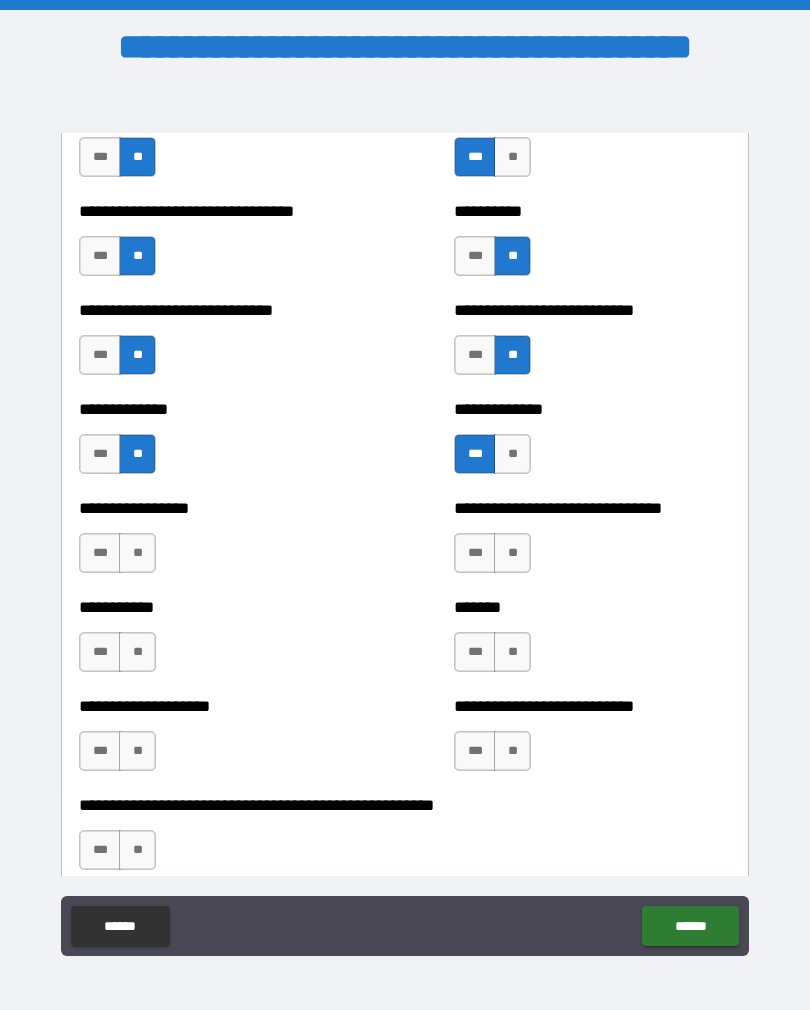 click on "**" at bounding box center (512, 553) 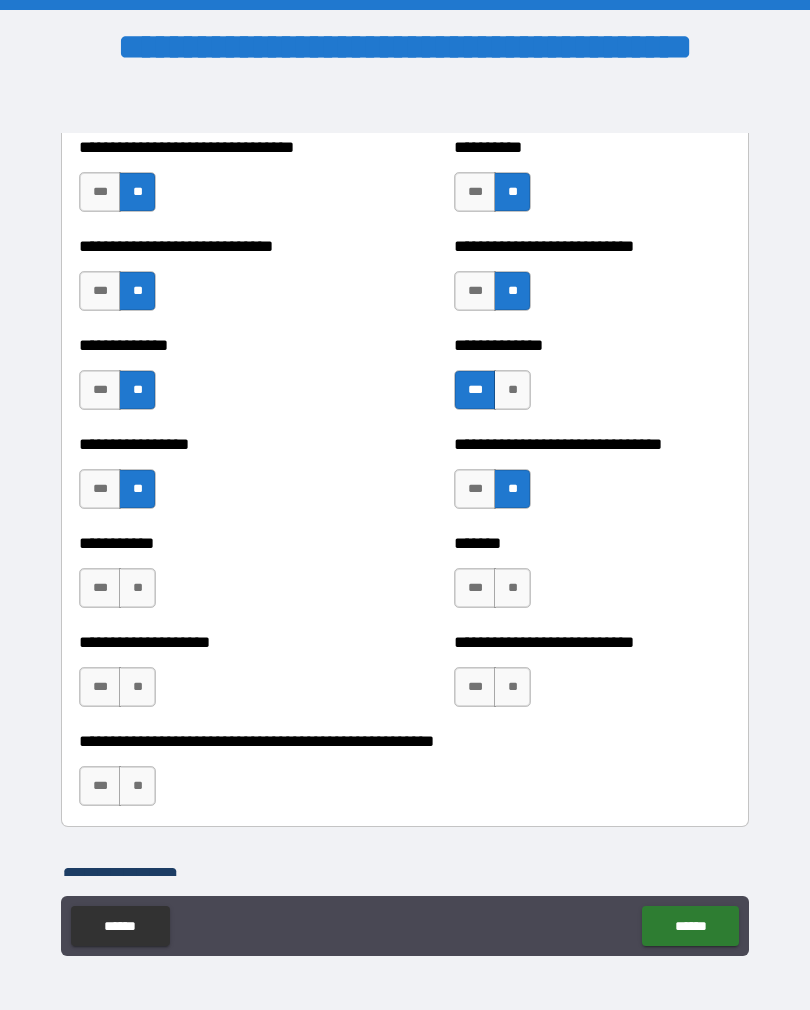 scroll, scrollTop: 7731, scrollLeft: 0, axis: vertical 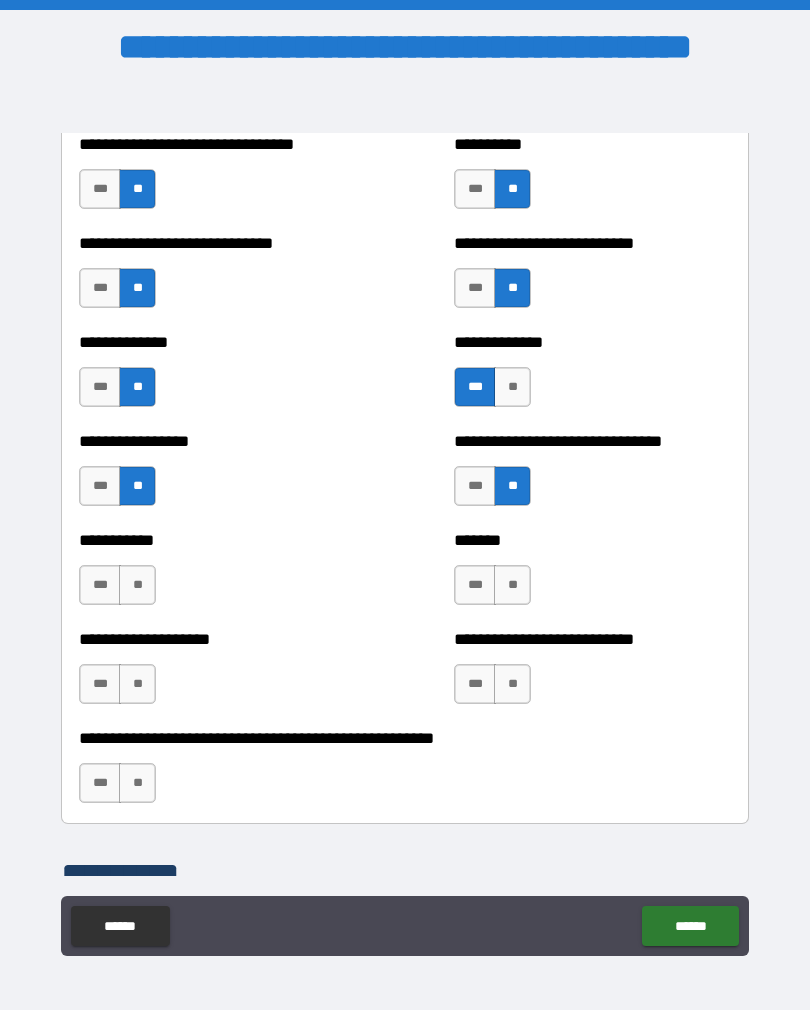 click on "**" at bounding box center [137, 585] 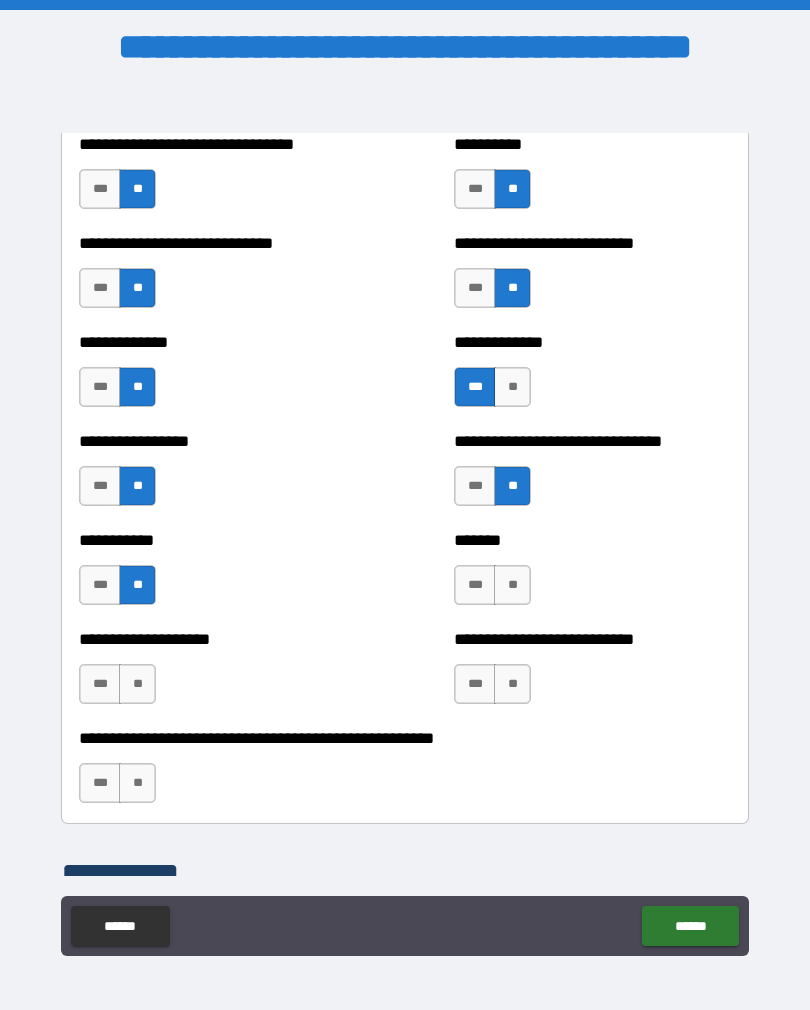 click on "***" at bounding box center (475, 585) 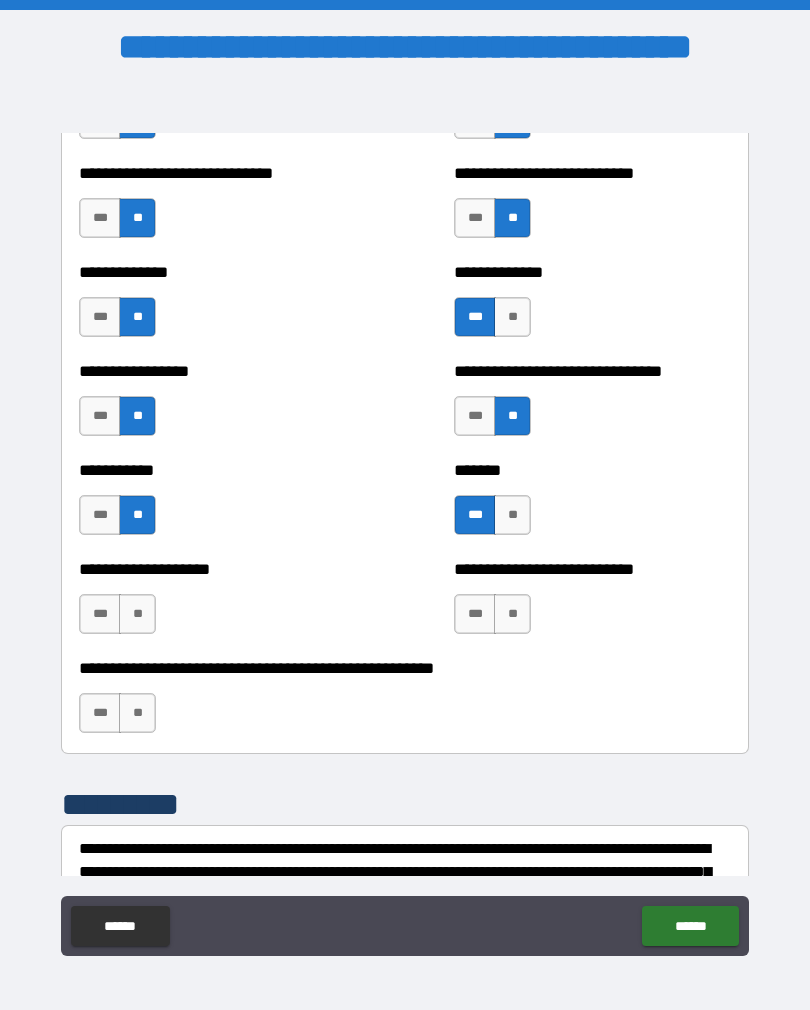 scroll, scrollTop: 7802, scrollLeft: 0, axis: vertical 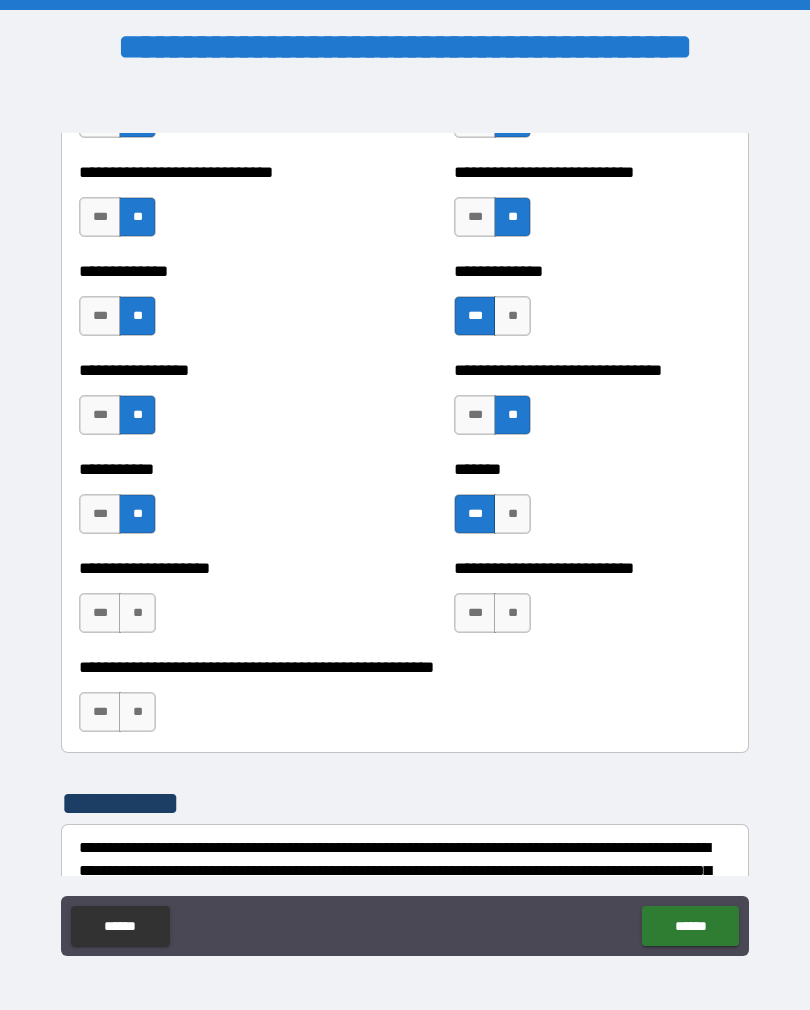 click on "***" at bounding box center (100, 613) 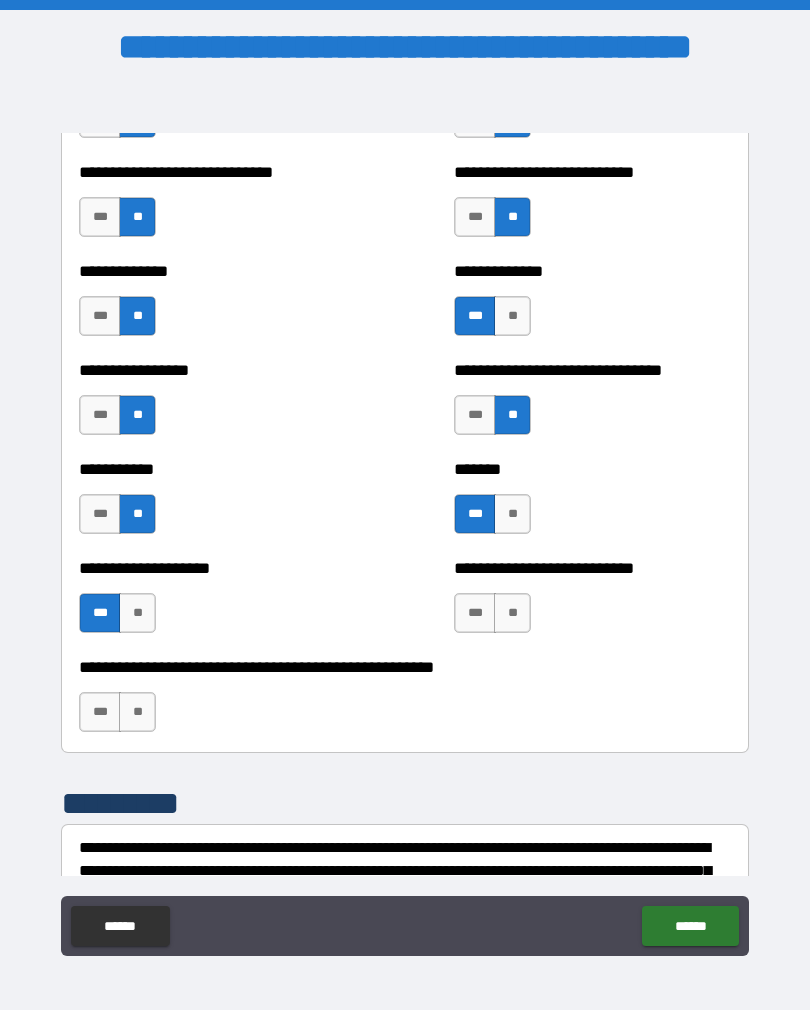 click on "**" at bounding box center [512, 613] 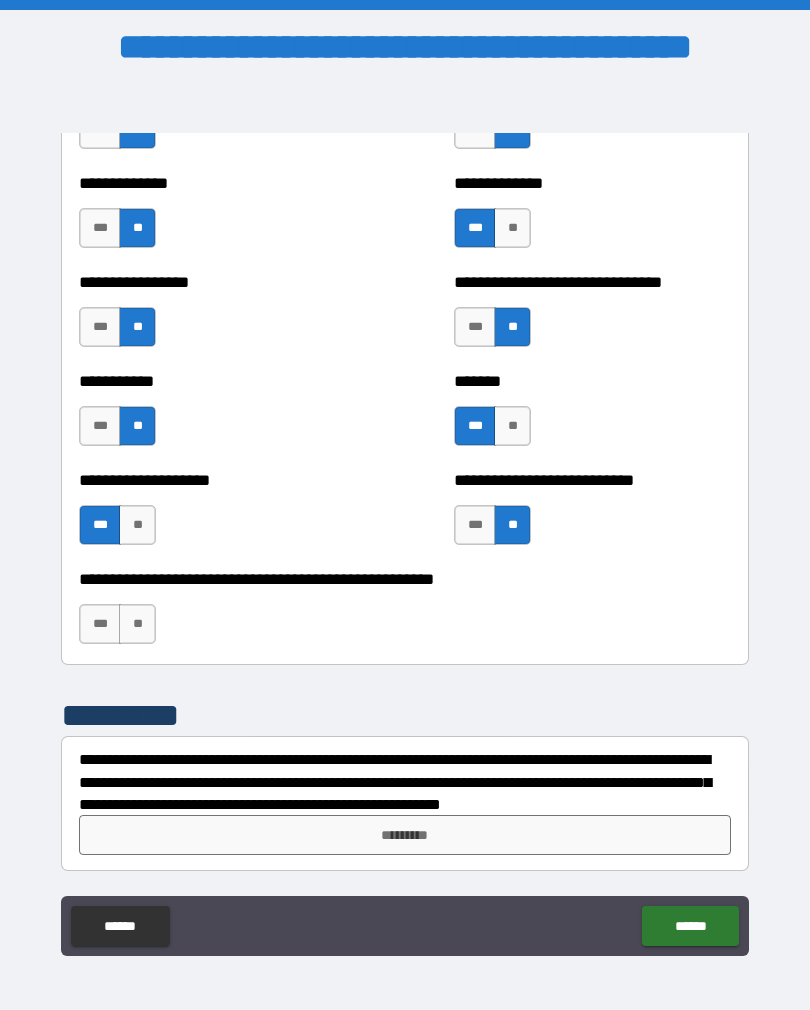 scroll, scrollTop: 7890, scrollLeft: 0, axis: vertical 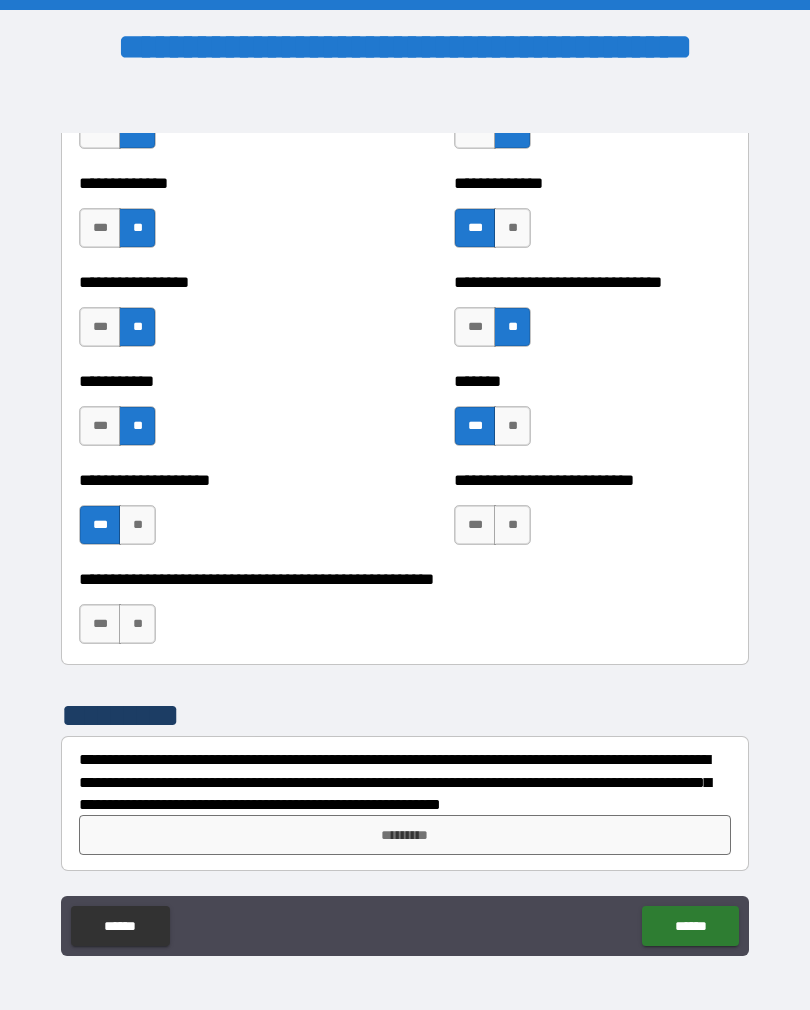 click on "**" at bounding box center [137, 624] 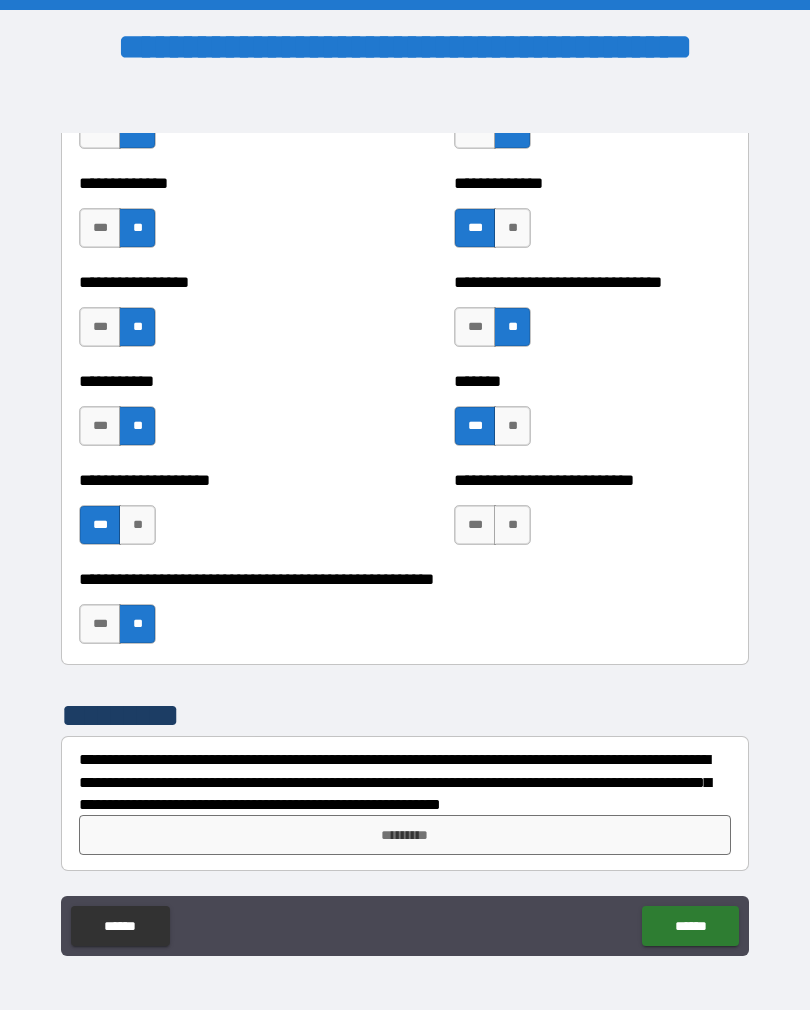 scroll, scrollTop: 7890, scrollLeft: 0, axis: vertical 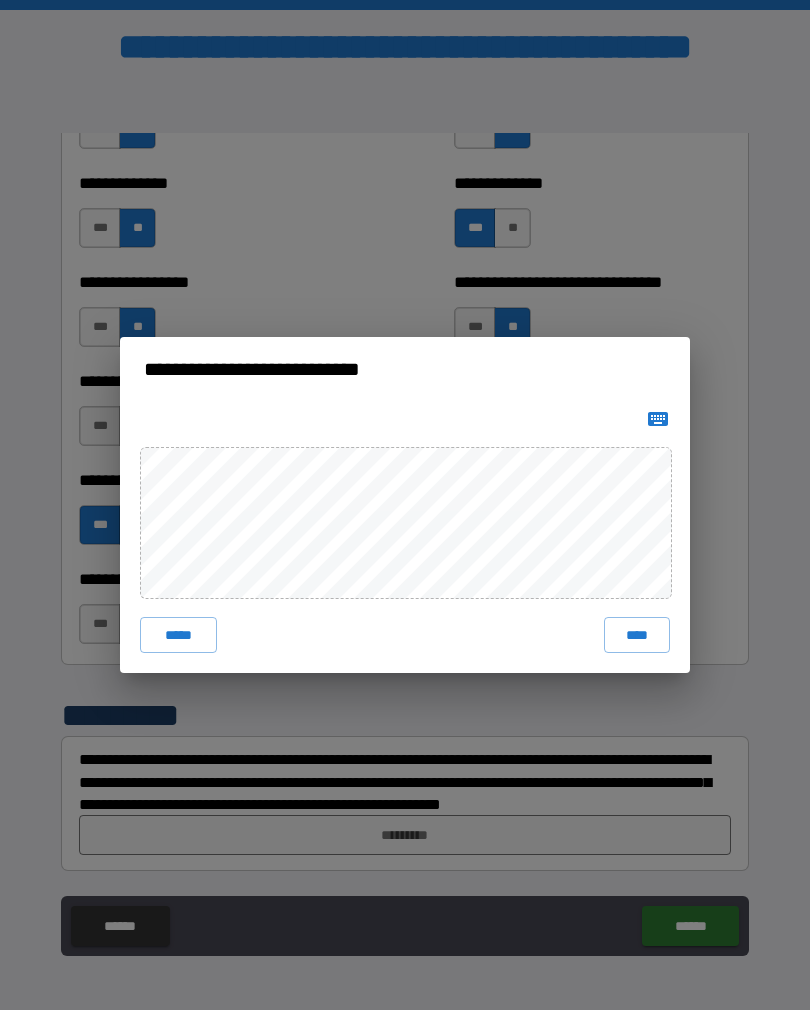 click on "****" at bounding box center [637, 635] 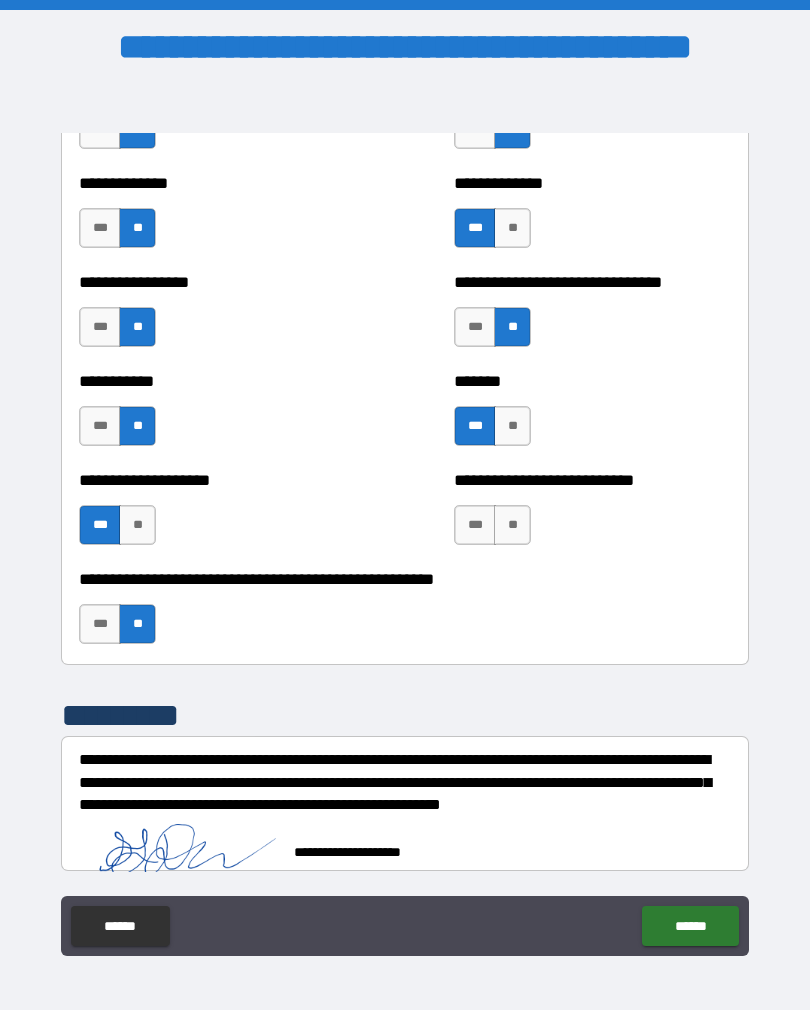 scroll, scrollTop: 7880, scrollLeft: 0, axis: vertical 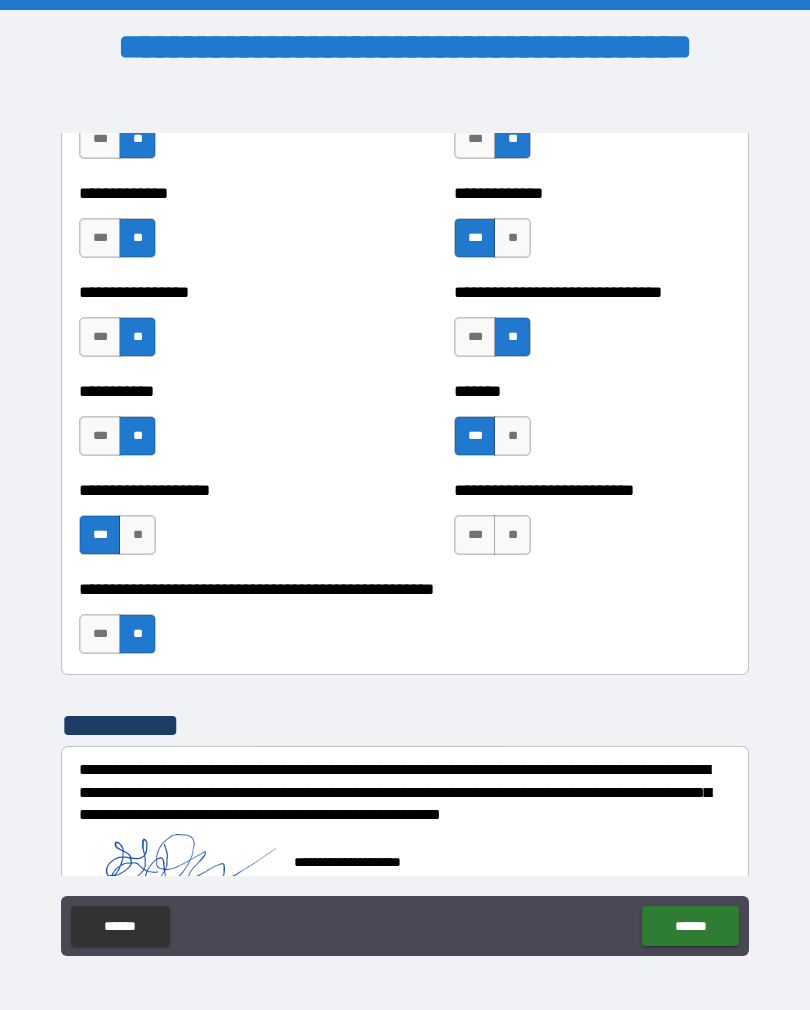 type on "*" 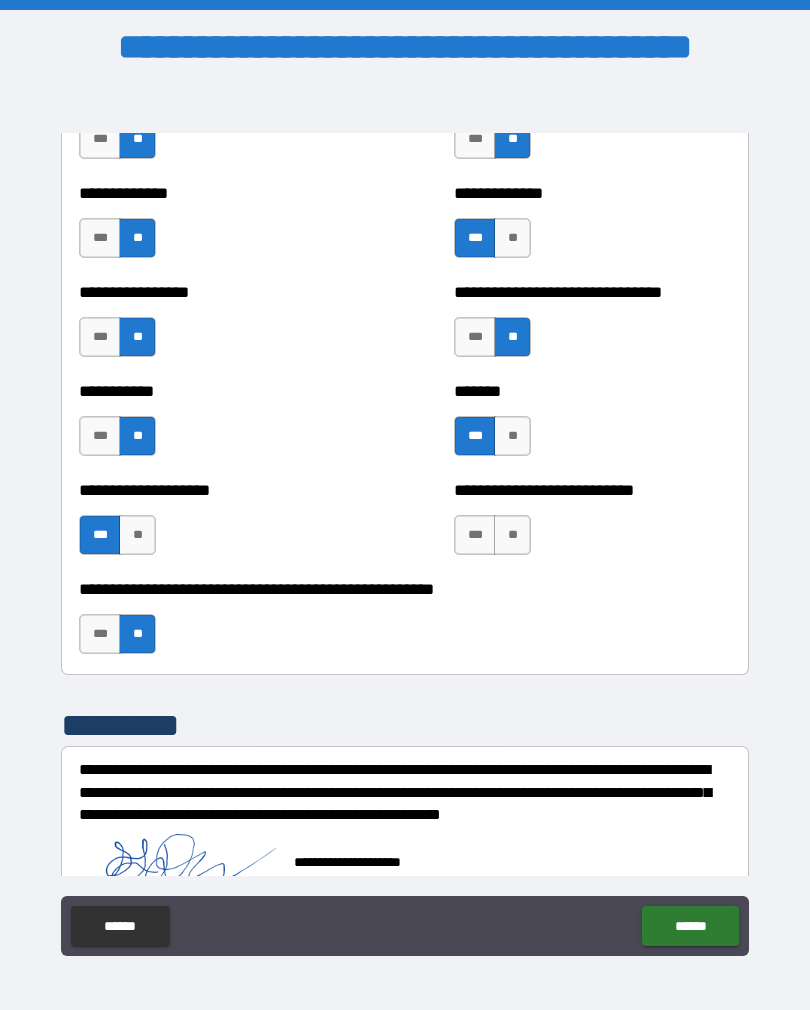 click on "******" at bounding box center [690, 926] 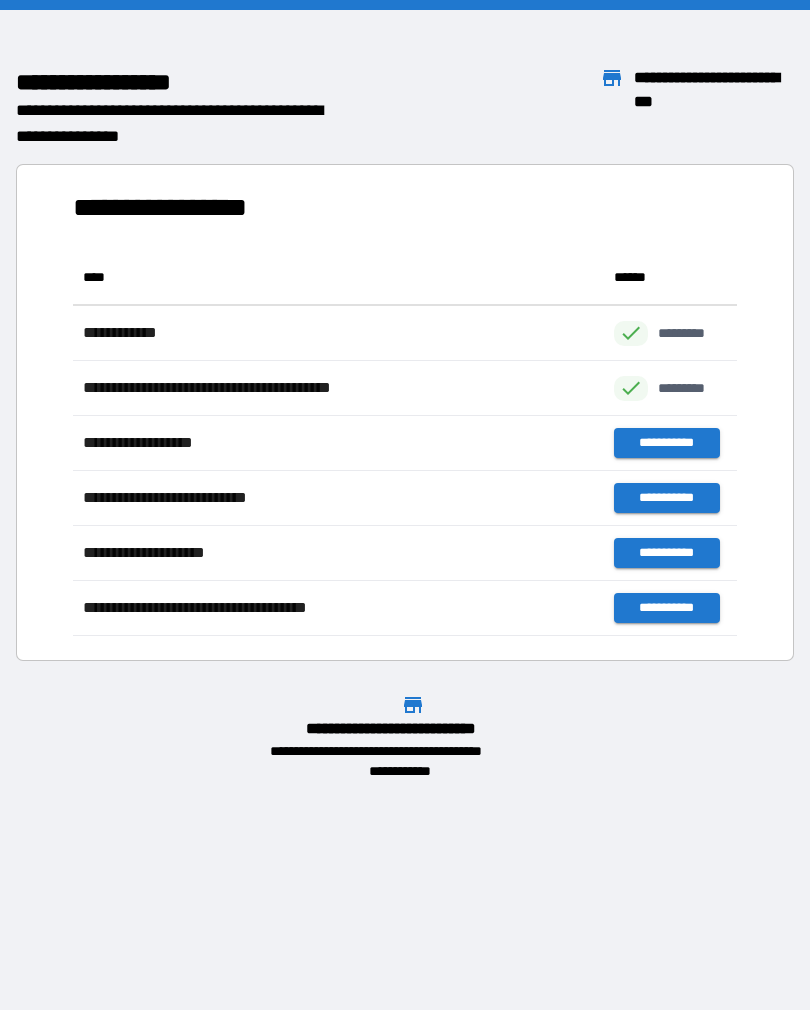 scroll, scrollTop: 1, scrollLeft: 1, axis: both 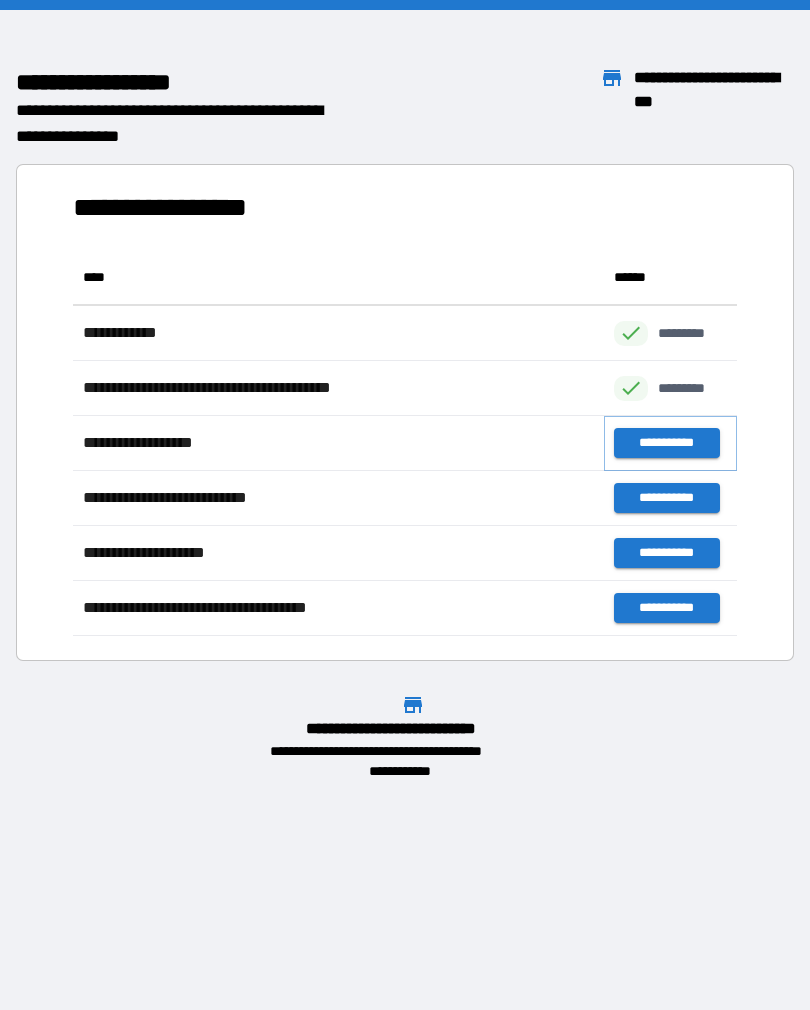 click on "**********" at bounding box center [666, 443] 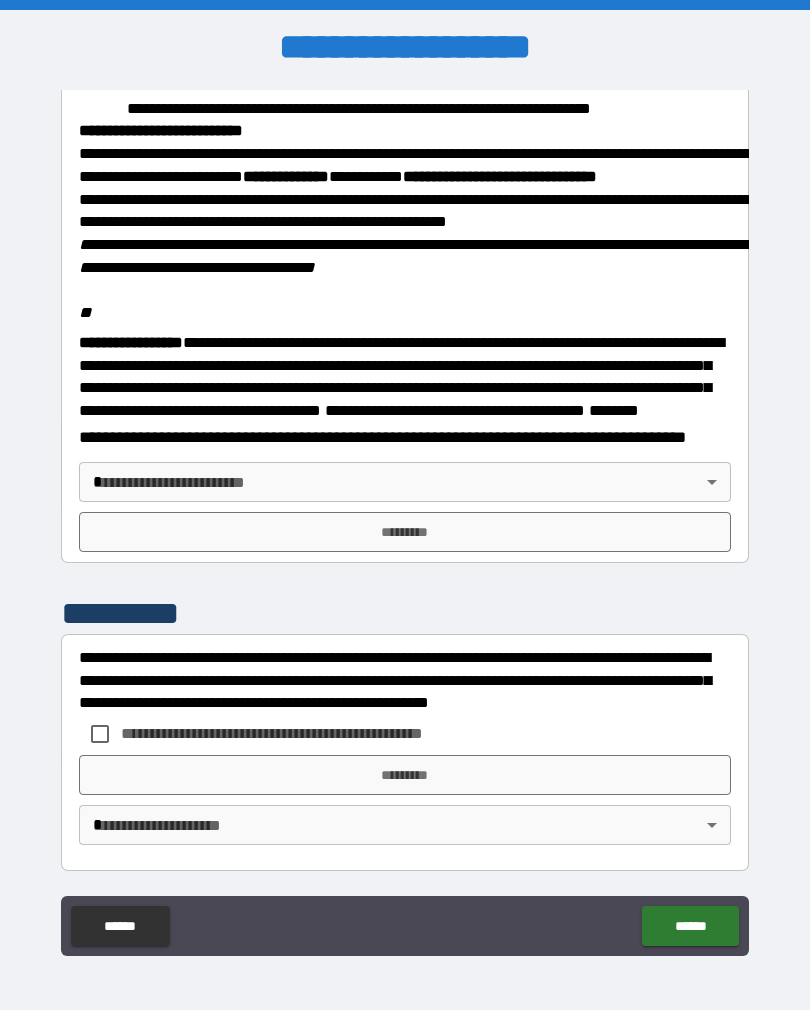 scroll, scrollTop: 2323, scrollLeft: 0, axis: vertical 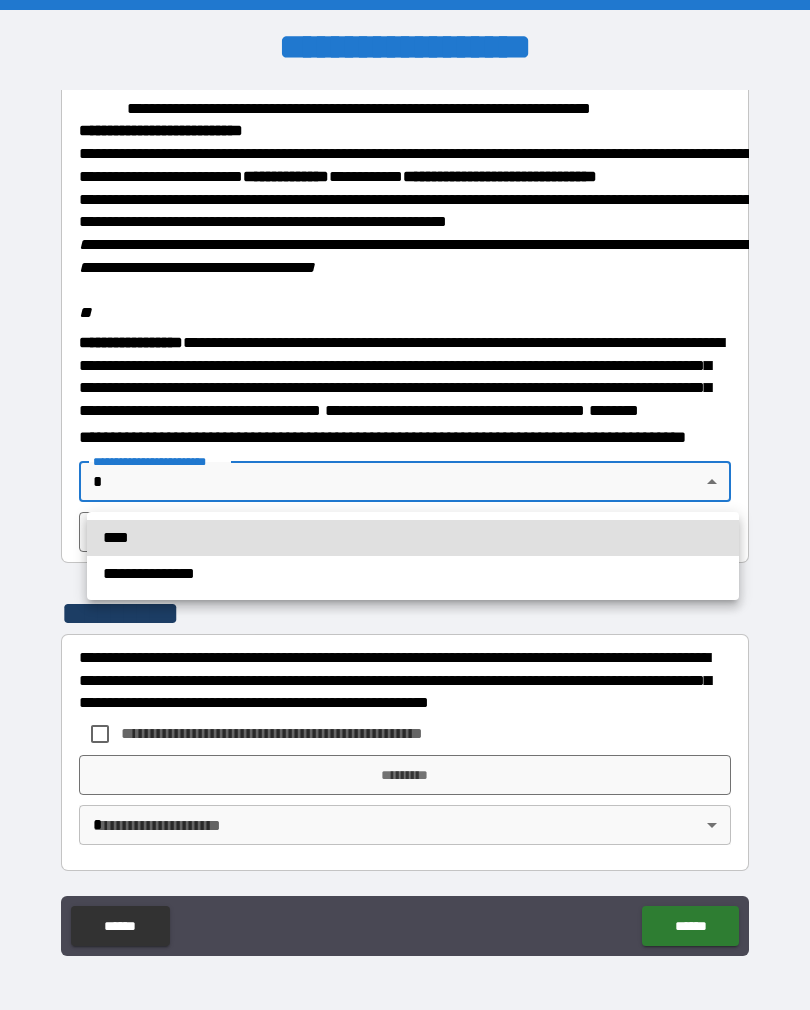 click on "****" at bounding box center [413, 538] 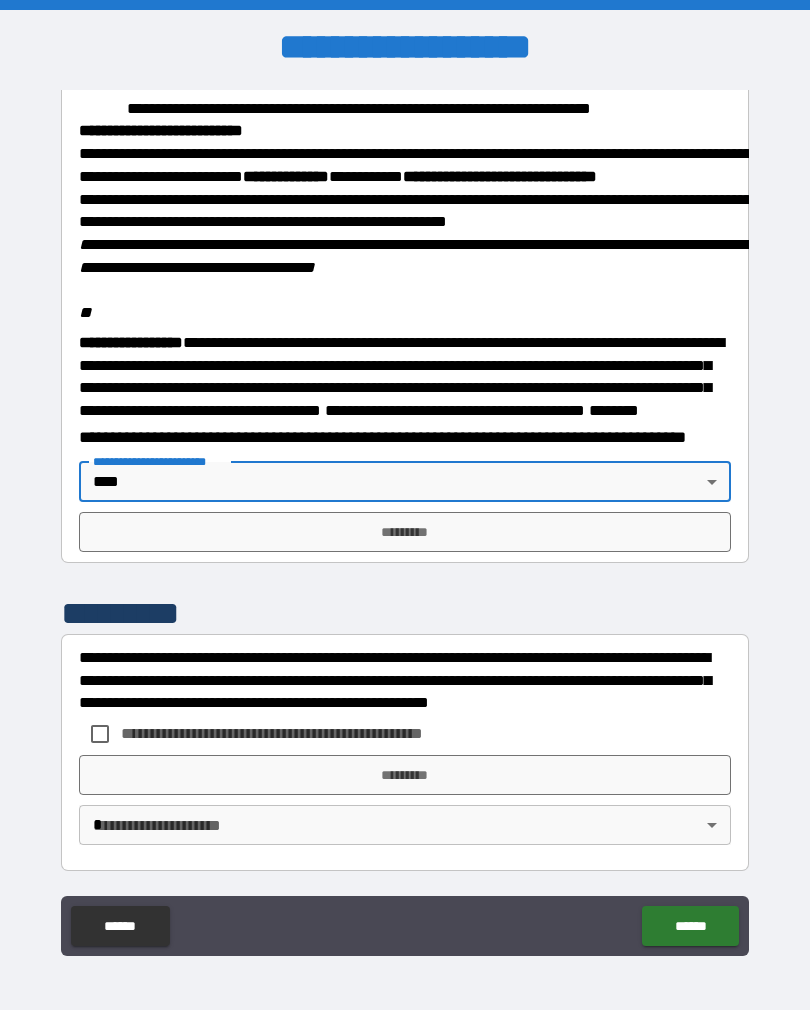 type on "****" 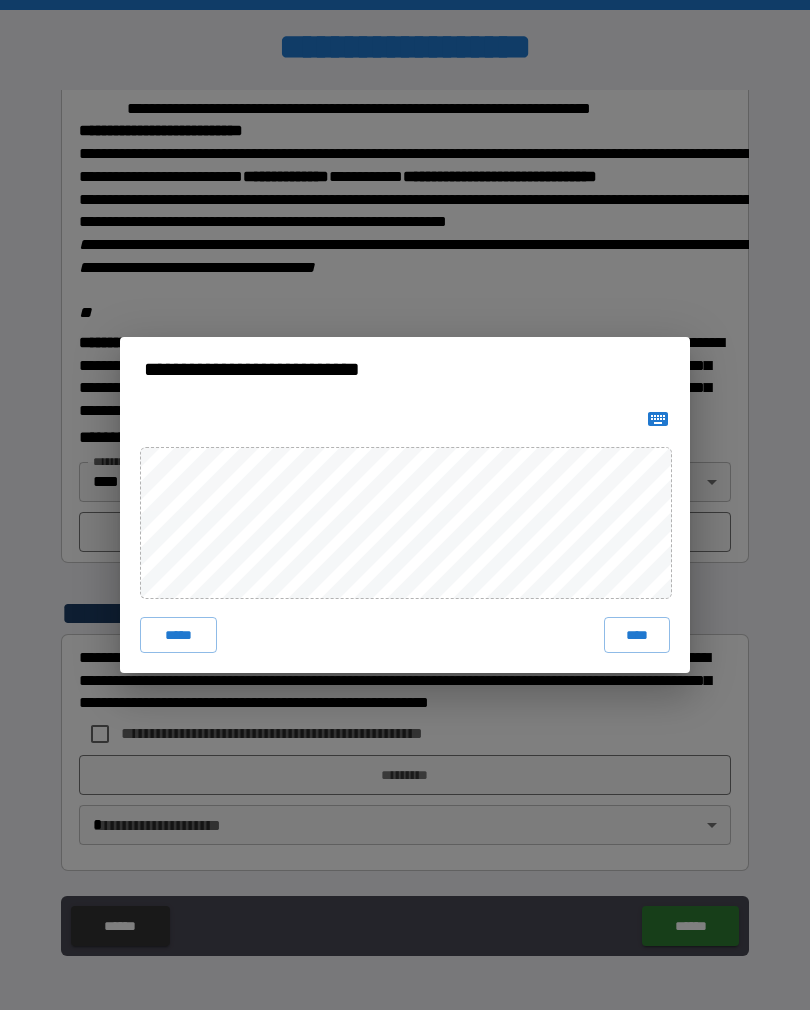 click on "****" at bounding box center (637, 635) 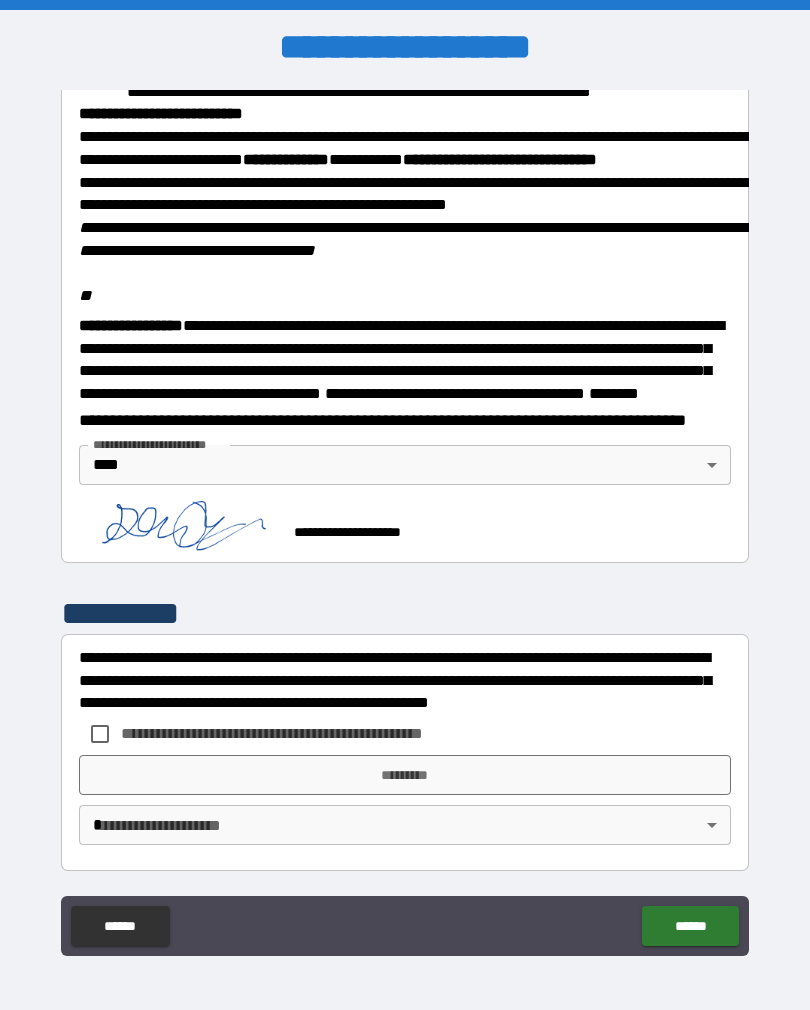 scroll, scrollTop: 2340, scrollLeft: 0, axis: vertical 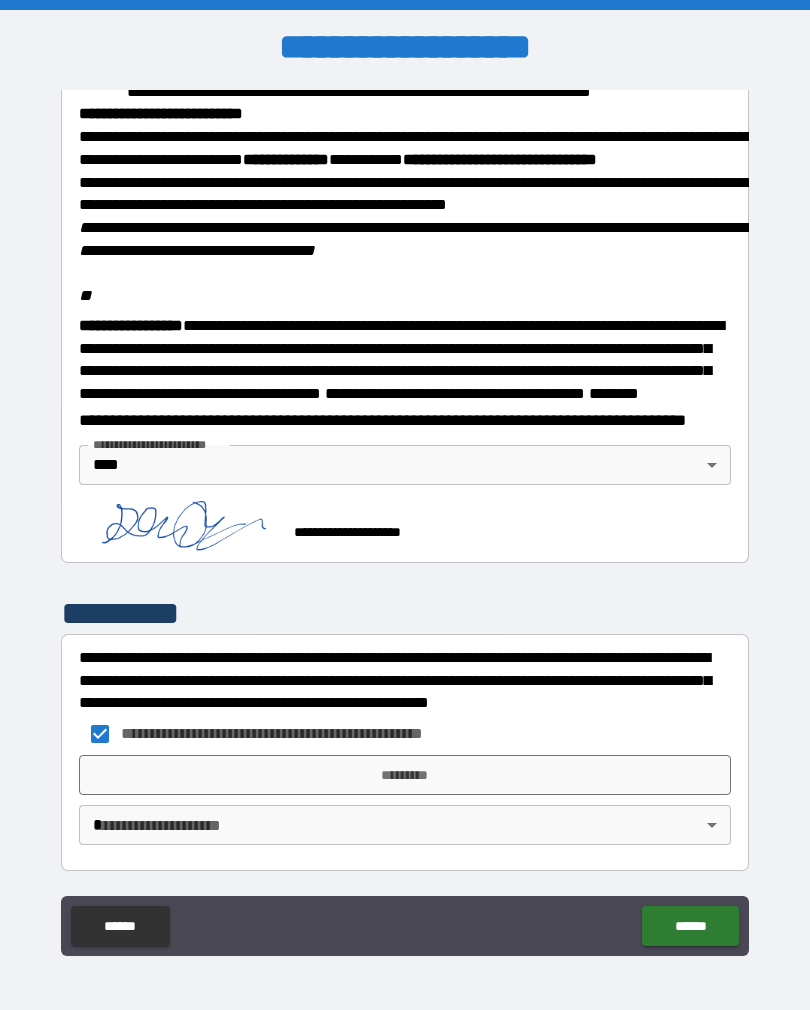 click on "**********" at bounding box center (405, 520) 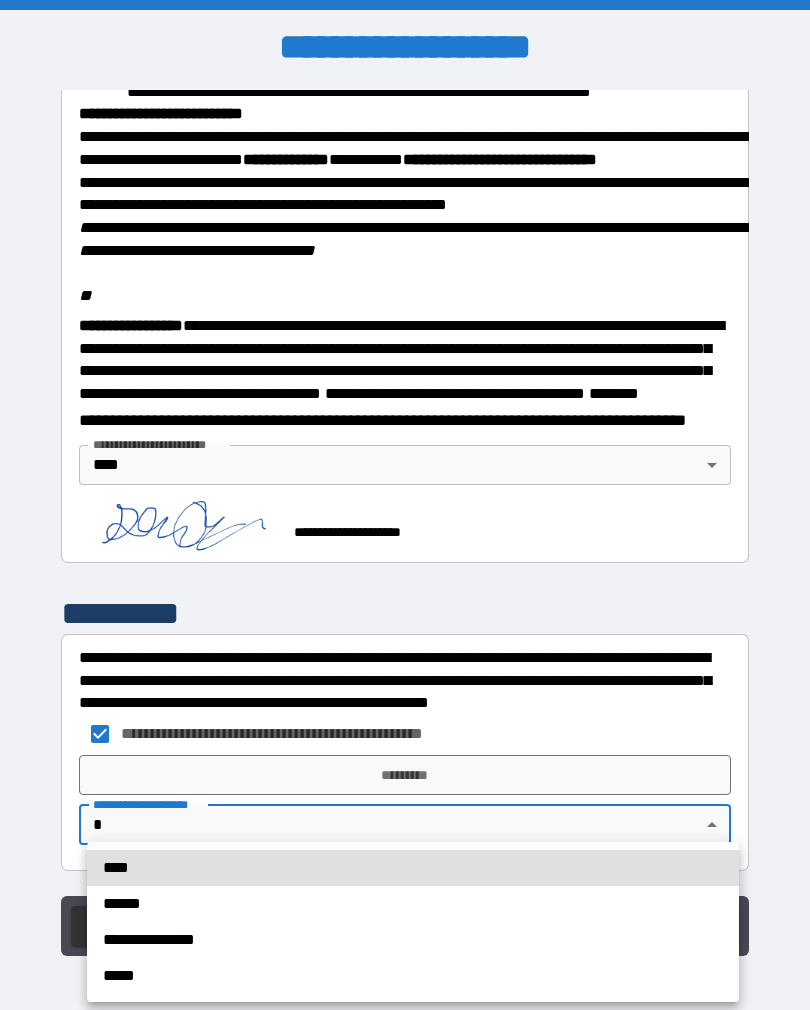 click on "****" at bounding box center [413, 868] 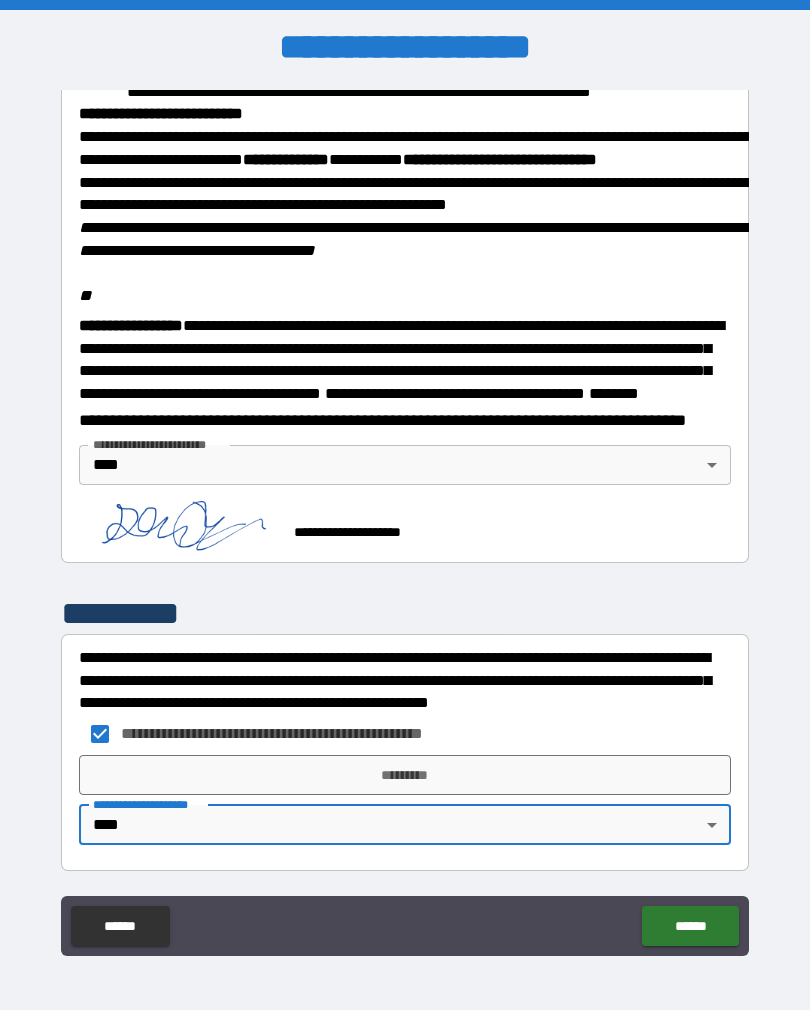 click on "*********" at bounding box center (405, 775) 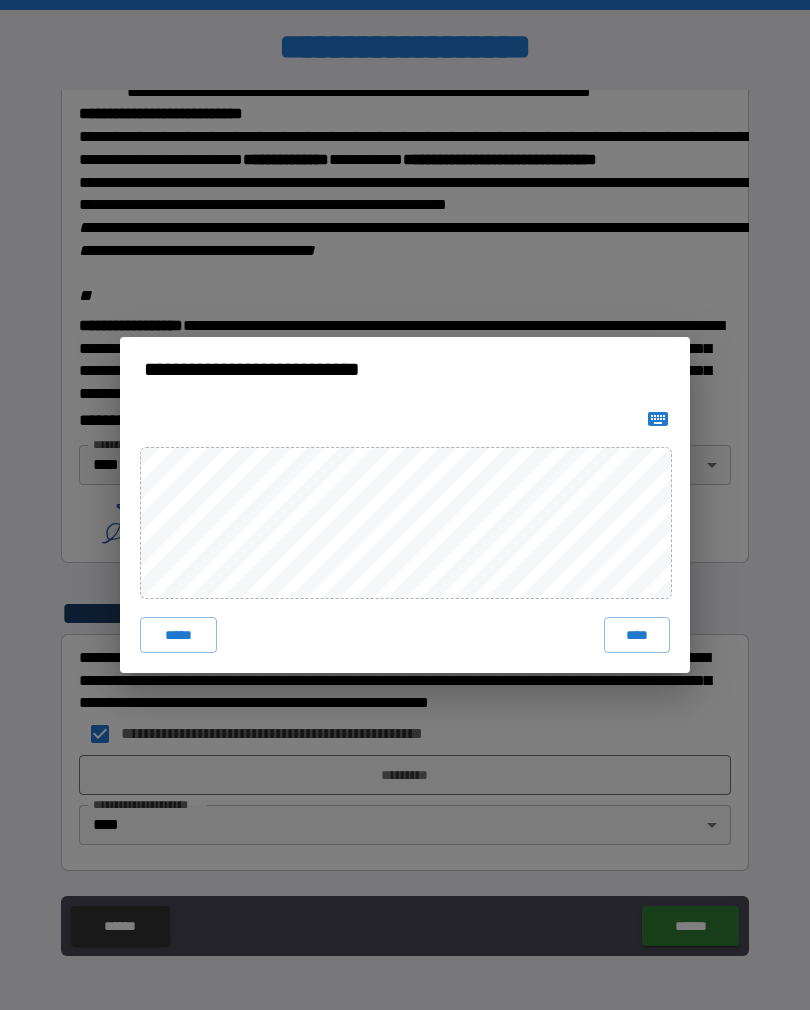 click on "****" at bounding box center [637, 635] 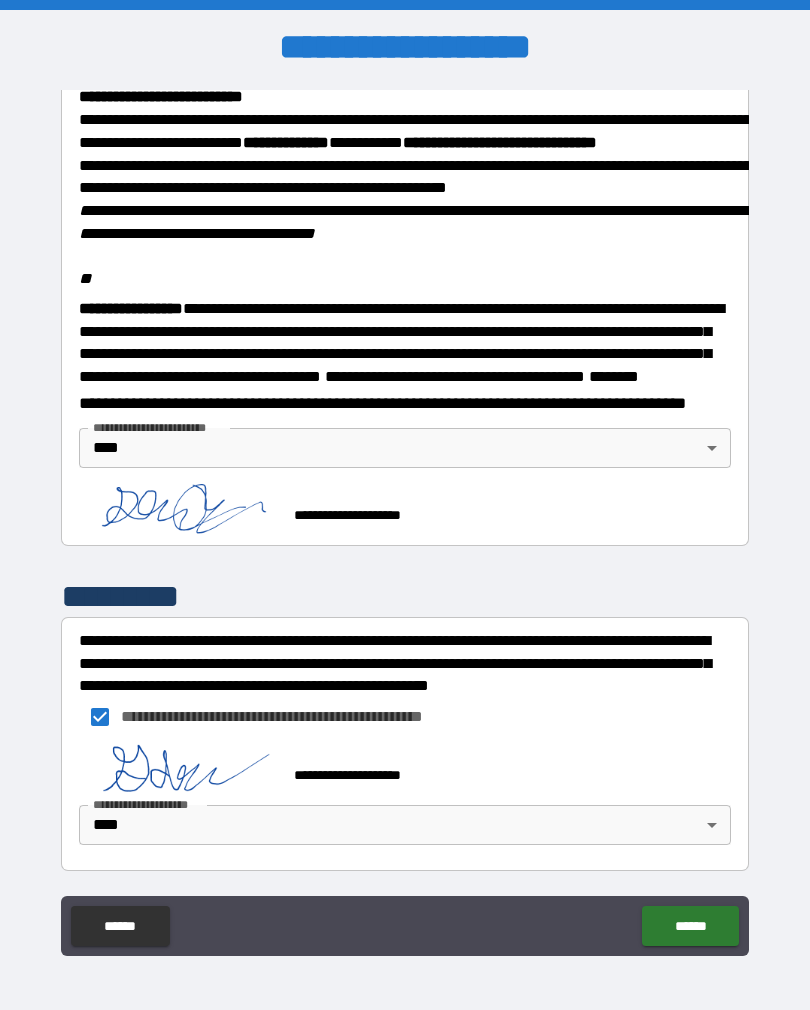 scroll, scrollTop: 2330, scrollLeft: 0, axis: vertical 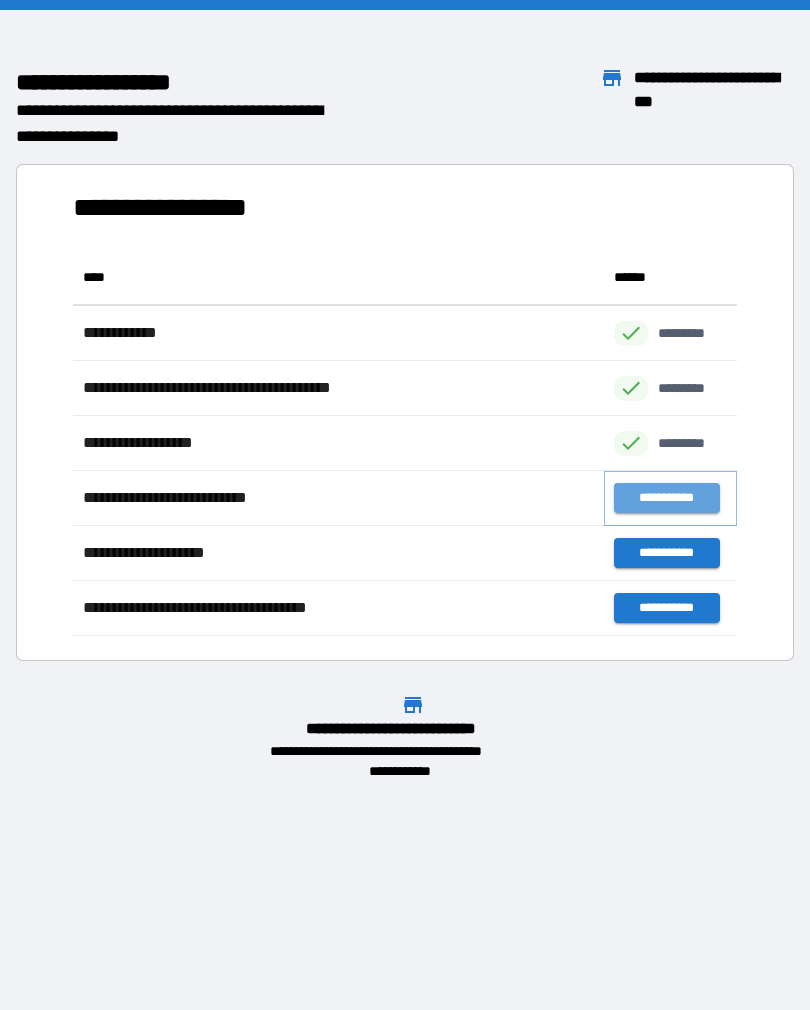 click on "**********" at bounding box center [666, 498] 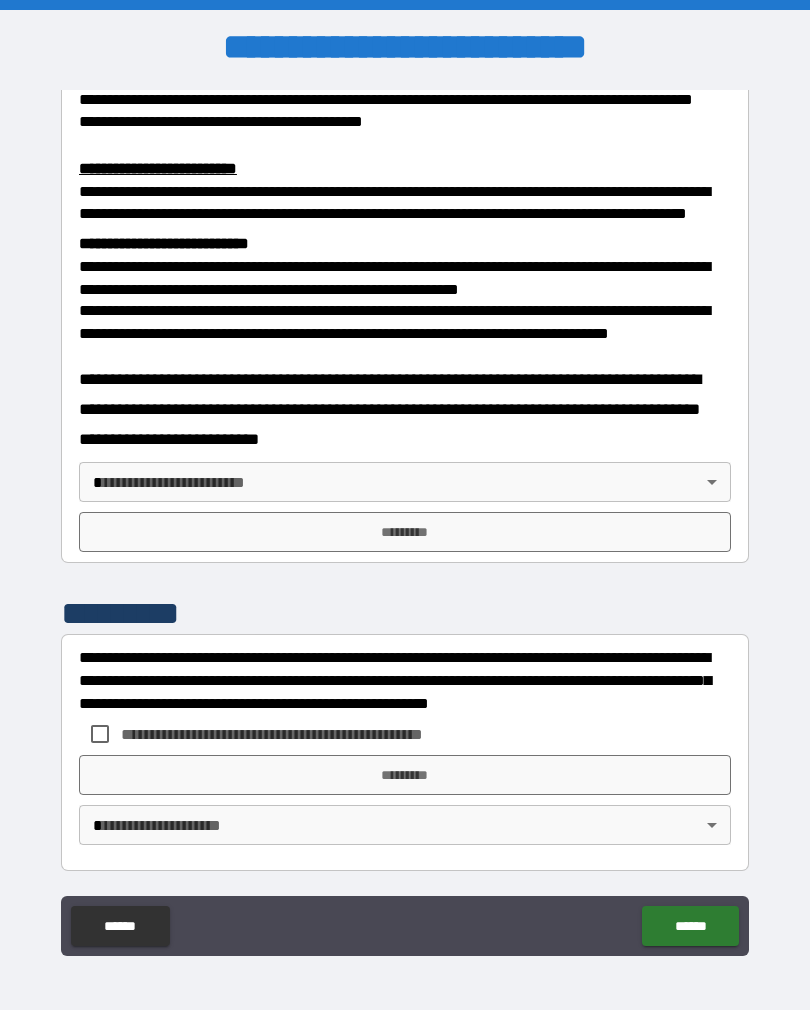 click on "**********" at bounding box center [405, 520] 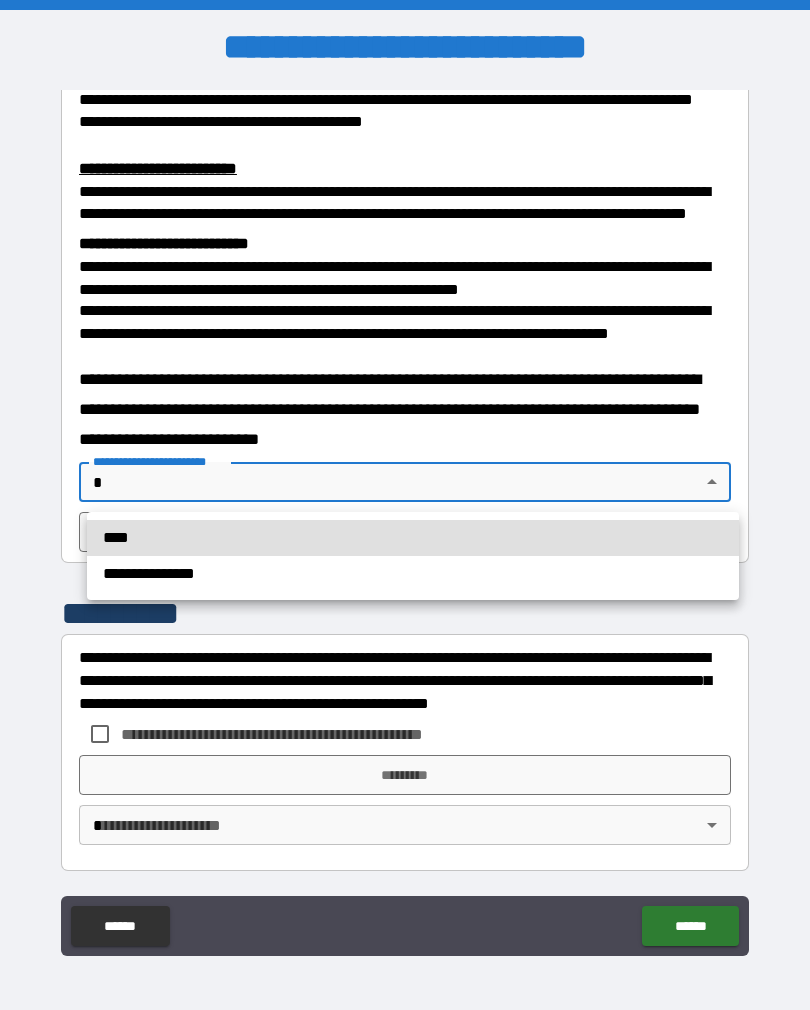 click on "****" at bounding box center (413, 538) 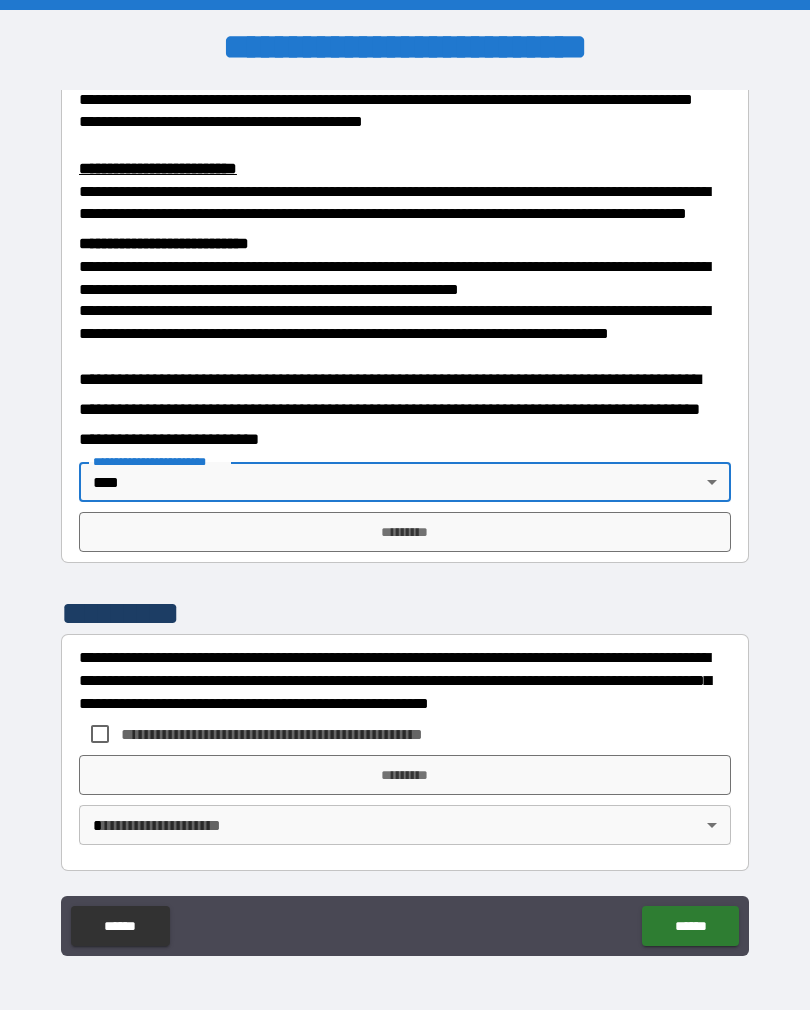 click on "[FIRST] [LAST] [STREET] [CITY] [STATE] [ZIP] [COUNTRY] [PHONE] [EMAIL] [SSN] [DLN] [CC] [DOB]" at bounding box center (405, 520) 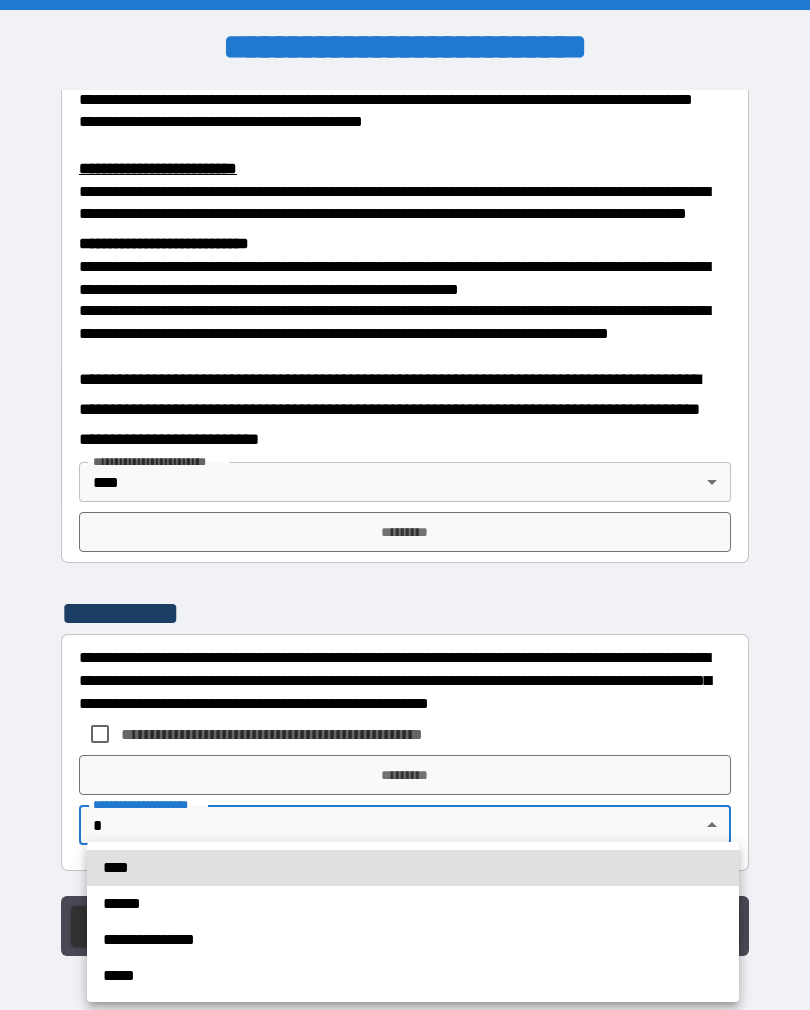 click on "****" at bounding box center (413, 868) 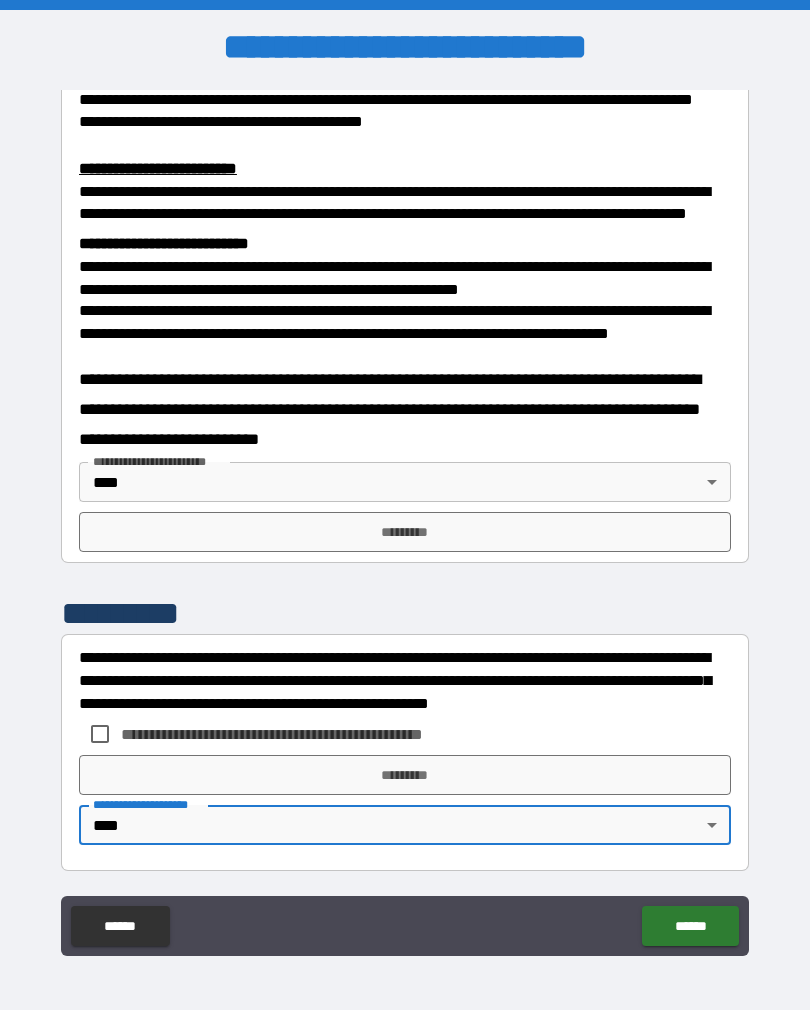 click on "*********" at bounding box center (405, 532) 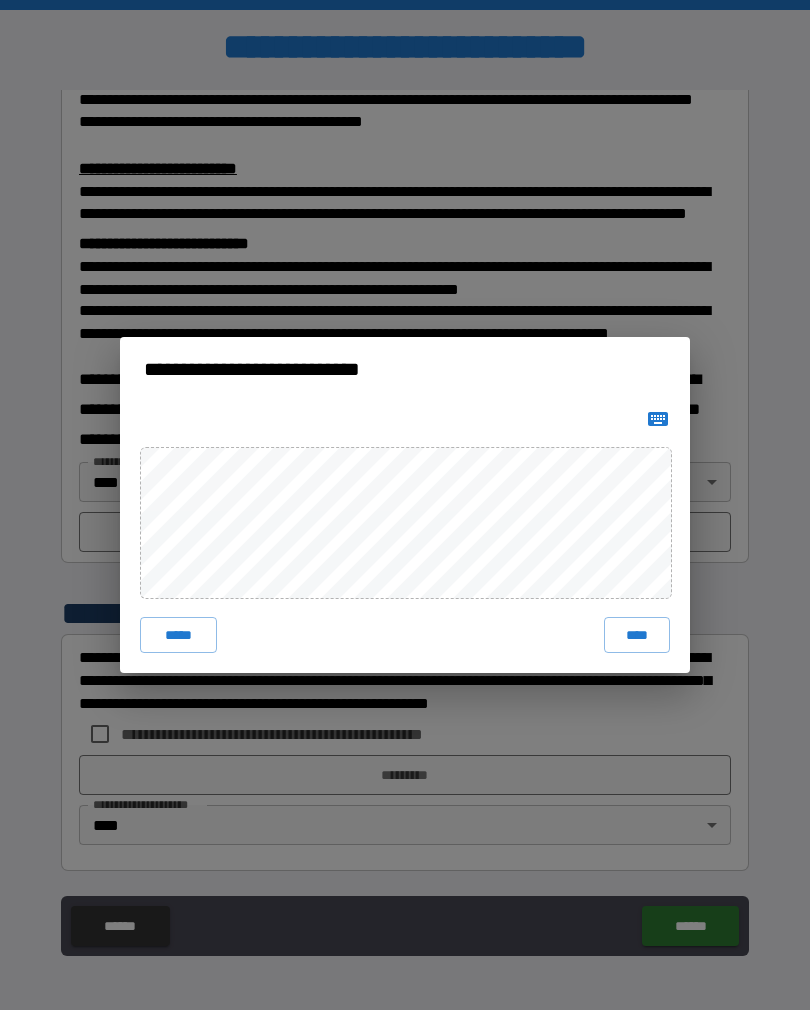 click on "****" at bounding box center [637, 635] 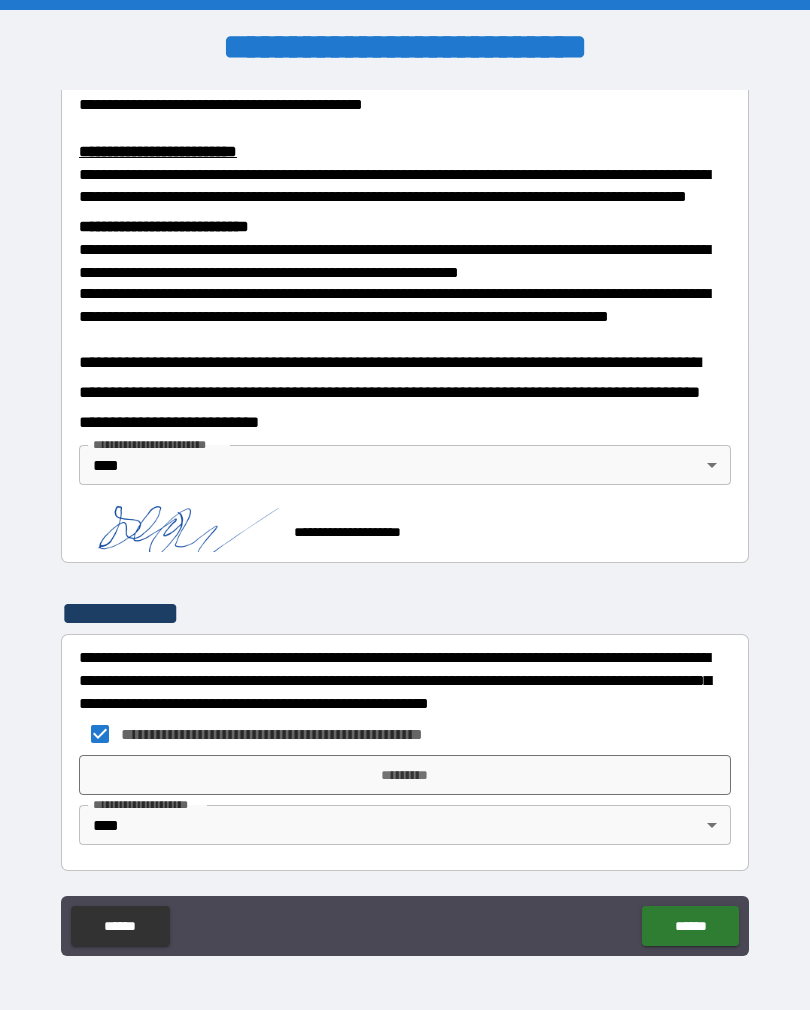 scroll, scrollTop: 677, scrollLeft: 0, axis: vertical 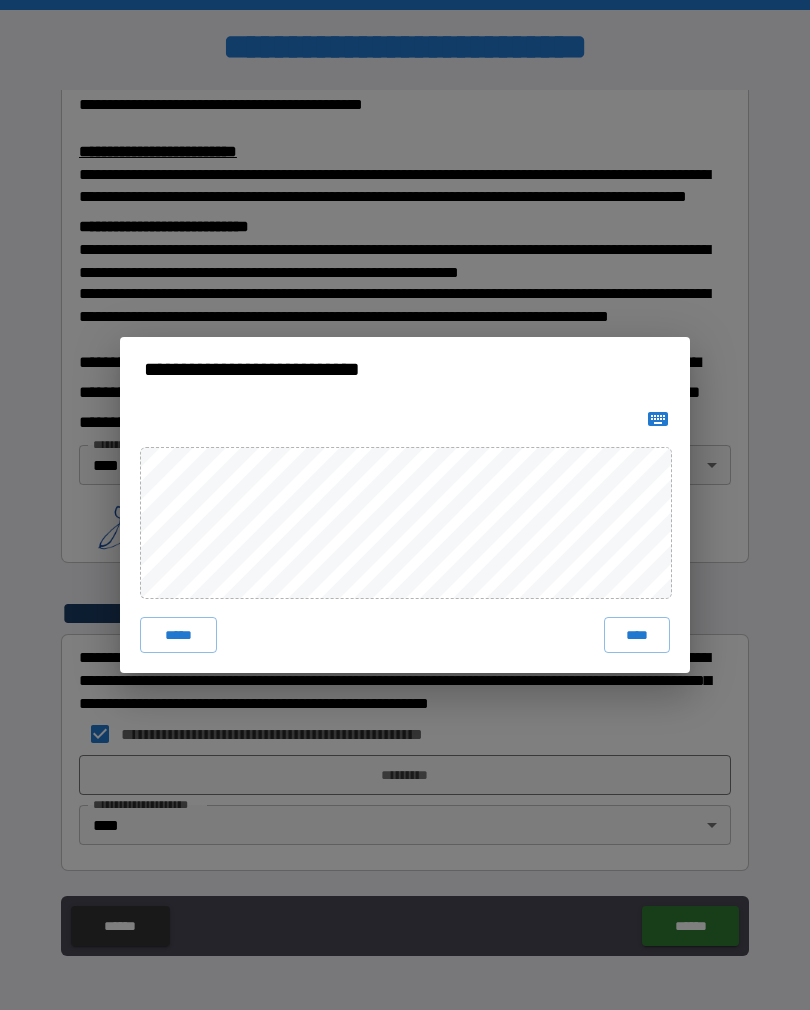 click on "****" at bounding box center [637, 635] 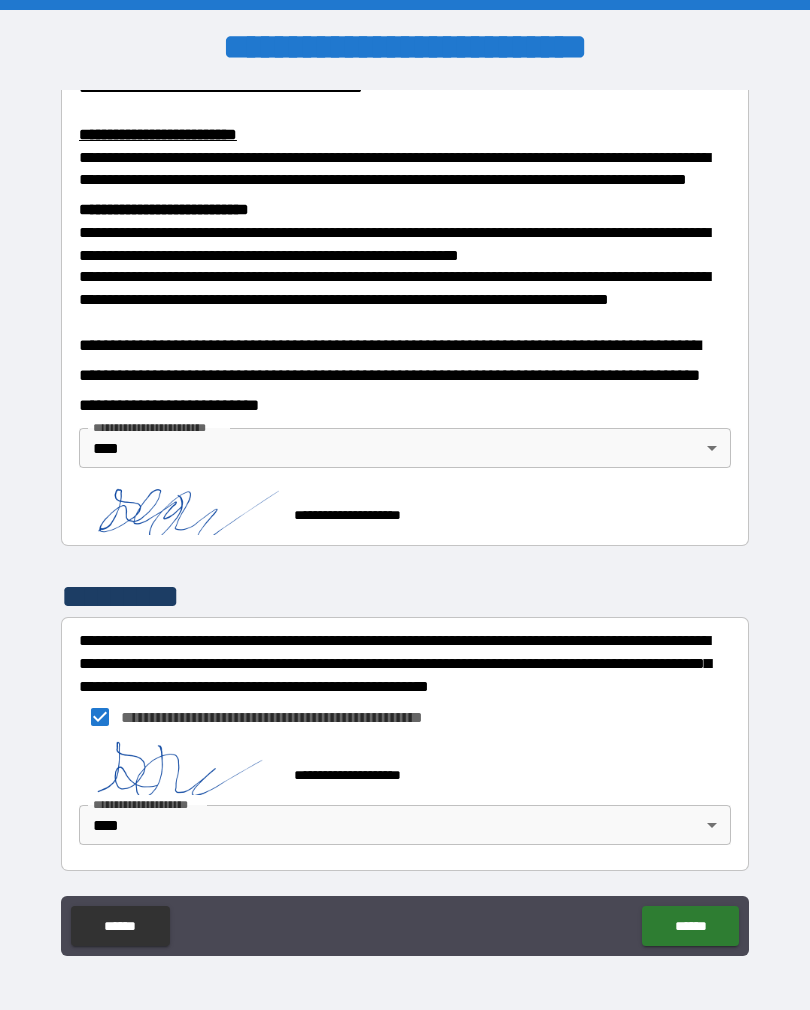 click on "******" at bounding box center (690, 926) 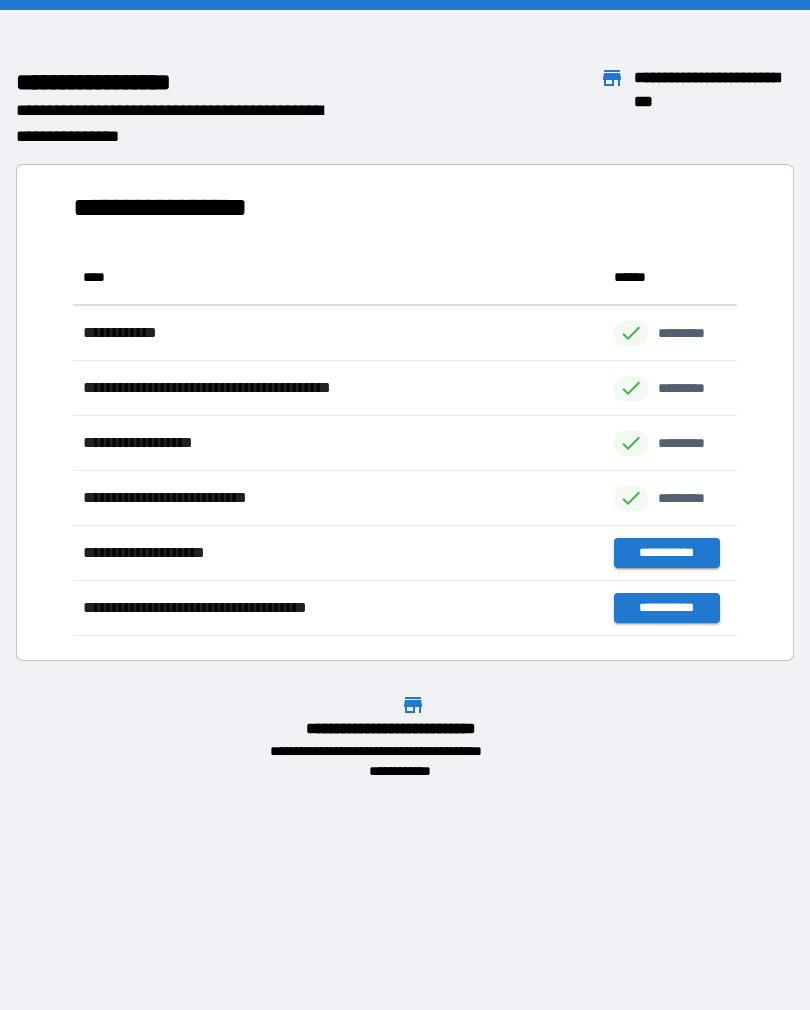 scroll, scrollTop: 1, scrollLeft: 1, axis: both 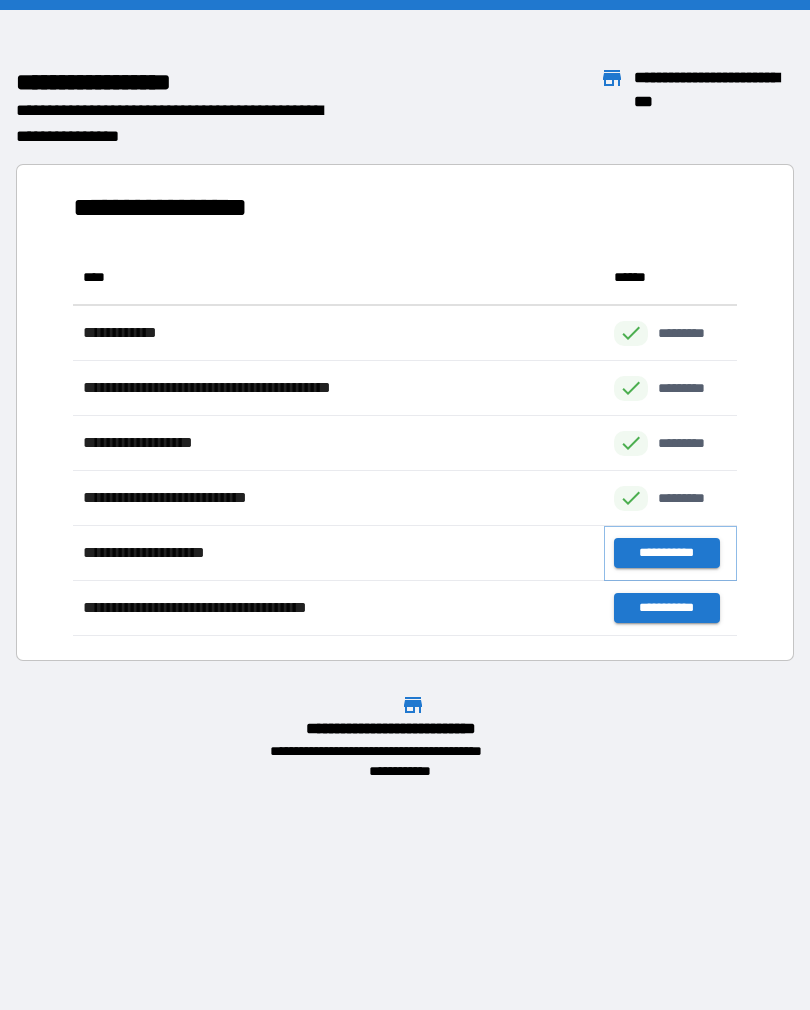 click on "**********" at bounding box center (666, 553) 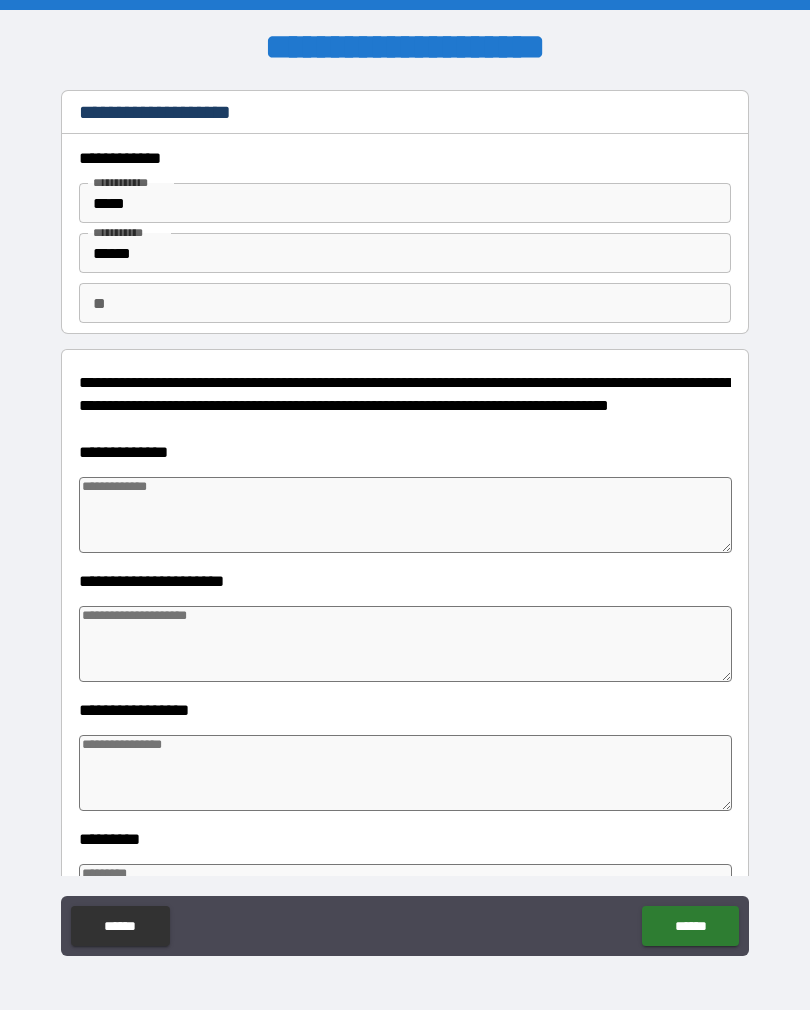 type on "*" 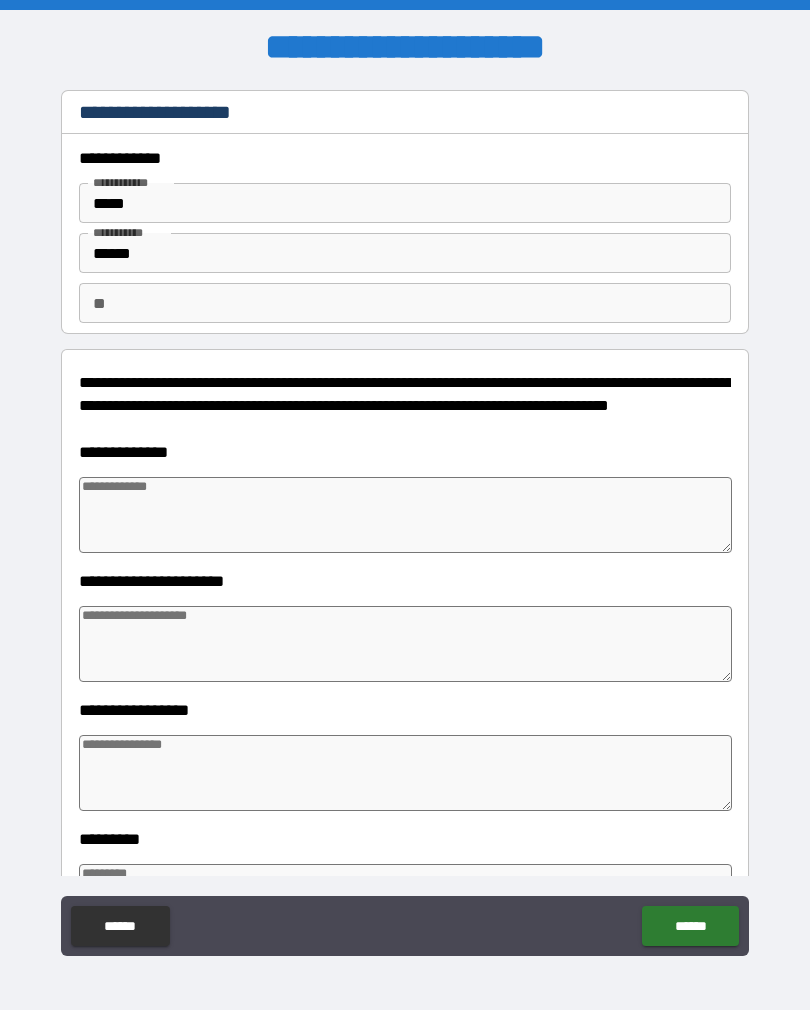 type on "*" 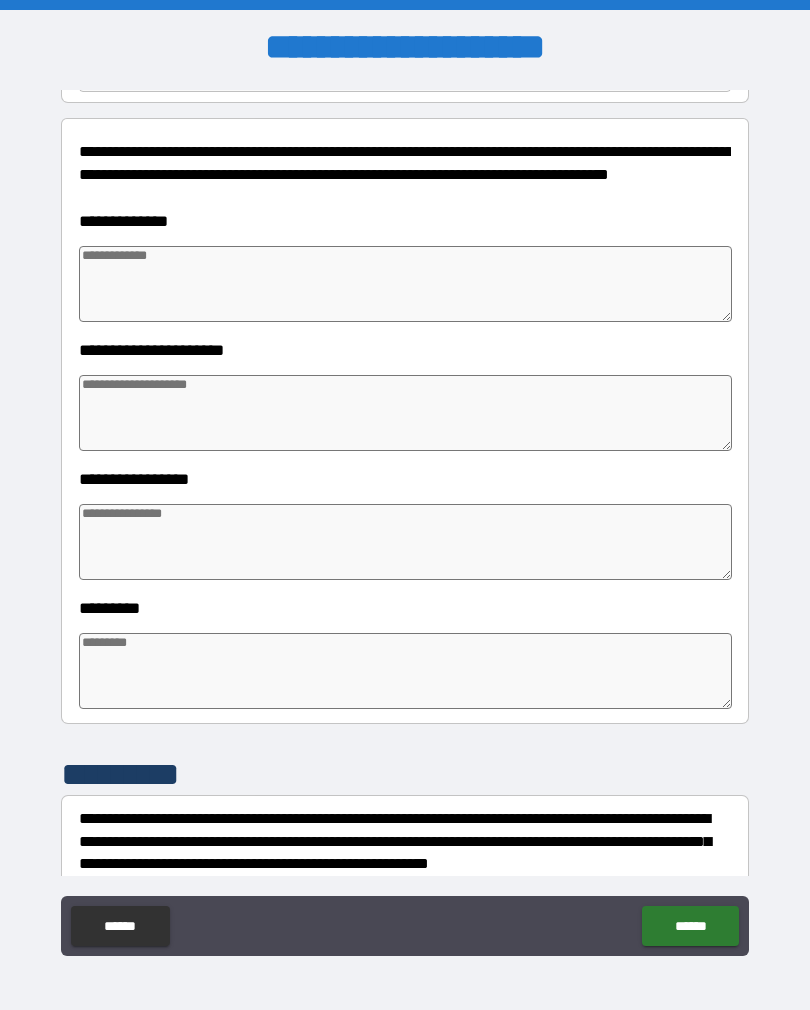 scroll, scrollTop: 257, scrollLeft: 0, axis: vertical 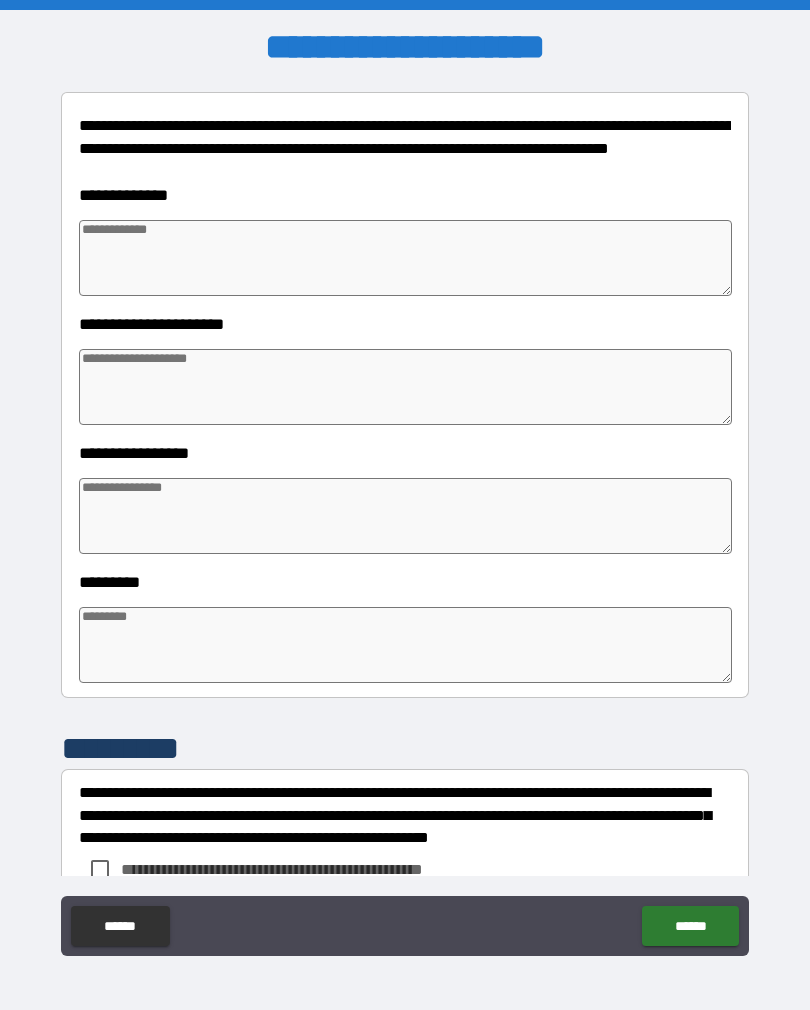 click at bounding box center [405, 258] 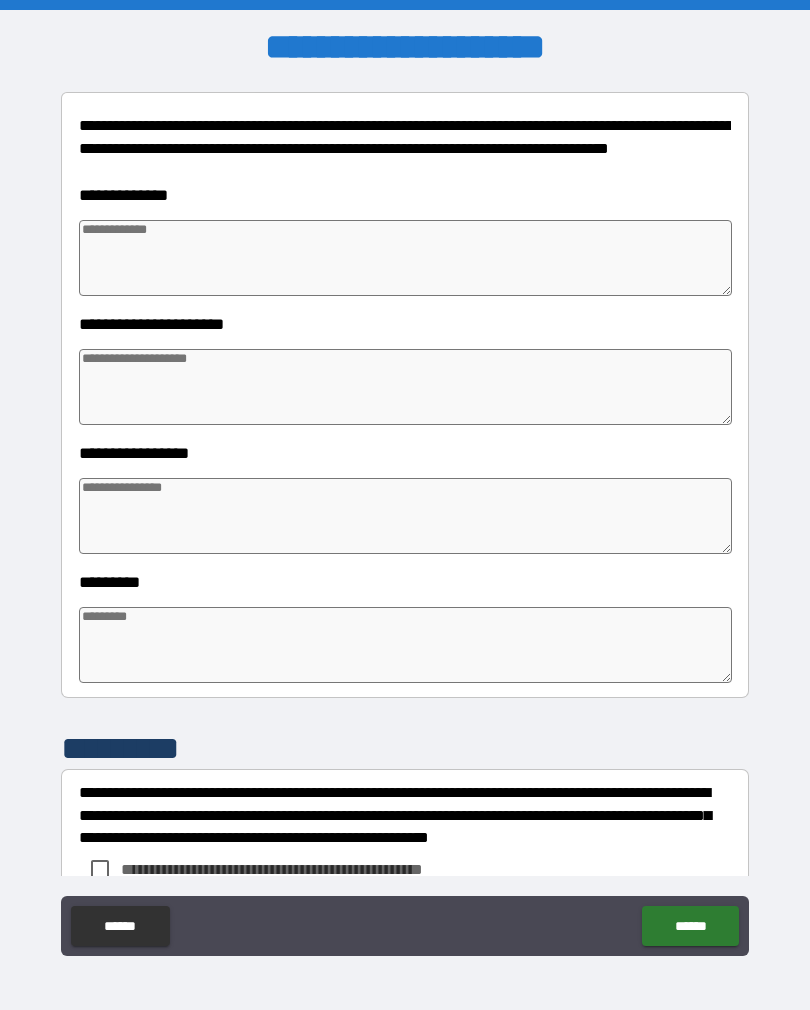 type on "*" 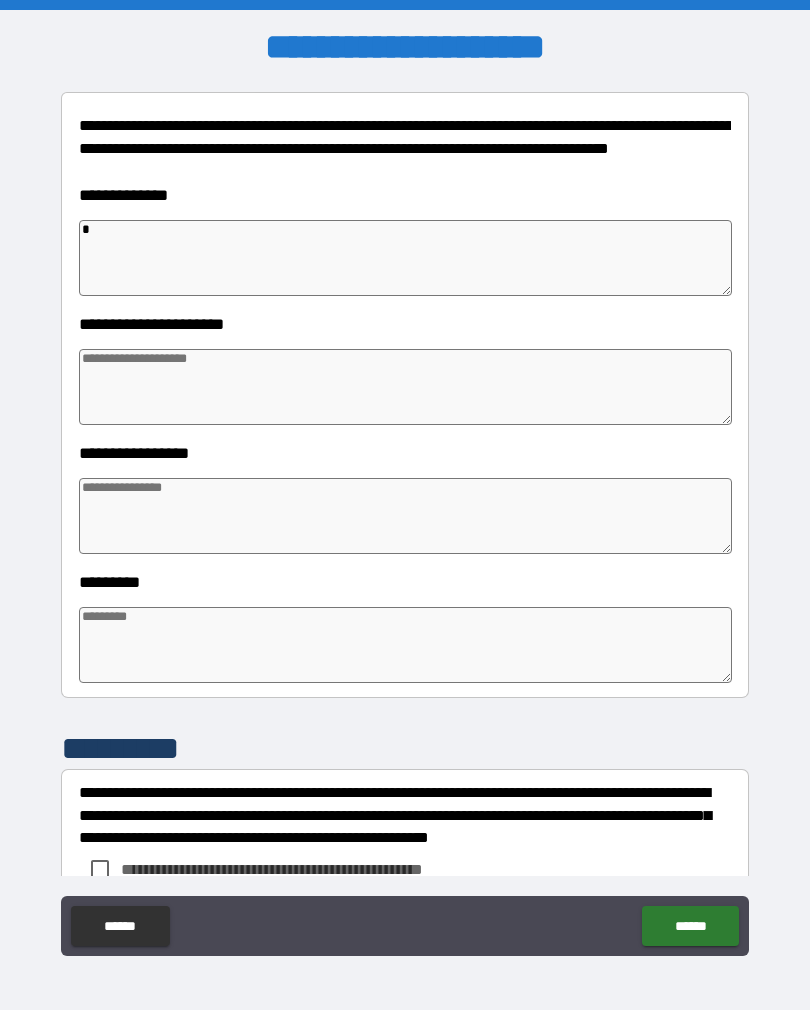 type on "*" 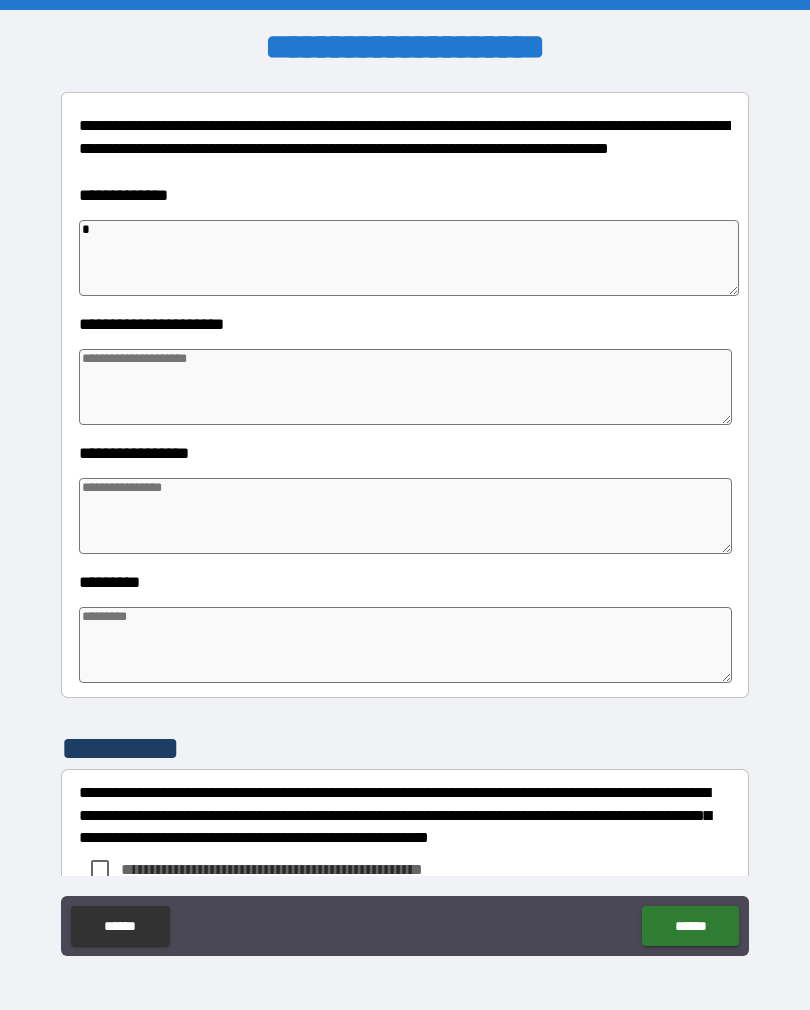type on "**" 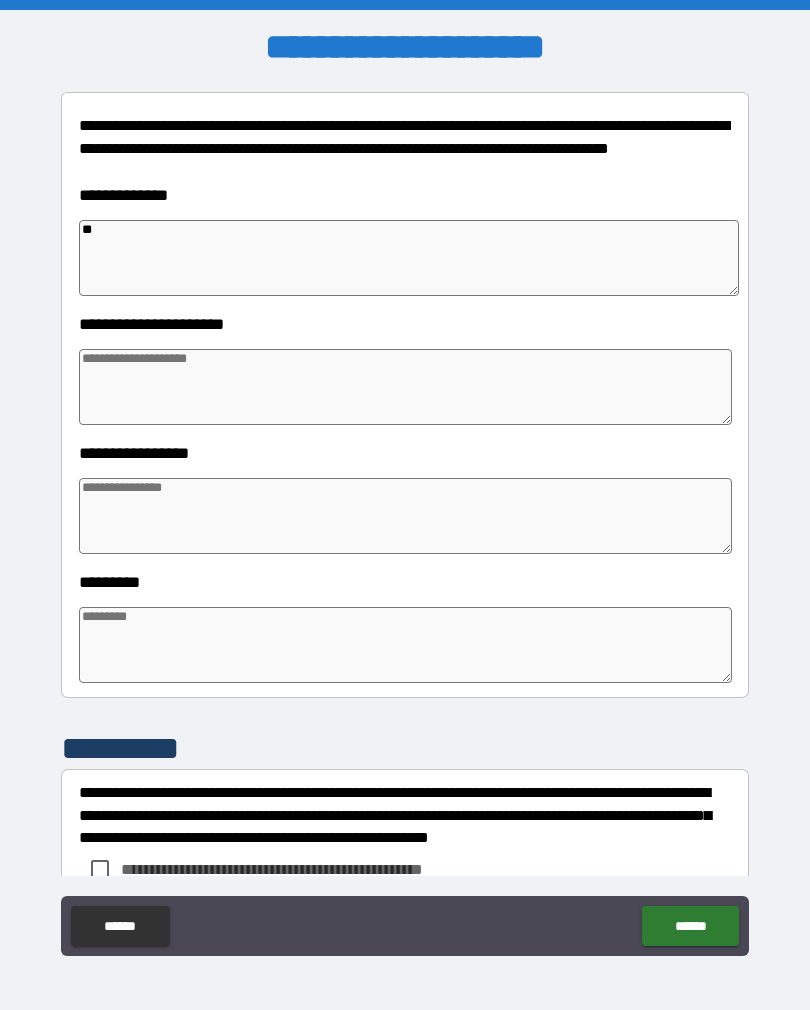 type on "*" 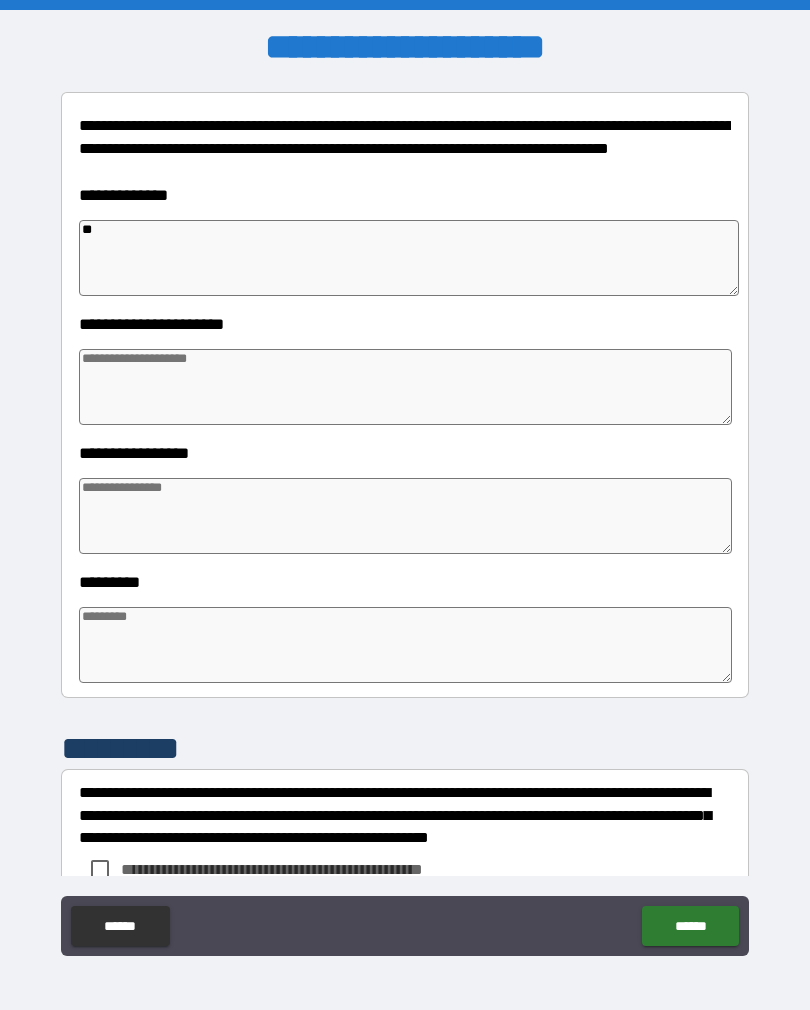 type on "*" 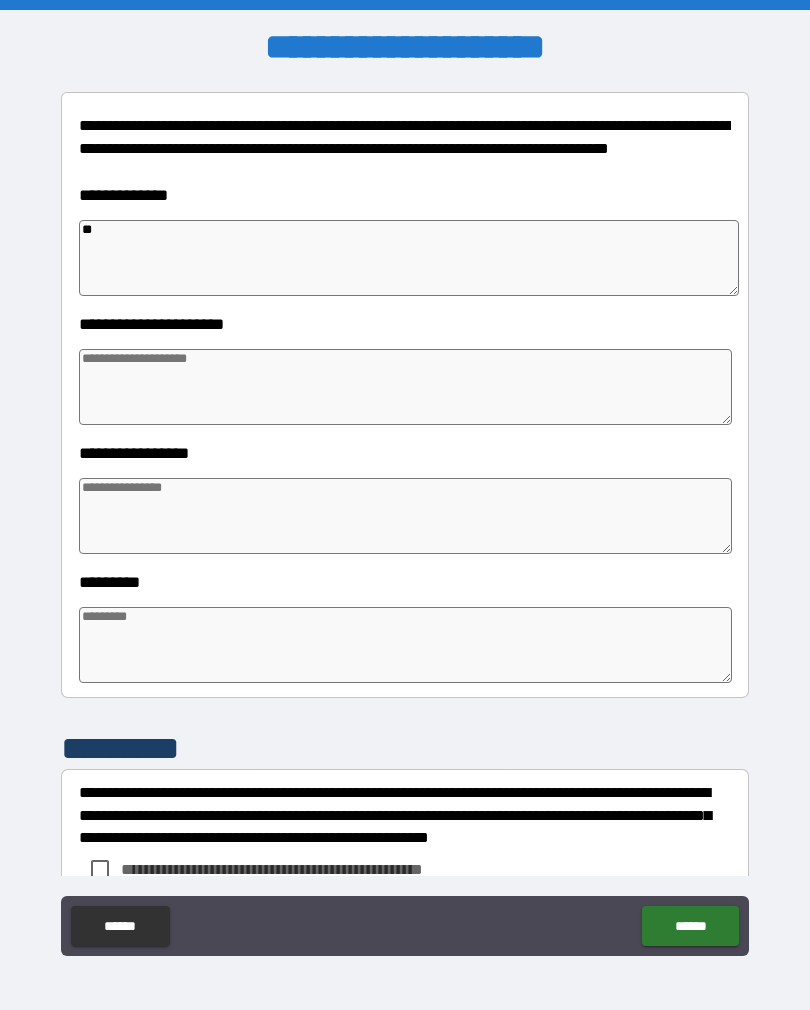 type on "*" 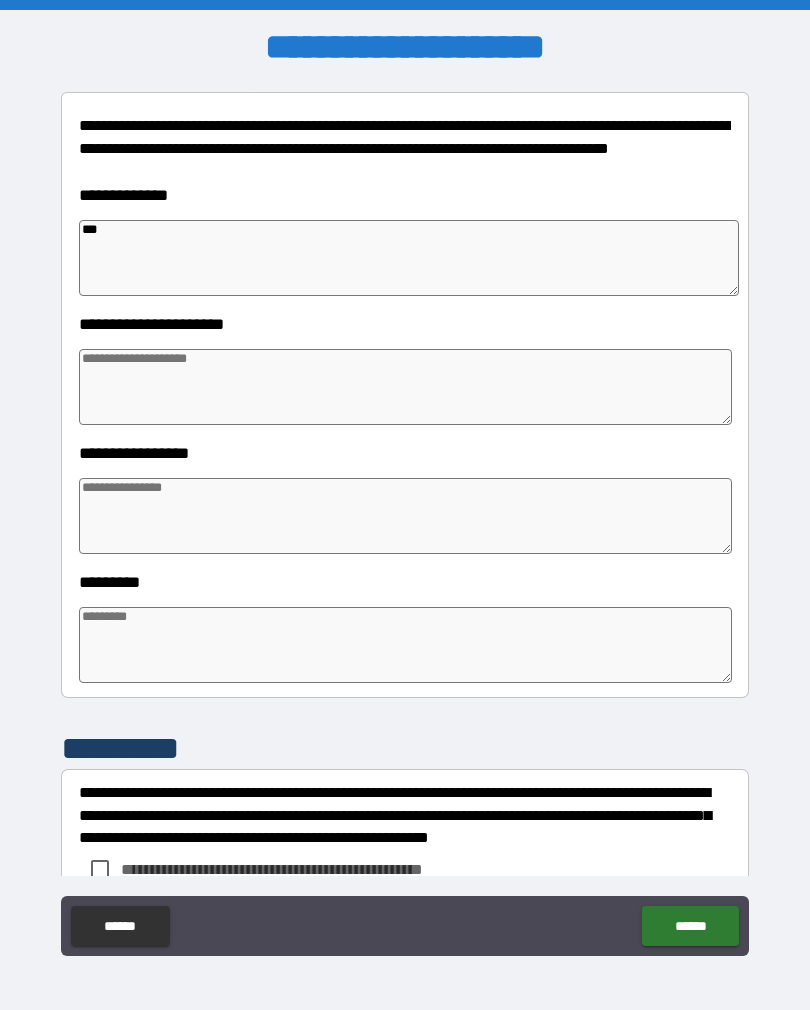 type on "*" 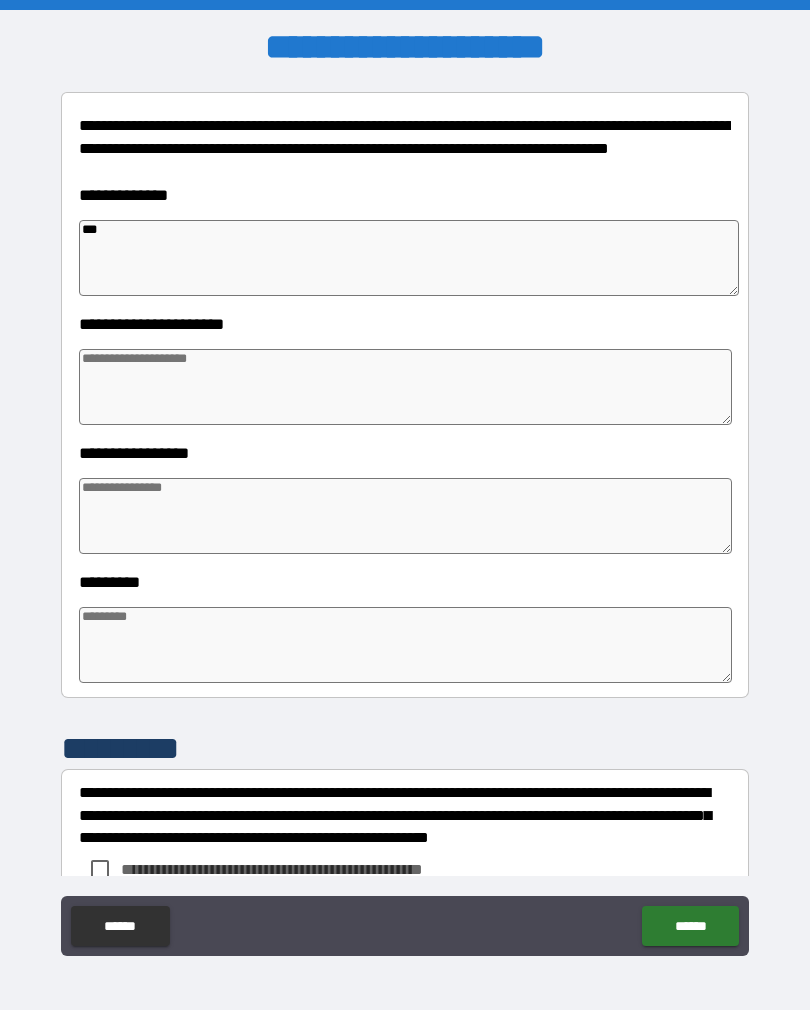 type on "*" 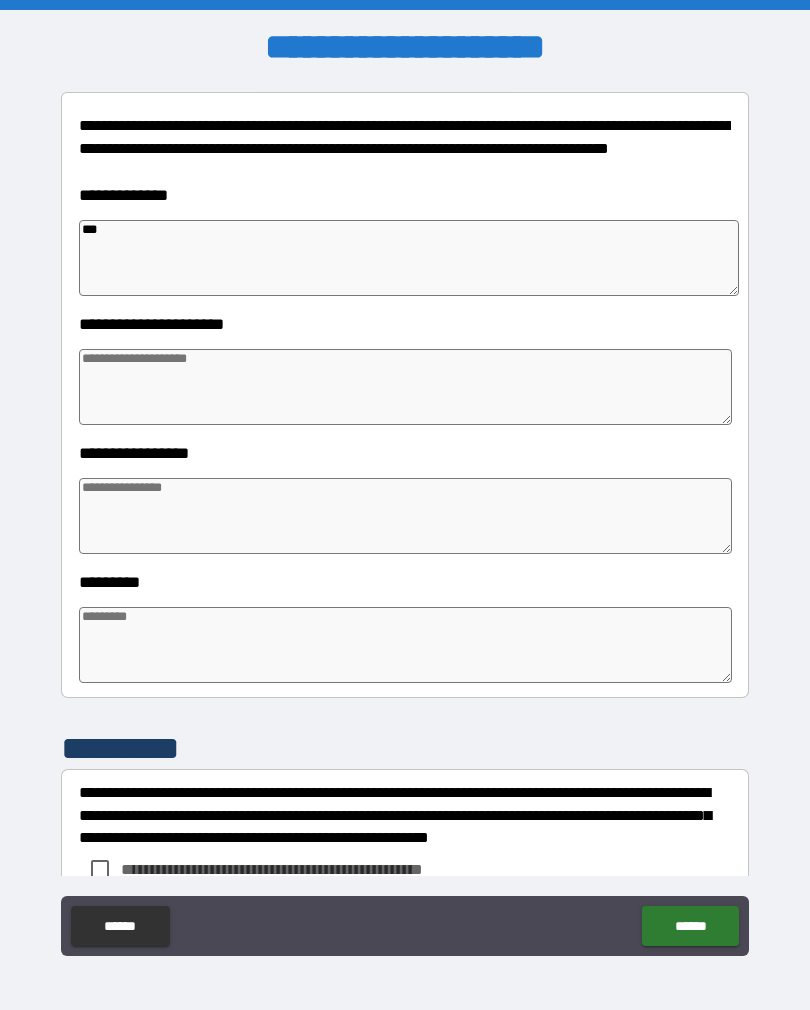 type on "*" 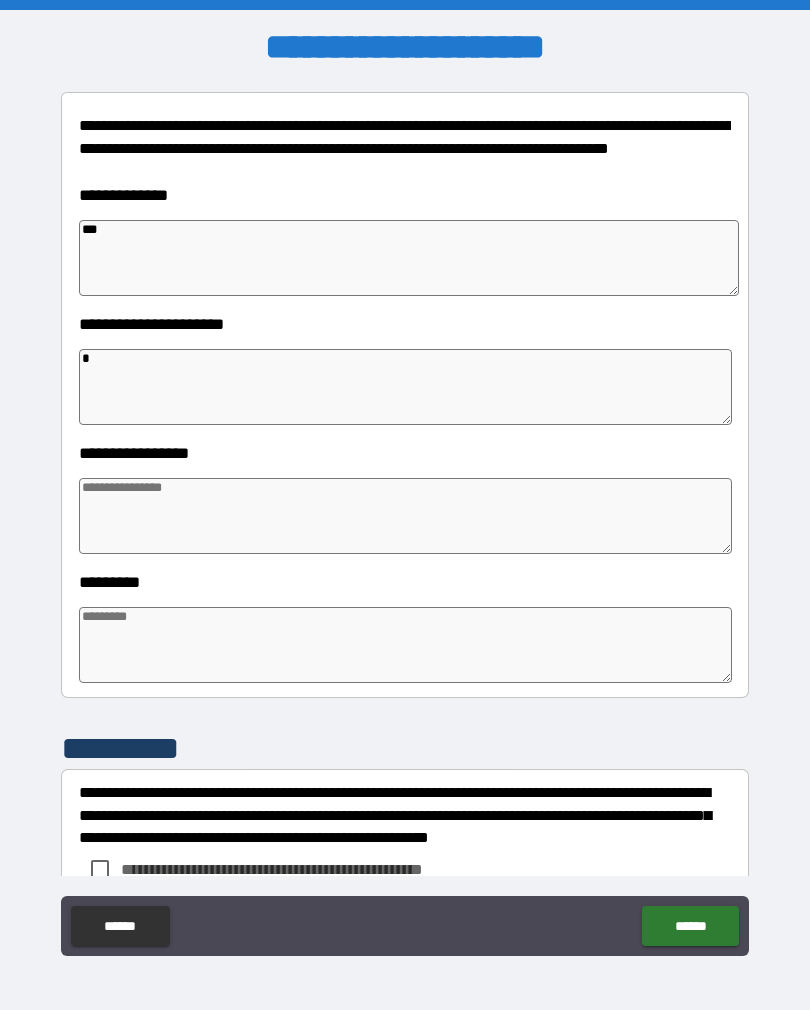 type on "*" 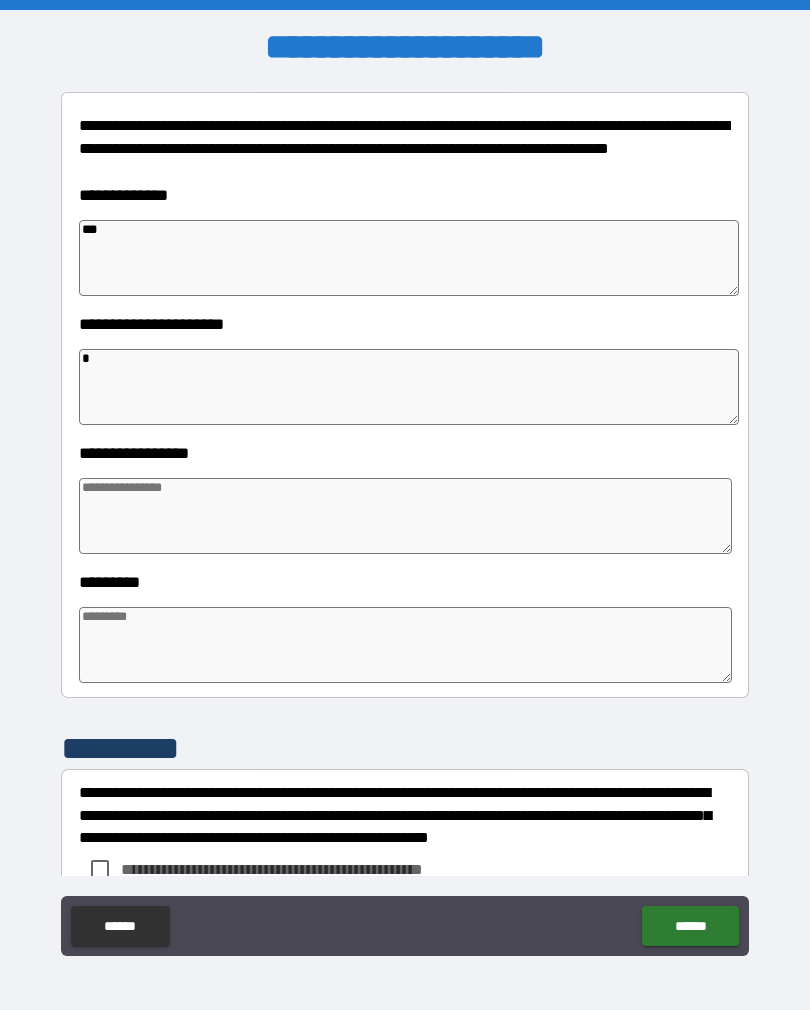type on "*" 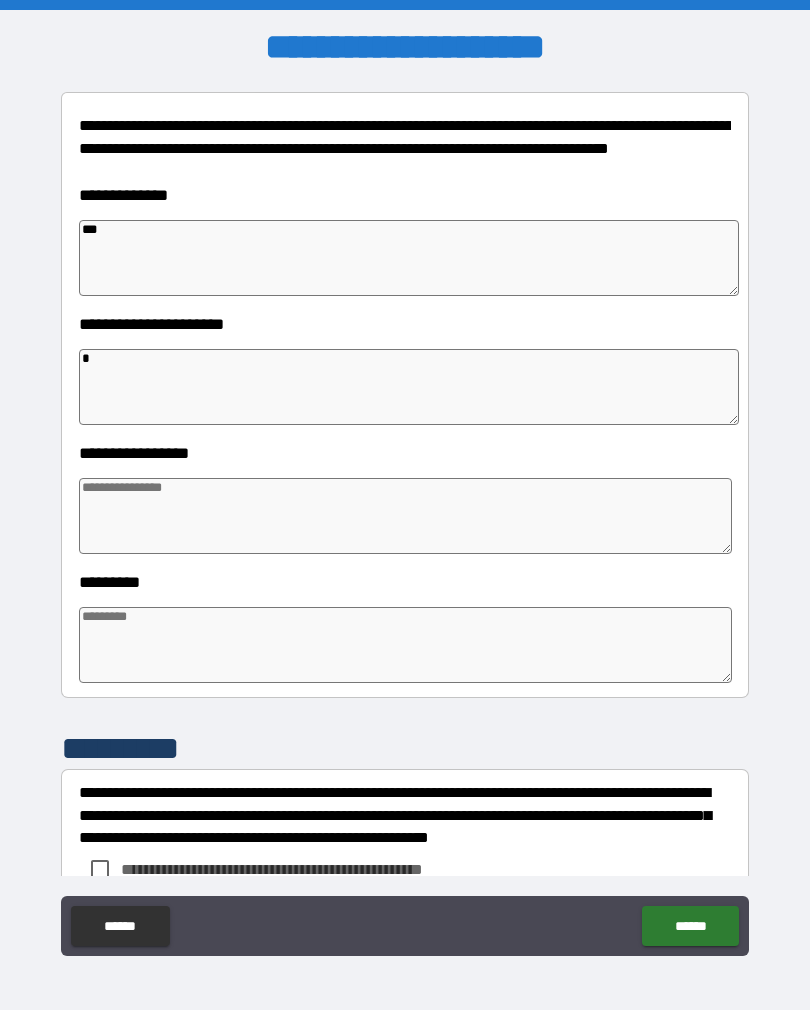 type on "*" 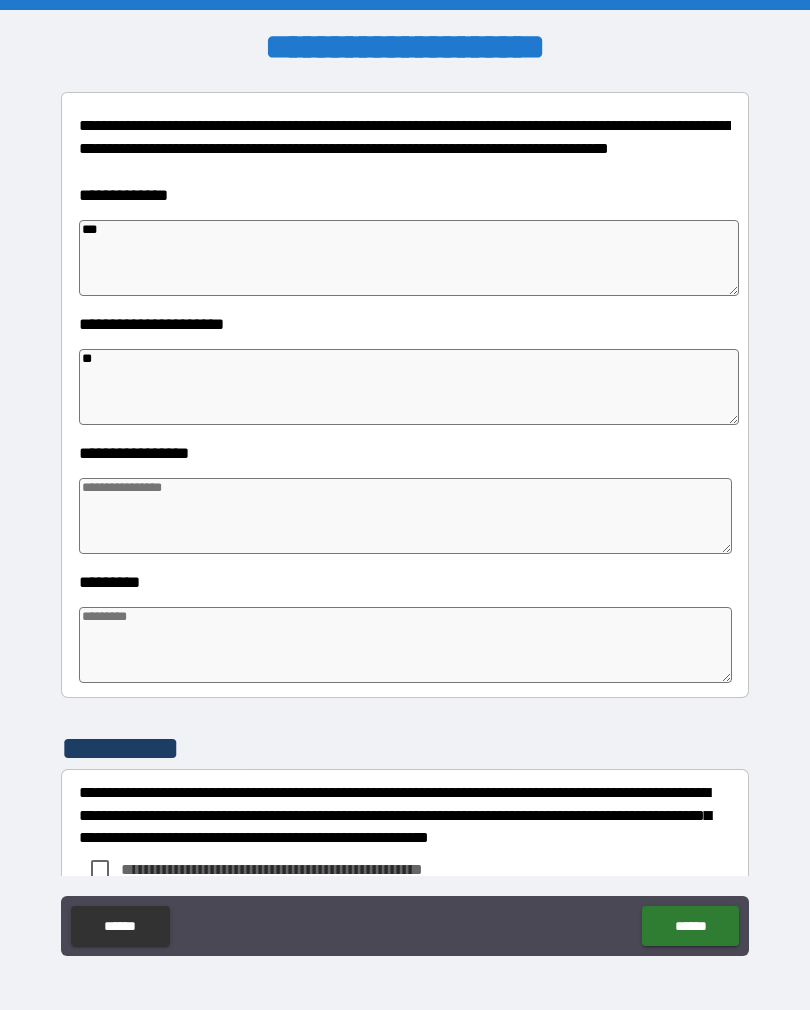 type on "*" 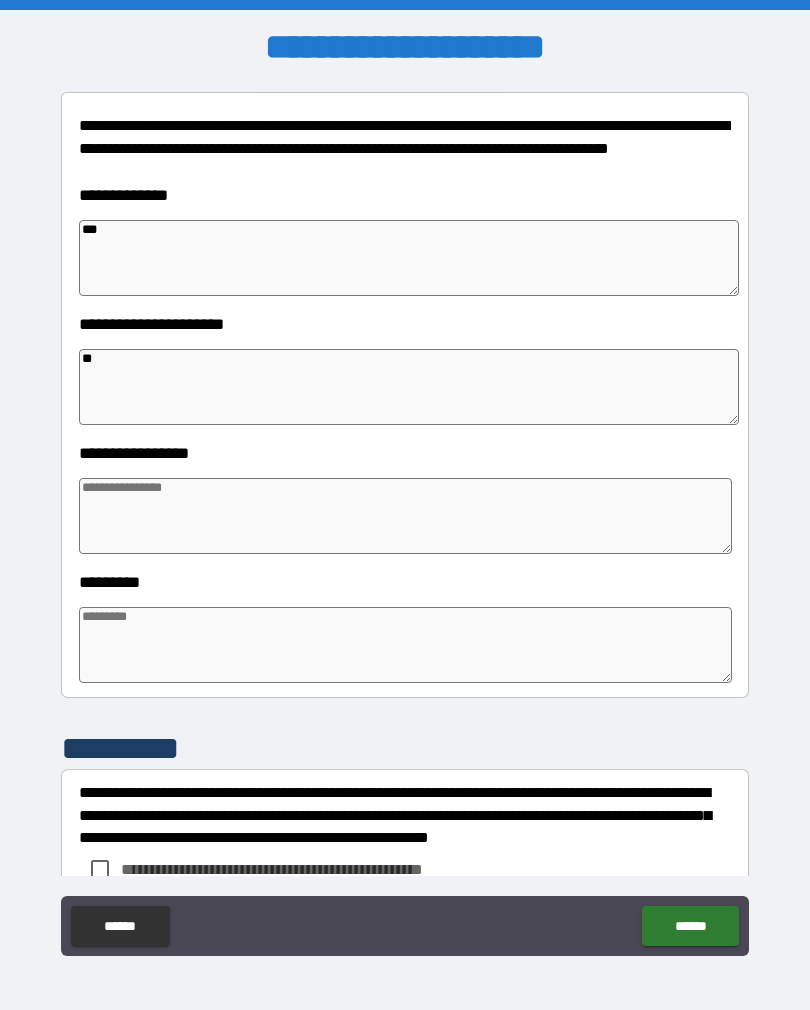 type on "*" 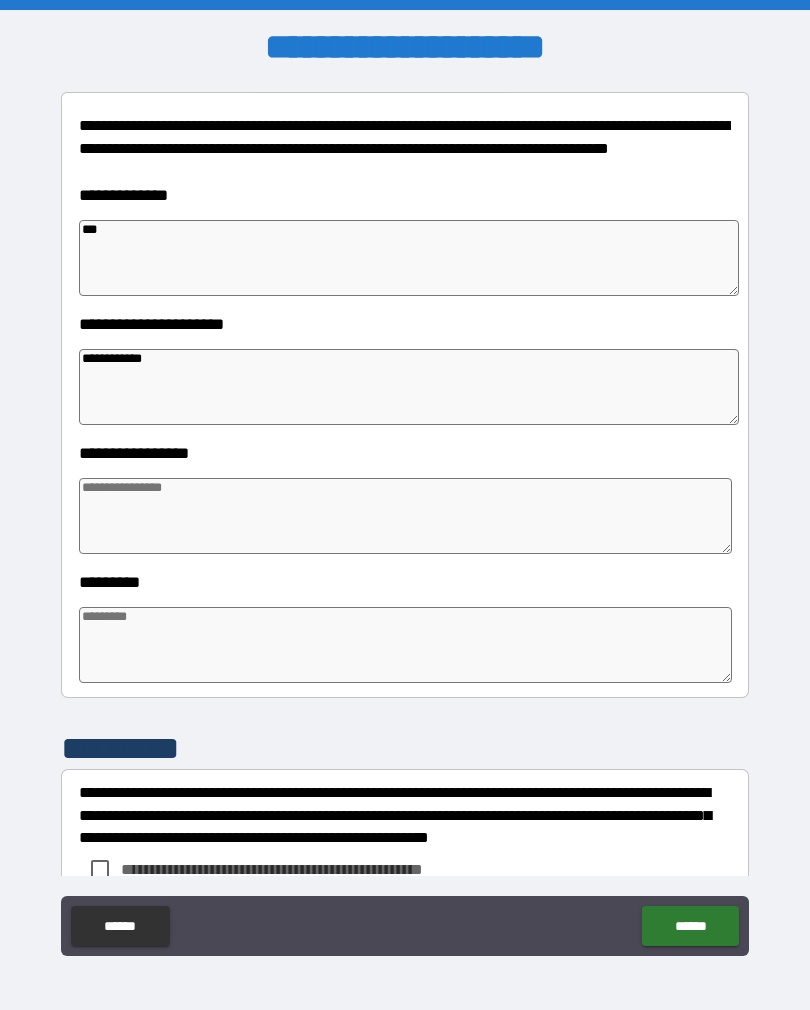 click at bounding box center [405, 516] 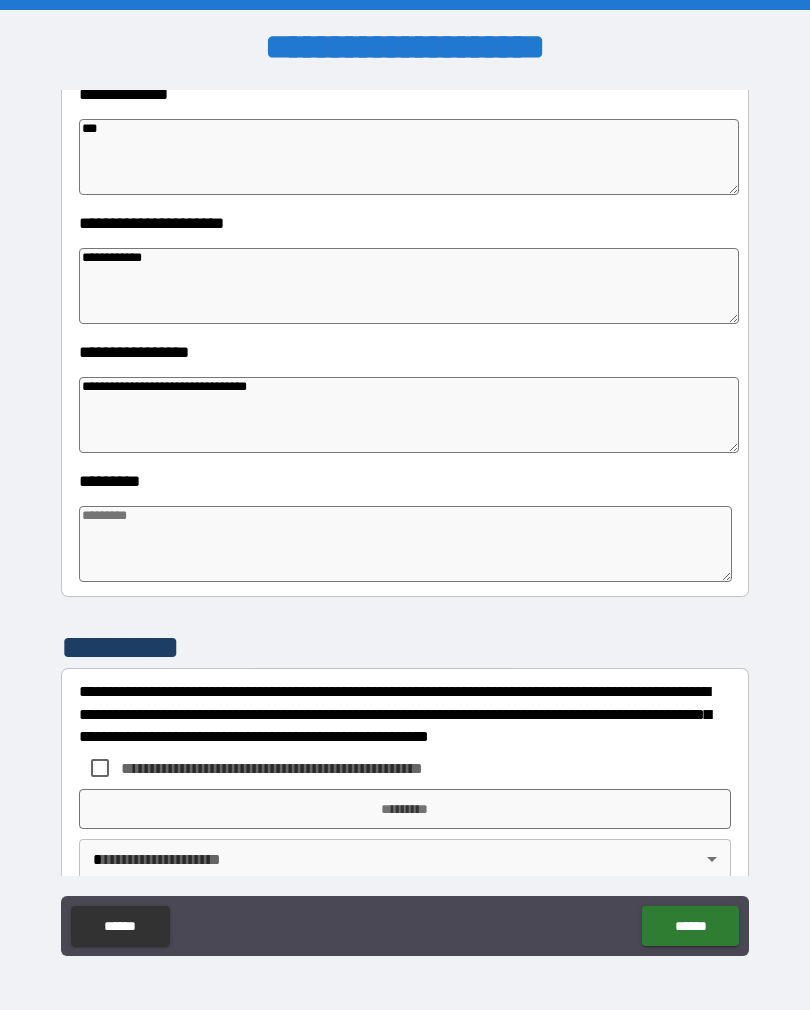 scroll, scrollTop: 374, scrollLeft: 0, axis: vertical 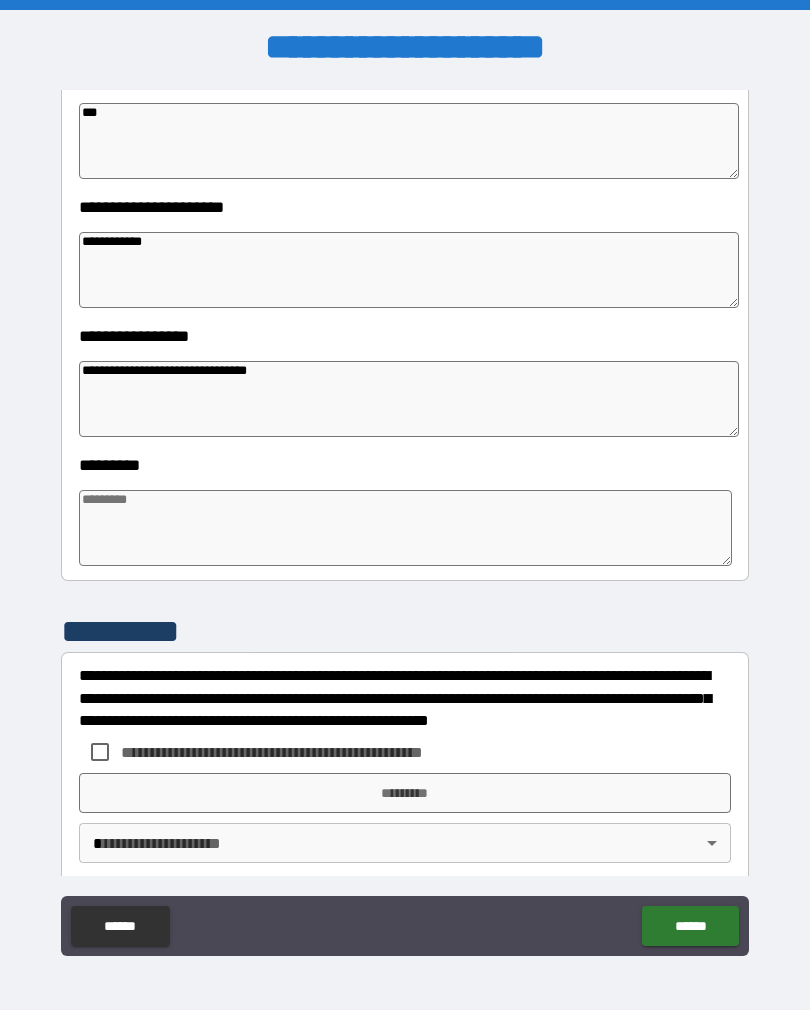 click at bounding box center [405, 528] 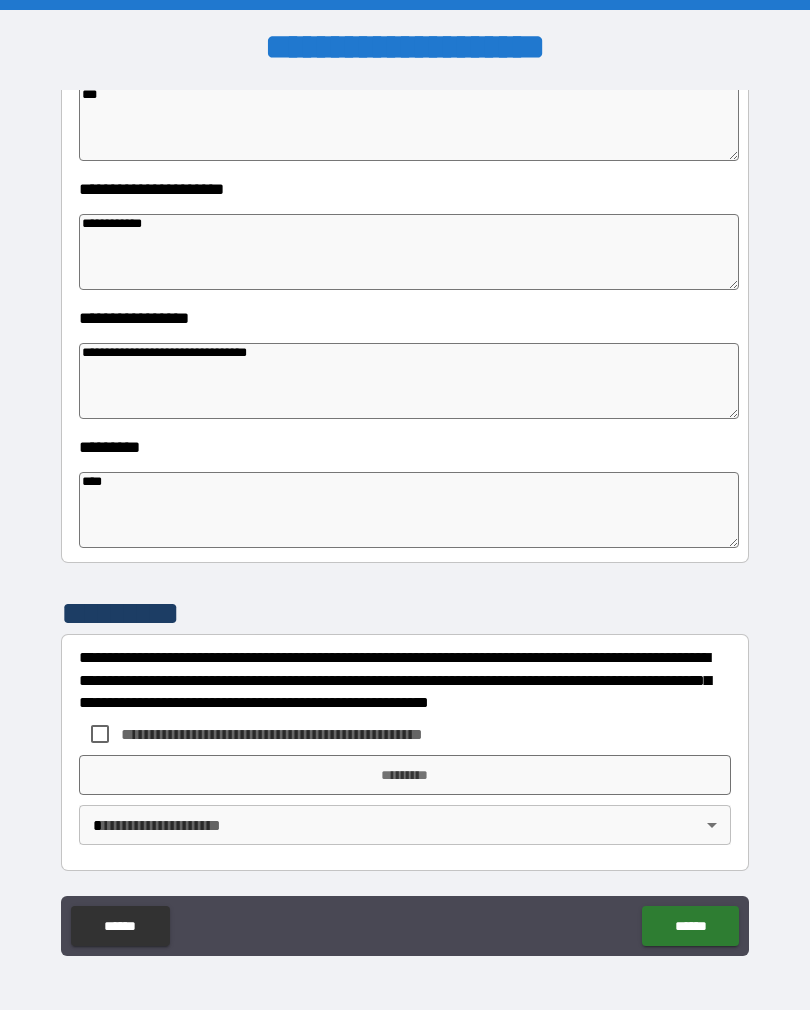 scroll, scrollTop: 392, scrollLeft: 0, axis: vertical 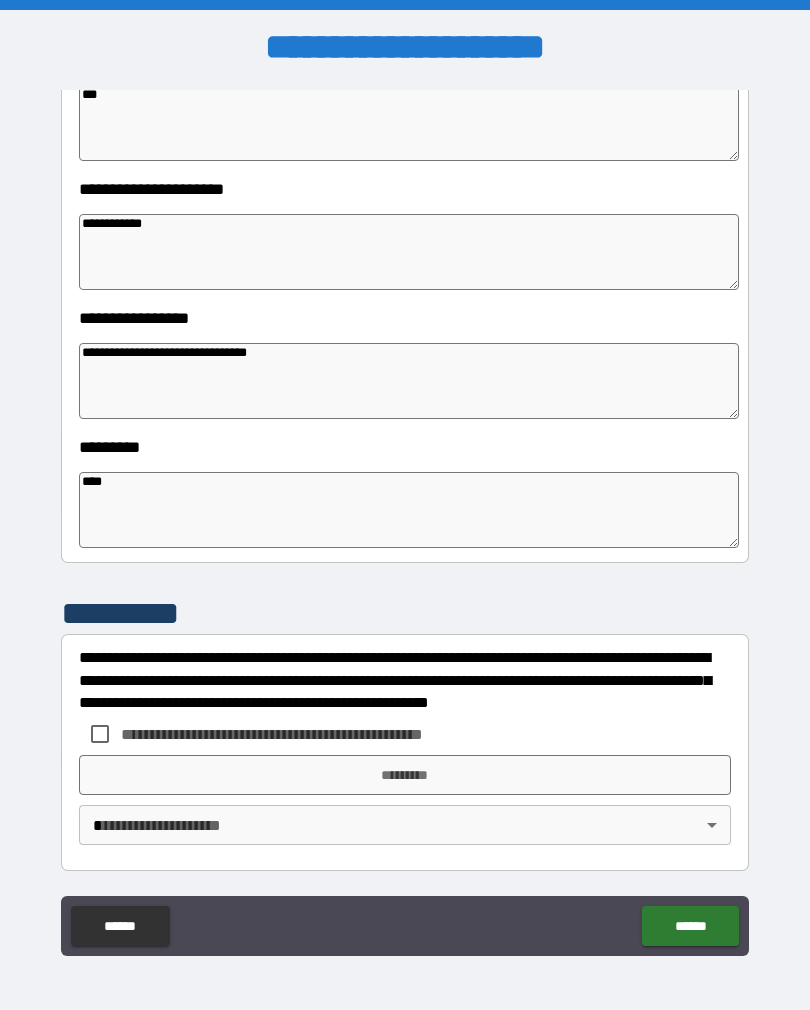 click on "[FIRST] [LAST] [STREET] [CITY] [STATE] [ZIP] [COUNTRY] [PHONE] [EMAIL] [SSN] [DLN] [CC] [DOB]" at bounding box center (405, 523) 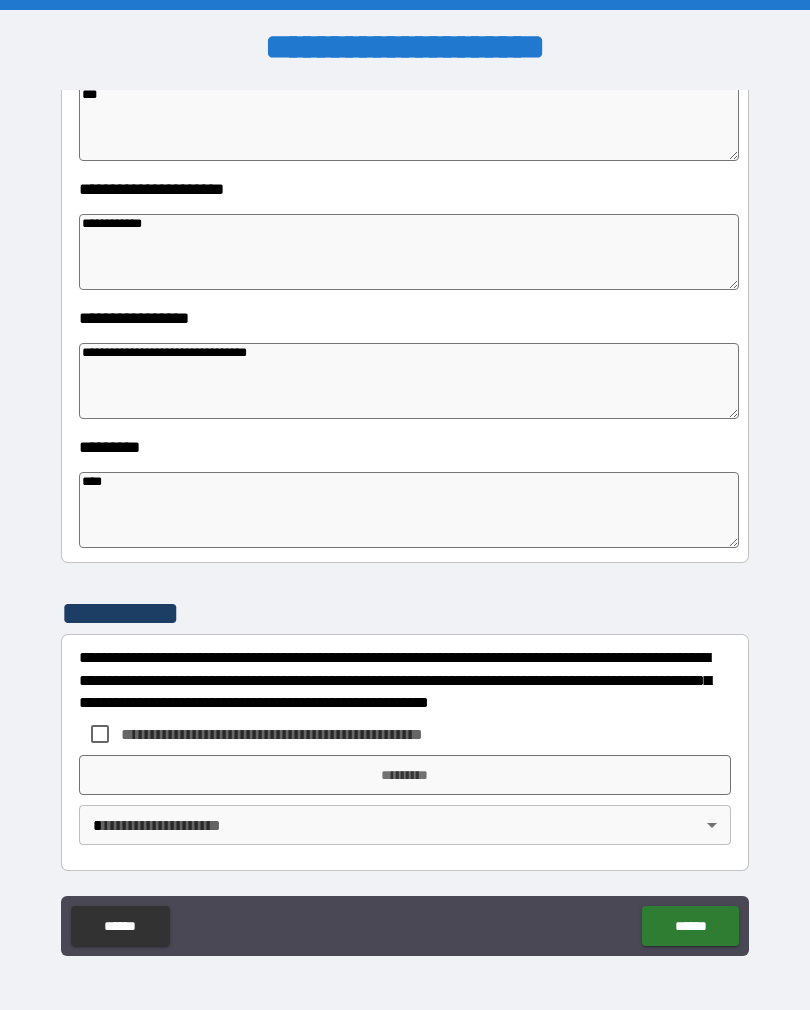 scroll, scrollTop: 392, scrollLeft: 0, axis: vertical 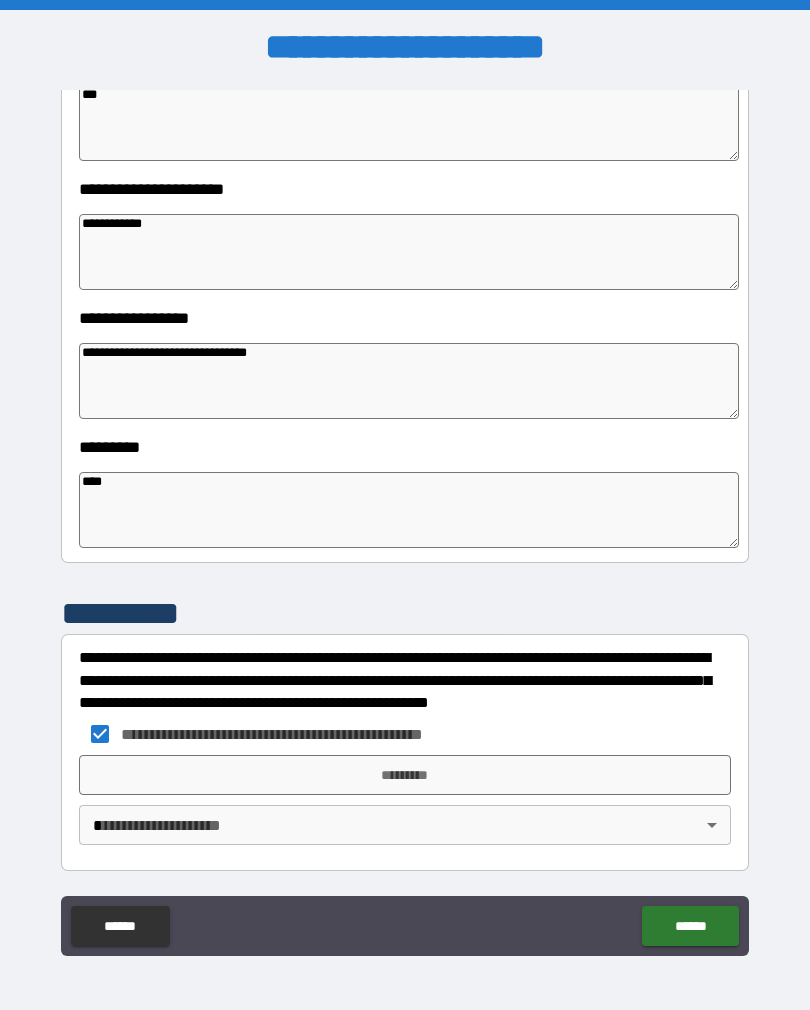 click on "[FIRST] [LAST] [STREET] [CITY] [STATE] [ZIP] [COUNTRY] [PHONE] [EMAIL] [SSN] [DLN] [CC] [DOB]" at bounding box center [405, 520] 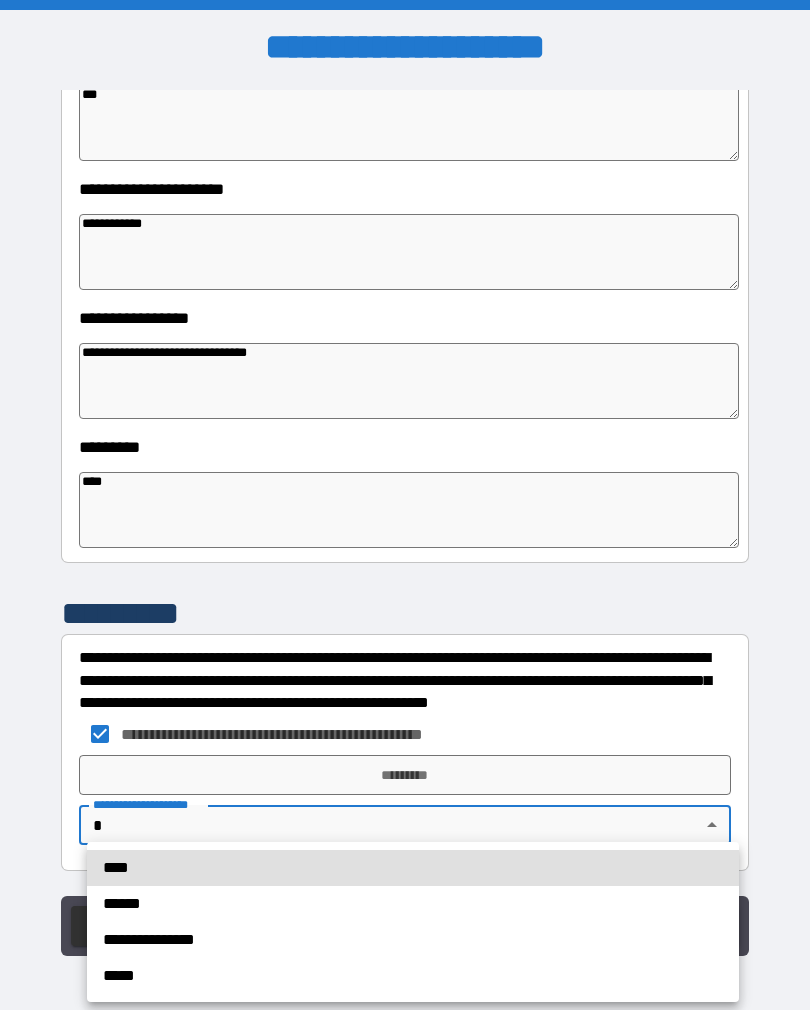 click on "****" at bounding box center [413, 868] 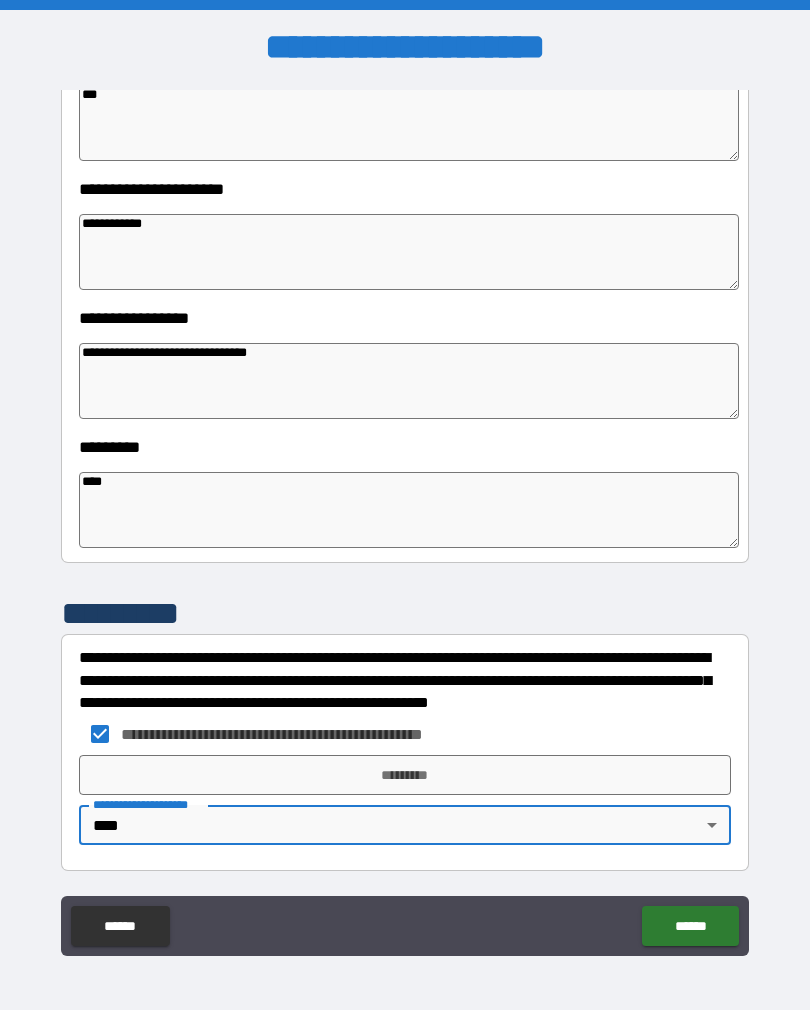 click on "*********" at bounding box center (405, 775) 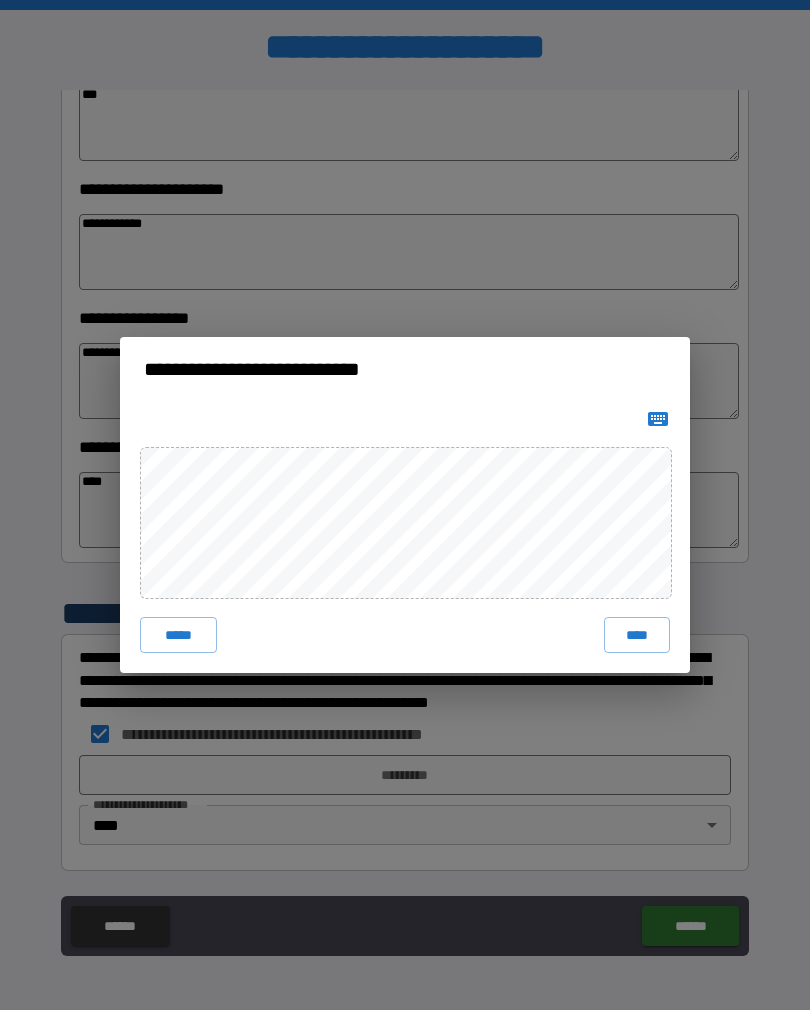 click on "****" at bounding box center [637, 635] 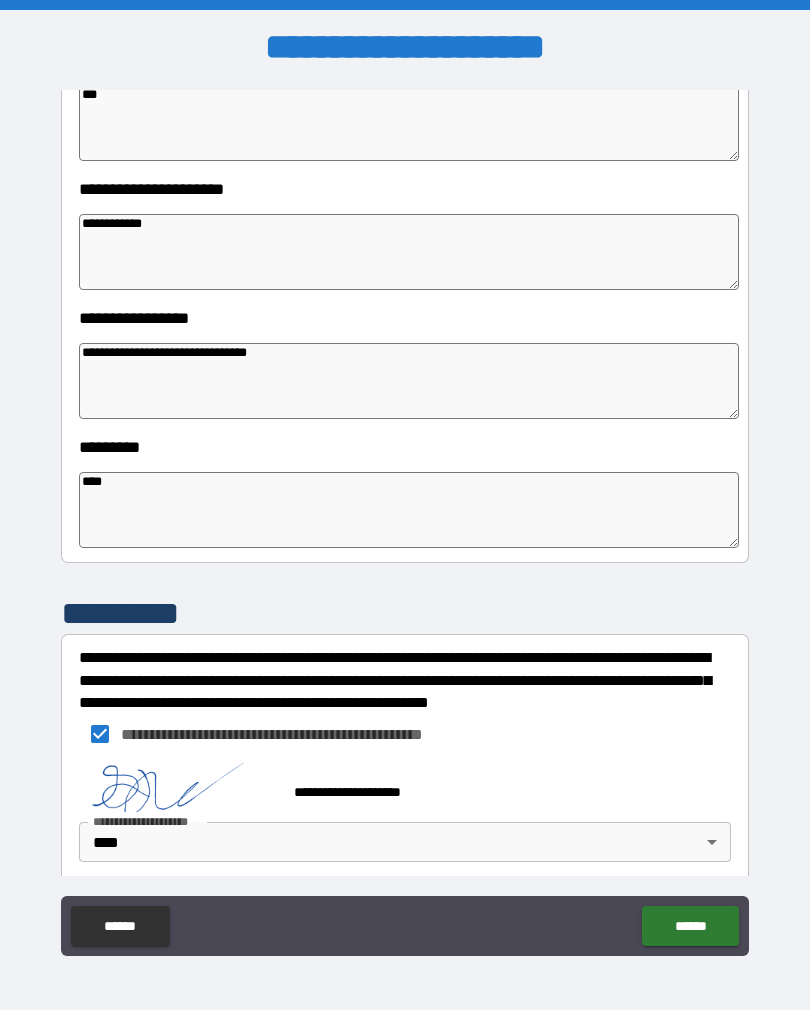 scroll, scrollTop: 382, scrollLeft: 0, axis: vertical 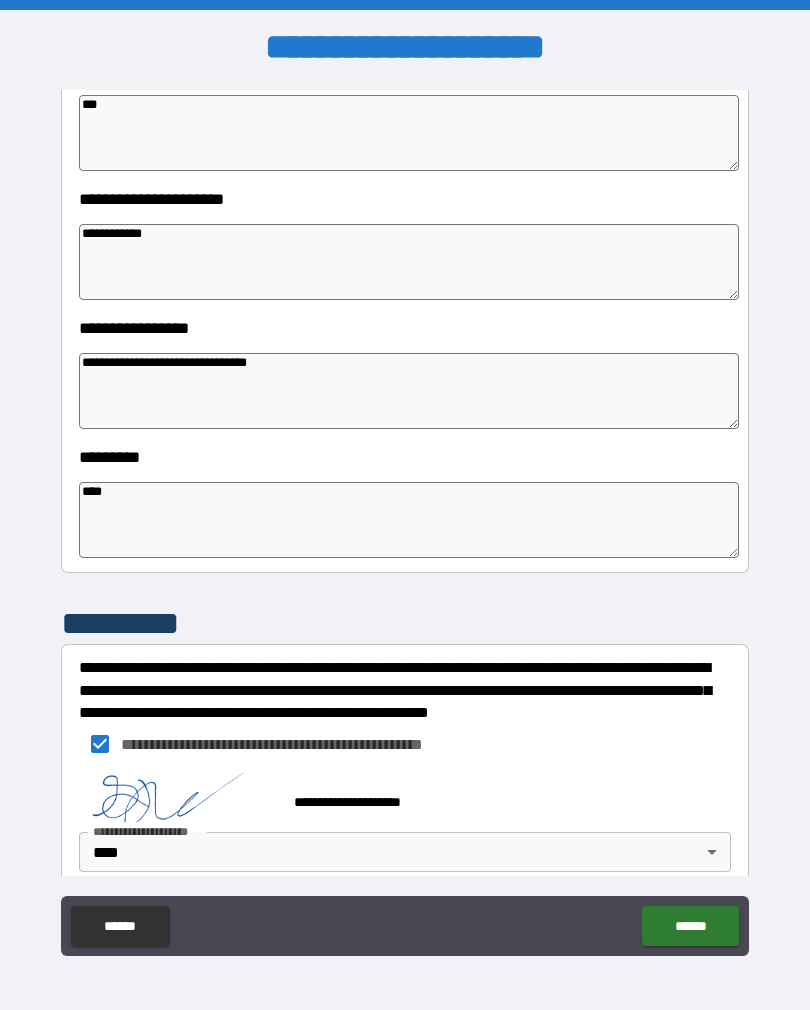 click on "******" at bounding box center (690, 926) 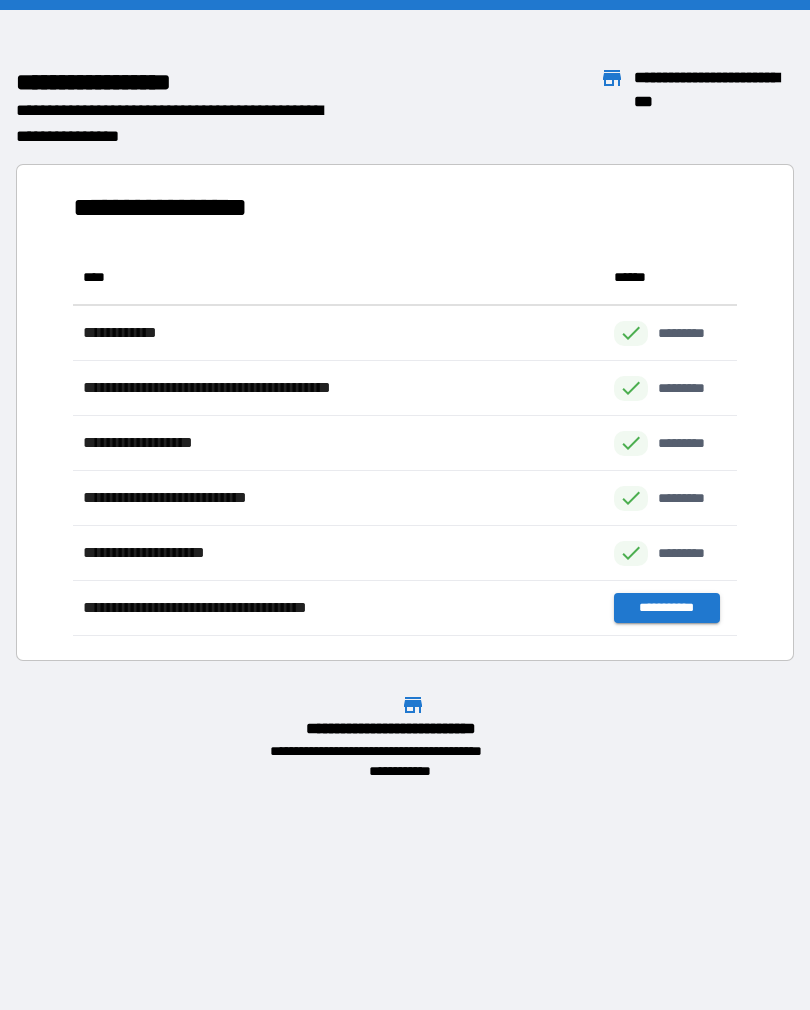 scroll, scrollTop: 386, scrollLeft: 664, axis: both 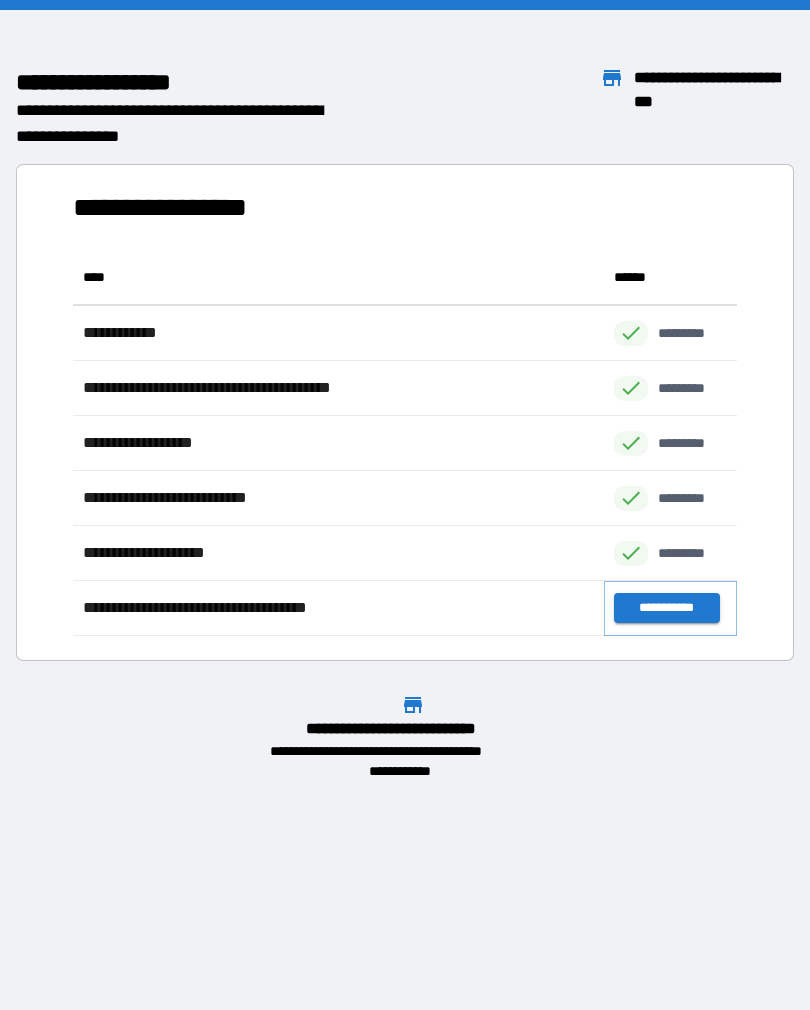 click on "**********" at bounding box center (666, 608) 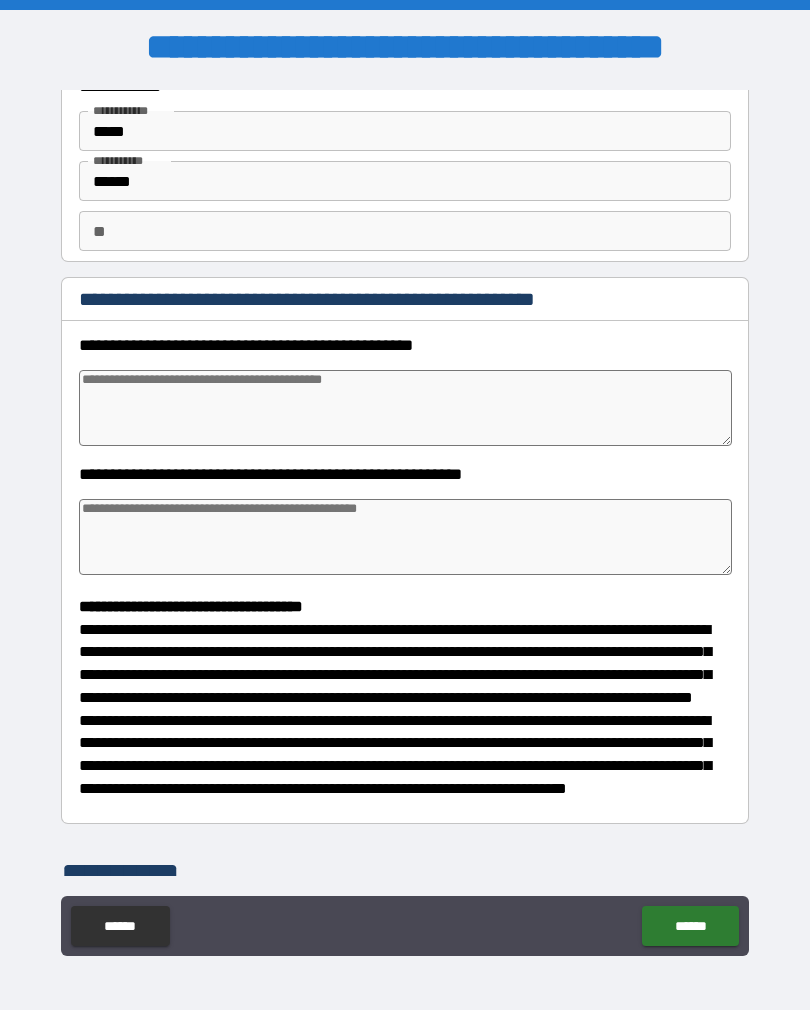scroll, scrollTop: 71, scrollLeft: 0, axis: vertical 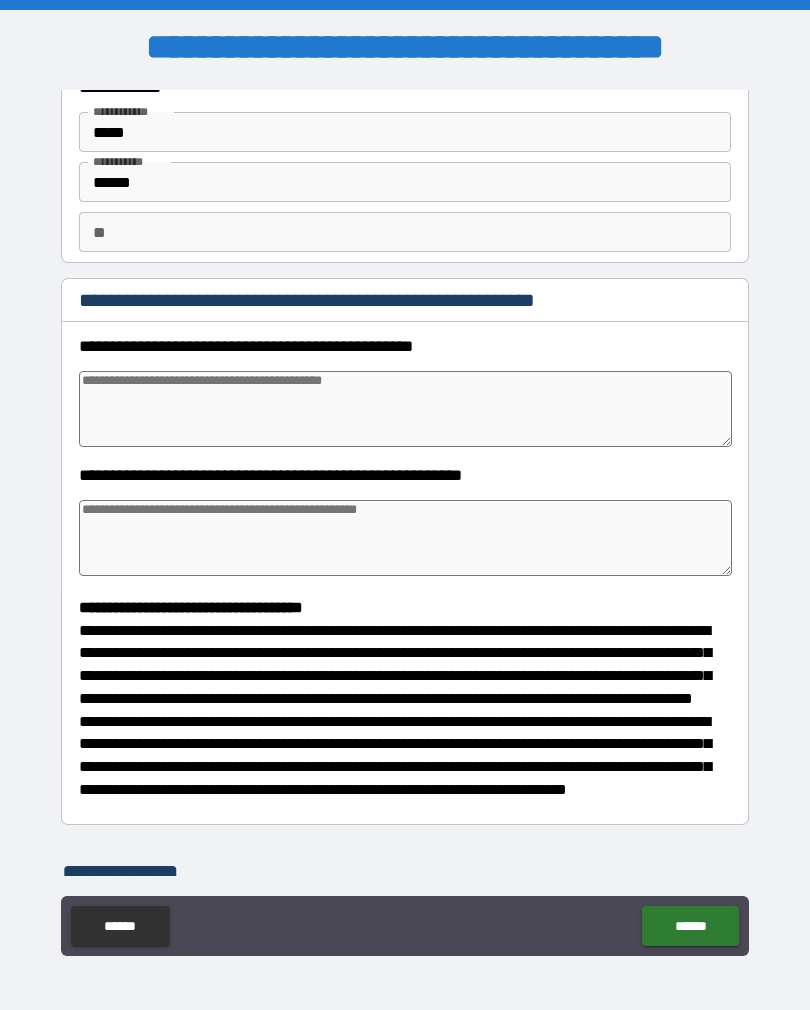 click at bounding box center (405, 409) 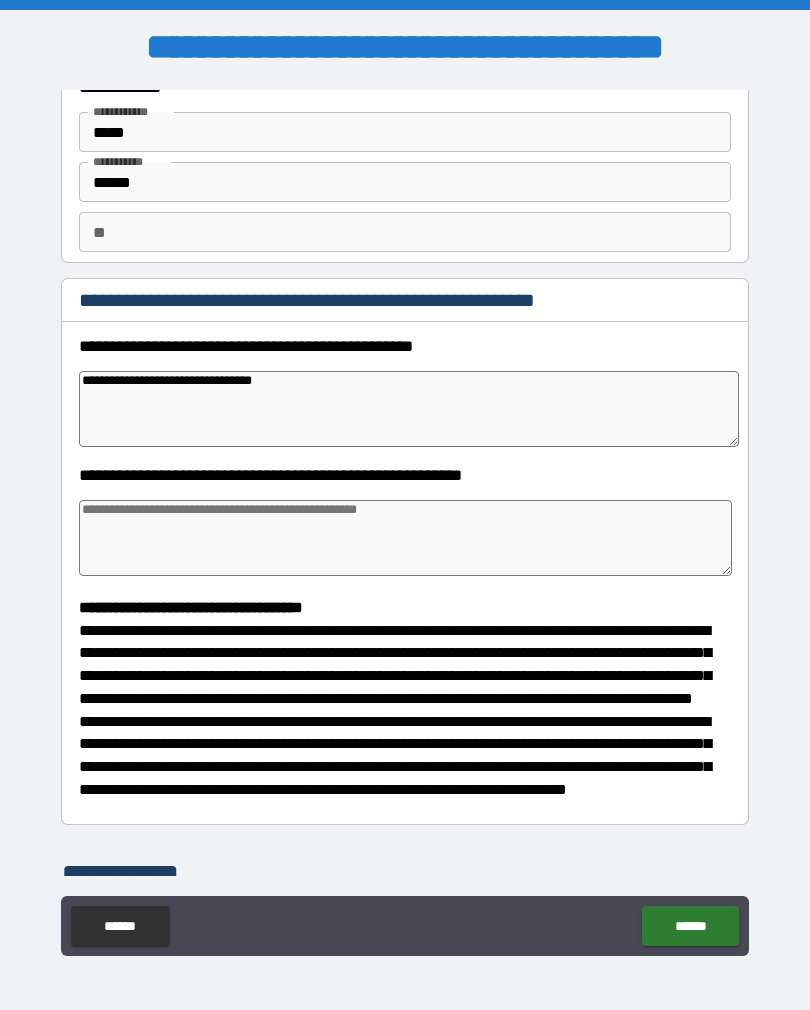 click at bounding box center (405, 538) 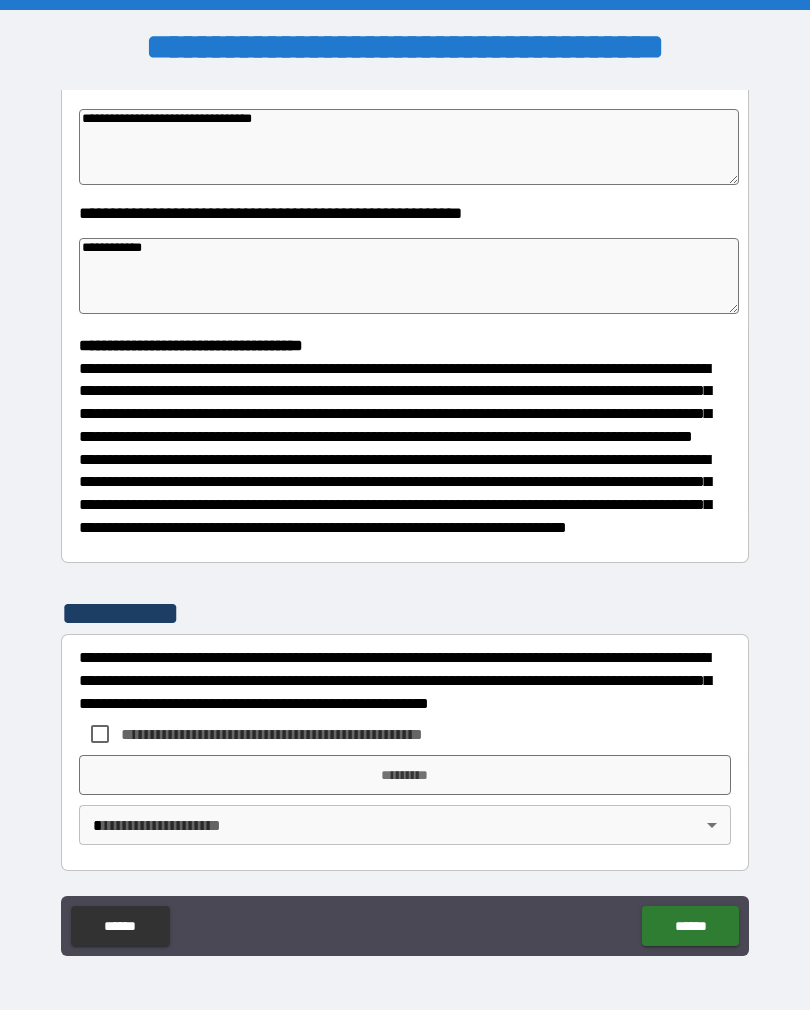 scroll, scrollTop: 370, scrollLeft: 0, axis: vertical 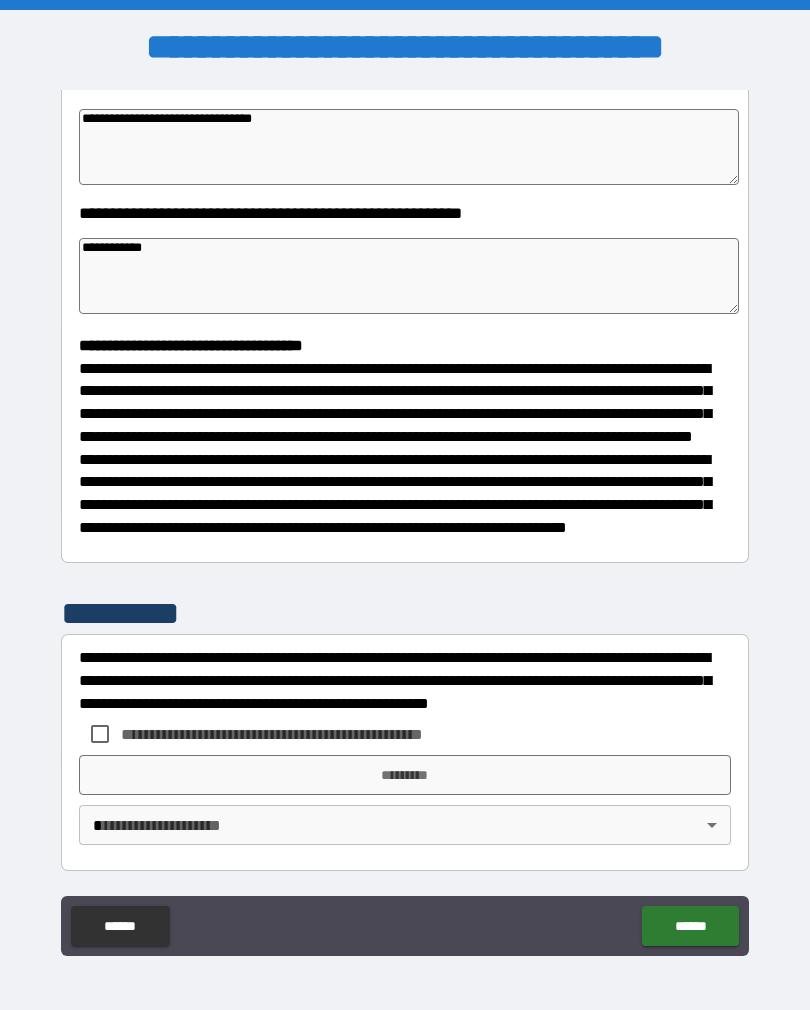click on "*********" at bounding box center (405, 613) 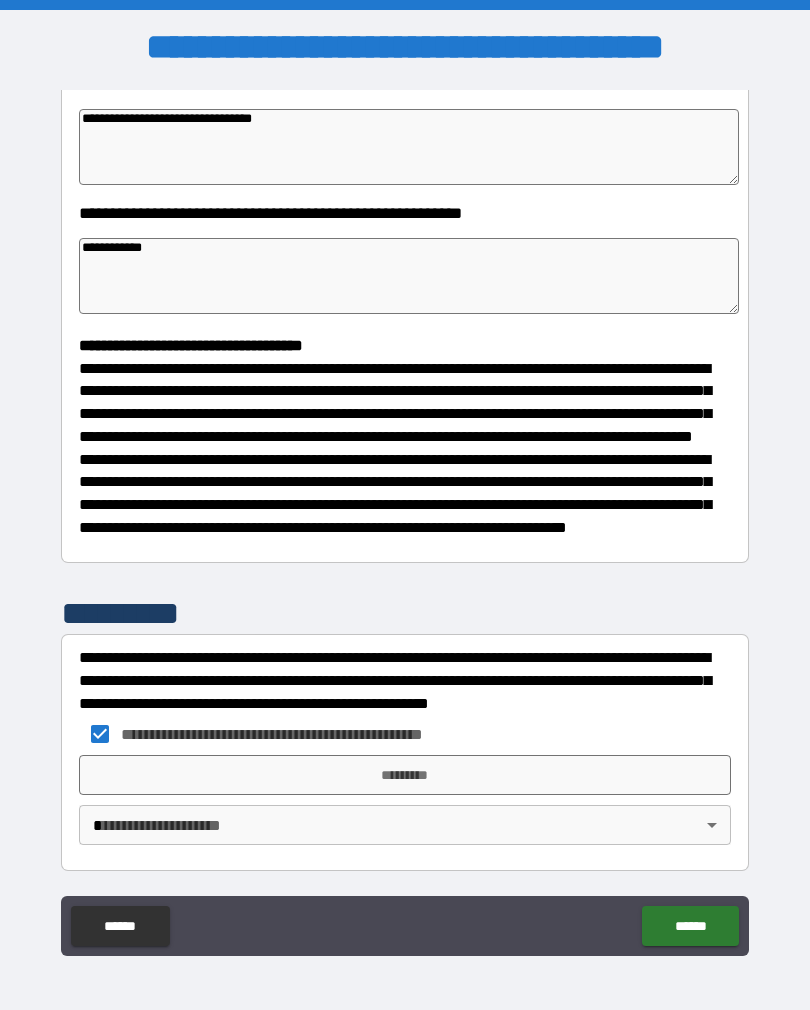 click on "[FIRST] [LAST] [STREET] [CITY] [STATE] [ZIP] [COUNTRY] [PHONE] [EMAIL] [SSN] [DLN] [CC] [DOB]" at bounding box center [405, 520] 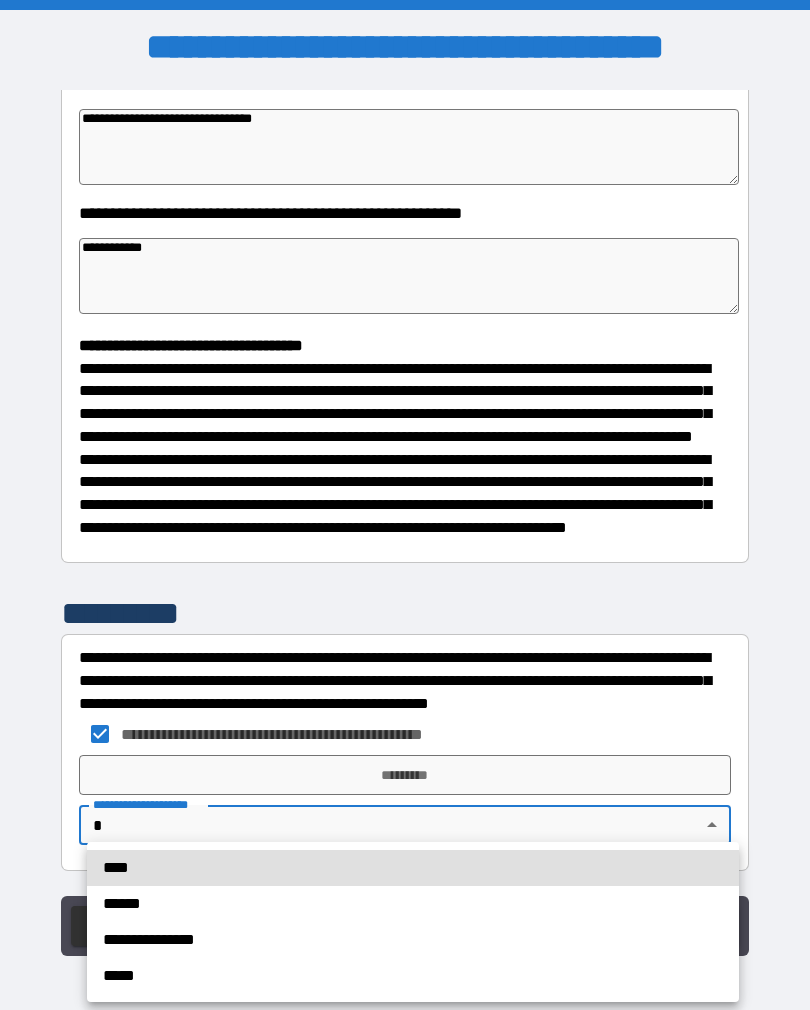 click on "****" at bounding box center (413, 868) 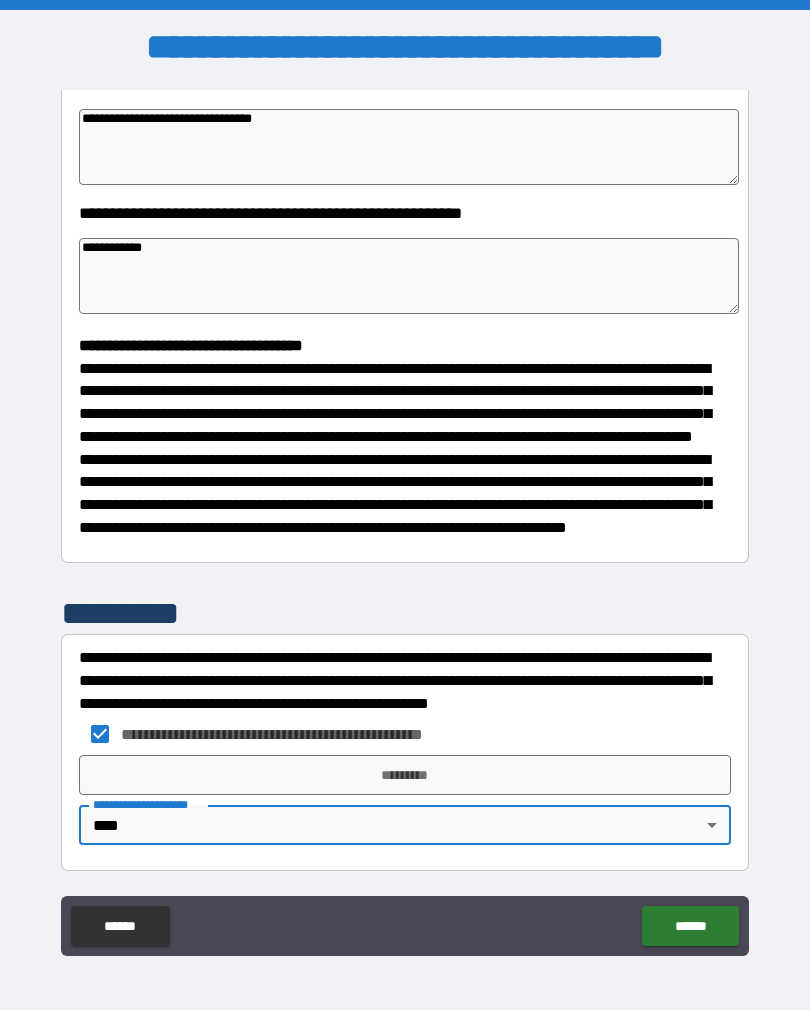 click on "*********" at bounding box center (405, 775) 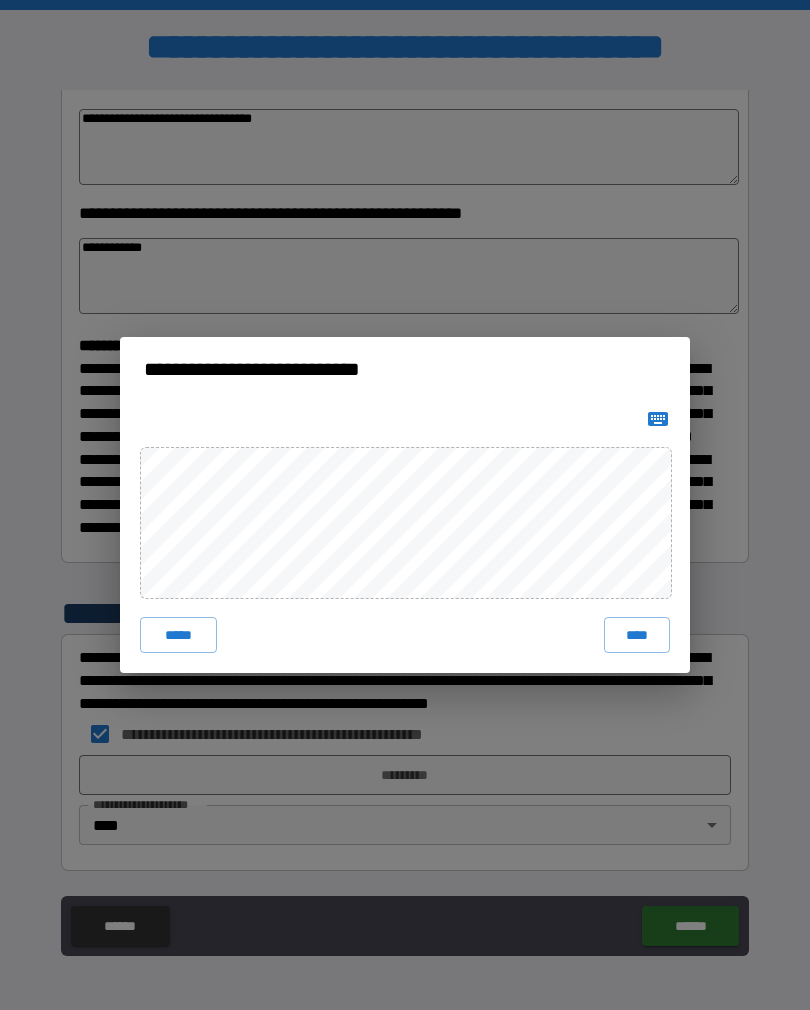 click on "****" at bounding box center [637, 635] 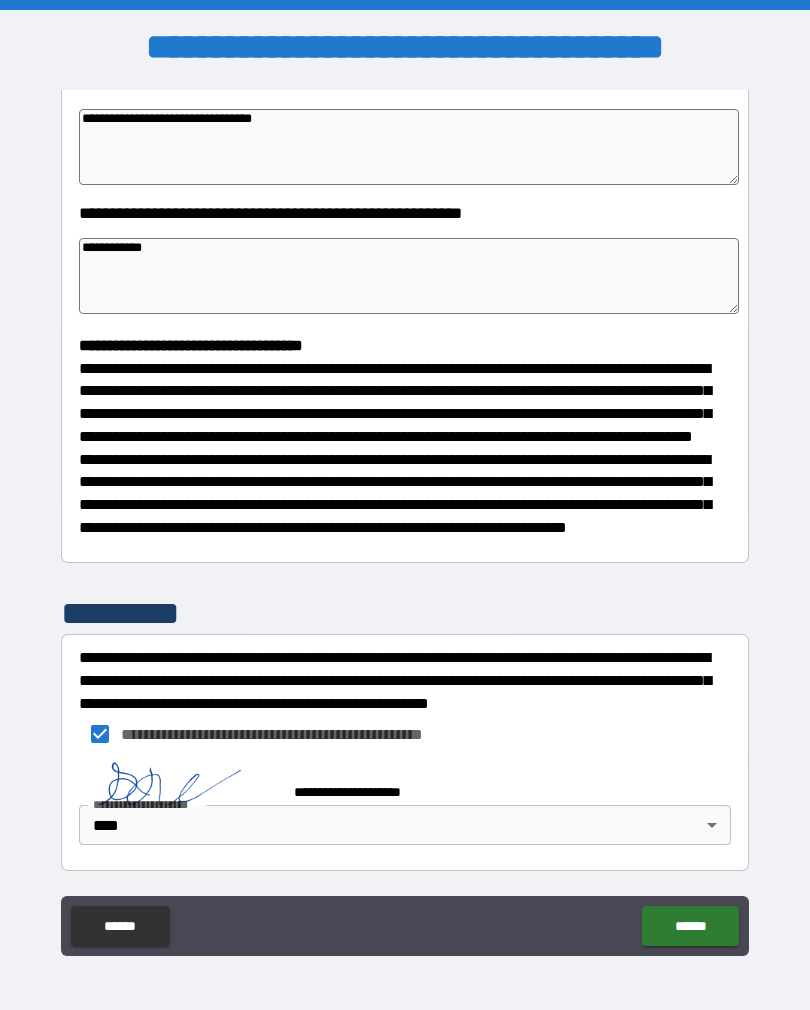 scroll, scrollTop: 360, scrollLeft: 0, axis: vertical 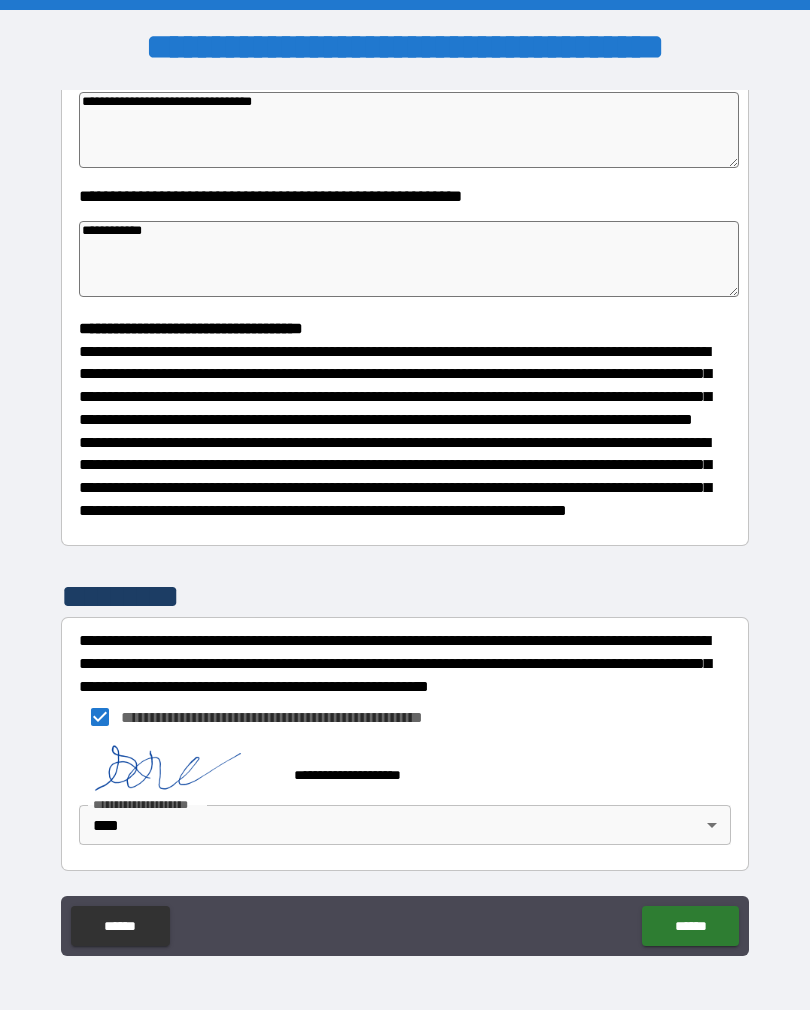 click on "******" at bounding box center (690, 926) 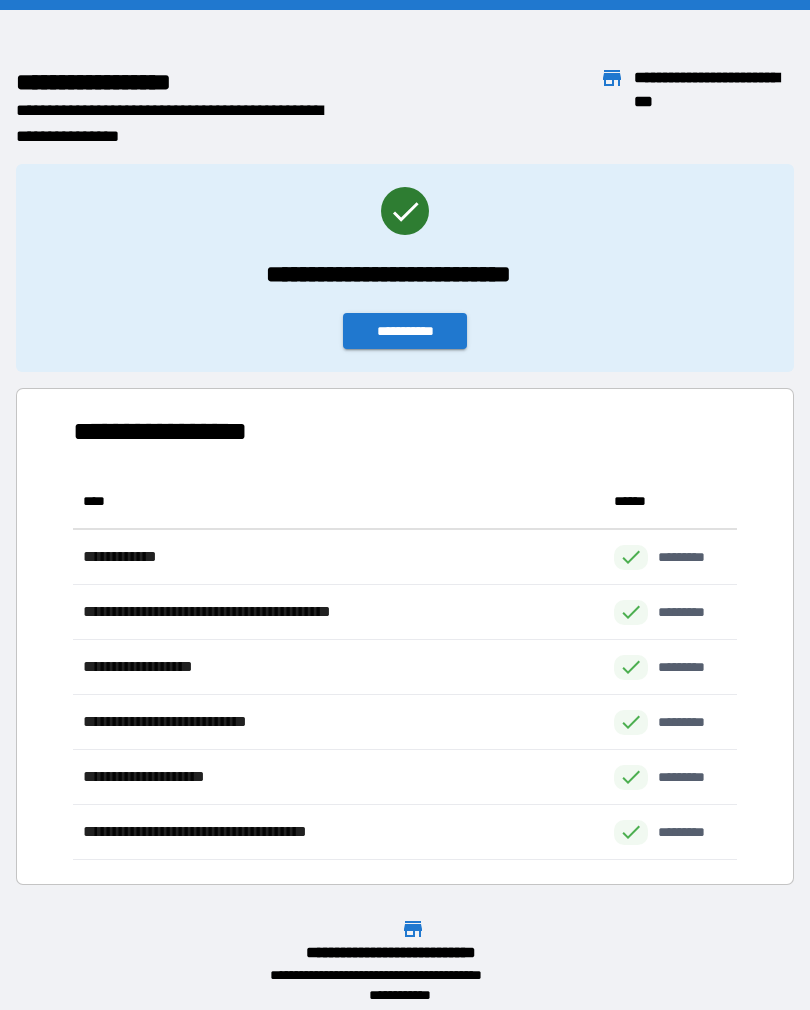 scroll, scrollTop: 386, scrollLeft: 664, axis: both 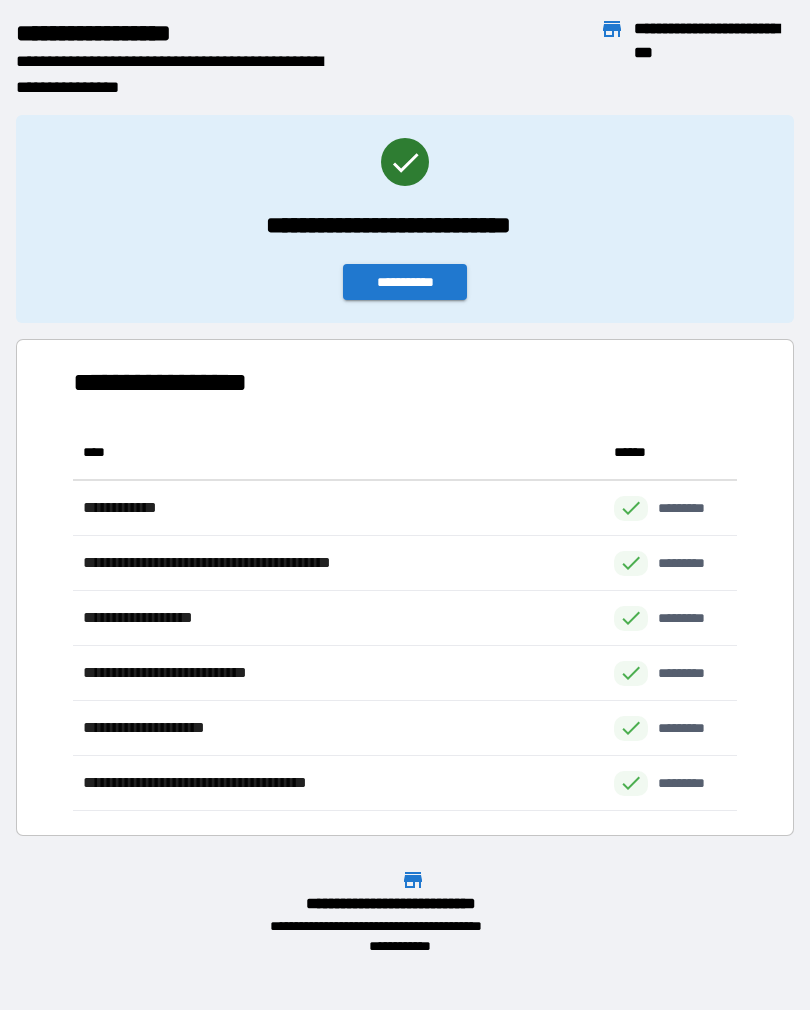 click on "**********" at bounding box center [405, 282] 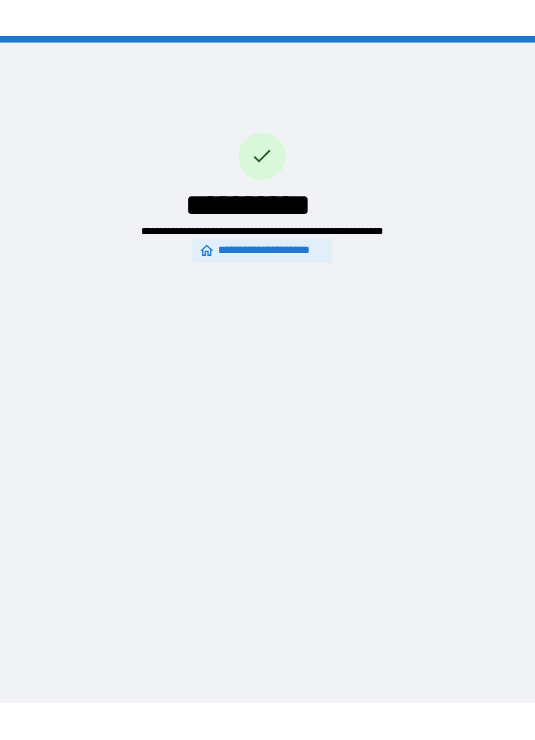 scroll, scrollTop: 0, scrollLeft: 0, axis: both 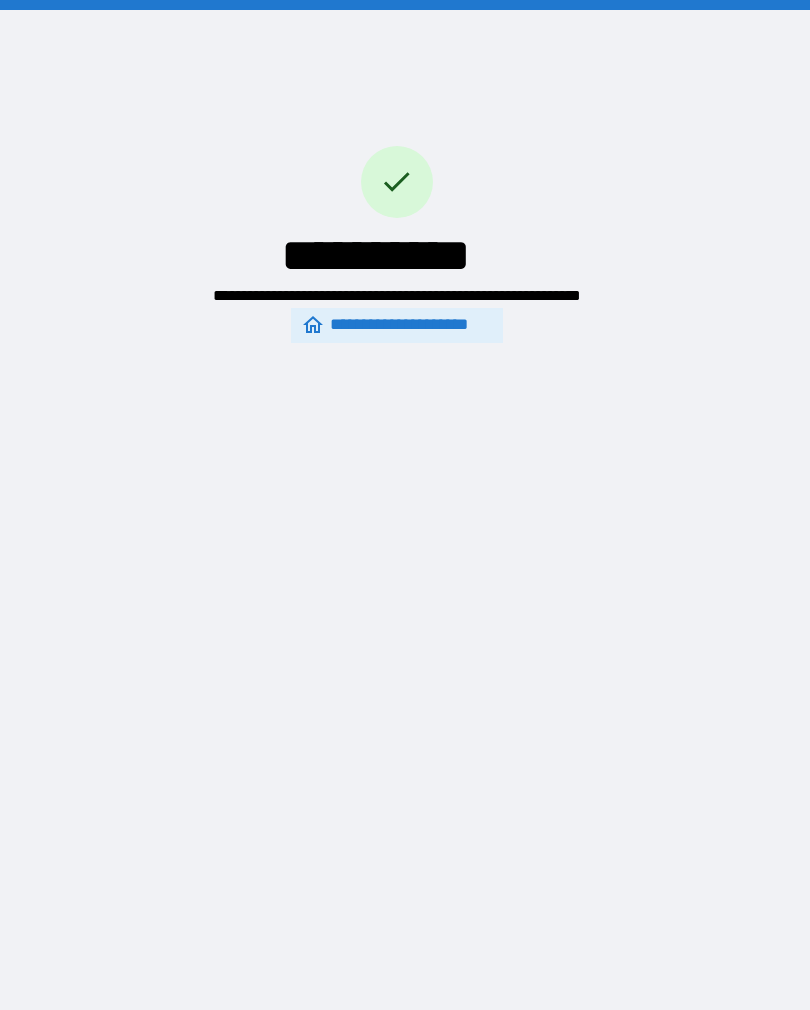 click on "**********" at bounding box center [397, 325] 